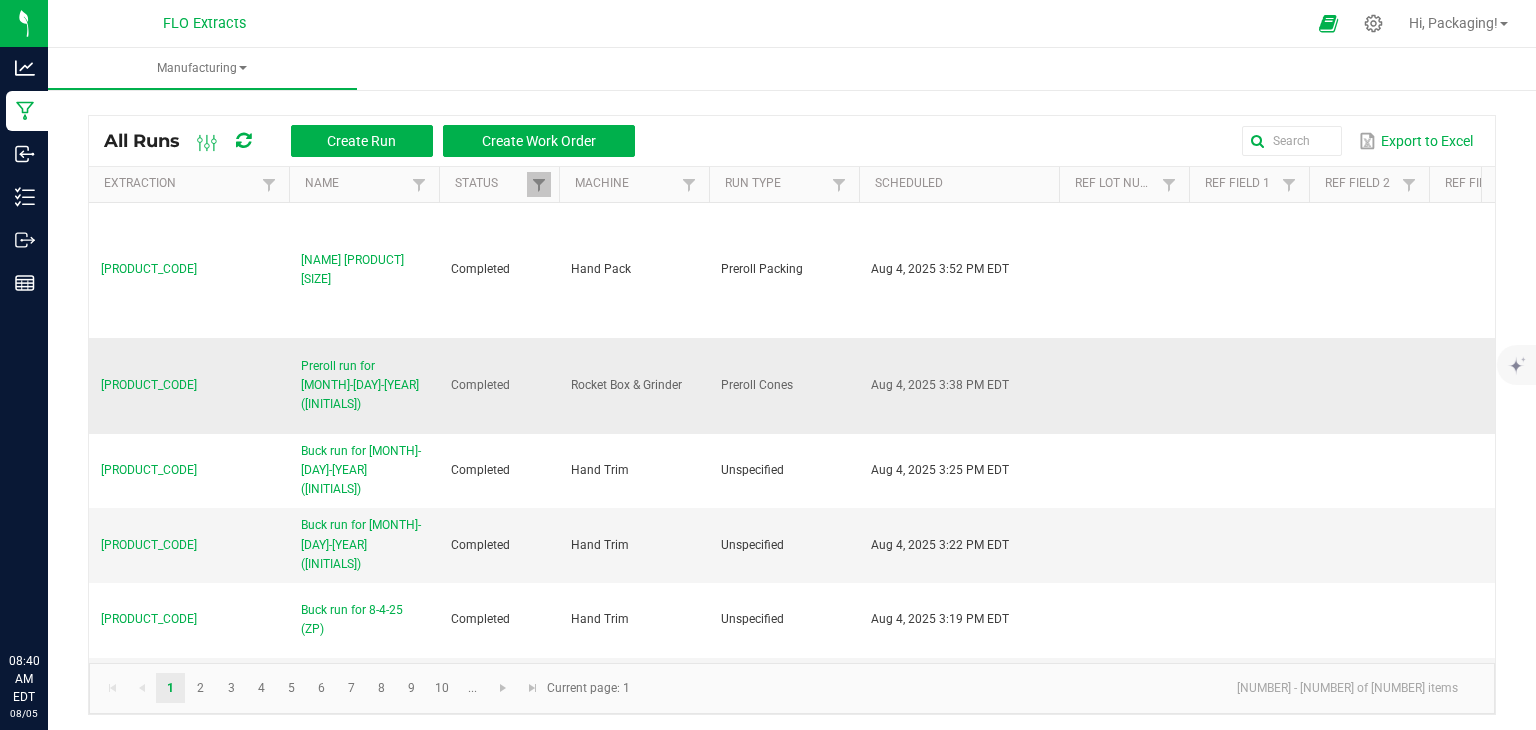 scroll, scrollTop: 0, scrollLeft: 0, axis: both 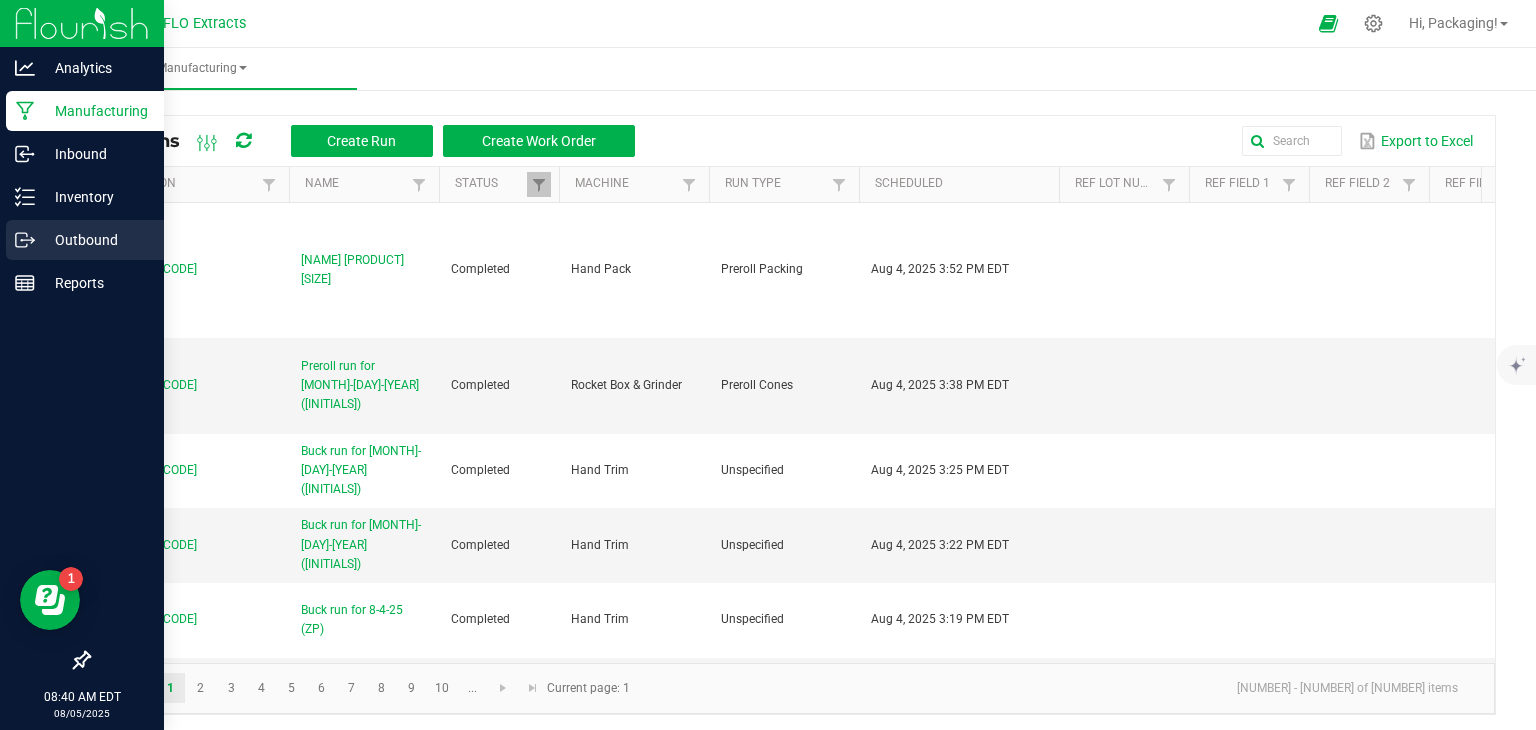 click on "Outbound" at bounding box center (95, 240) 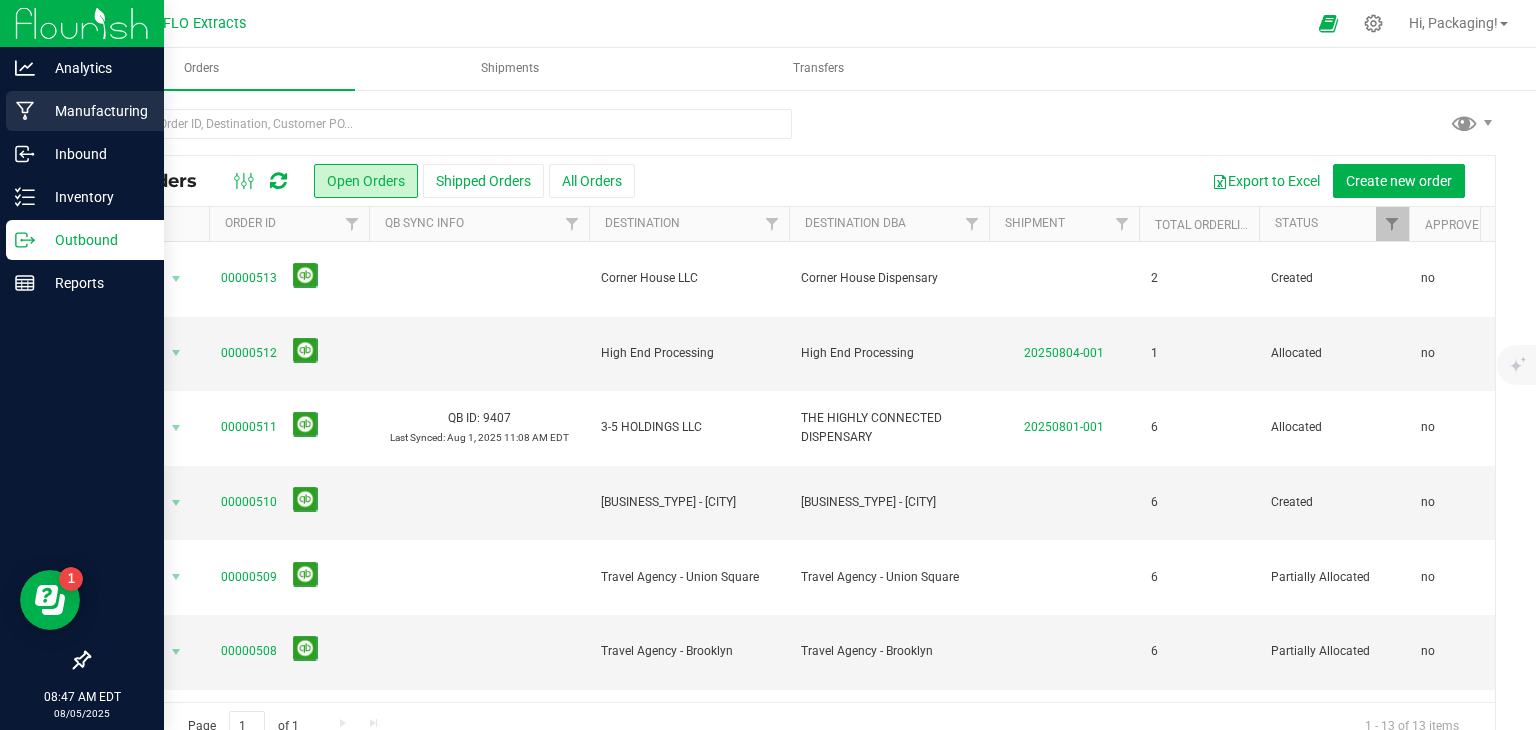 click on "Manufacturing" at bounding box center (95, 111) 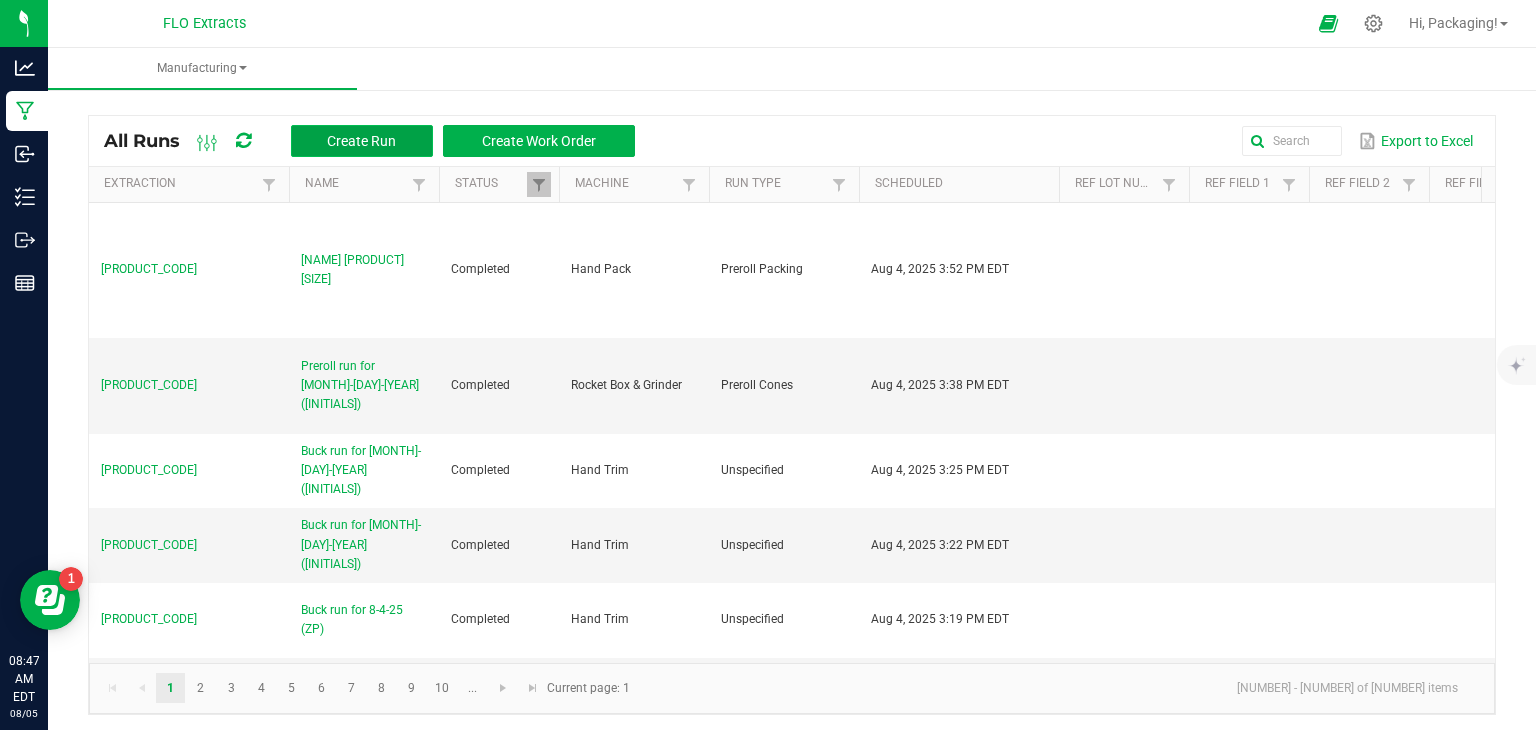 click on "Create Run" at bounding box center (362, 141) 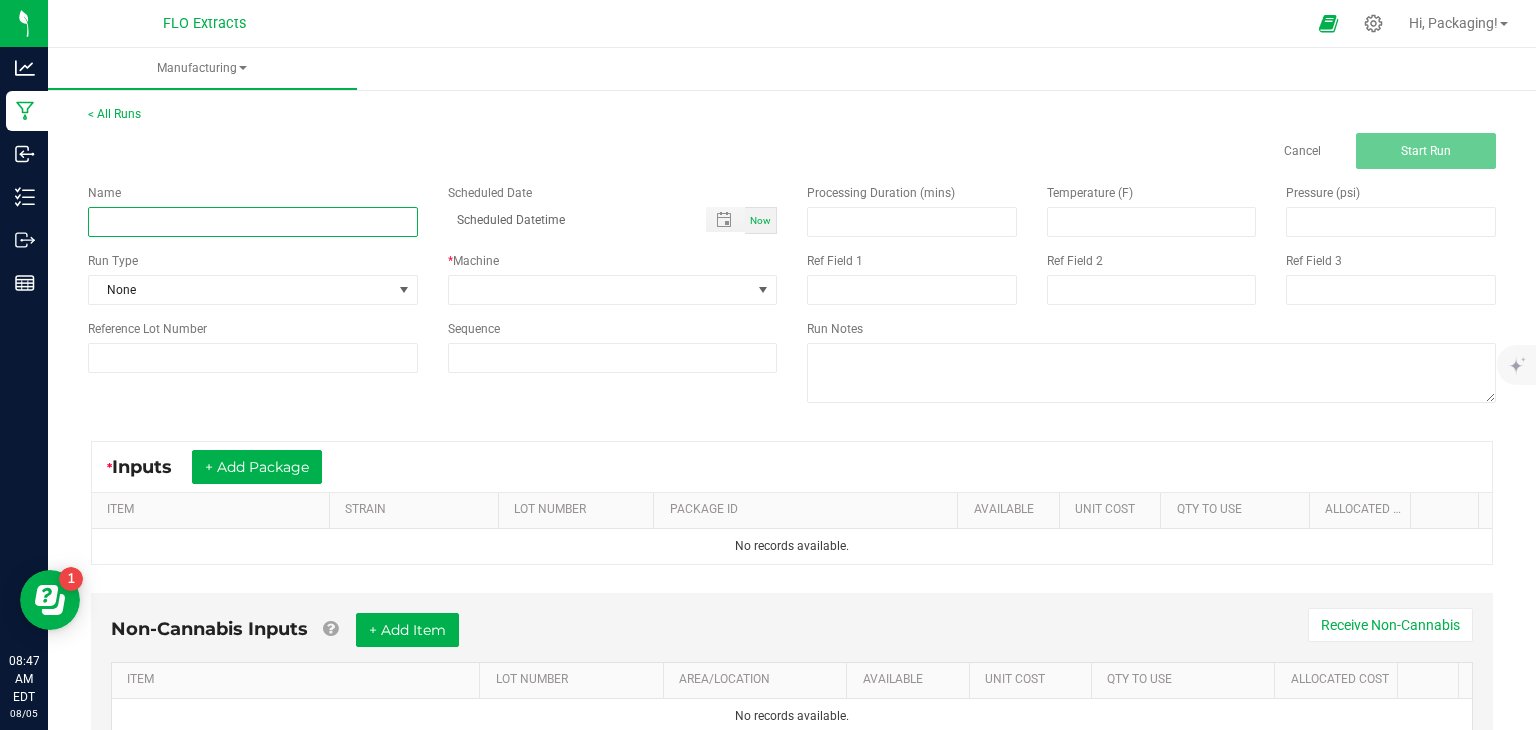 click at bounding box center (253, 222) 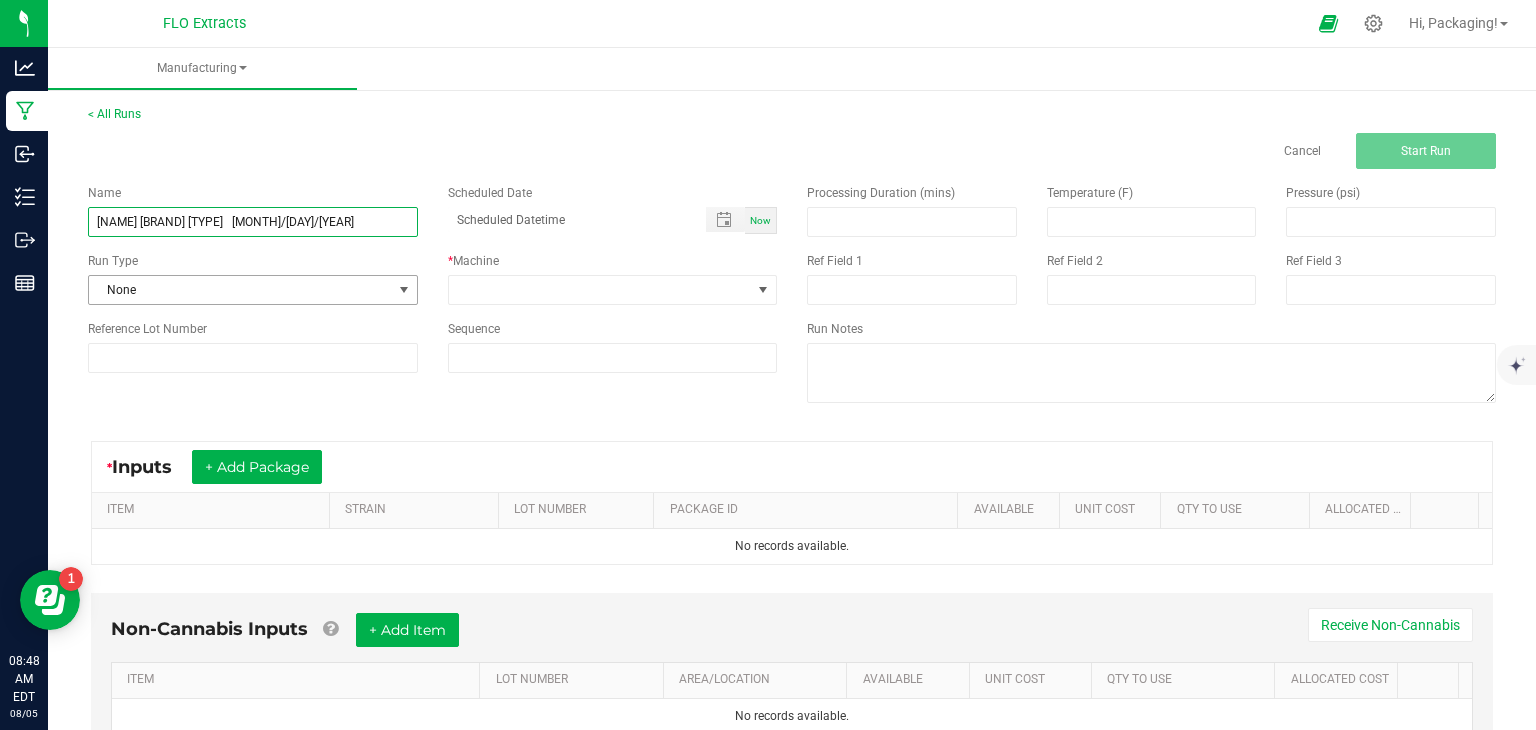 type on "[NAME] [BRAND] [TYPE]   [MONTH]/[DAY]/[YEAR]" 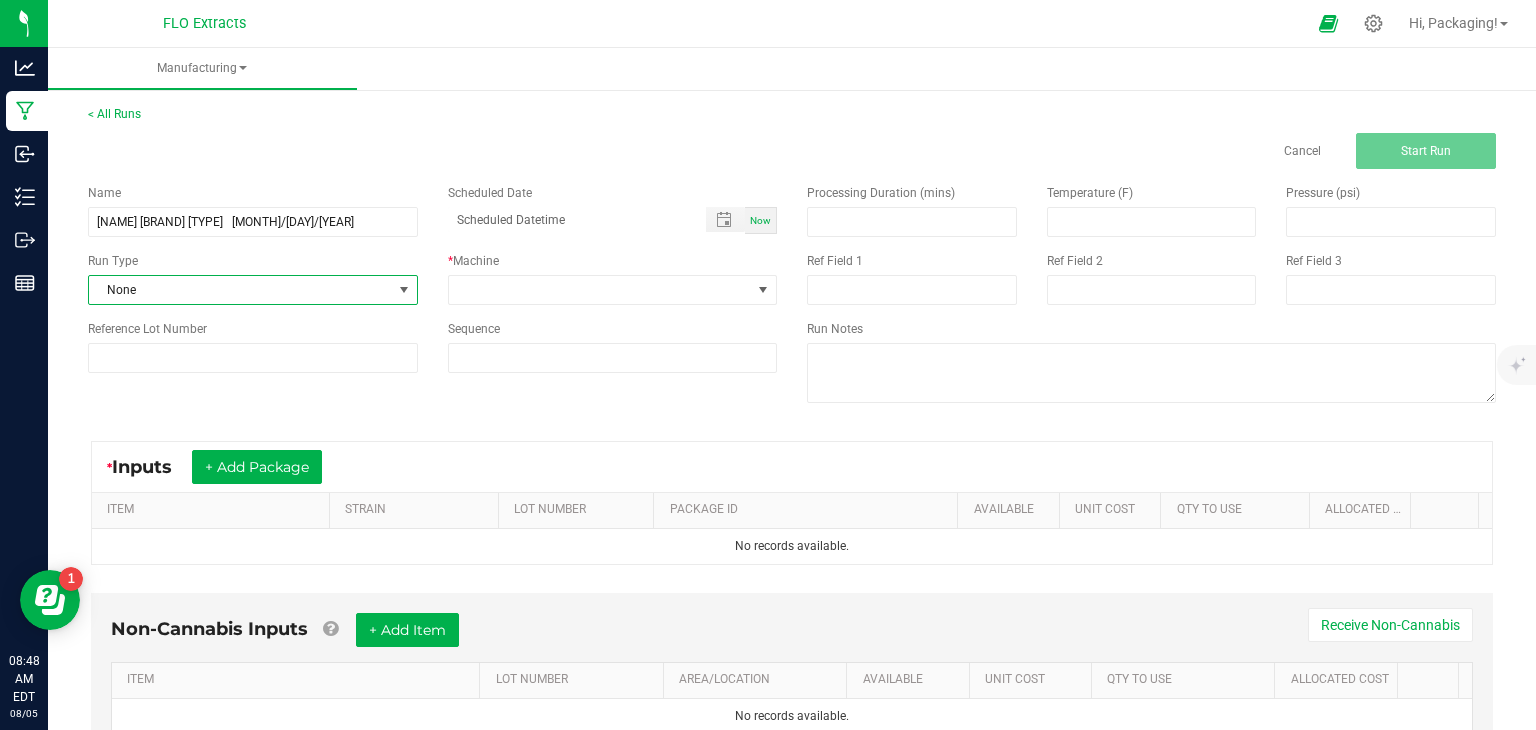 click at bounding box center (404, 290) 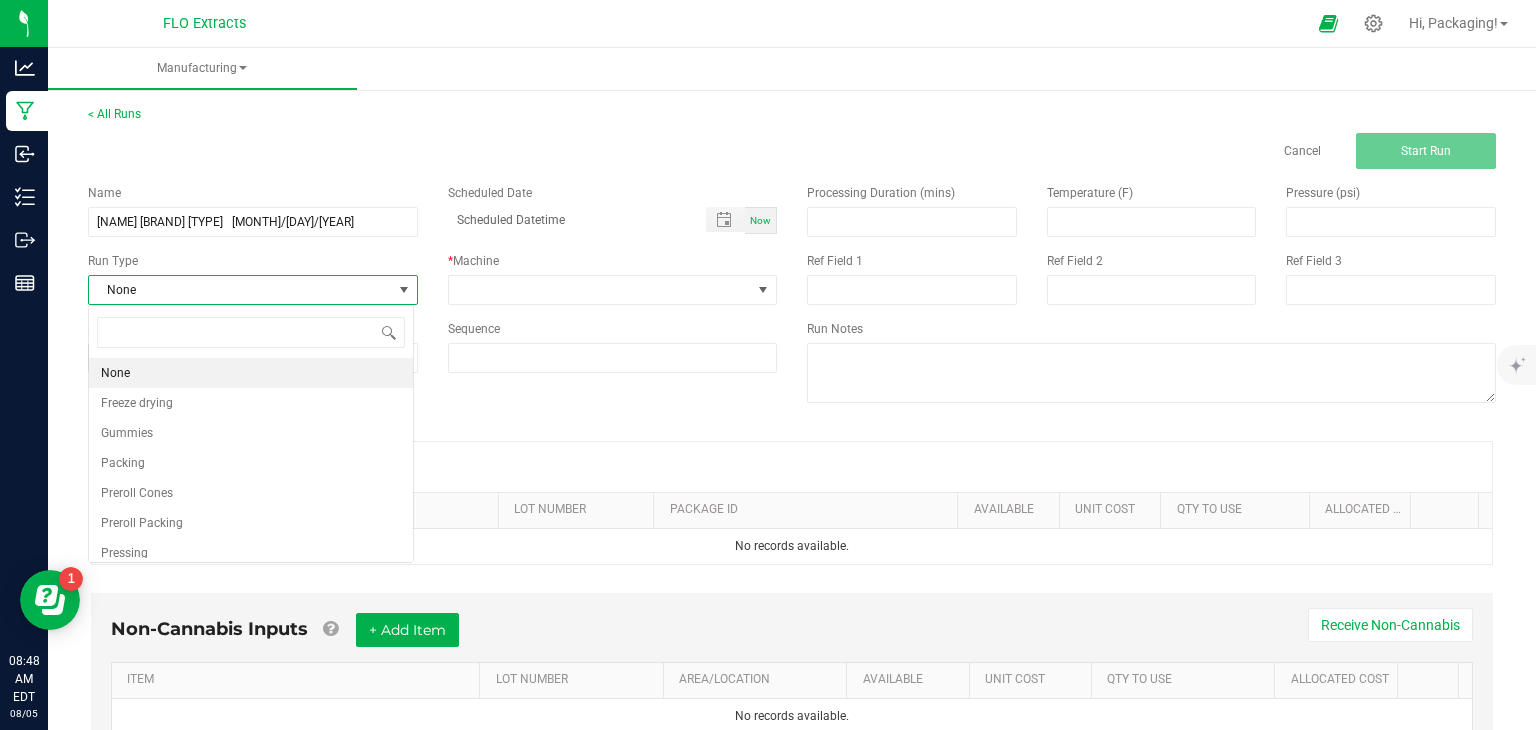 scroll, scrollTop: 99970, scrollLeft: 99674, axis: both 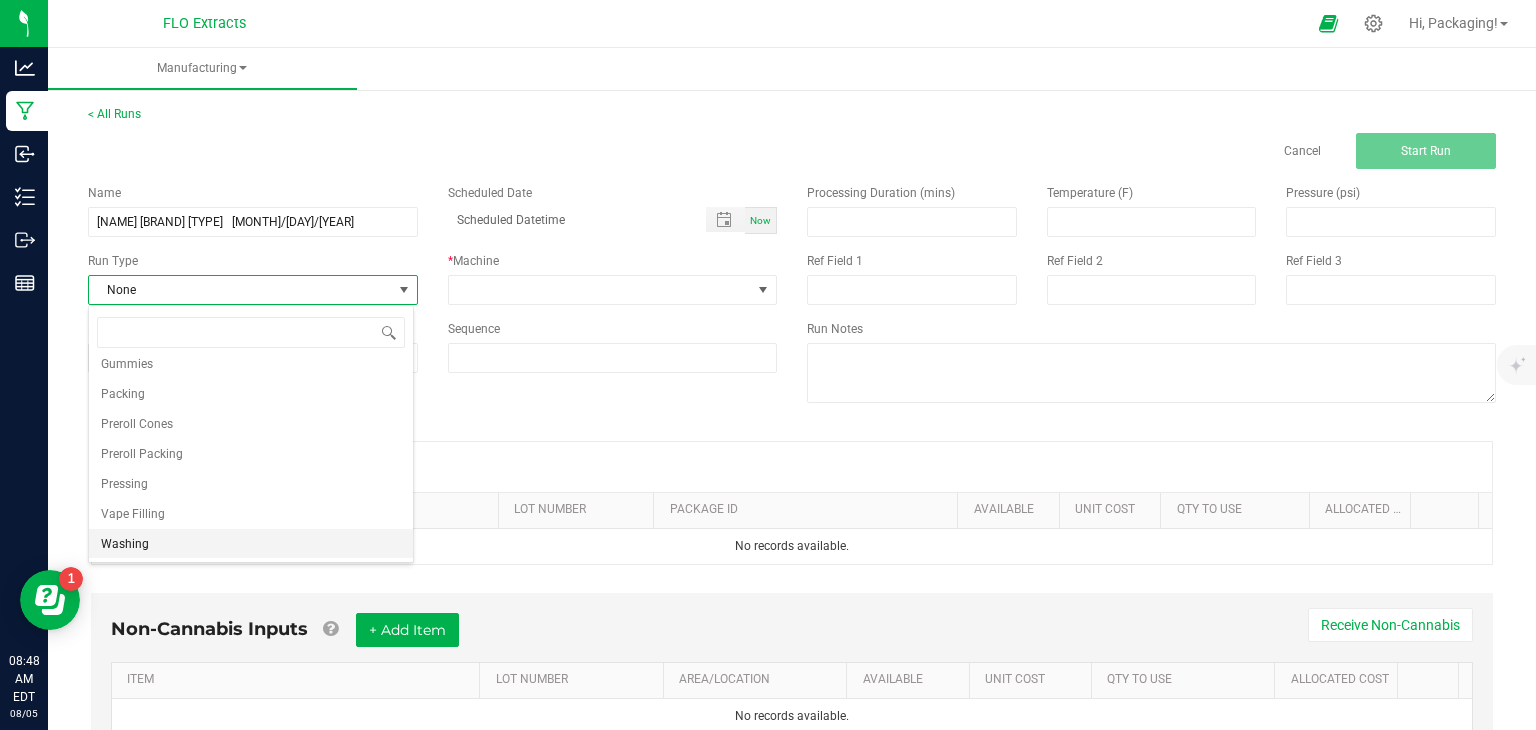 click on "Washing" at bounding box center [125, 544] 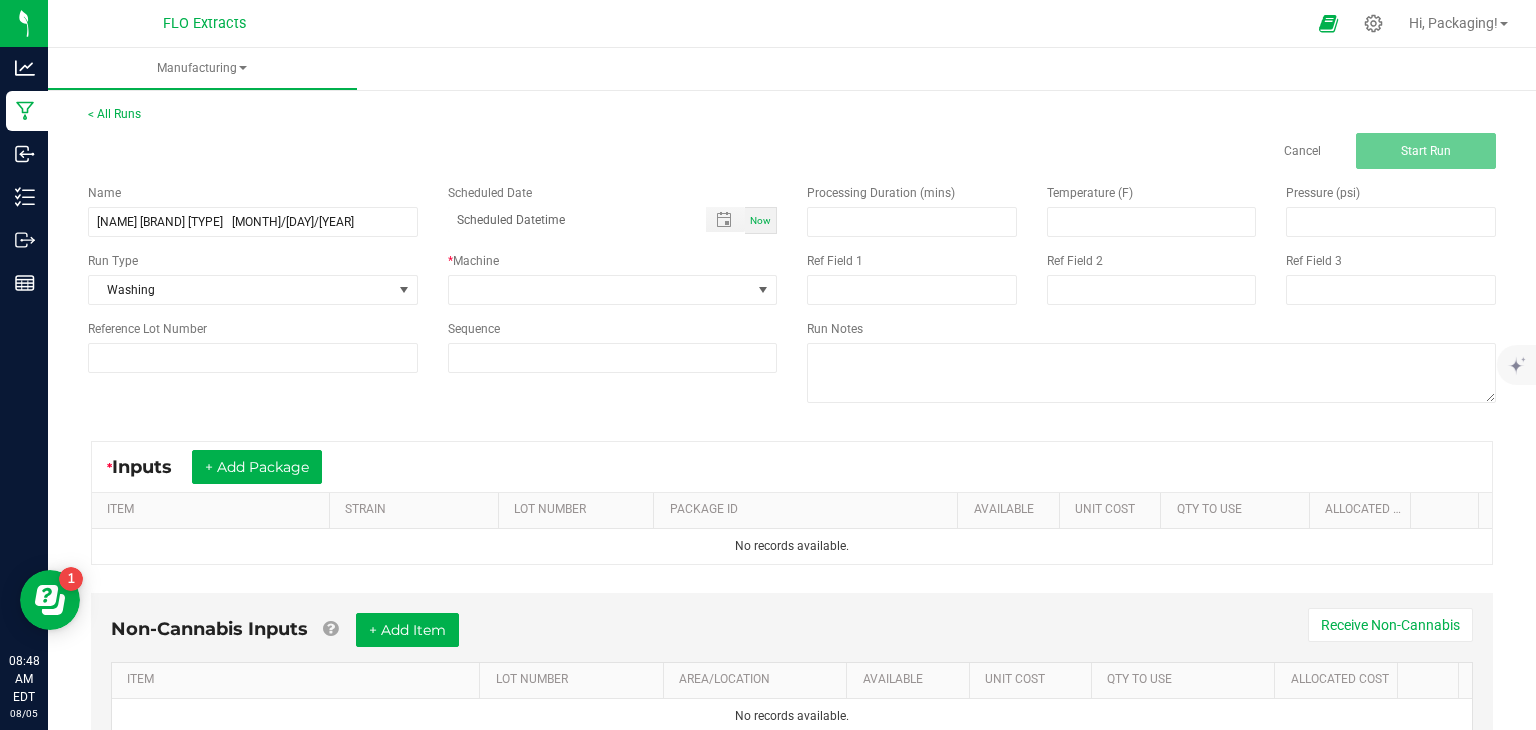 click on "Now" at bounding box center (761, 220) 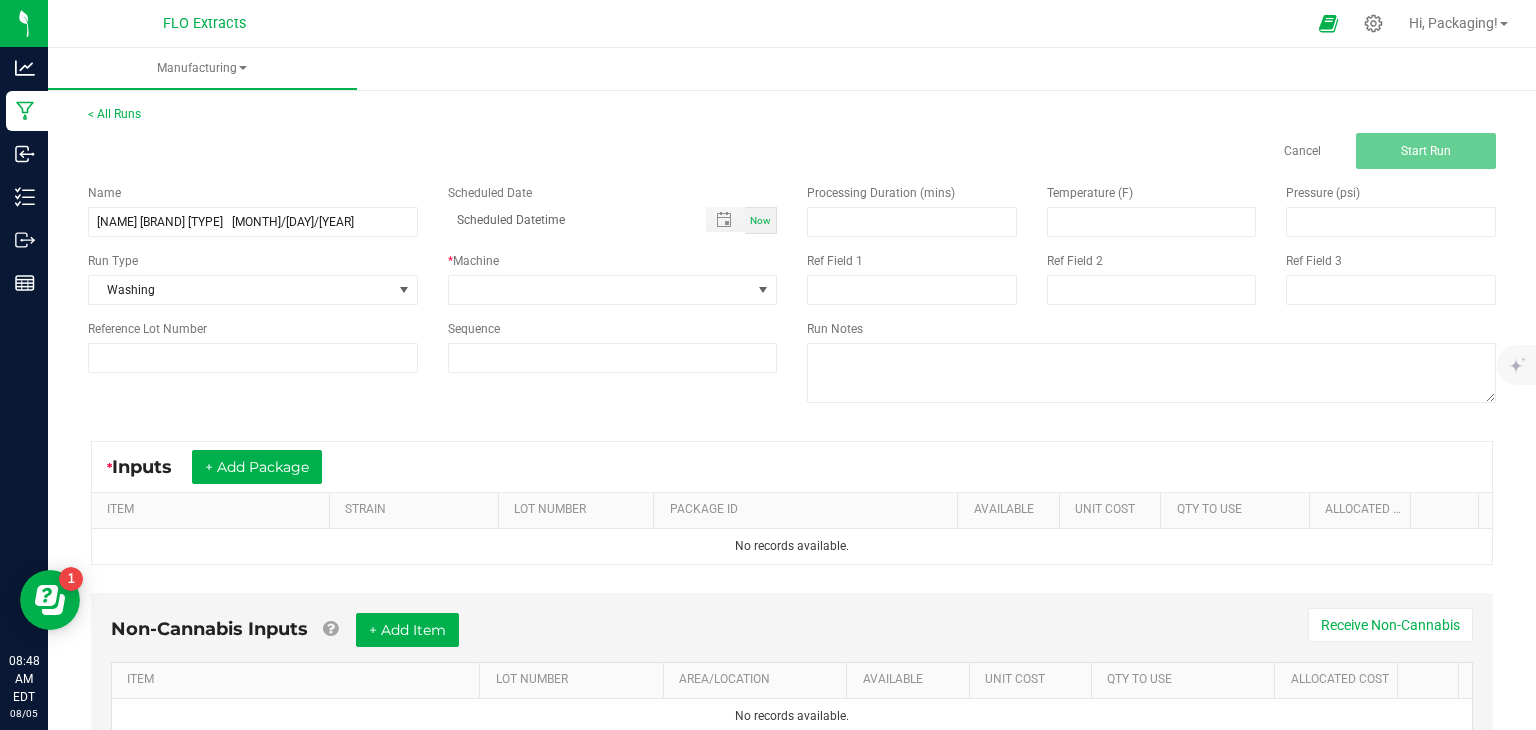 type on "[MONTH]/[DAY]/[YEAR] [HOUR]:[MINUTE] [AMPM]" 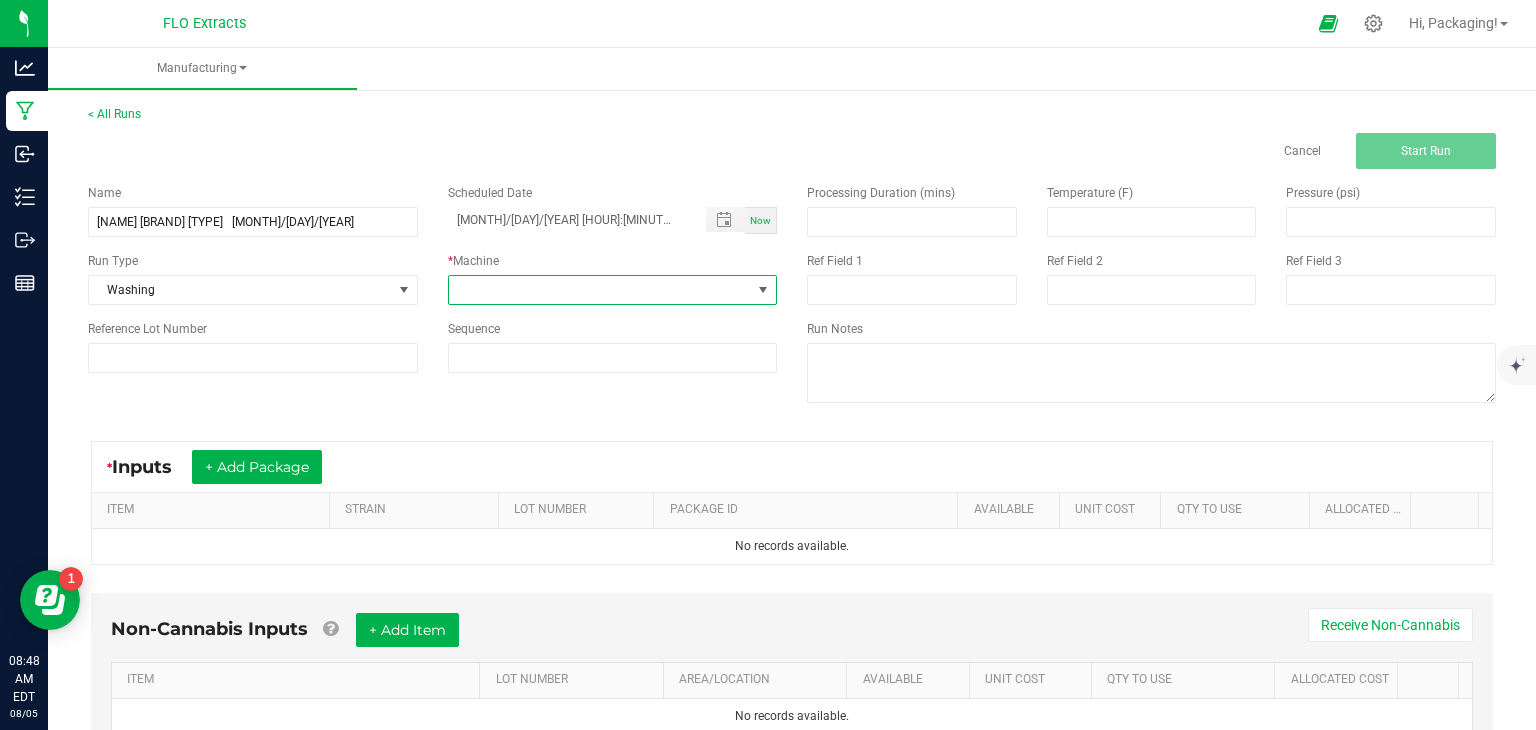 click at bounding box center [763, 290] 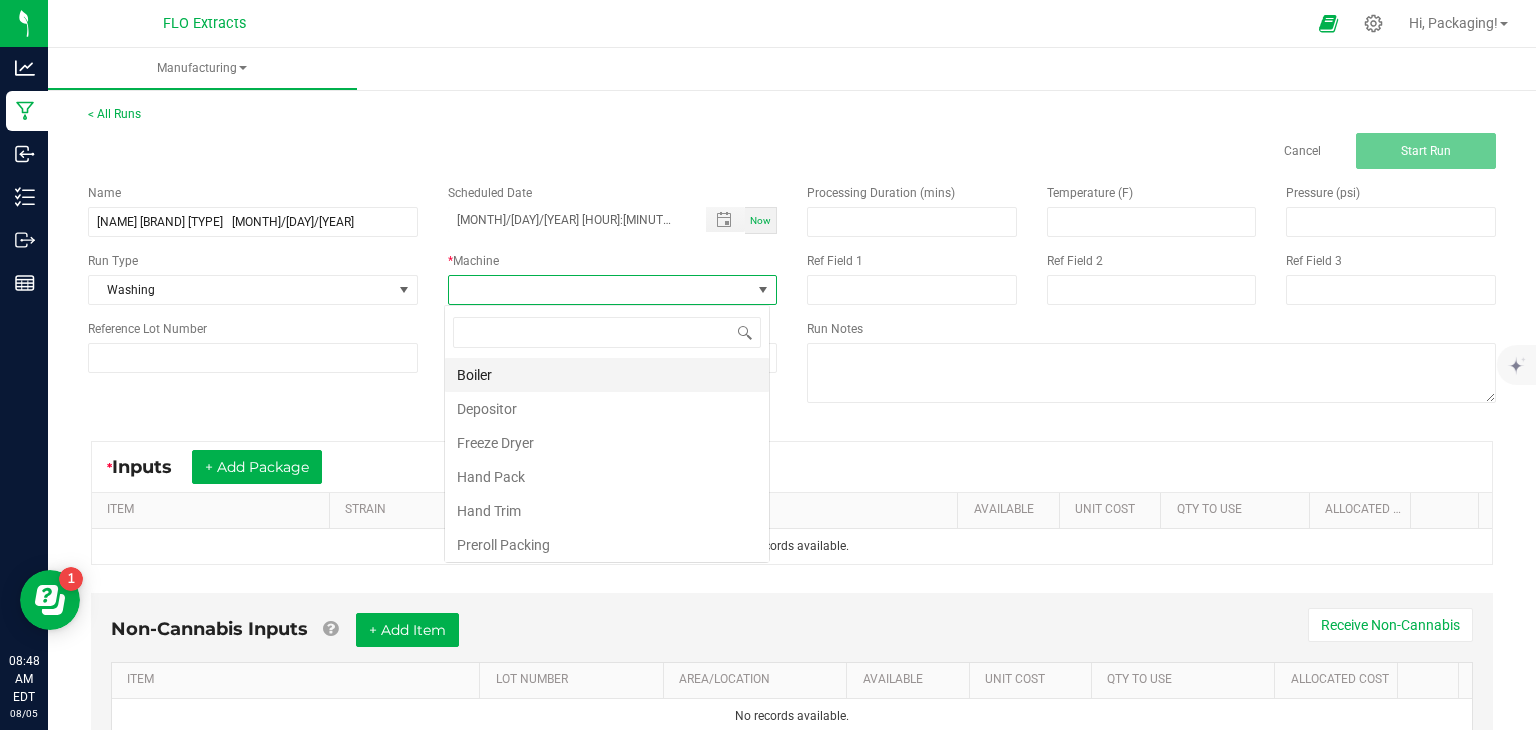 scroll, scrollTop: 99970, scrollLeft: 99674, axis: both 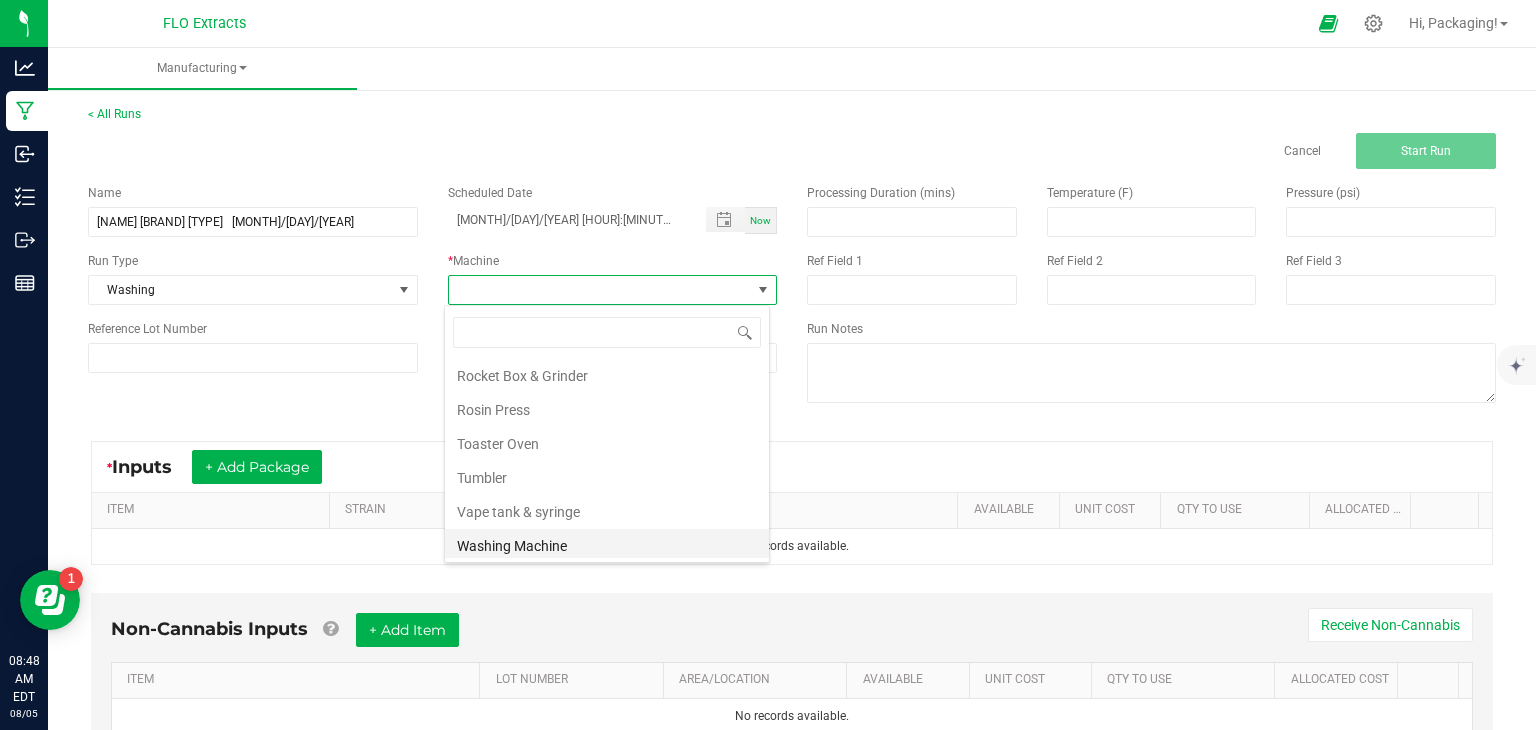 click on "Washing Machine" at bounding box center (607, 546) 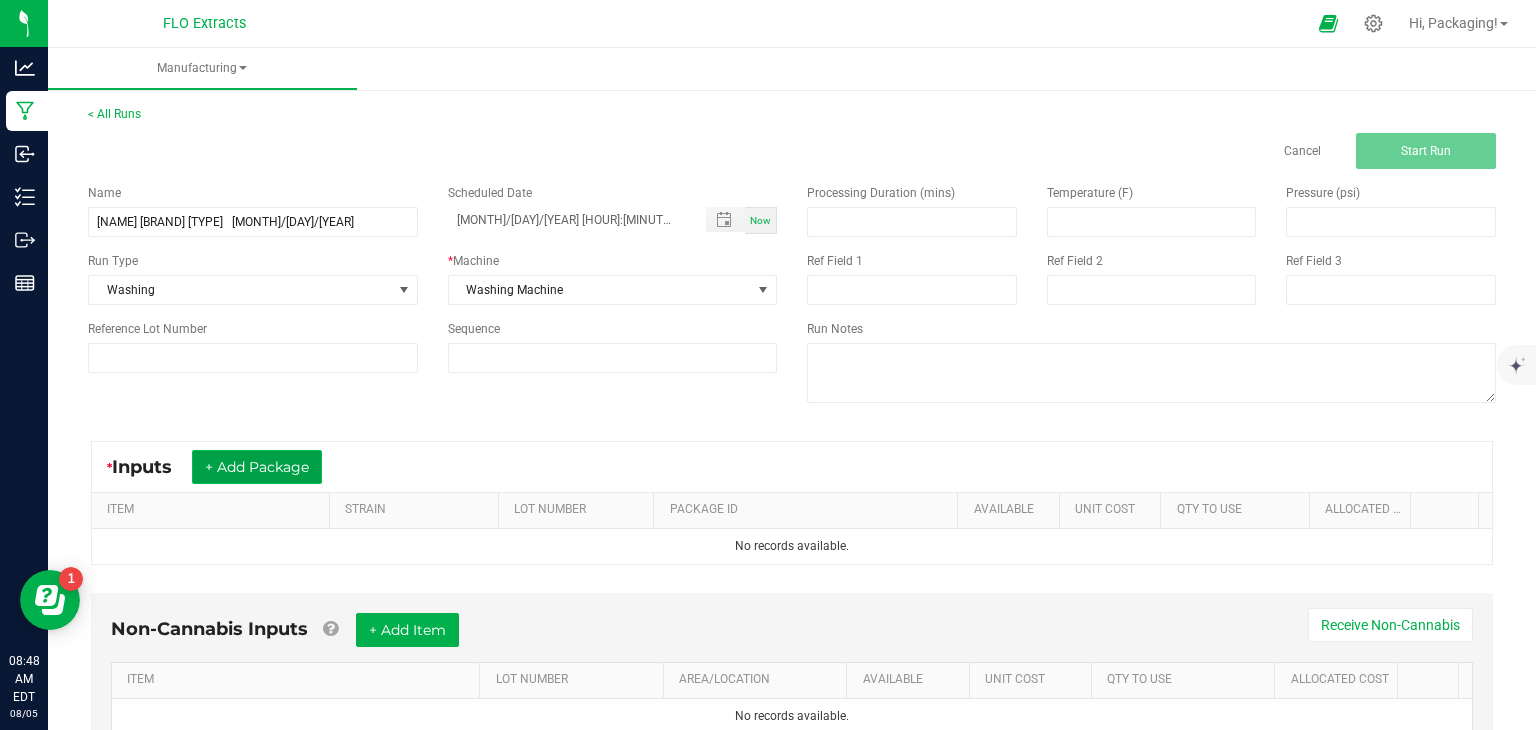 click on "+ Add Package" at bounding box center (257, 467) 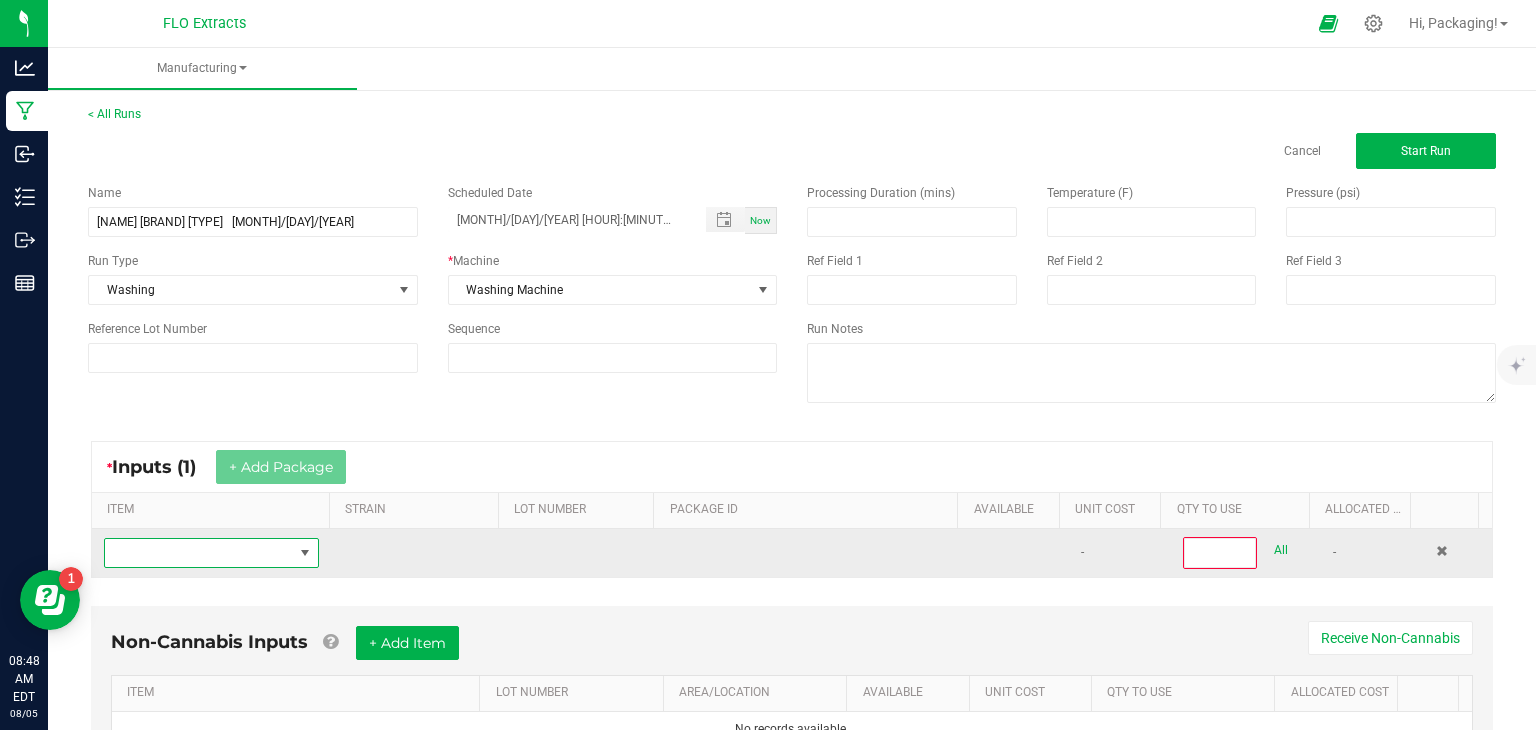 click at bounding box center (305, 553) 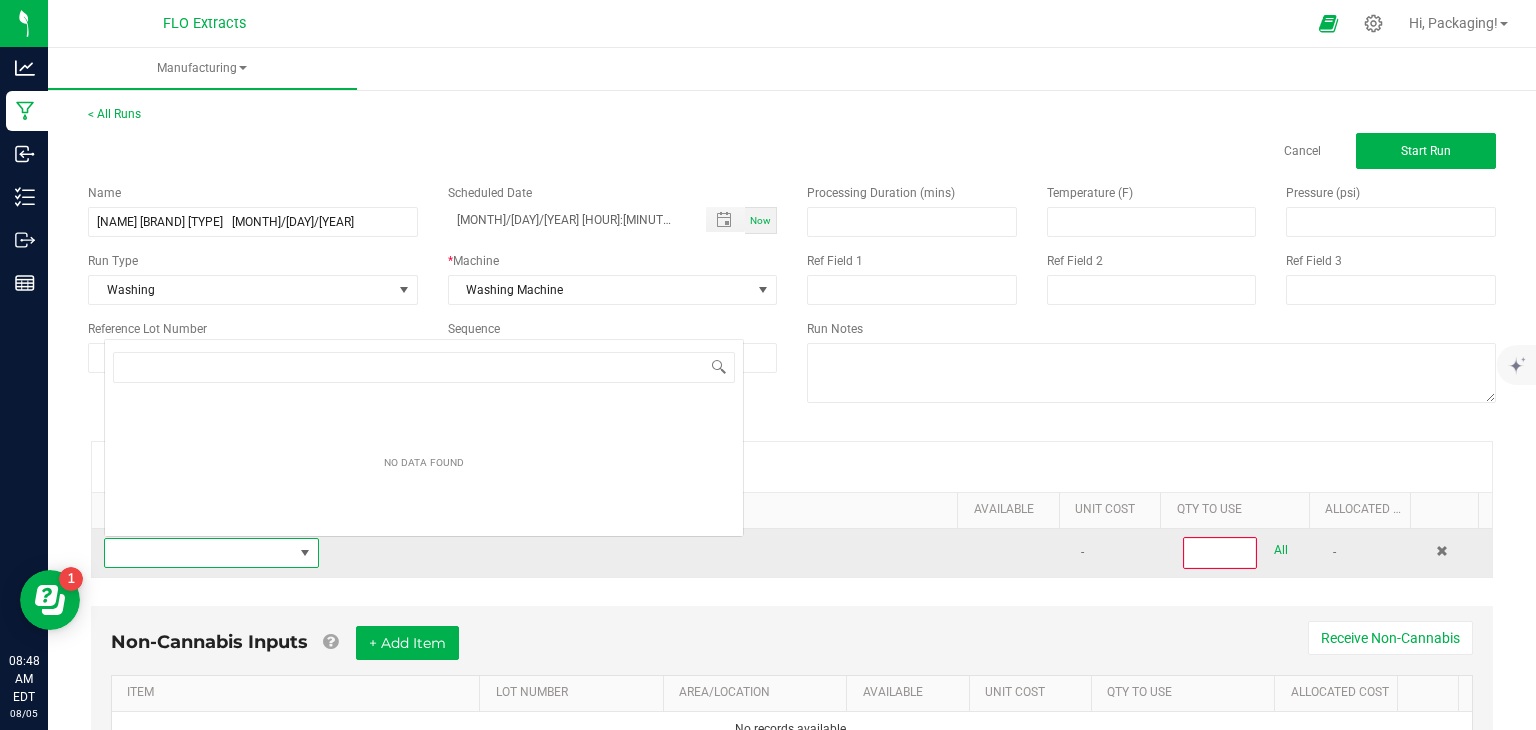 scroll, scrollTop: 0, scrollLeft: 0, axis: both 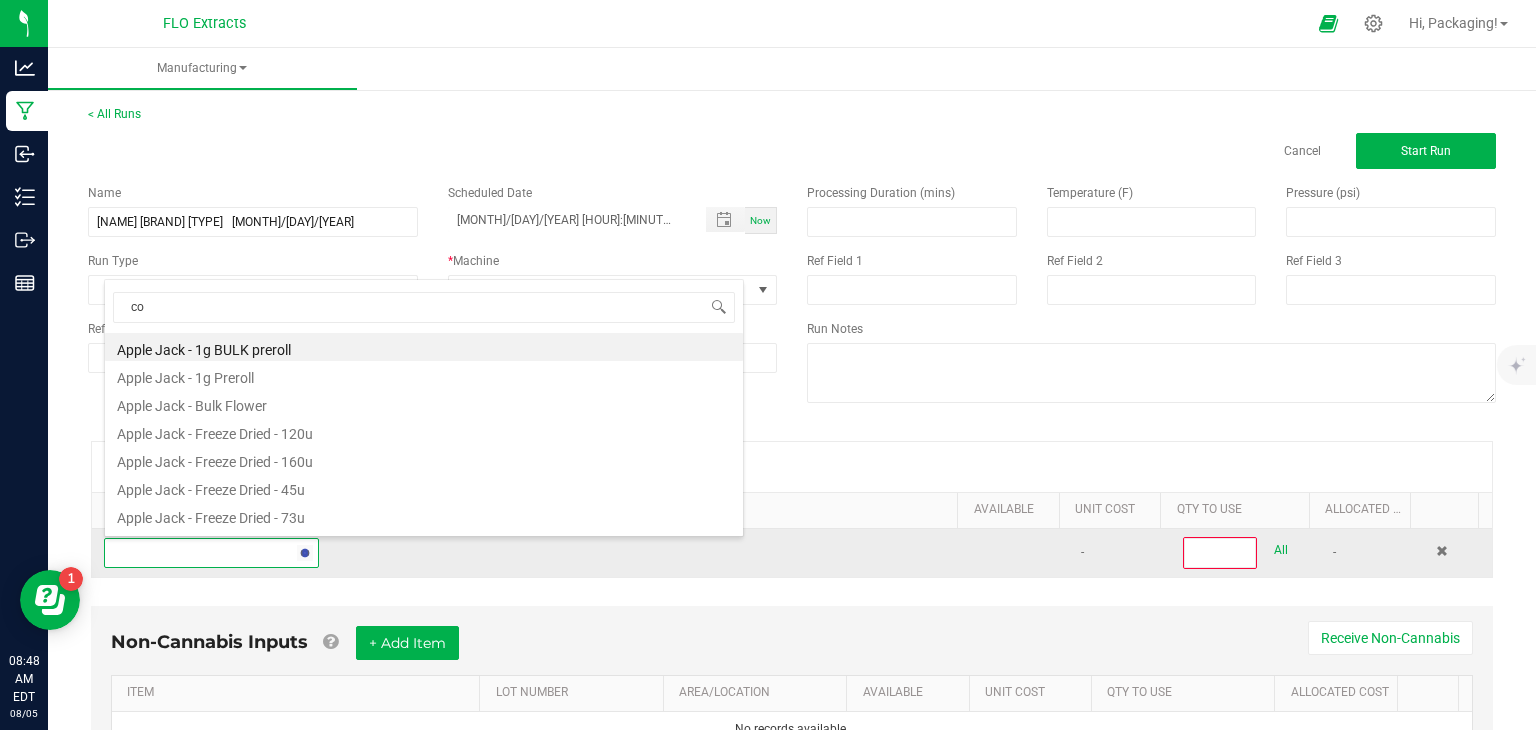 type on "col" 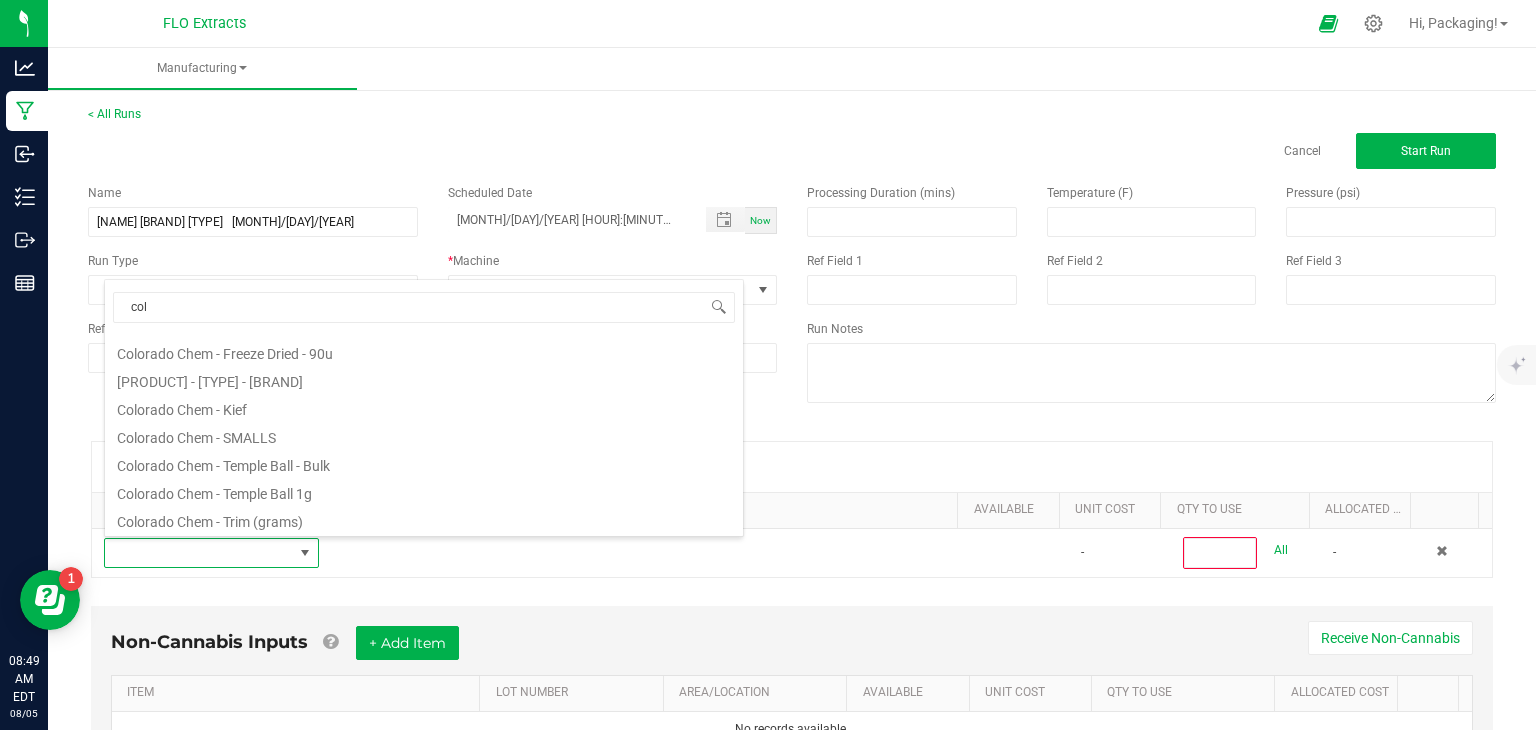 scroll, scrollTop: 271, scrollLeft: 0, axis: vertical 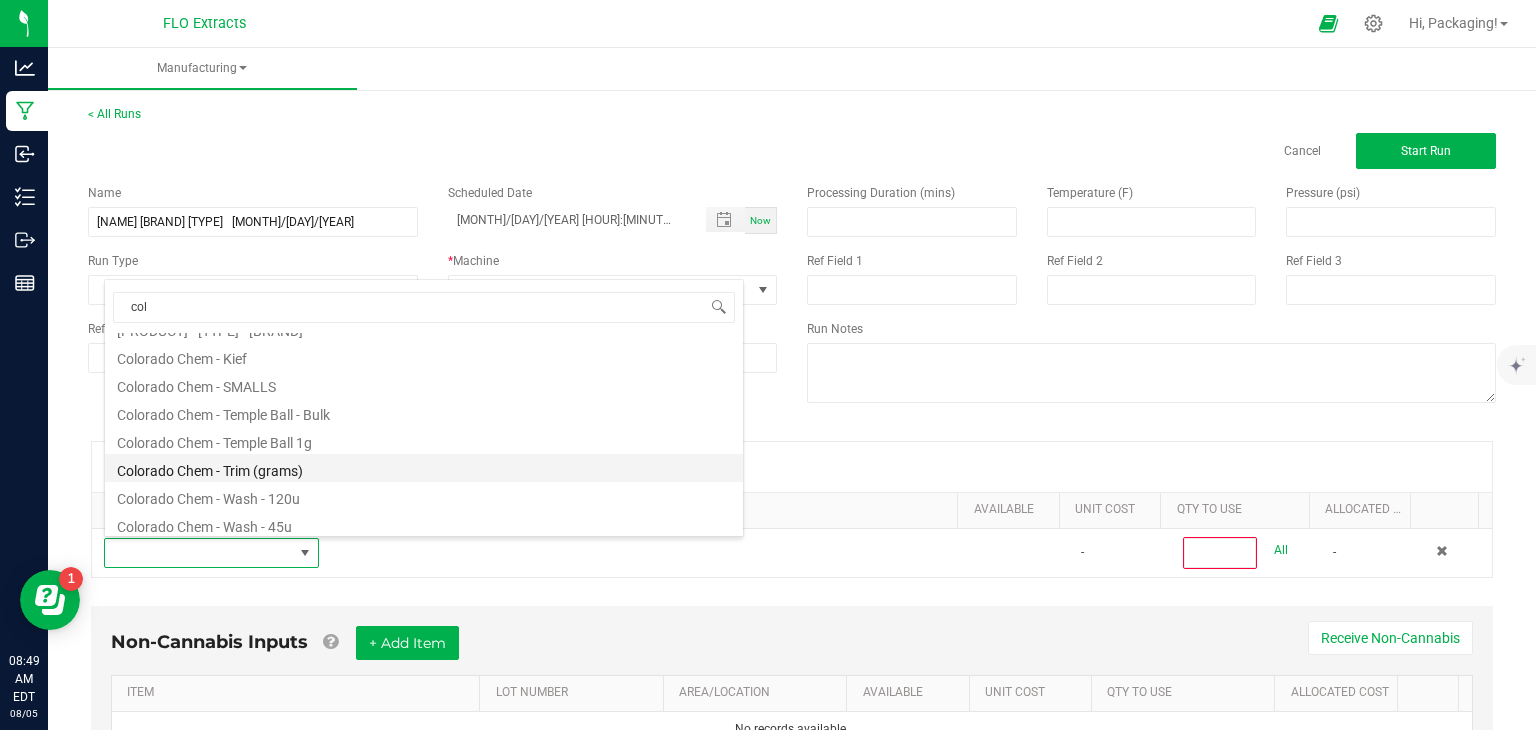 click on "Colorado Chem - Trim (grams)" at bounding box center [424, 468] 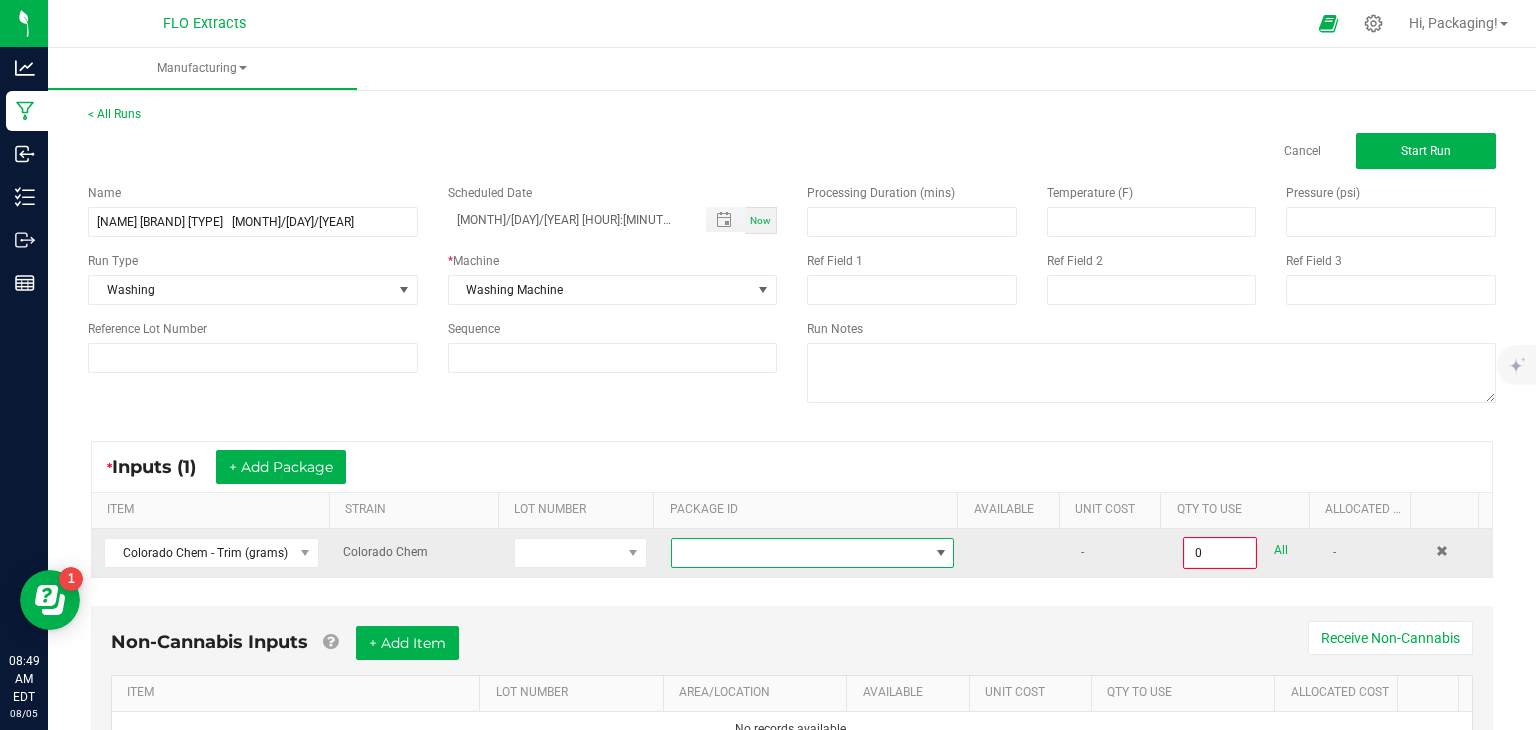 click at bounding box center (941, 553) 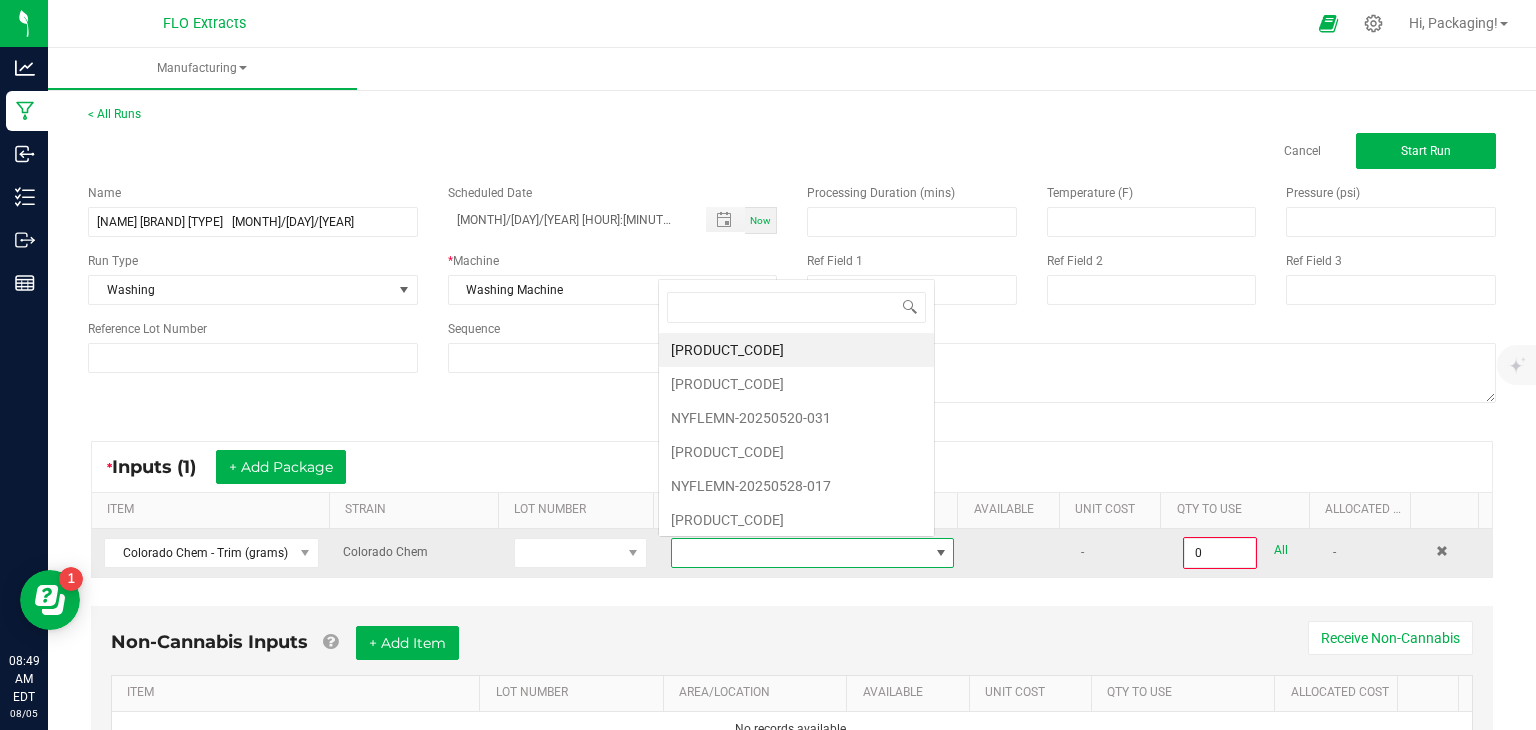 scroll, scrollTop: 0, scrollLeft: 0, axis: both 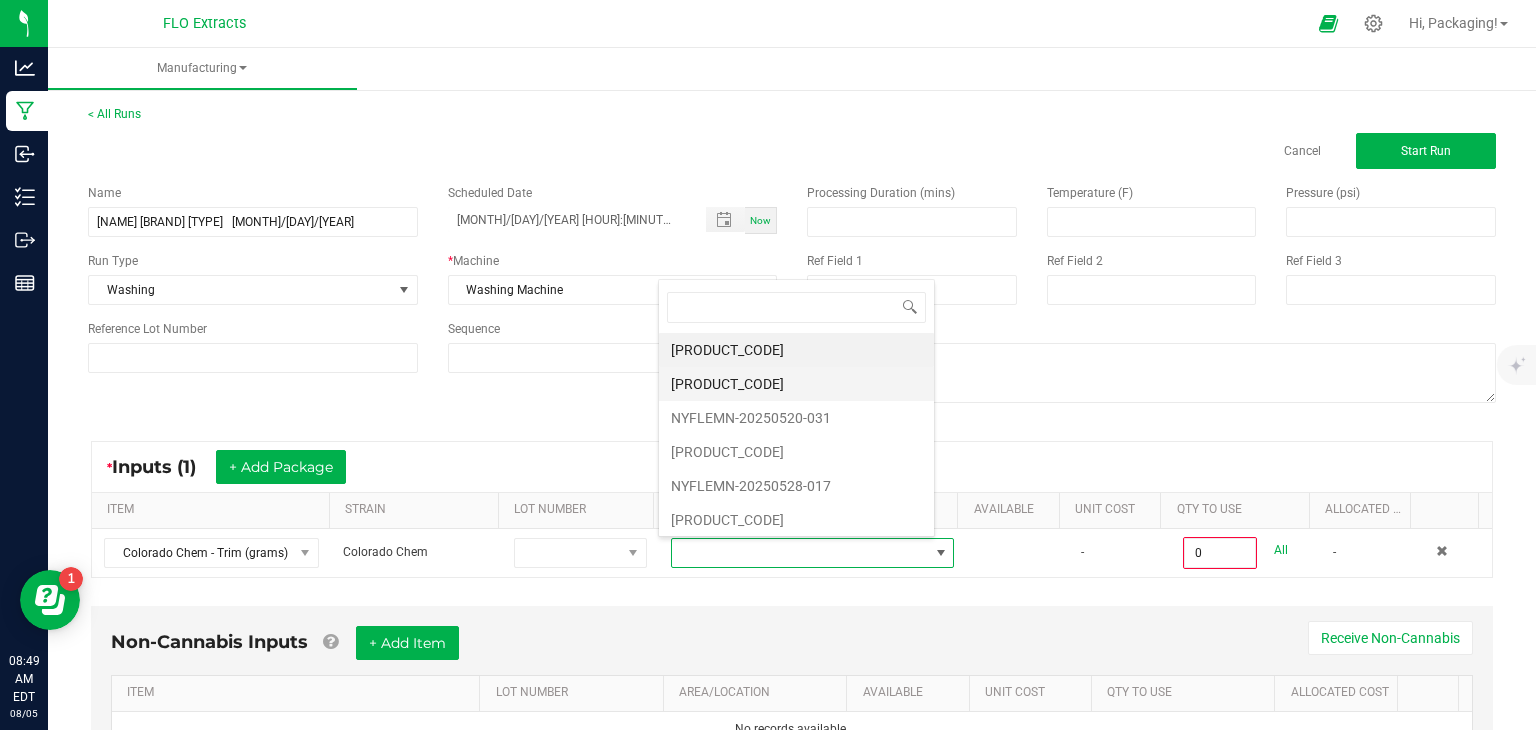 click on "[PRODUCT_CODE]" at bounding box center [796, 384] 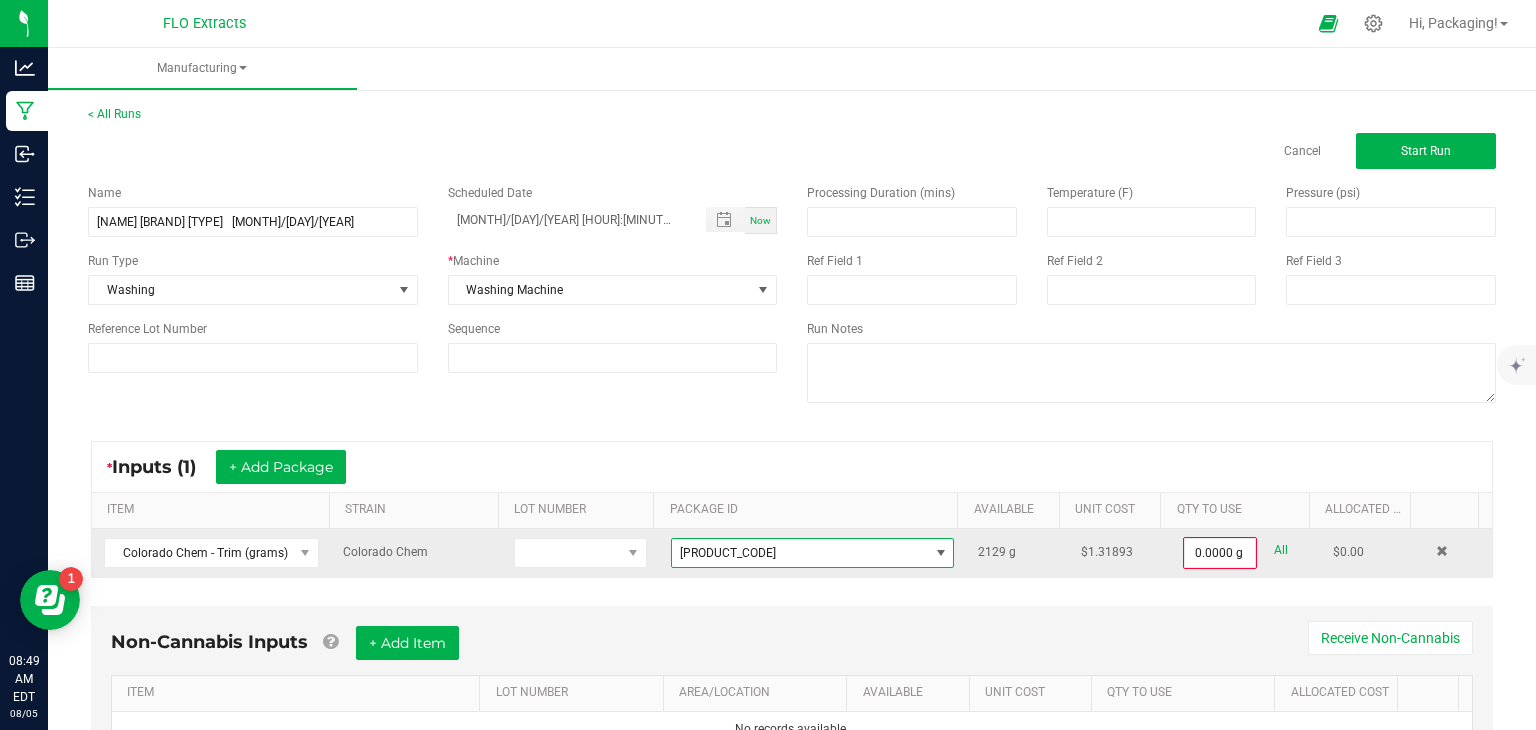 click at bounding box center [941, 553] 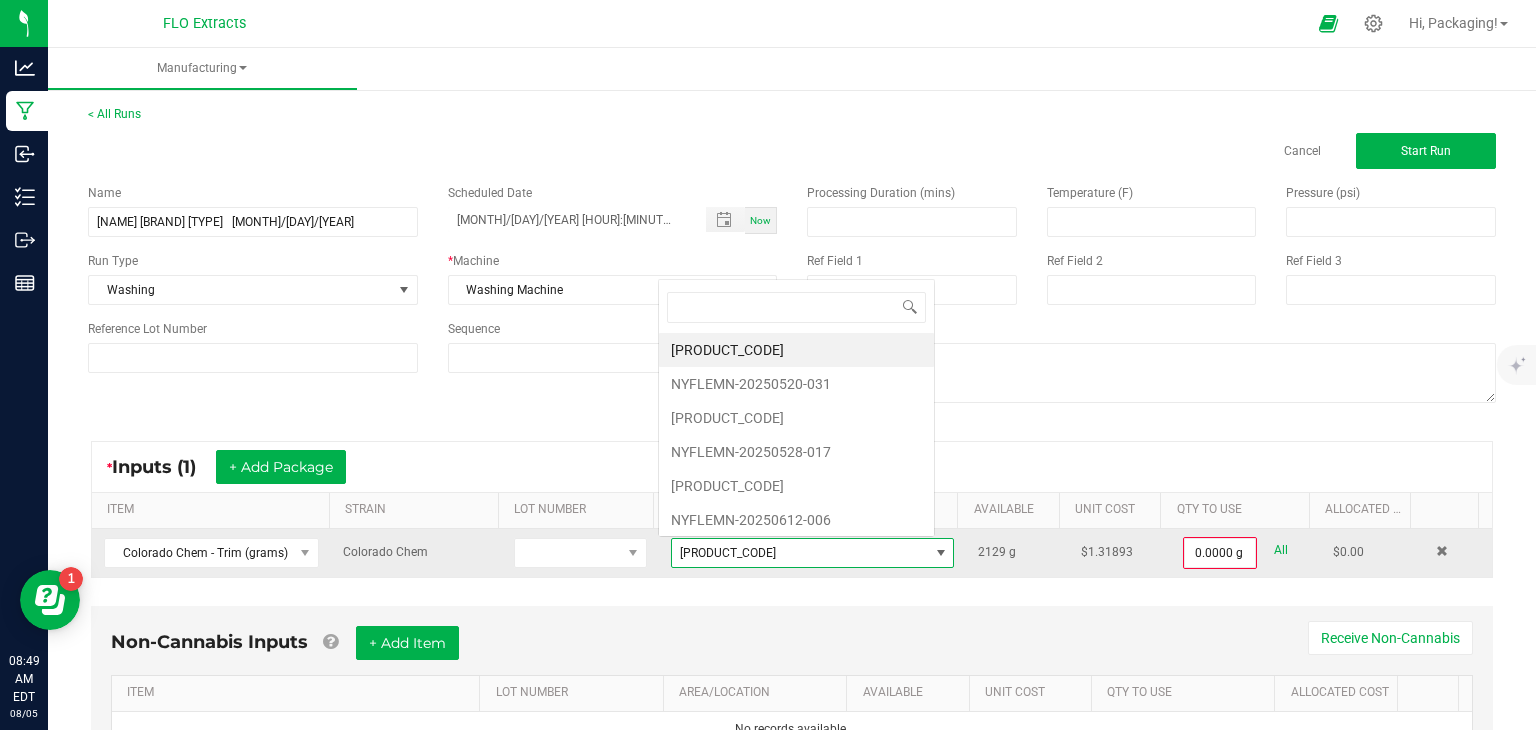 scroll, scrollTop: 0, scrollLeft: 0, axis: both 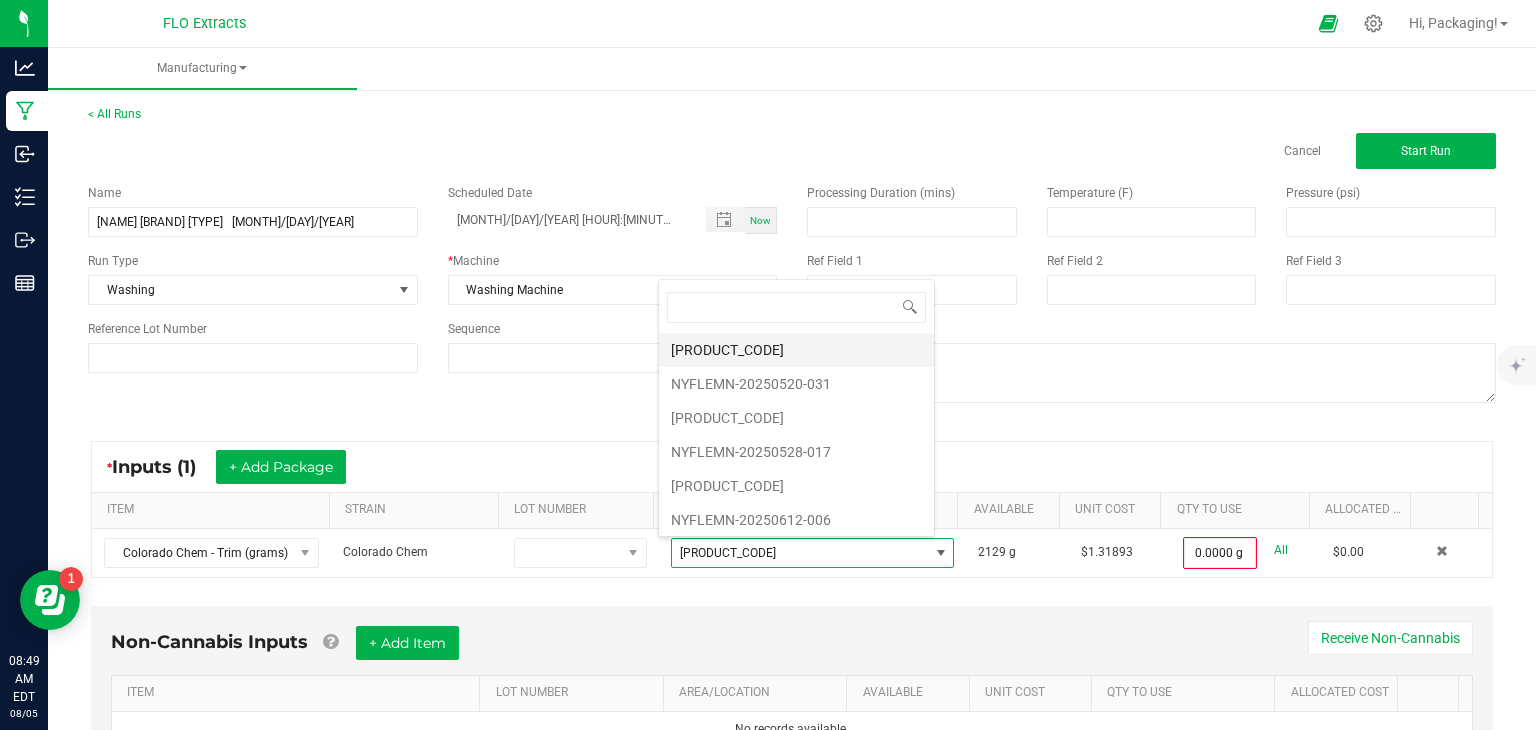 click on "[PRODUCT_CODE]" at bounding box center [796, 350] 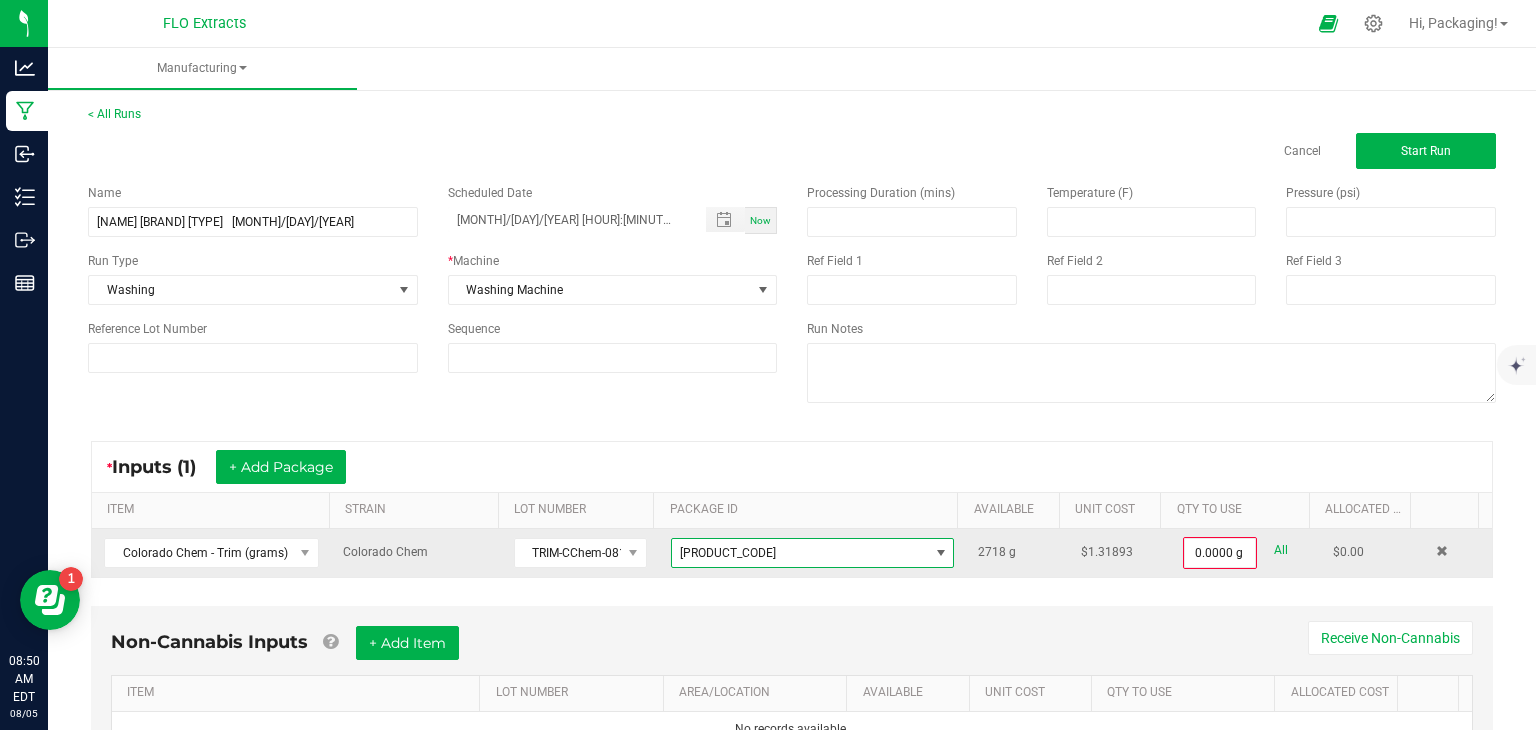 click at bounding box center (941, 553) 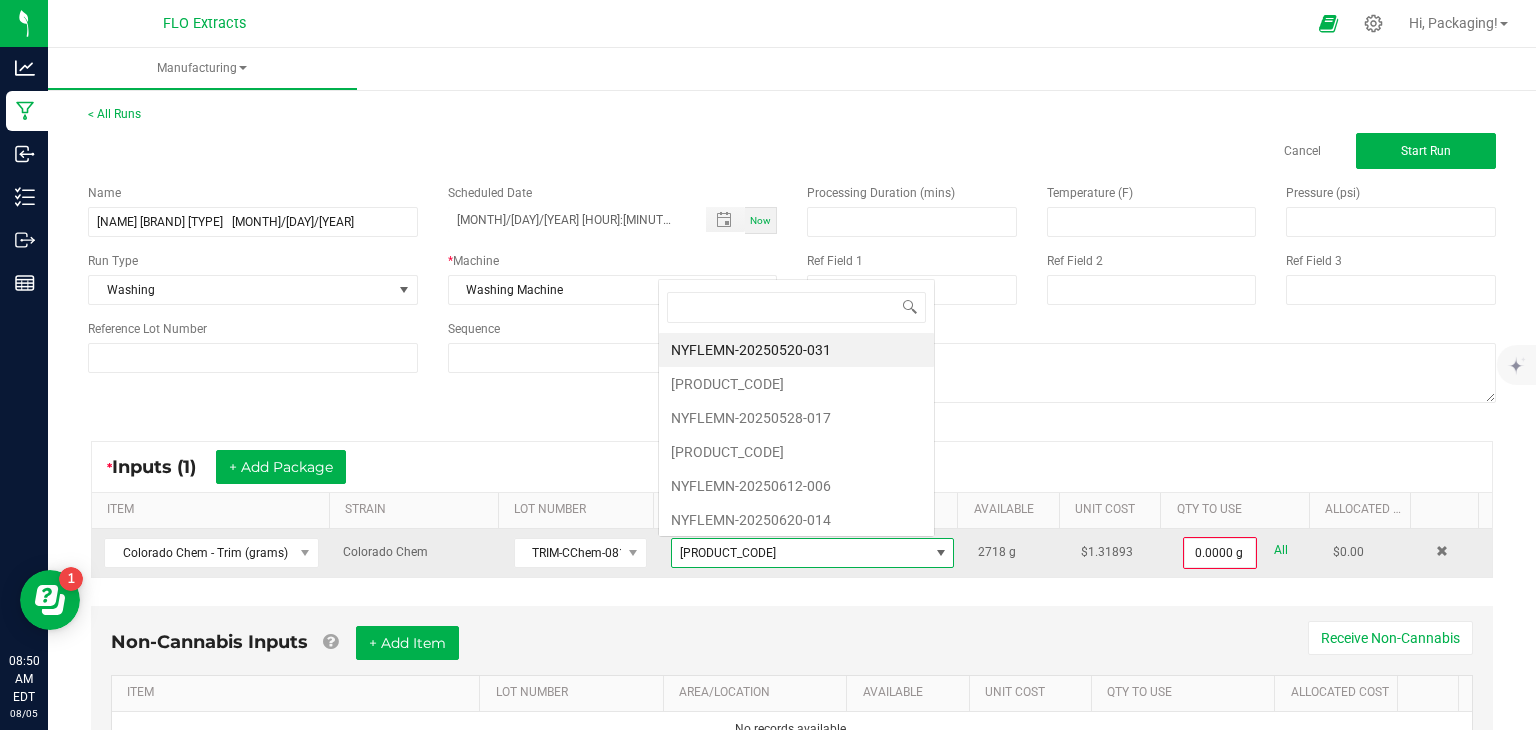 scroll, scrollTop: 0, scrollLeft: 0, axis: both 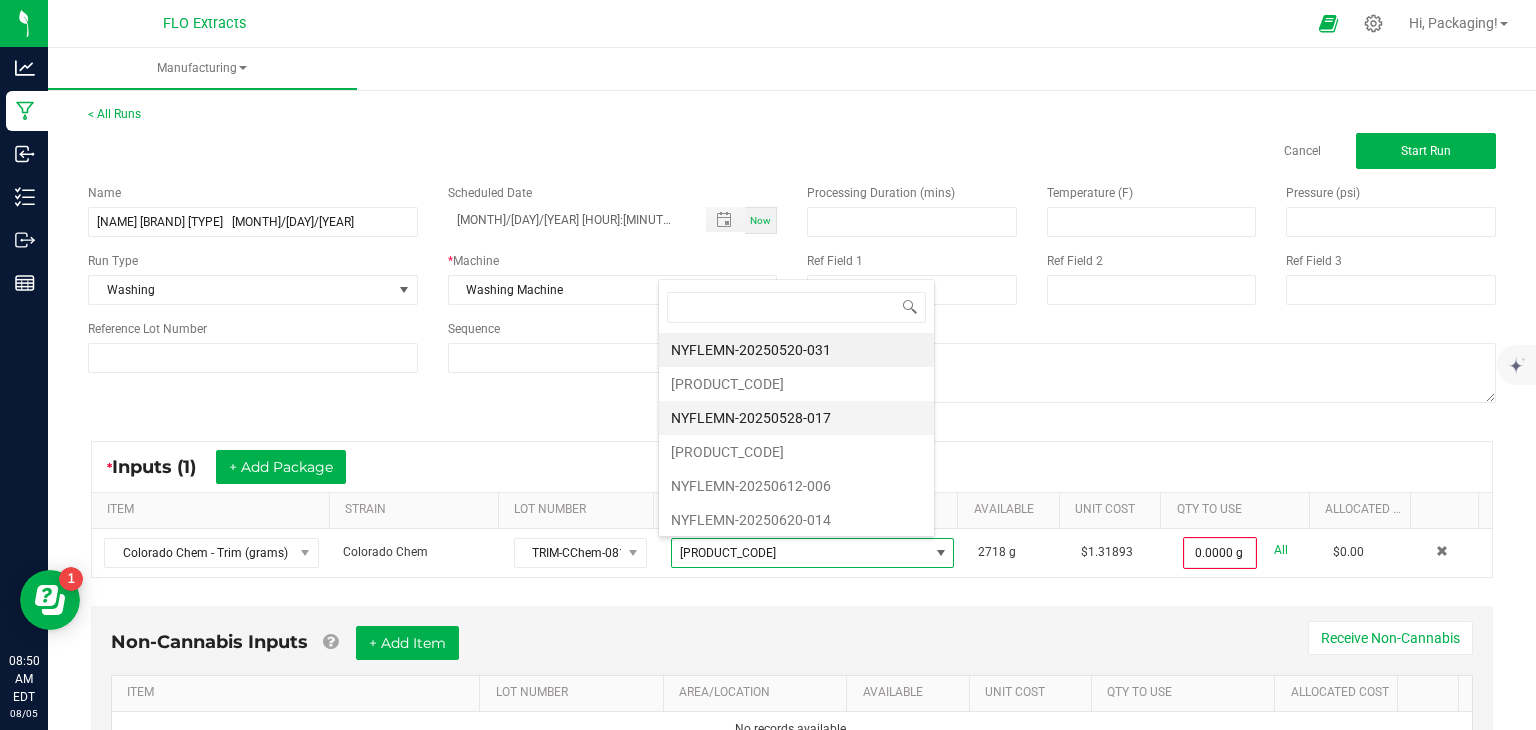 click on "NYFLEMN-20250528-017" at bounding box center [796, 418] 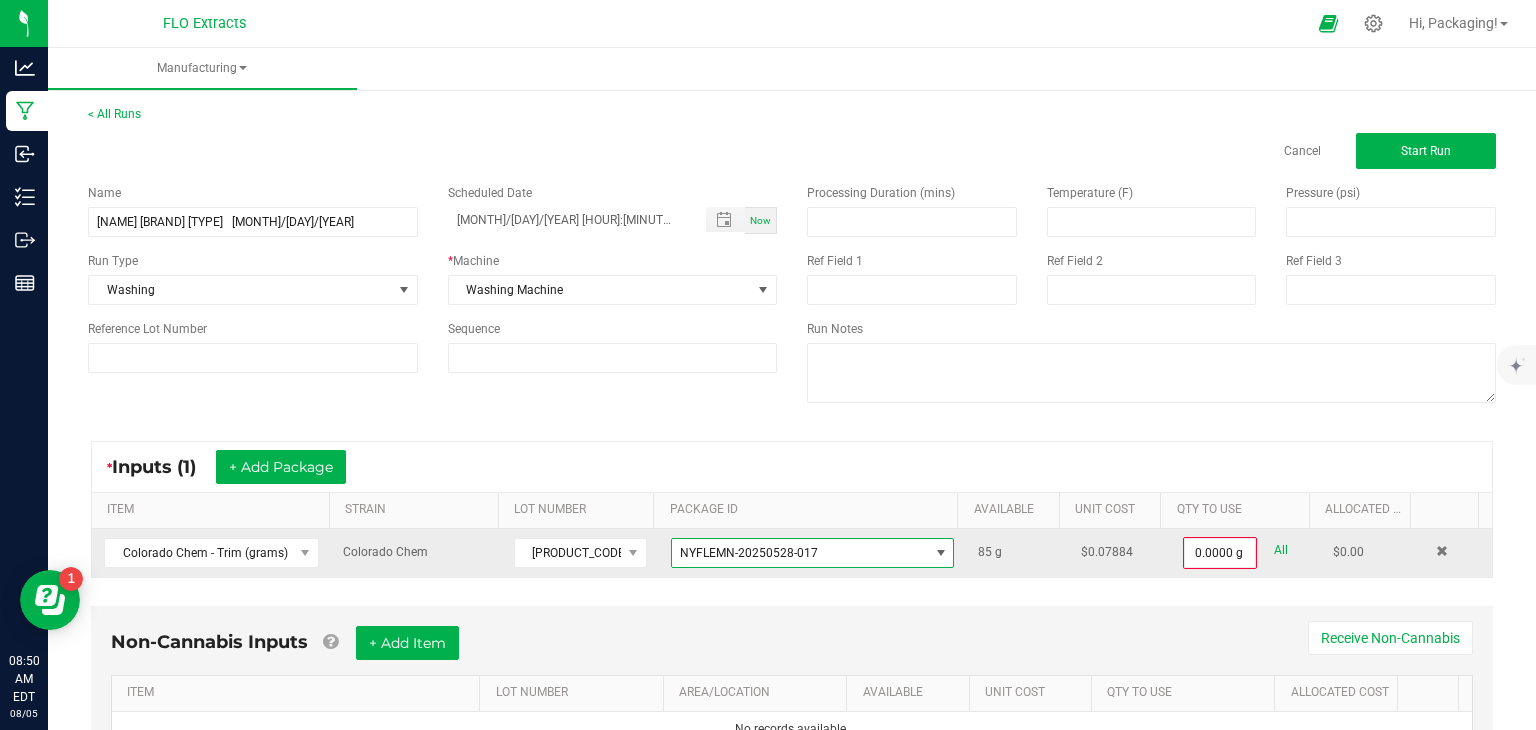 click at bounding box center (941, 553) 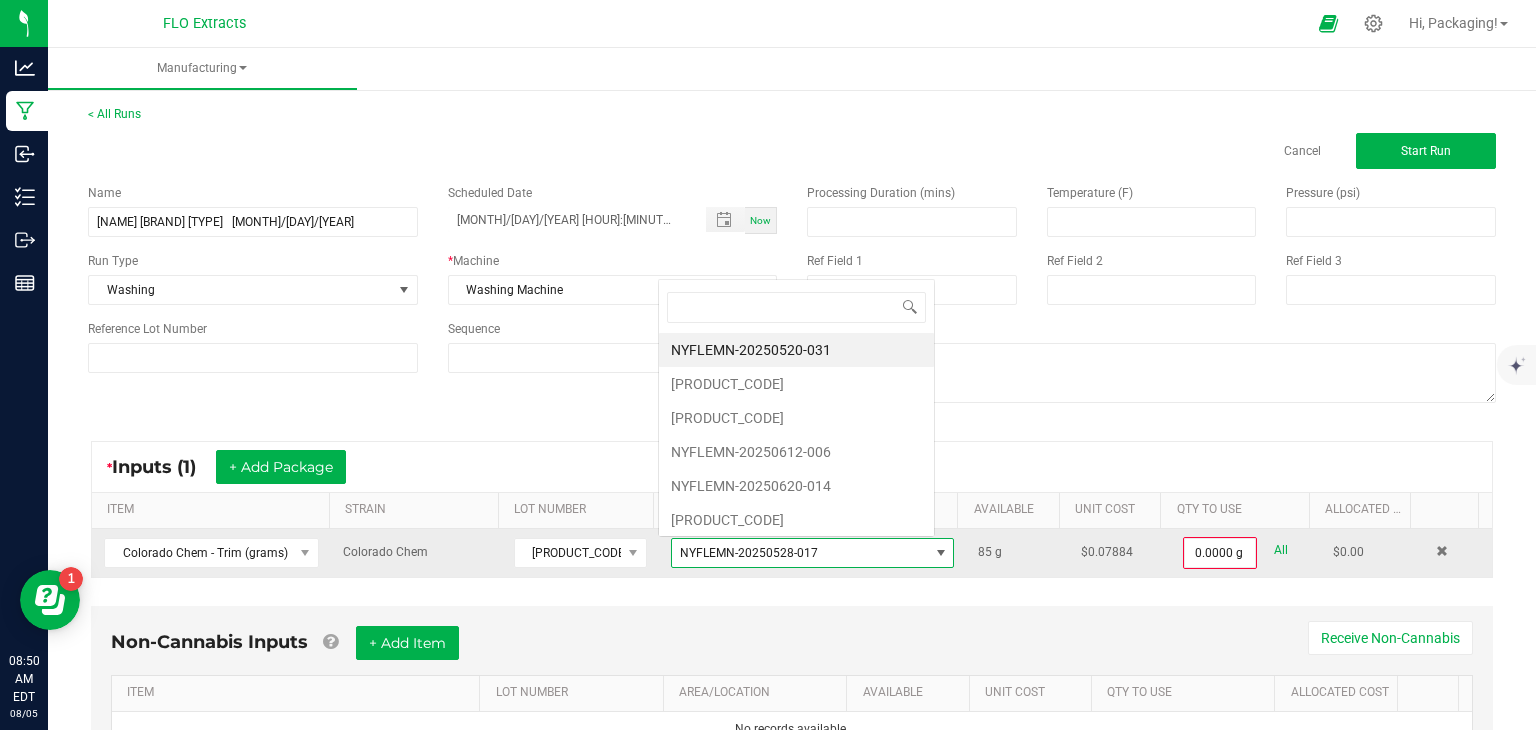 scroll, scrollTop: 0, scrollLeft: 0, axis: both 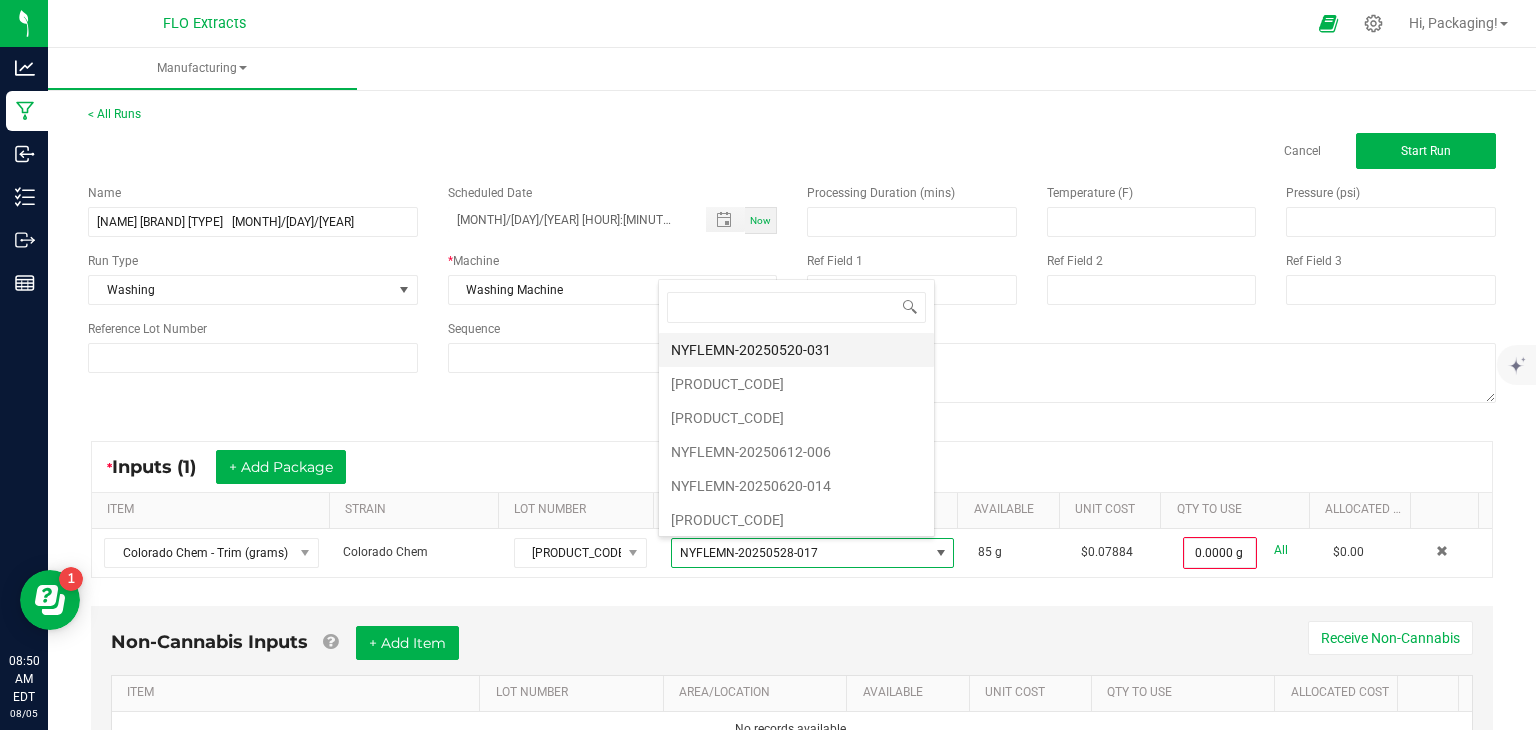 click on "NYFLEMN-20250520-031" at bounding box center (796, 350) 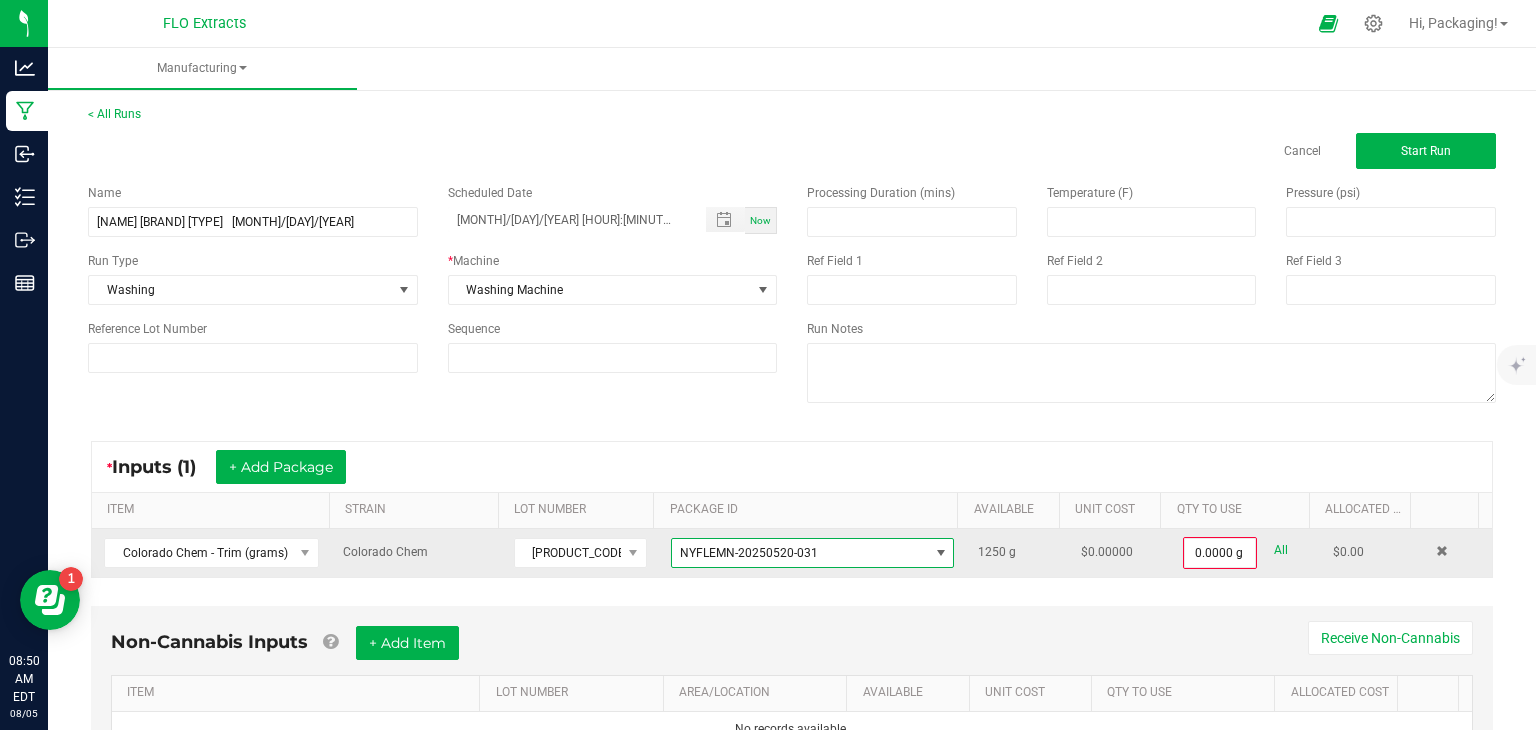 click at bounding box center (941, 553) 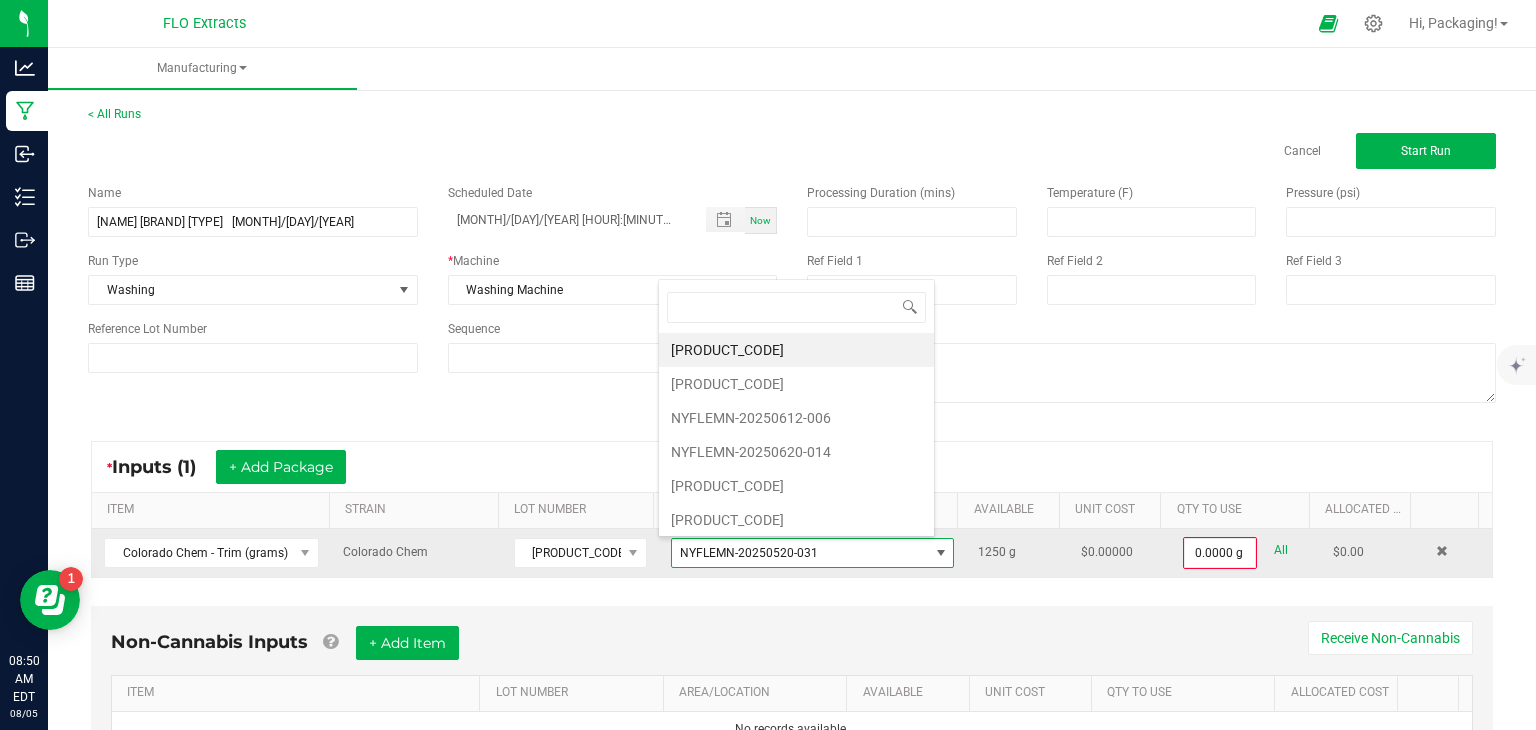 scroll, scrollTop: 99970, scrollLeft: 99723, axis: both 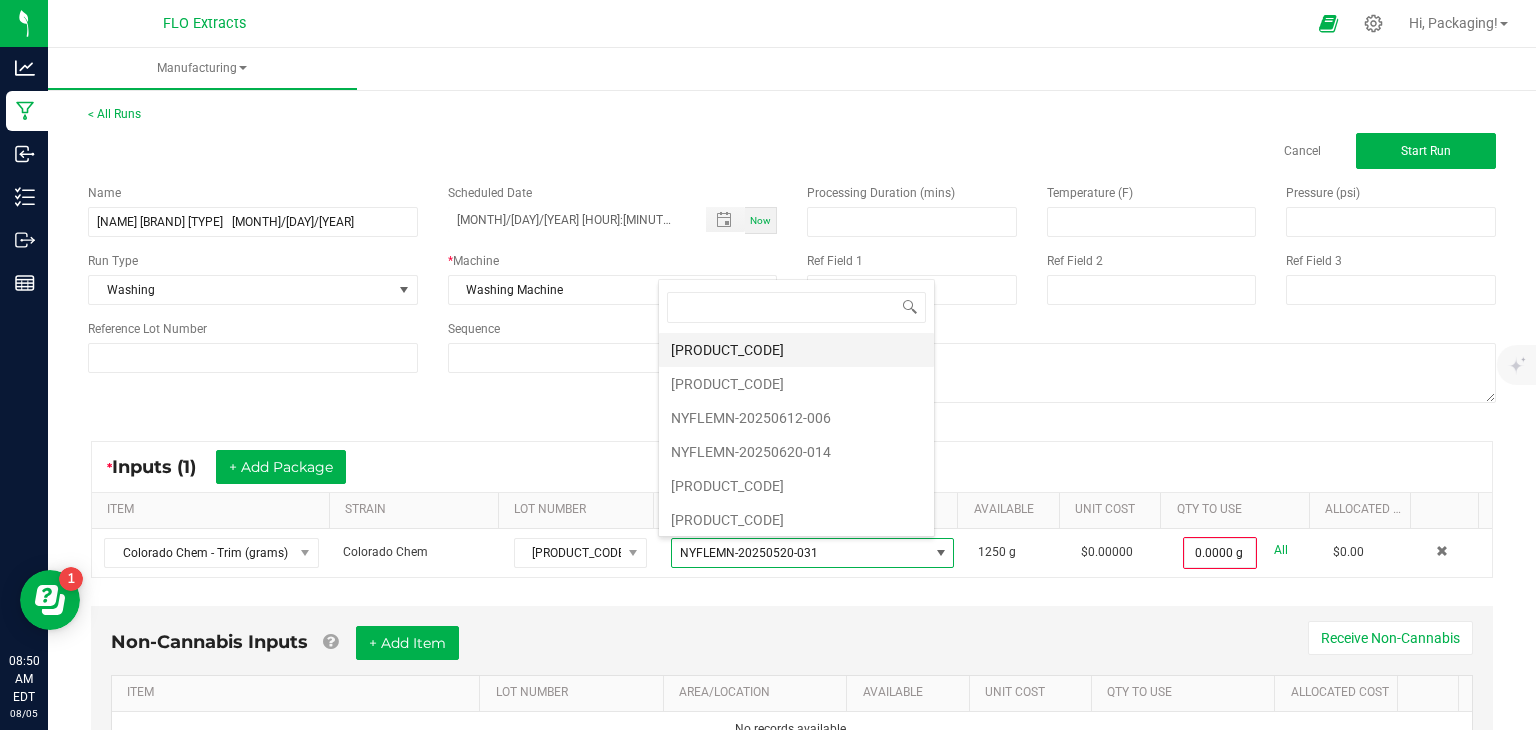 click on "[PRODUCT_CODE]" at bounding box center [796, 350] 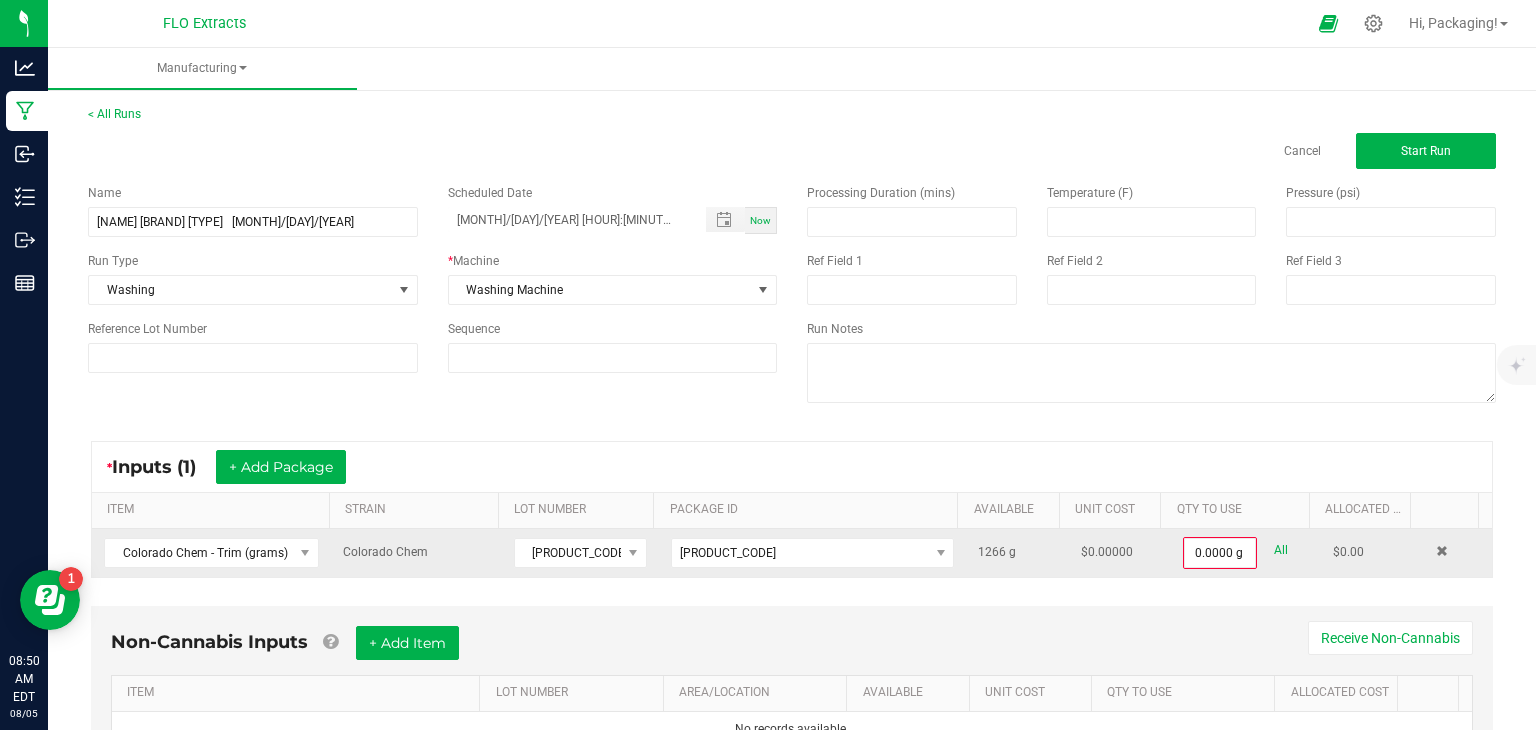 click on "All" at bounding box center (1281, 550) 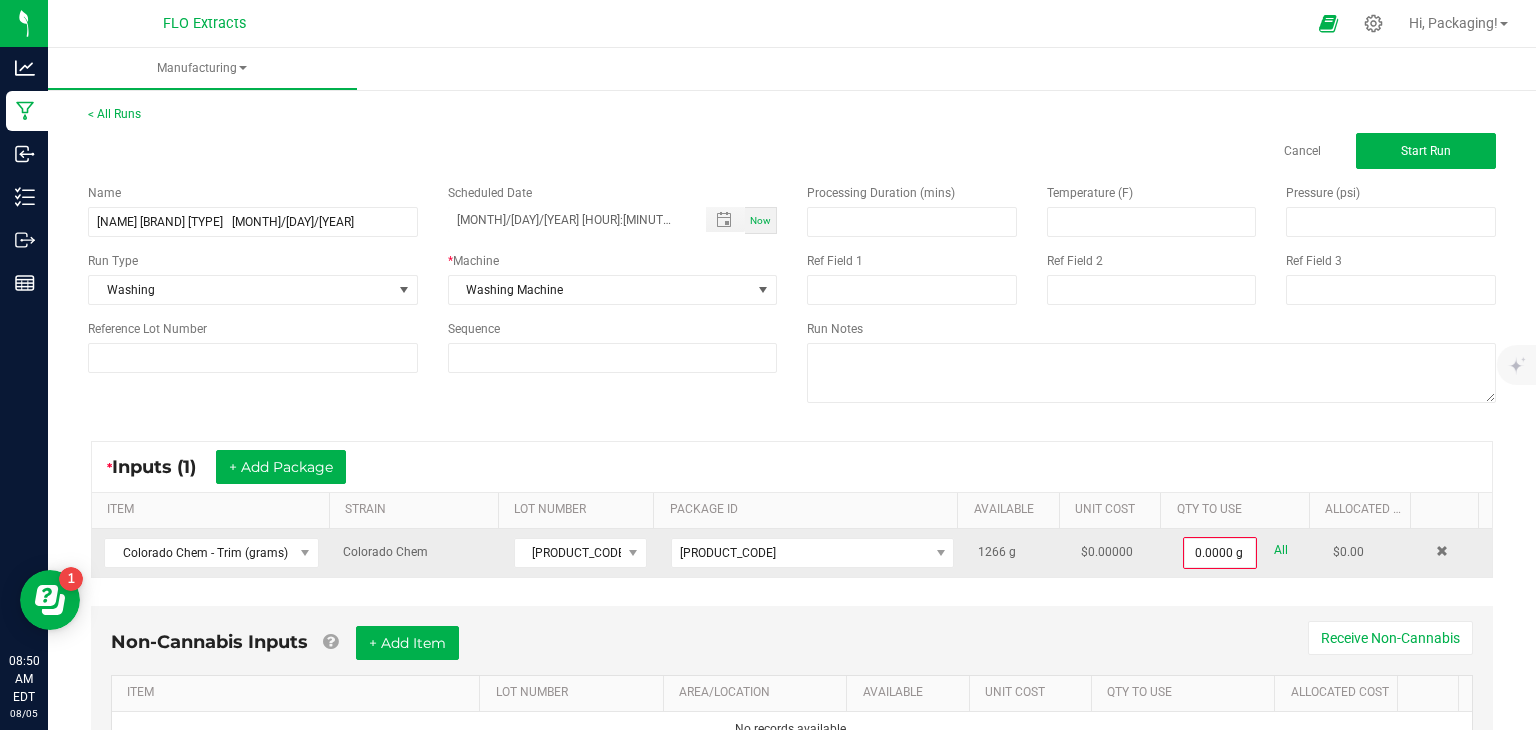 type on "[NUMBER].[UNITS]" 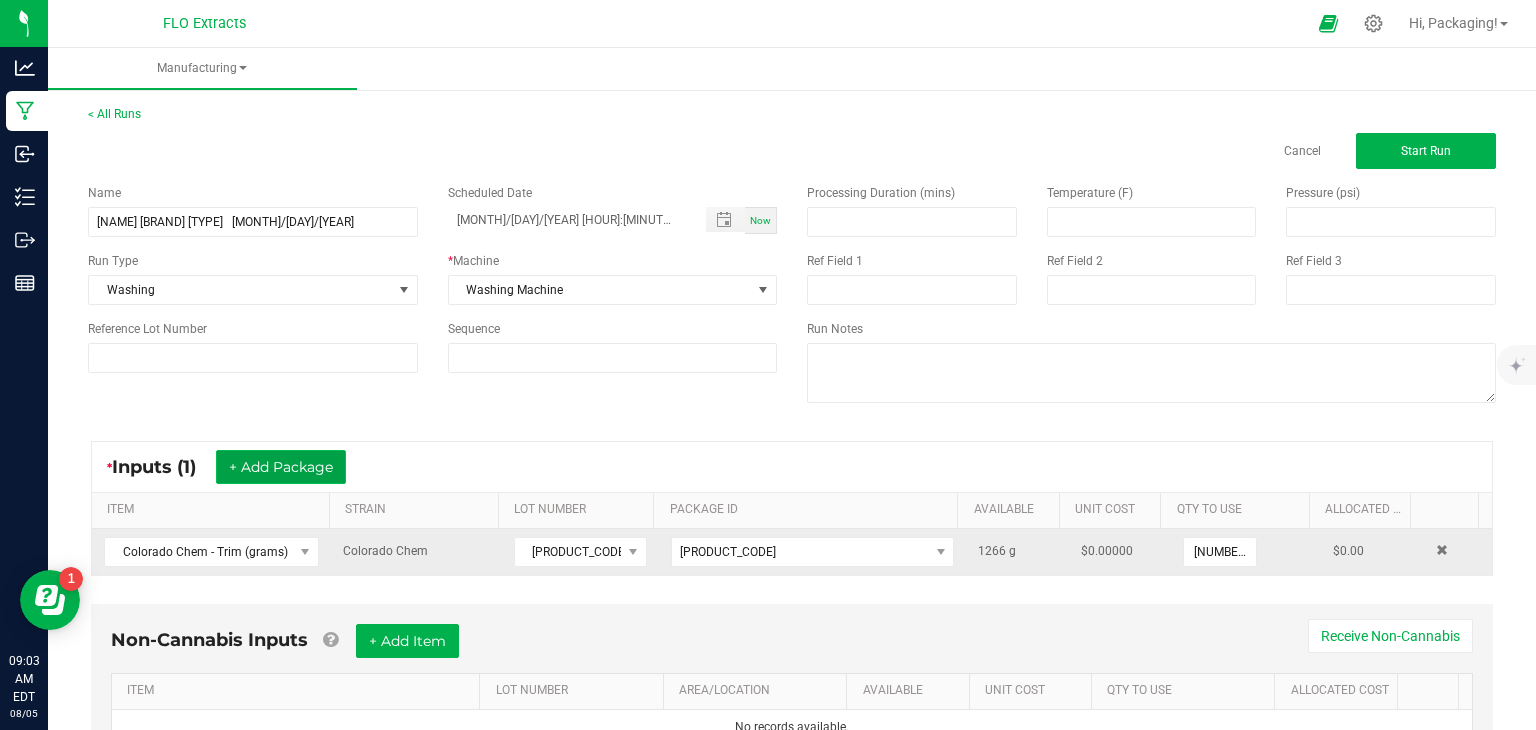 click on "+ Add Package" at bounding box center (281, 467) 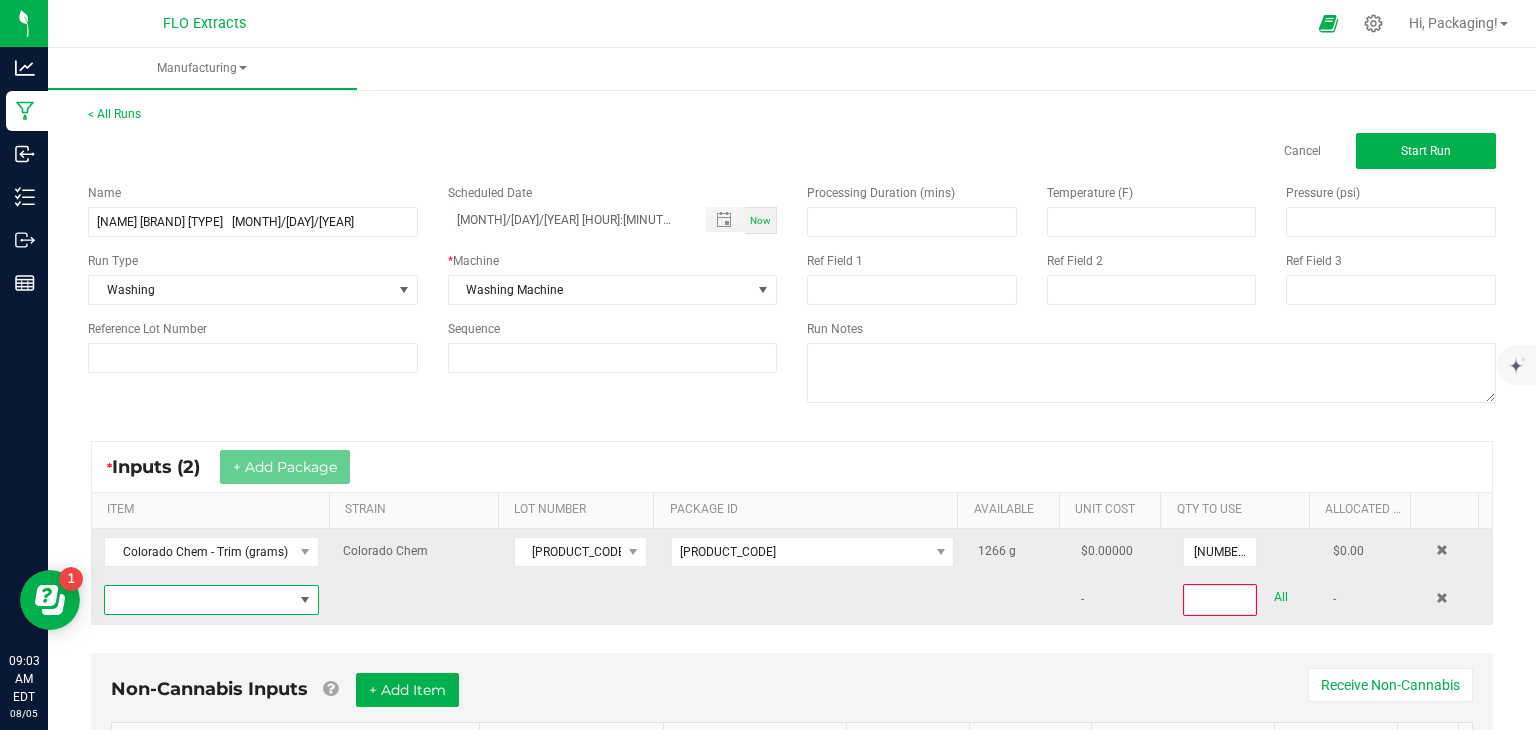 click at bounding box center (305, 600) 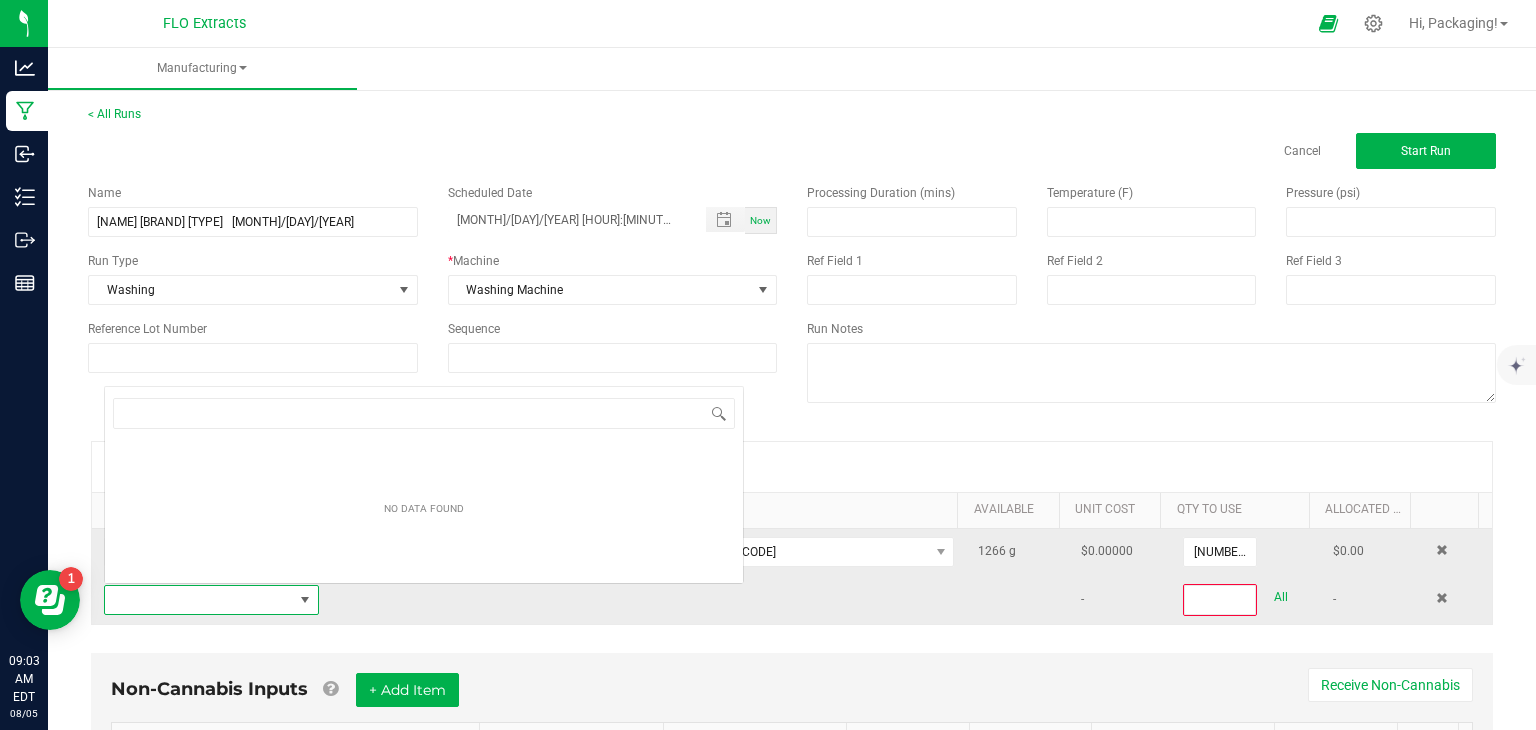 scroll, scrollTop: 0, scrollLeft: 0, axis: both 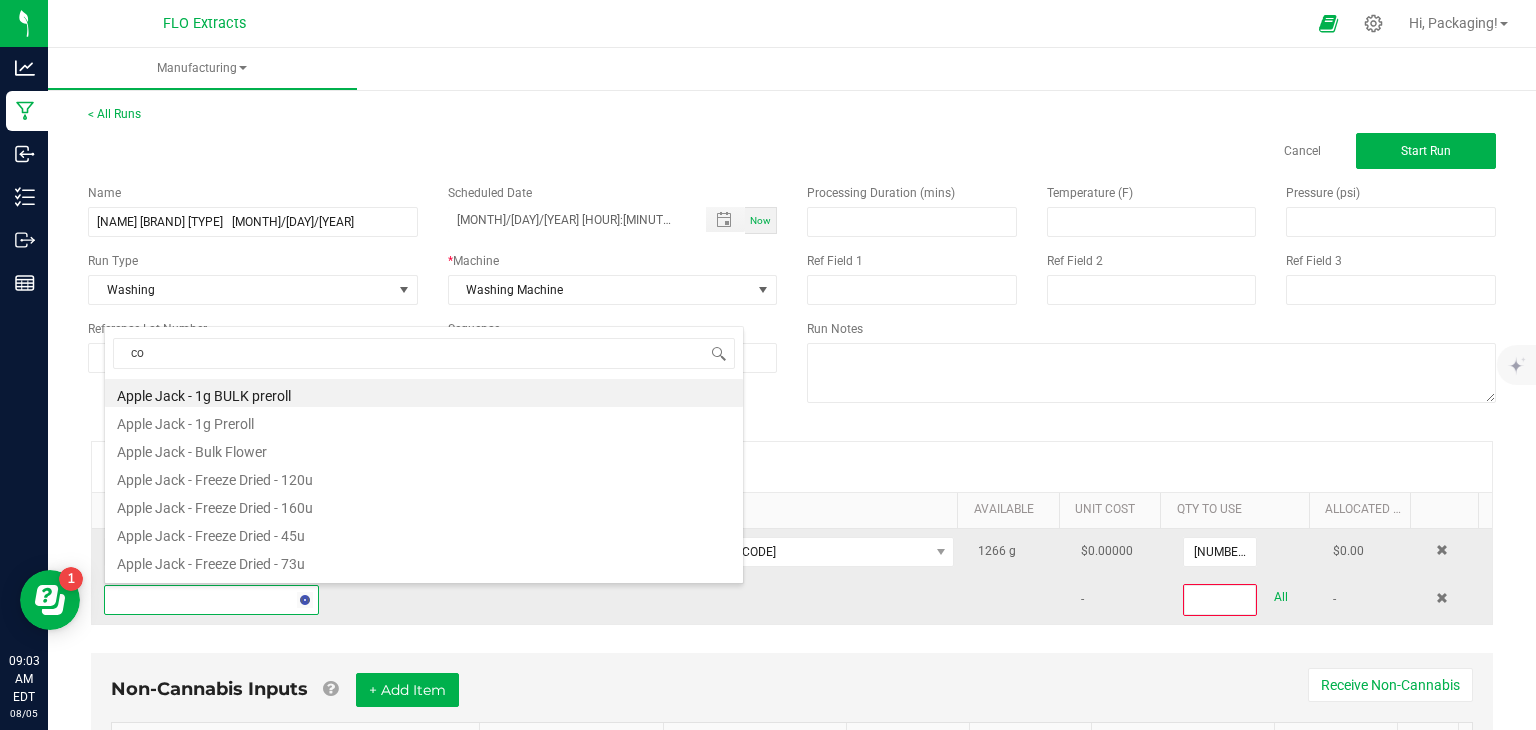 type on "col" 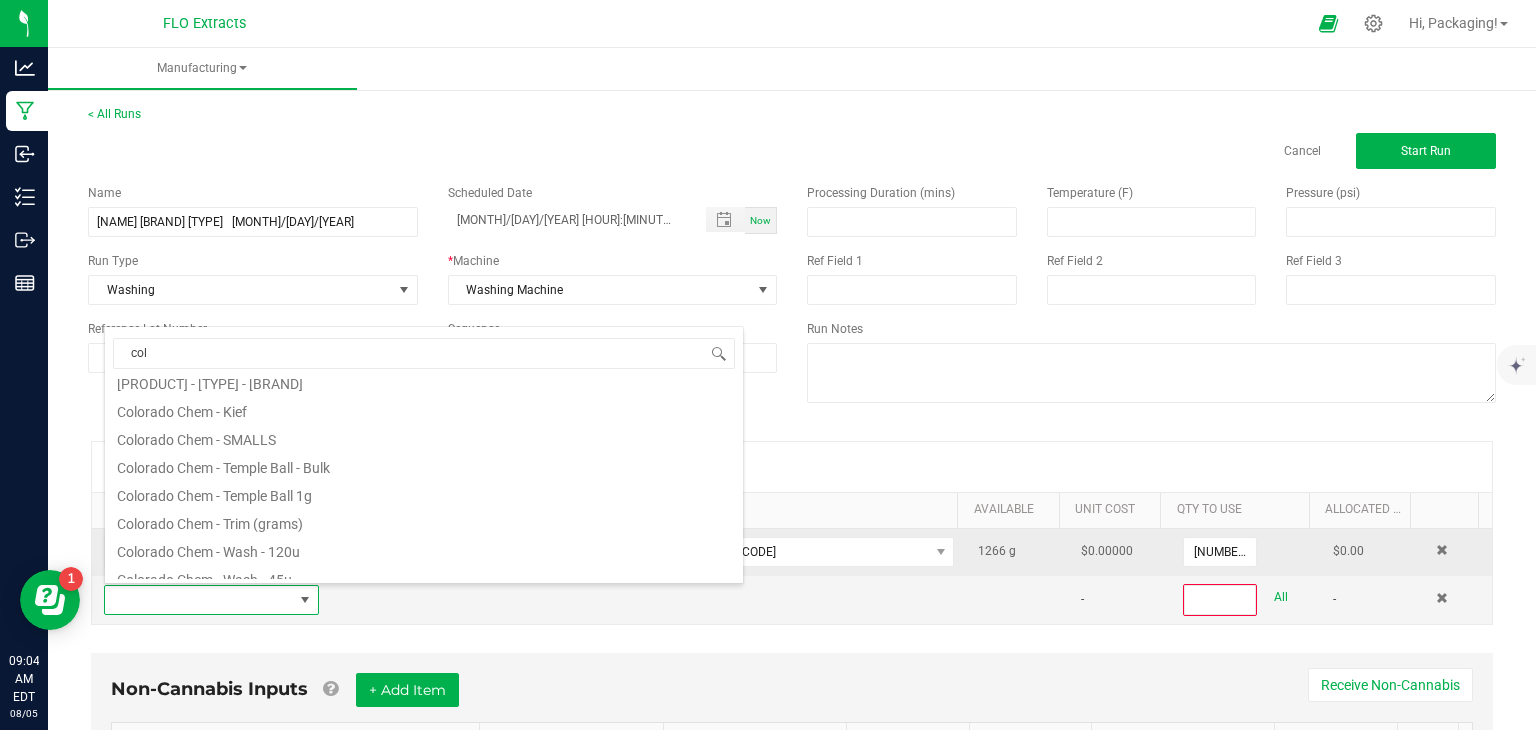 scroll, scrollTop: 268, scrollLeft: 0, axis: vertical 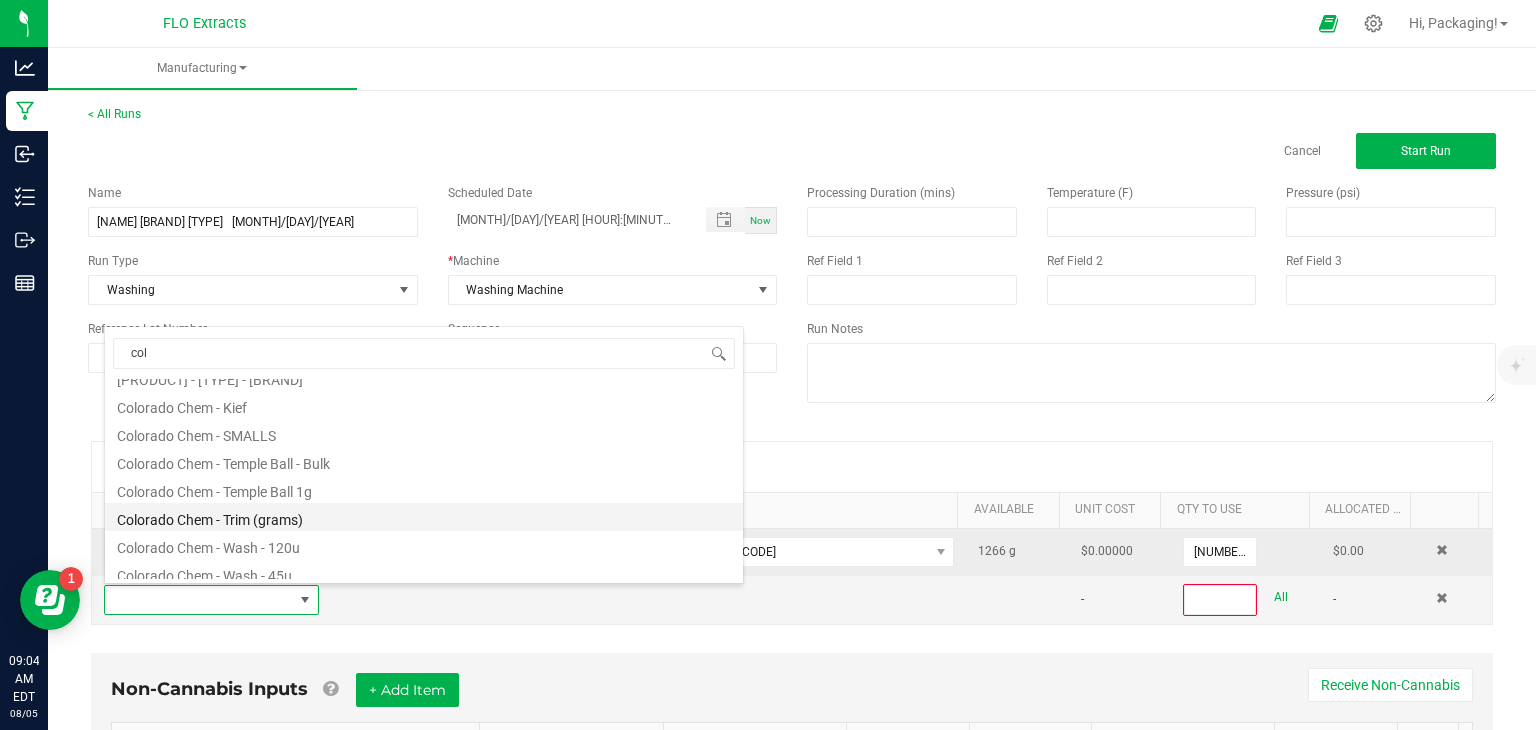click on "Colorado Chem - Trim (grams)" at bounding box center (424, 517) 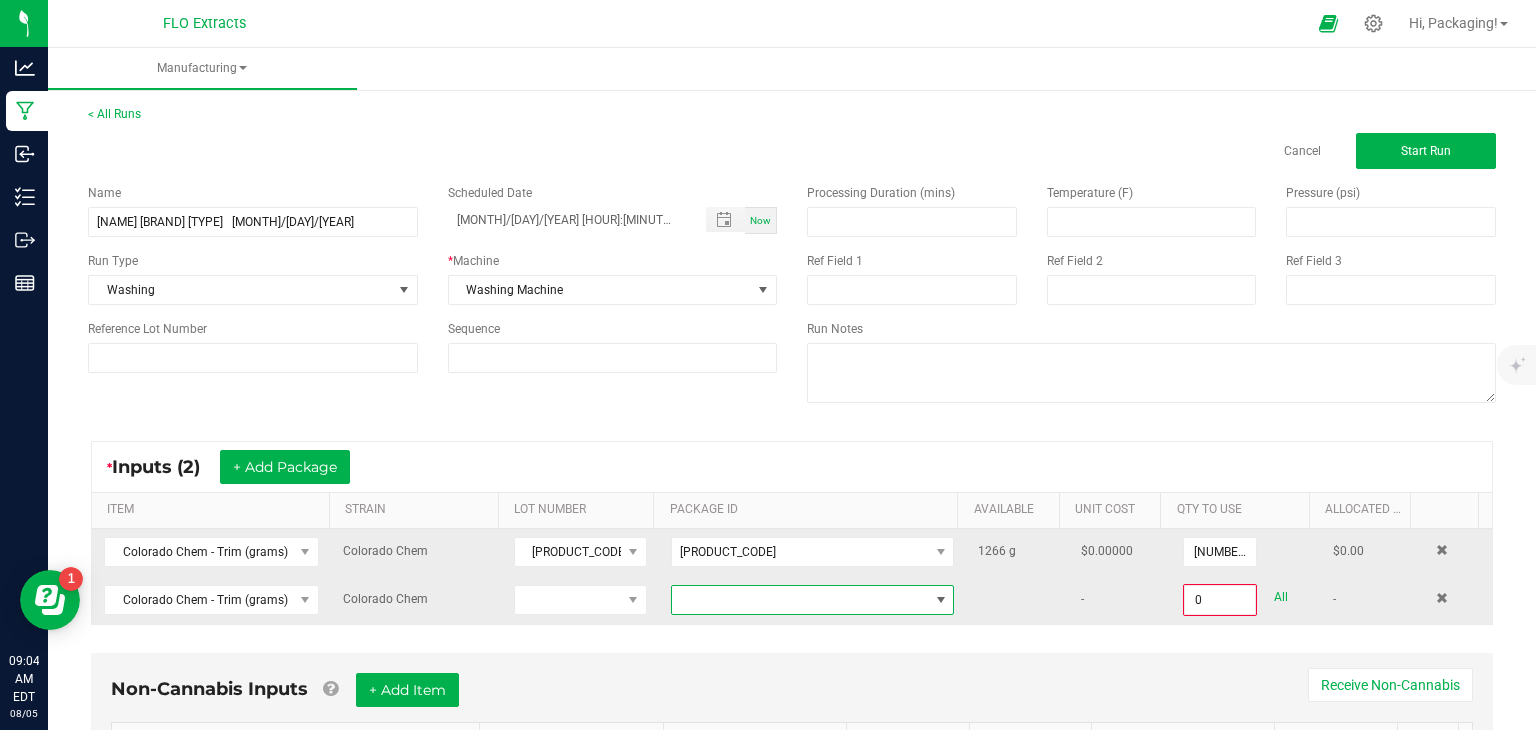 click at bounding box center (941, 600) 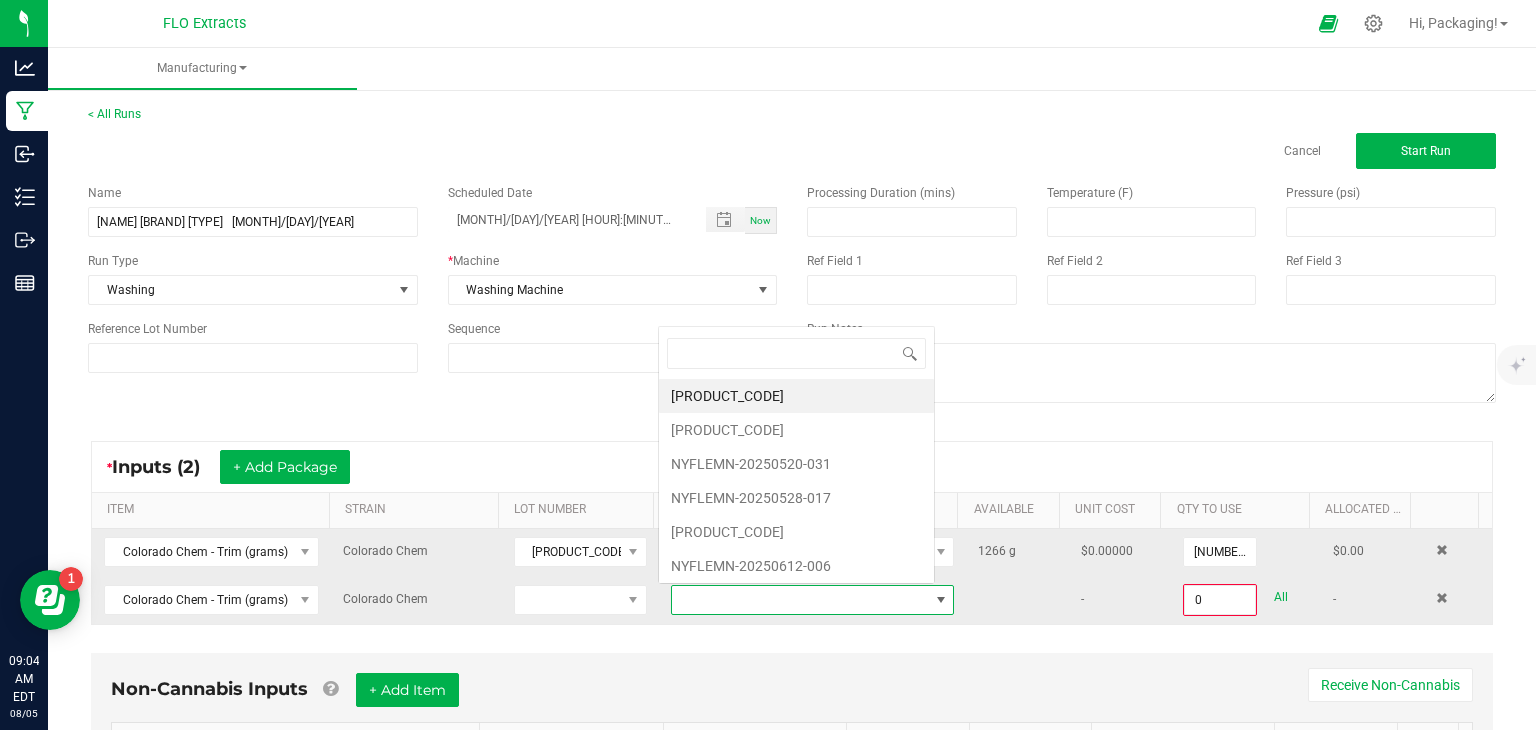 scroll, scrollTop: 0, scrollLeft: 0, axis: both 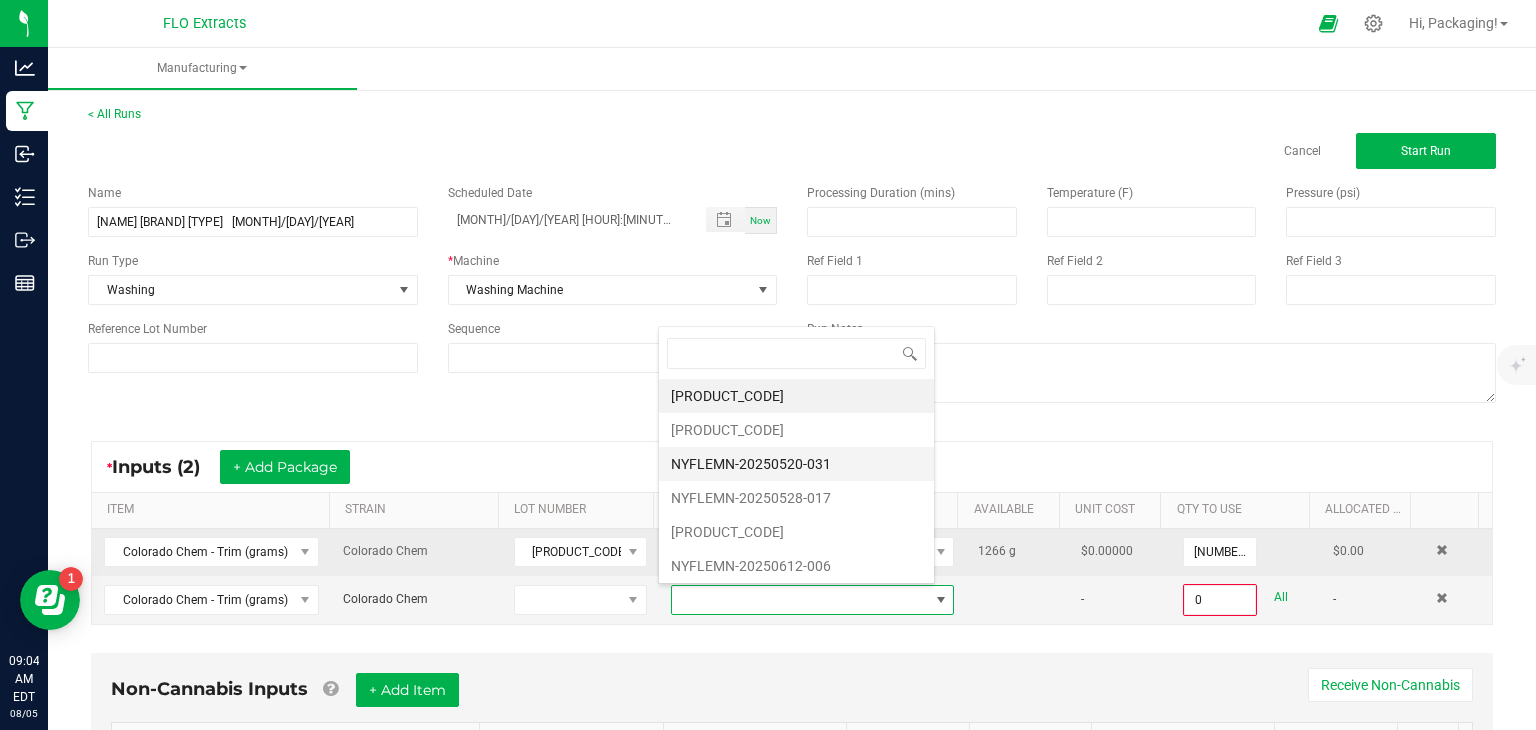click on "NYFLEMN-20250520-031" at bounding box center [796, 464] 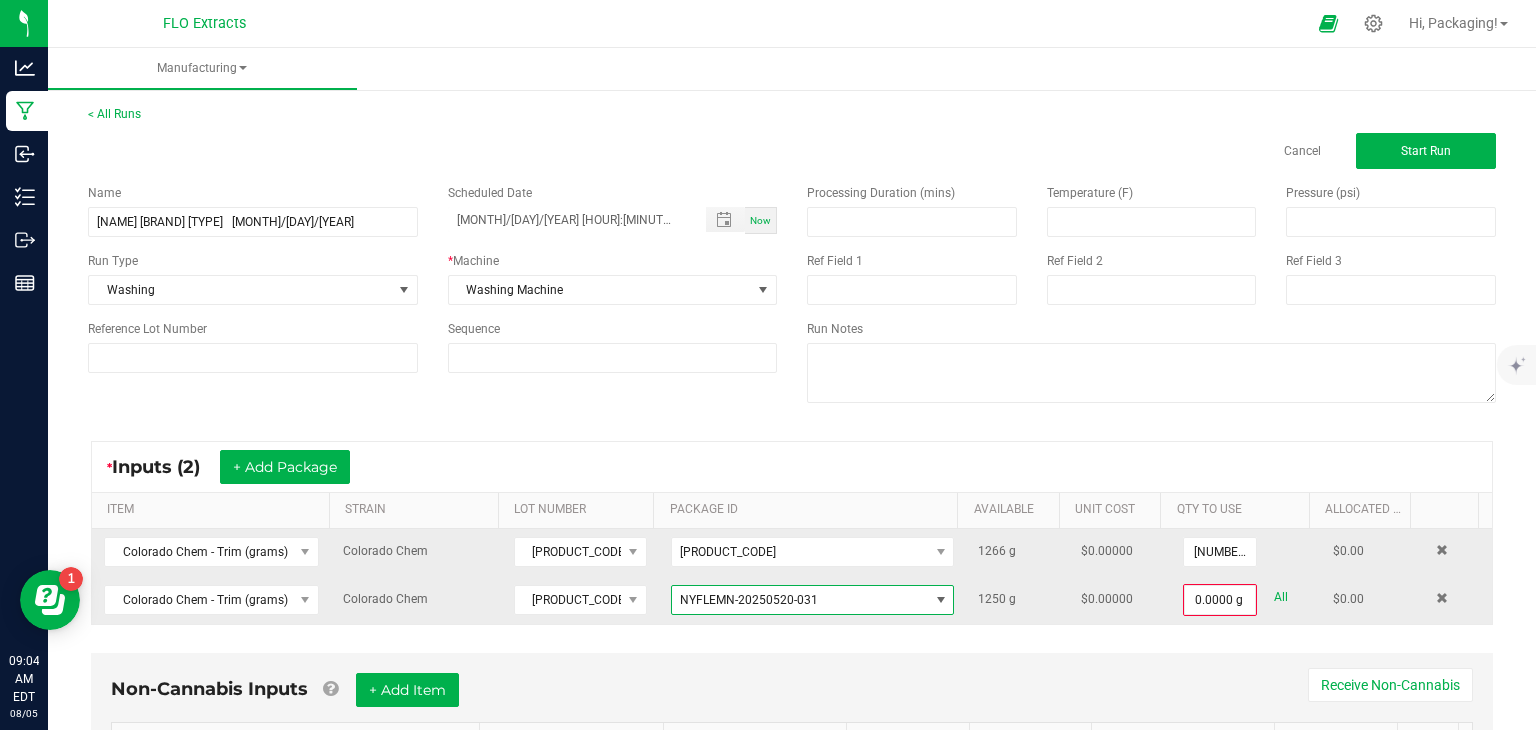 click at bounding box center (941, 600) 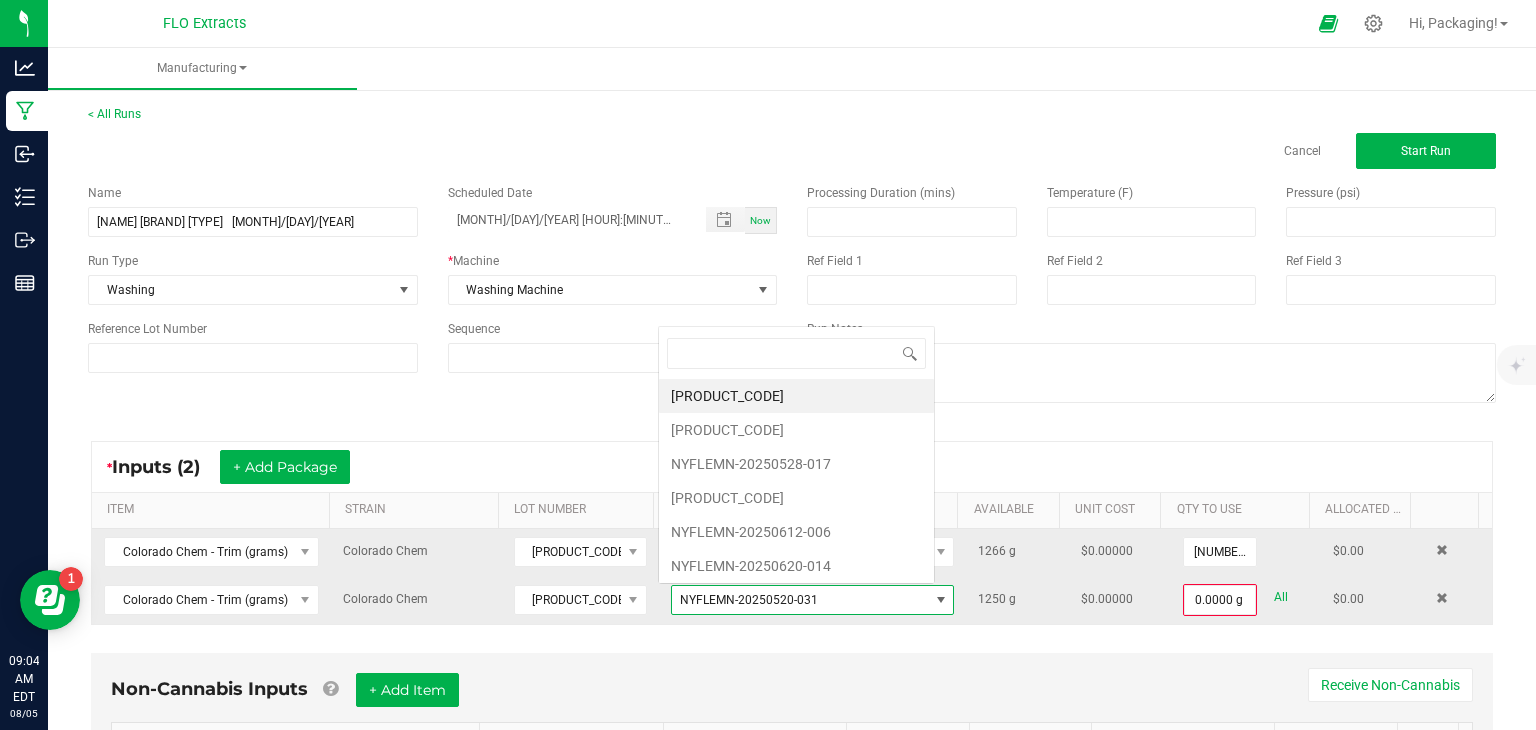 scroll, scrollTop: 0, scrollLeft: 0, axis: both 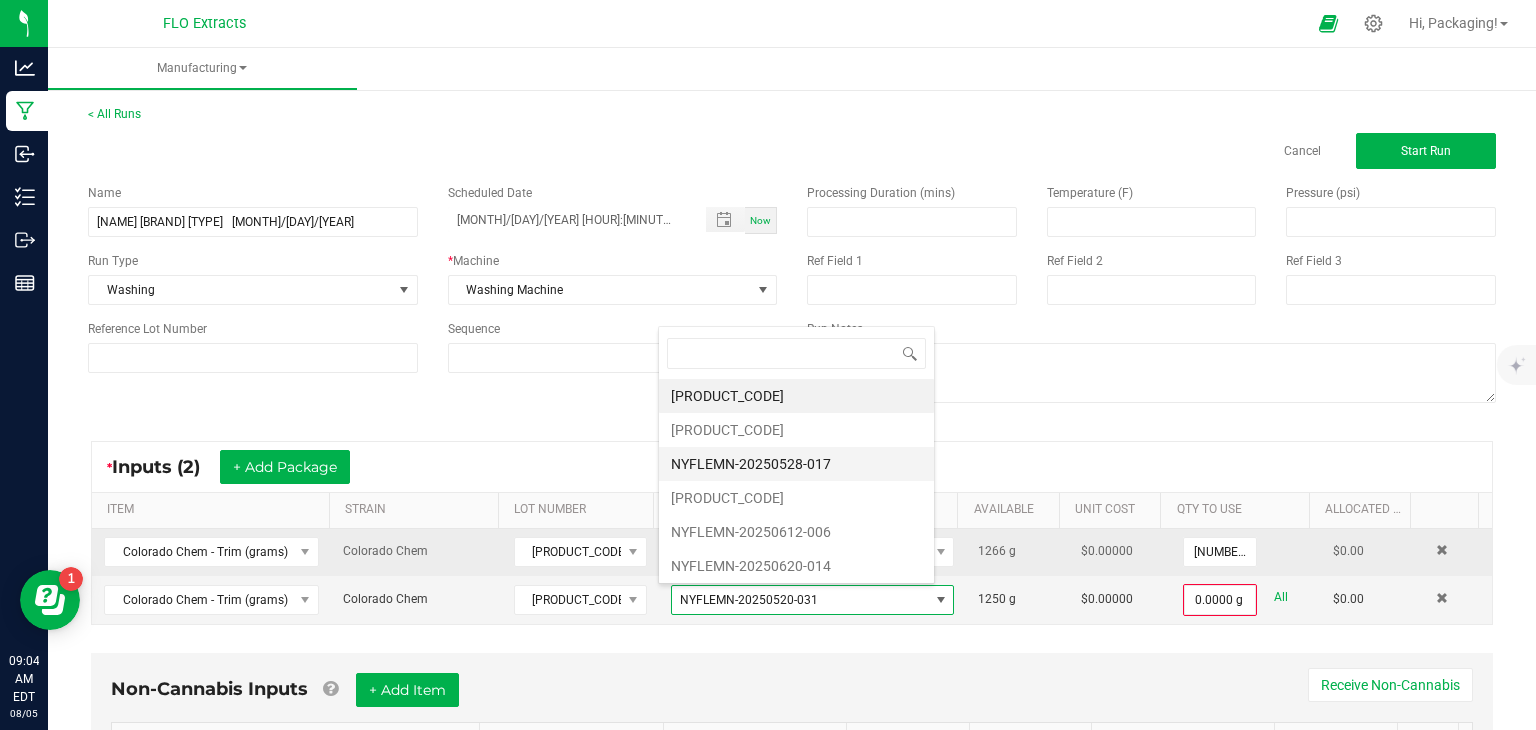 click on "NYFLEMN-20250528-017" at bounding box center (796, 464) 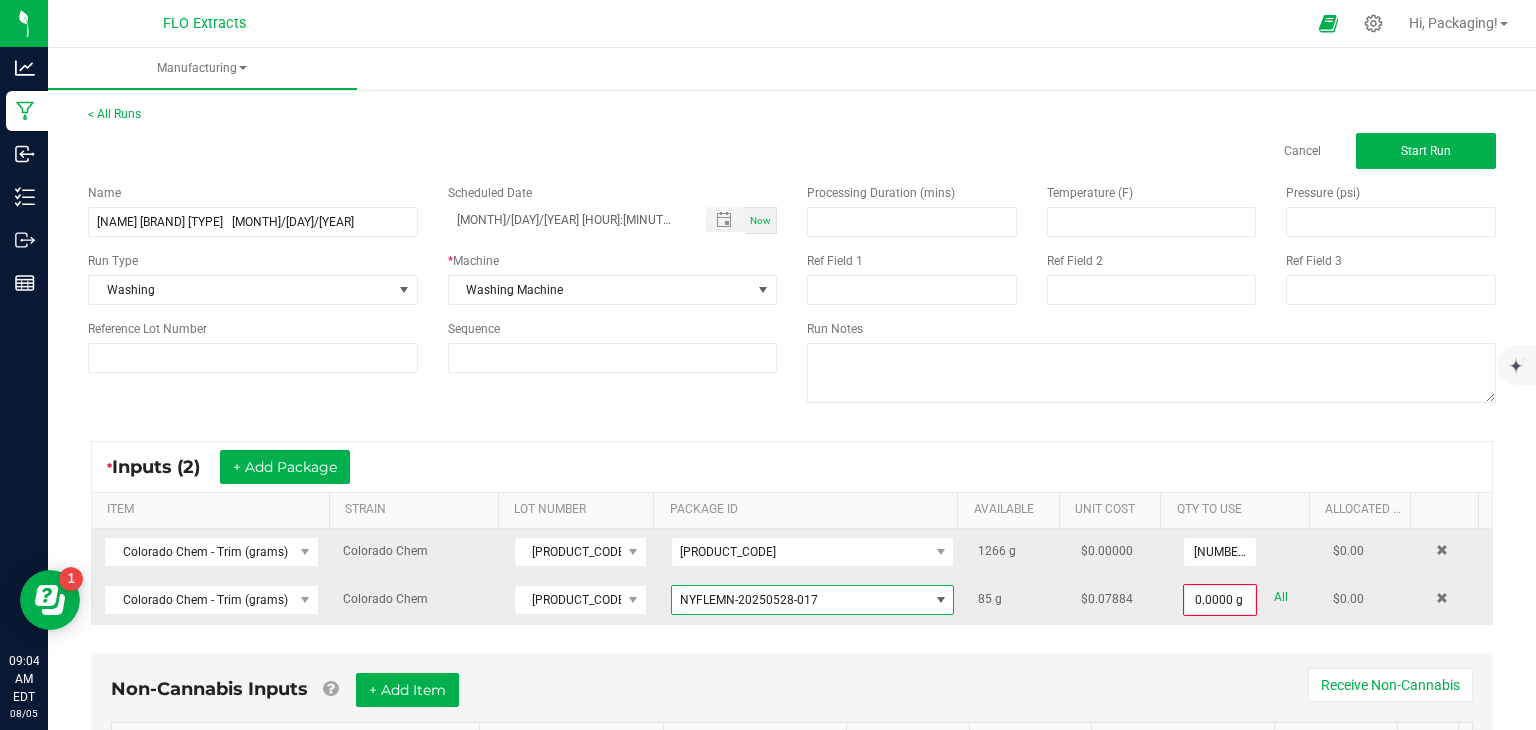 click at bounding box center (941, 600) 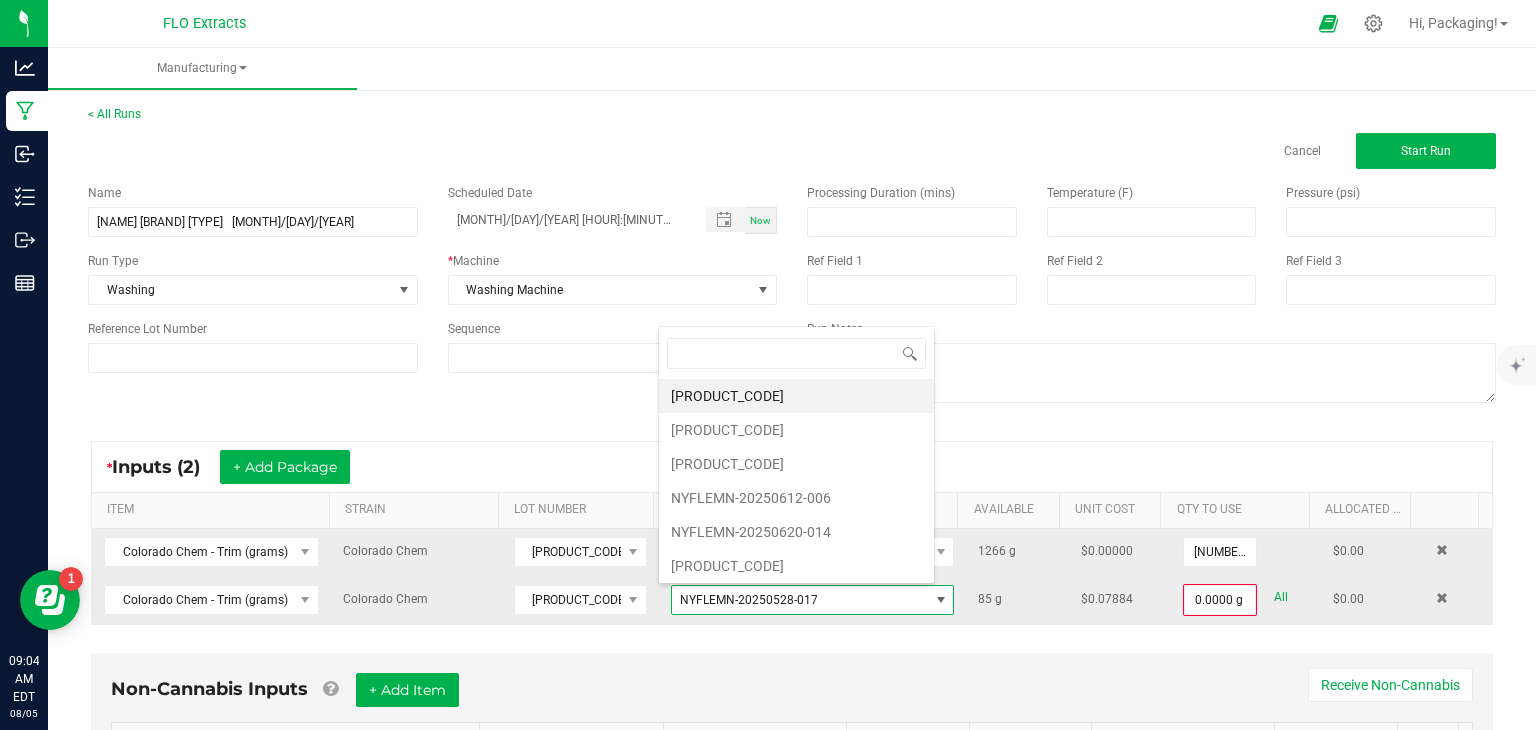 scroll, scrollTop: 99970, scrollLeft: 99723, axis: both 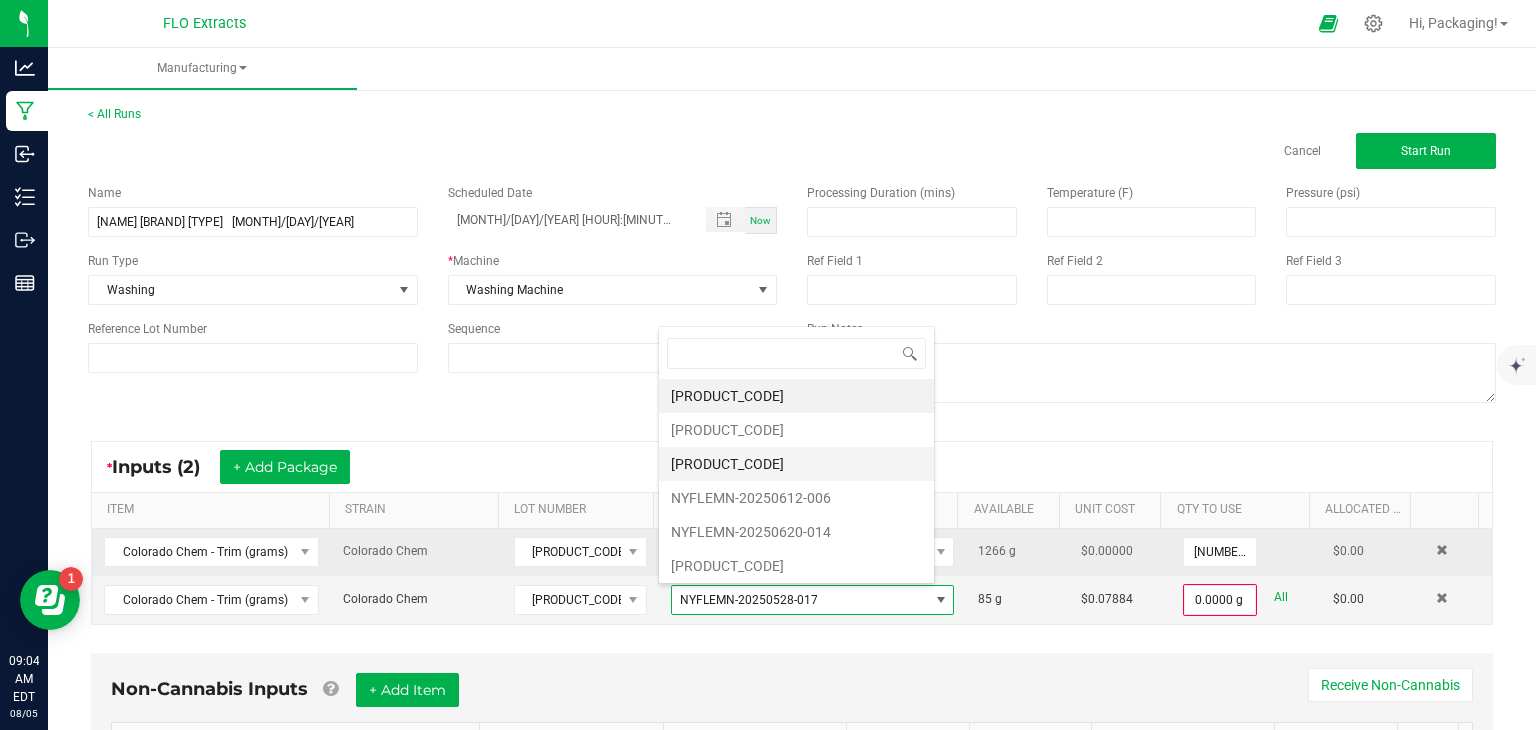 click on "[PRODUCT_CODE]" at bounding box center [796, 464] 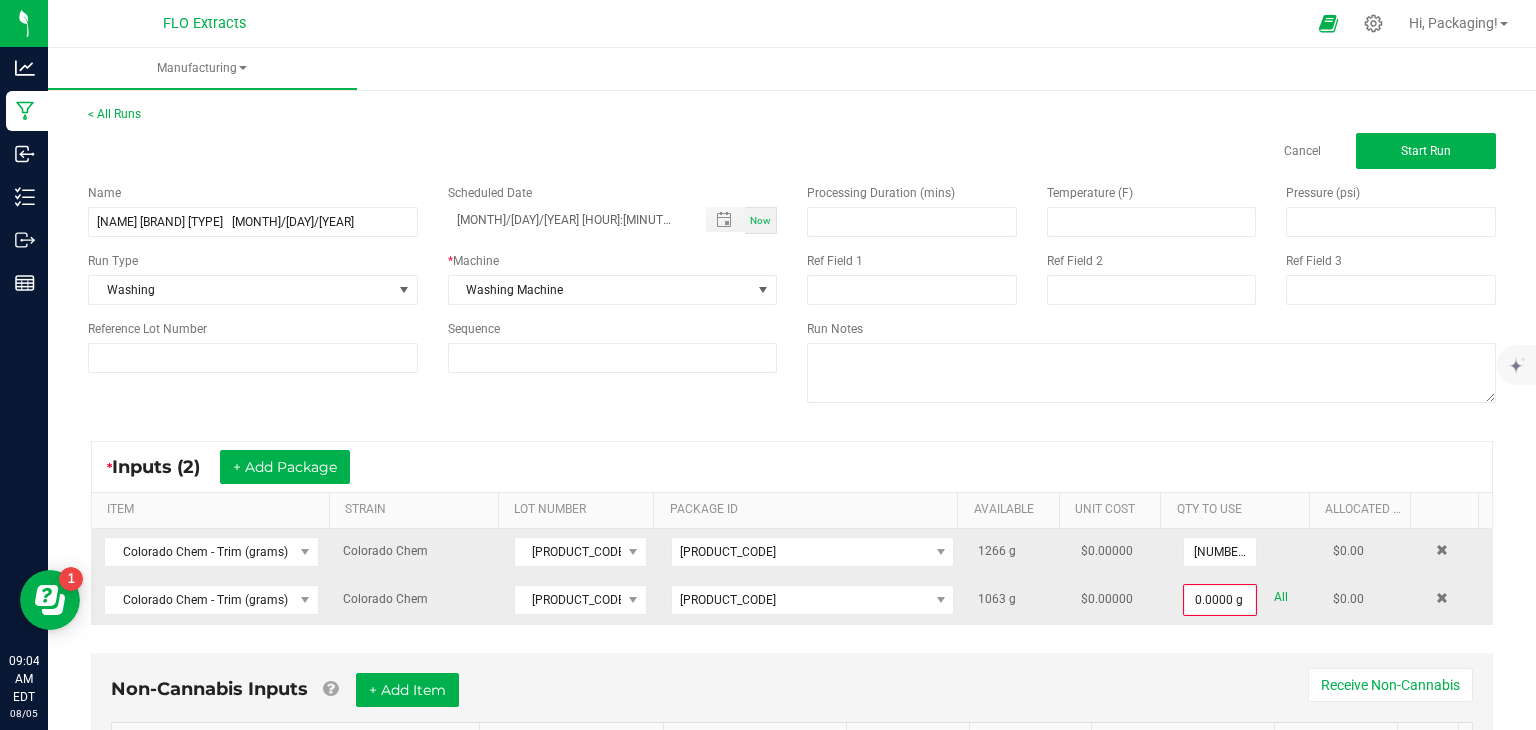 click on "All" at bounding box center [1281, 597] 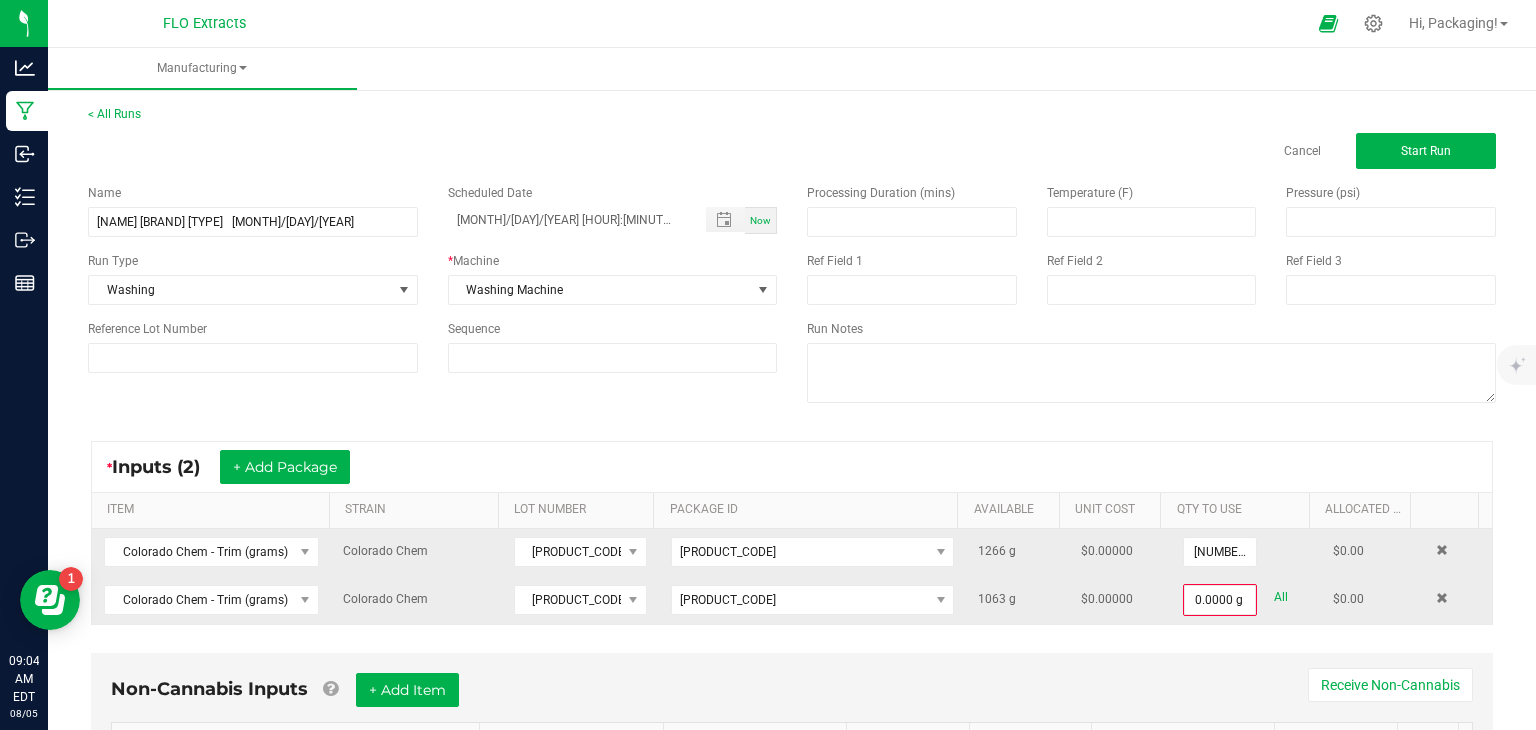 type on "[NUMBER].[UNITS]" 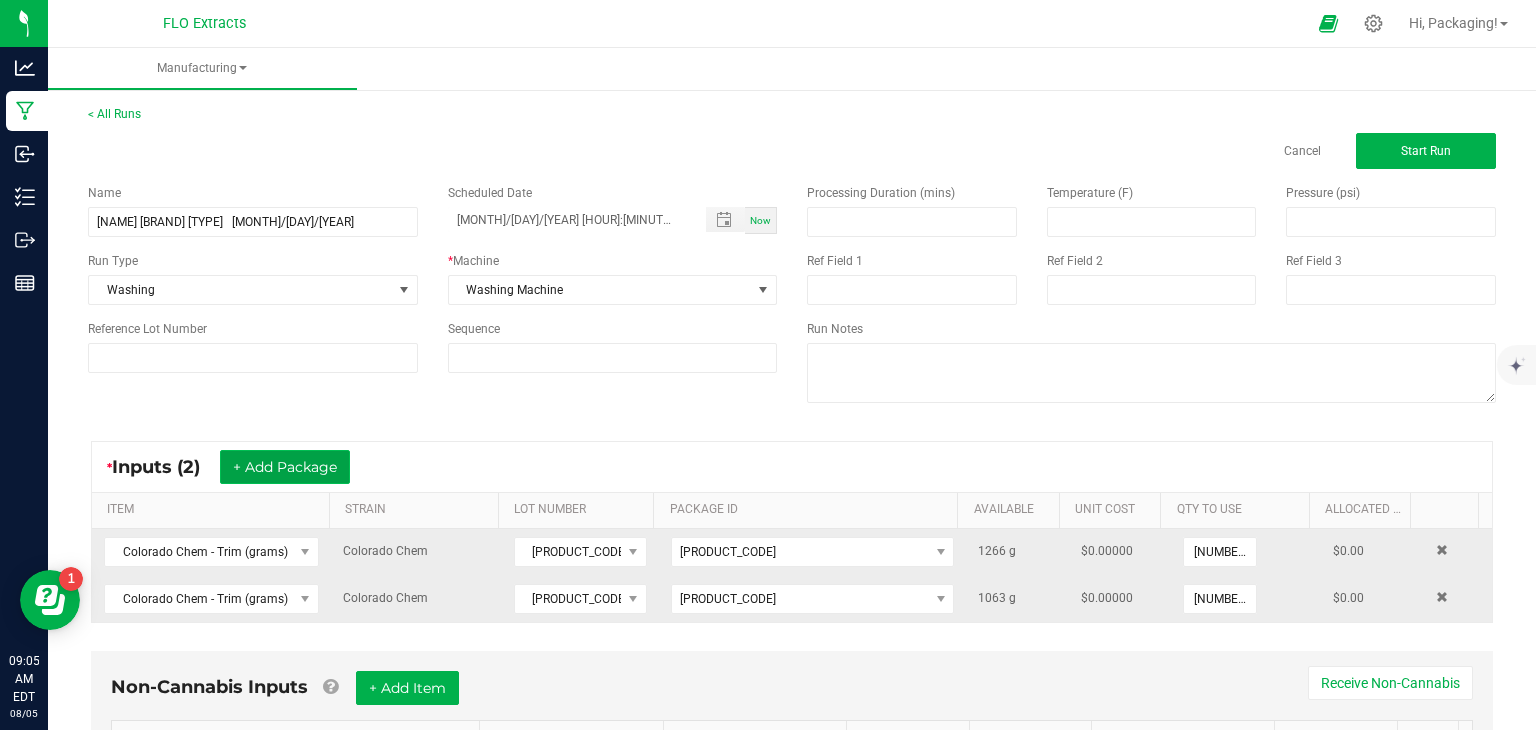 click on "+ Add Package" at bounding box center (285, 467) 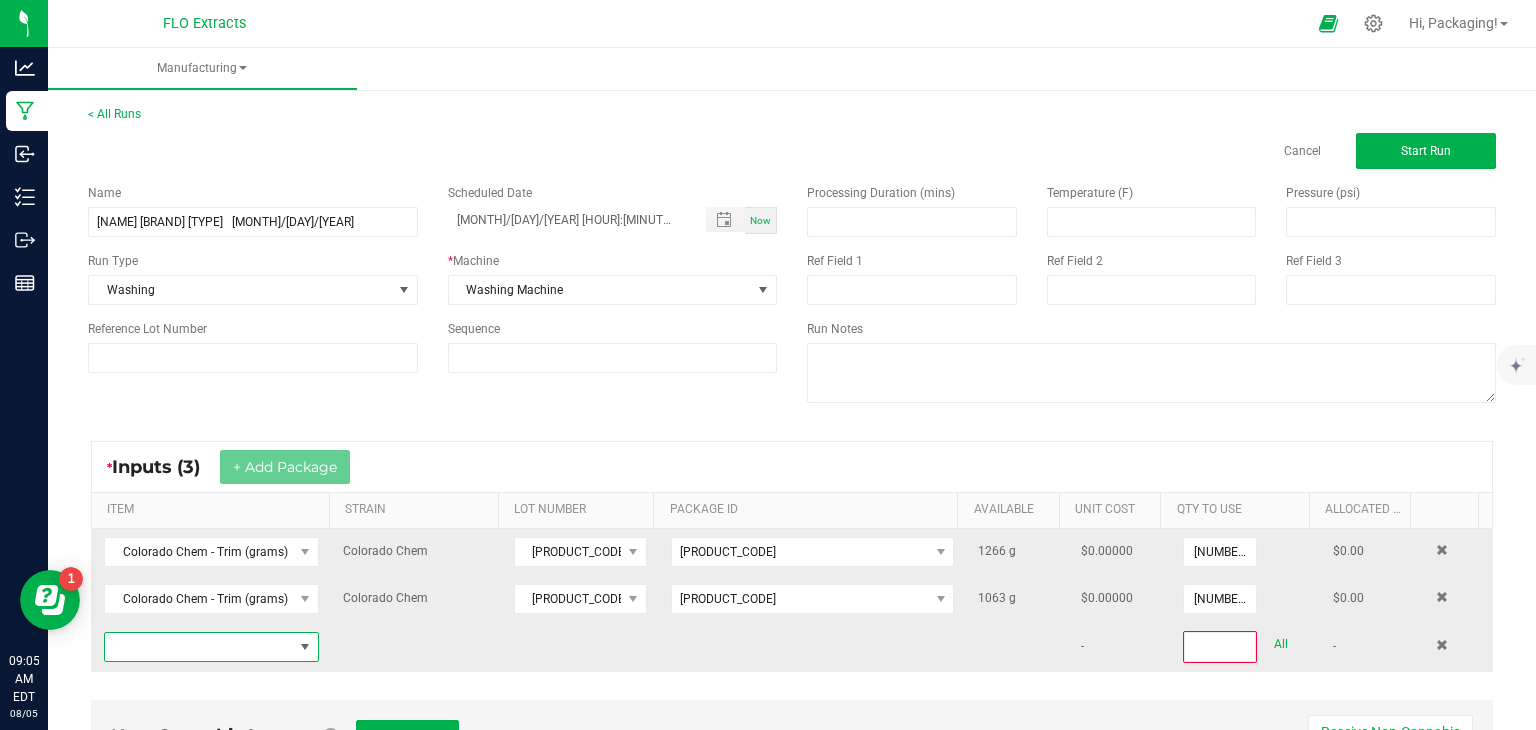 click at bounding box center (305, 647) 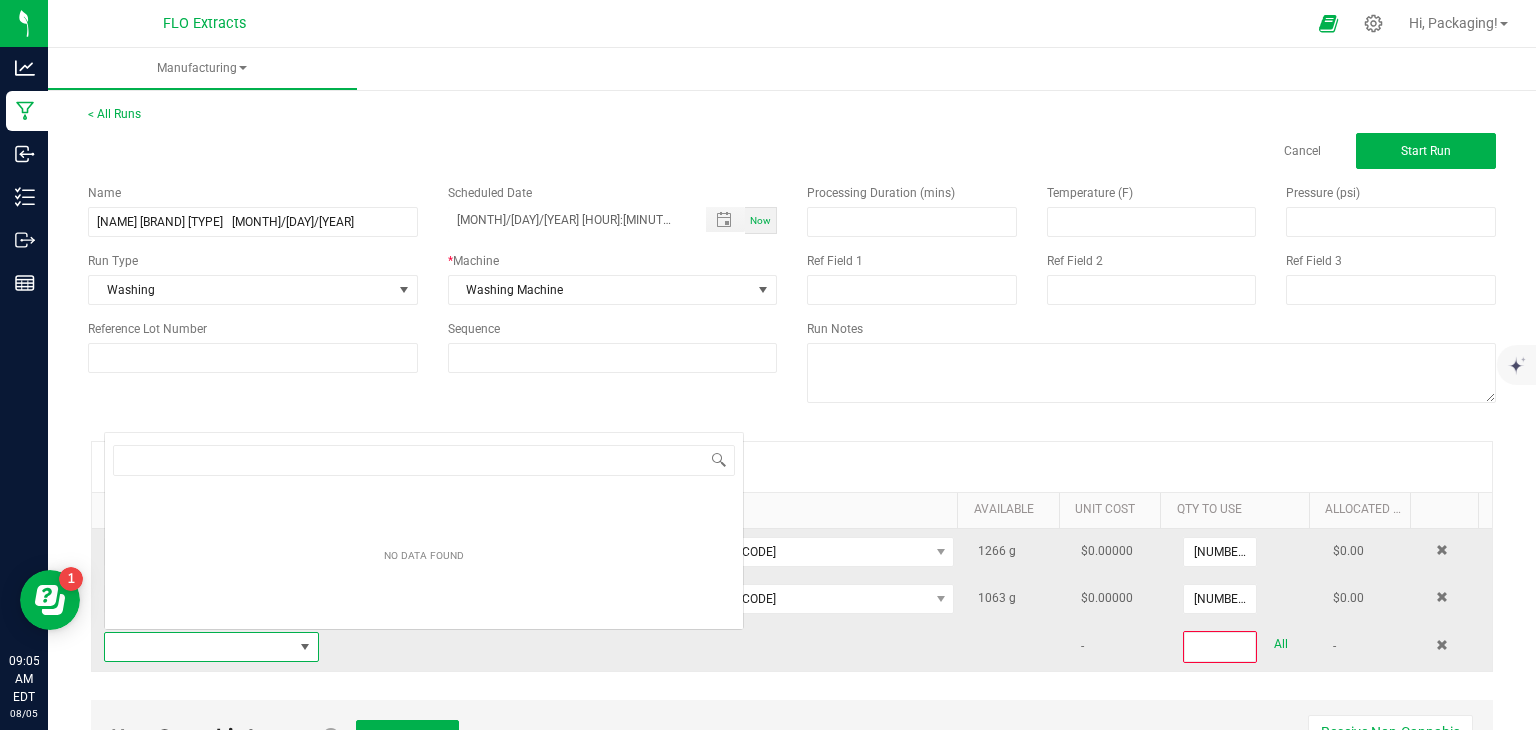 scroll, scrollTop: 0, scrollLeft: 0, axis: both 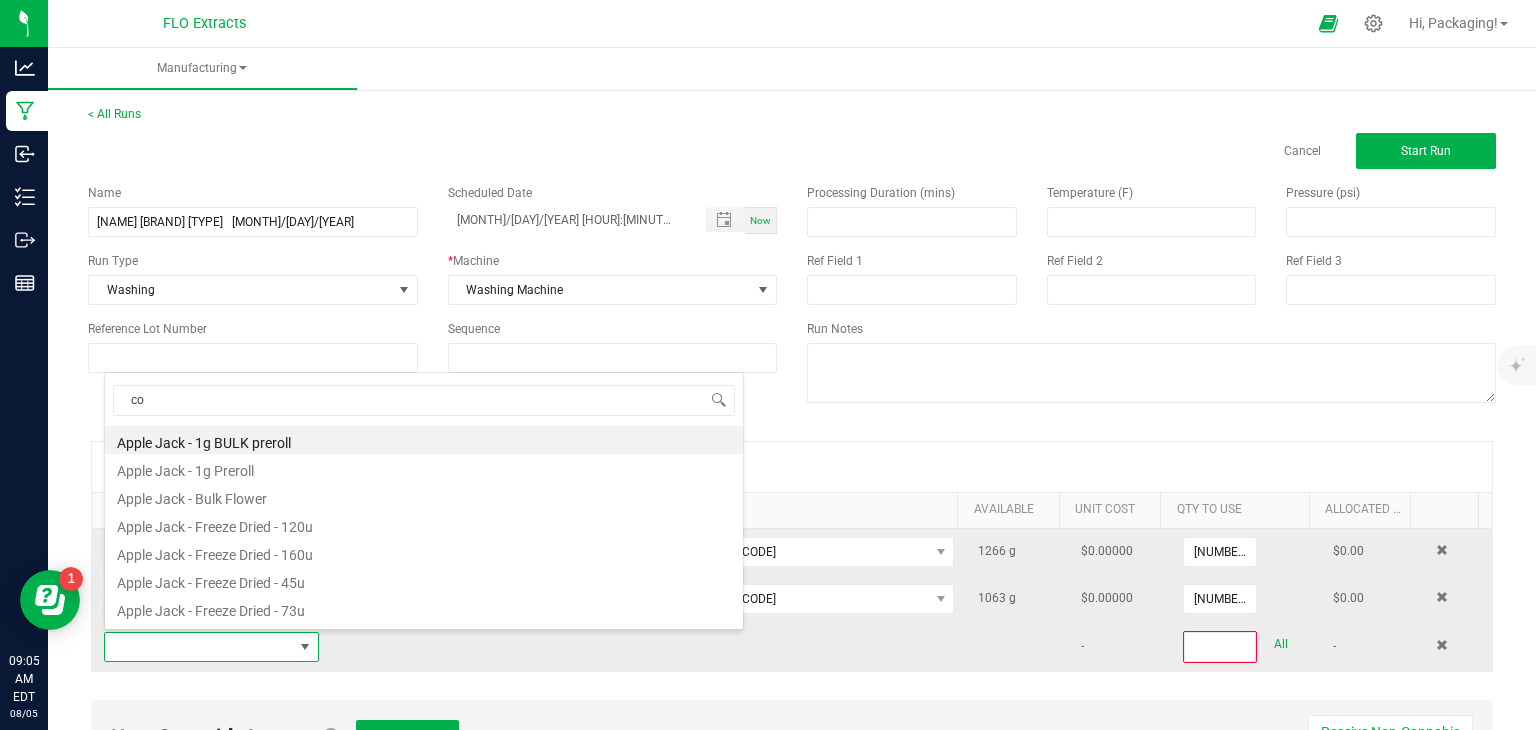 type on "col" 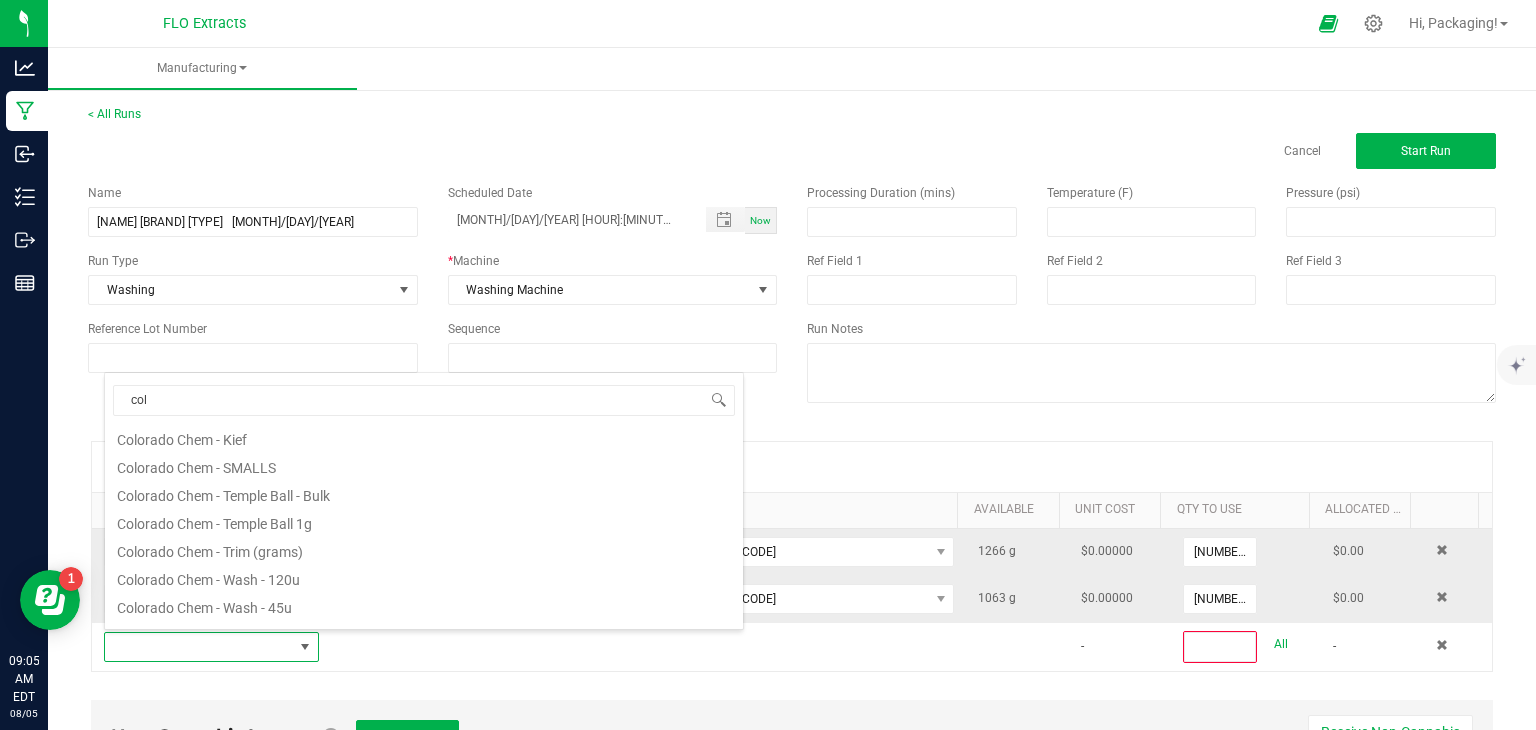 scroll, scrollTop: 284, scrollLeft: 0, axis: vertical 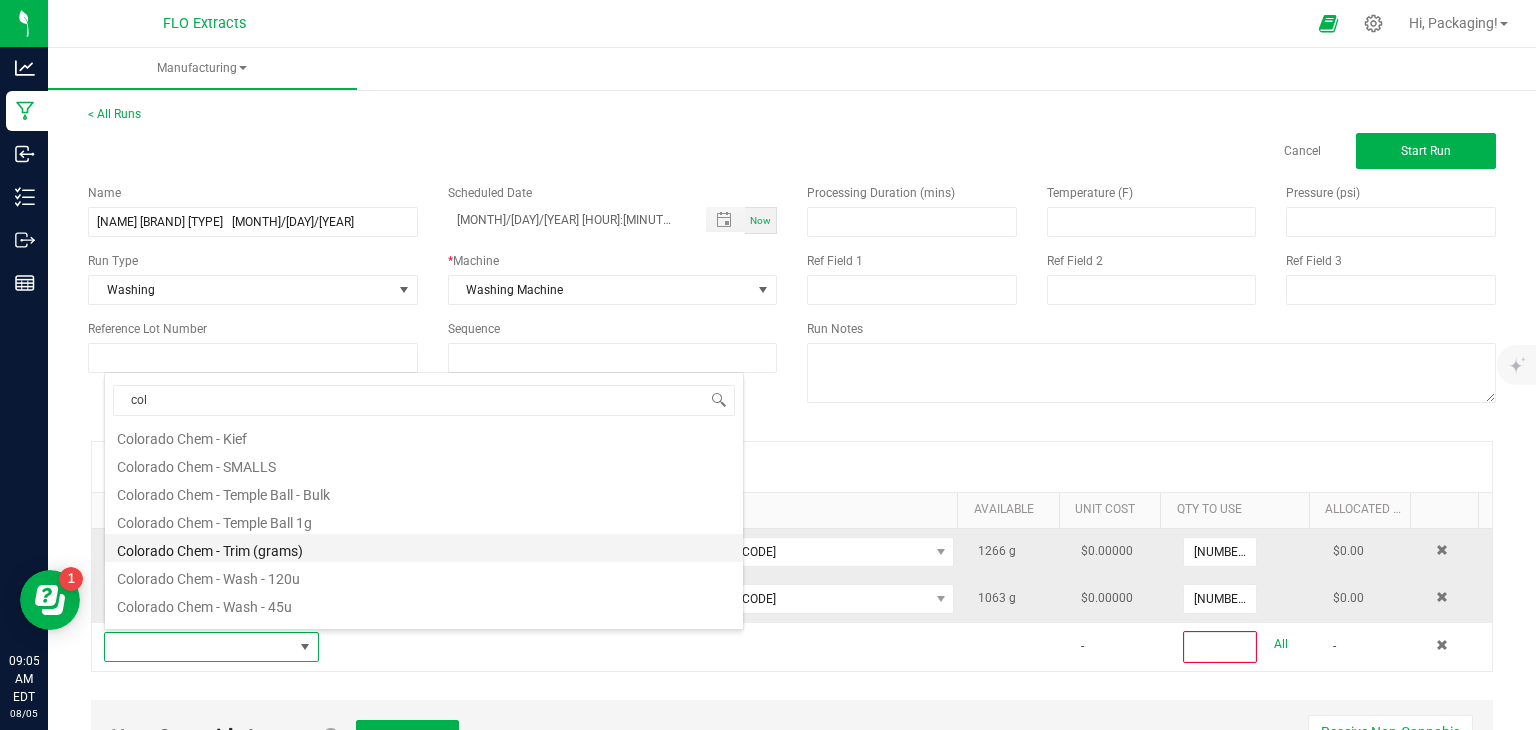 click on "Colorado Chem - Trim (grams)" at bounding box center [424, 548] 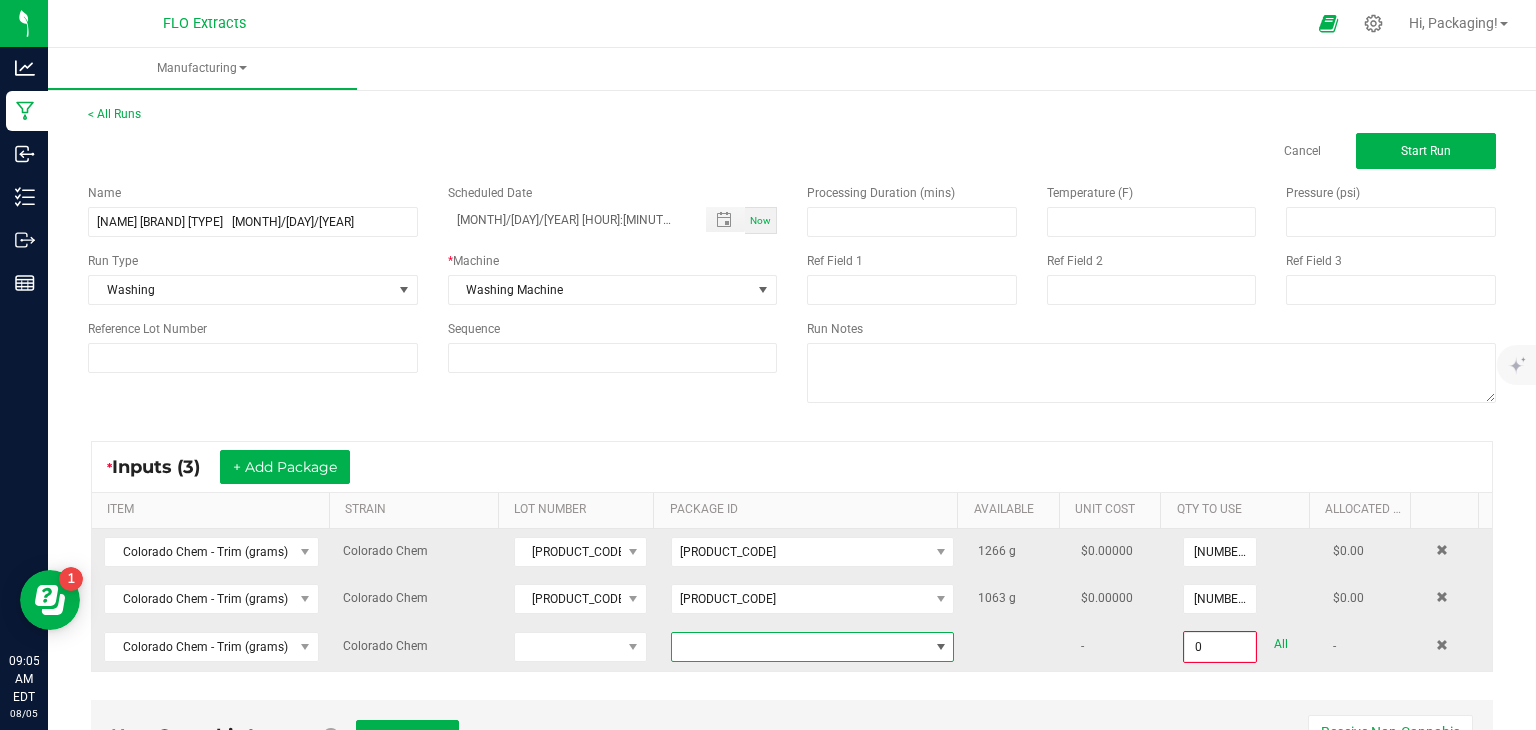 click at bounding box center [941, 647] 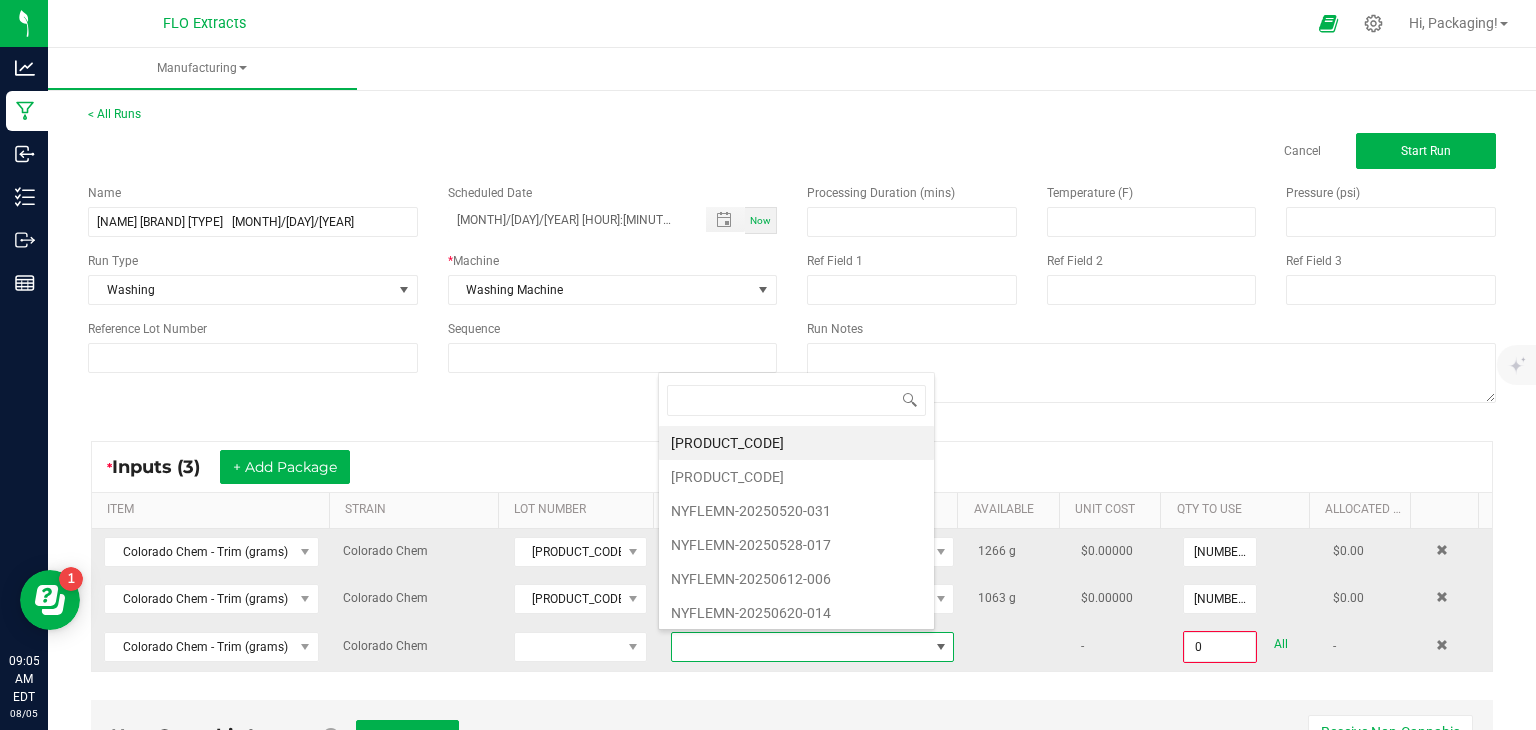 scroll, scrollTop: 99970, scrollLeft: 99723, axis: both 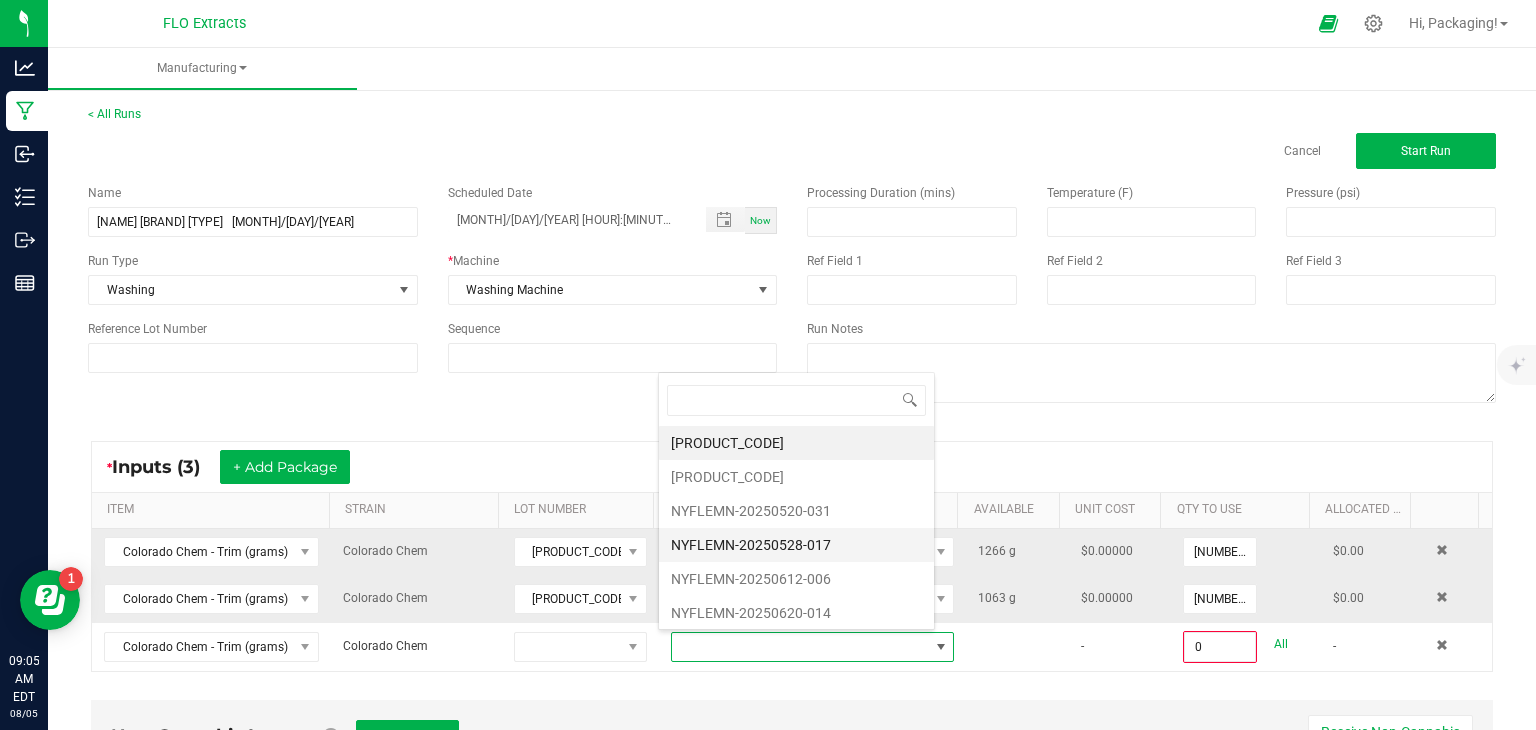 click on "NYFLEMN-20250528-017" at bounding box center (796, 545) 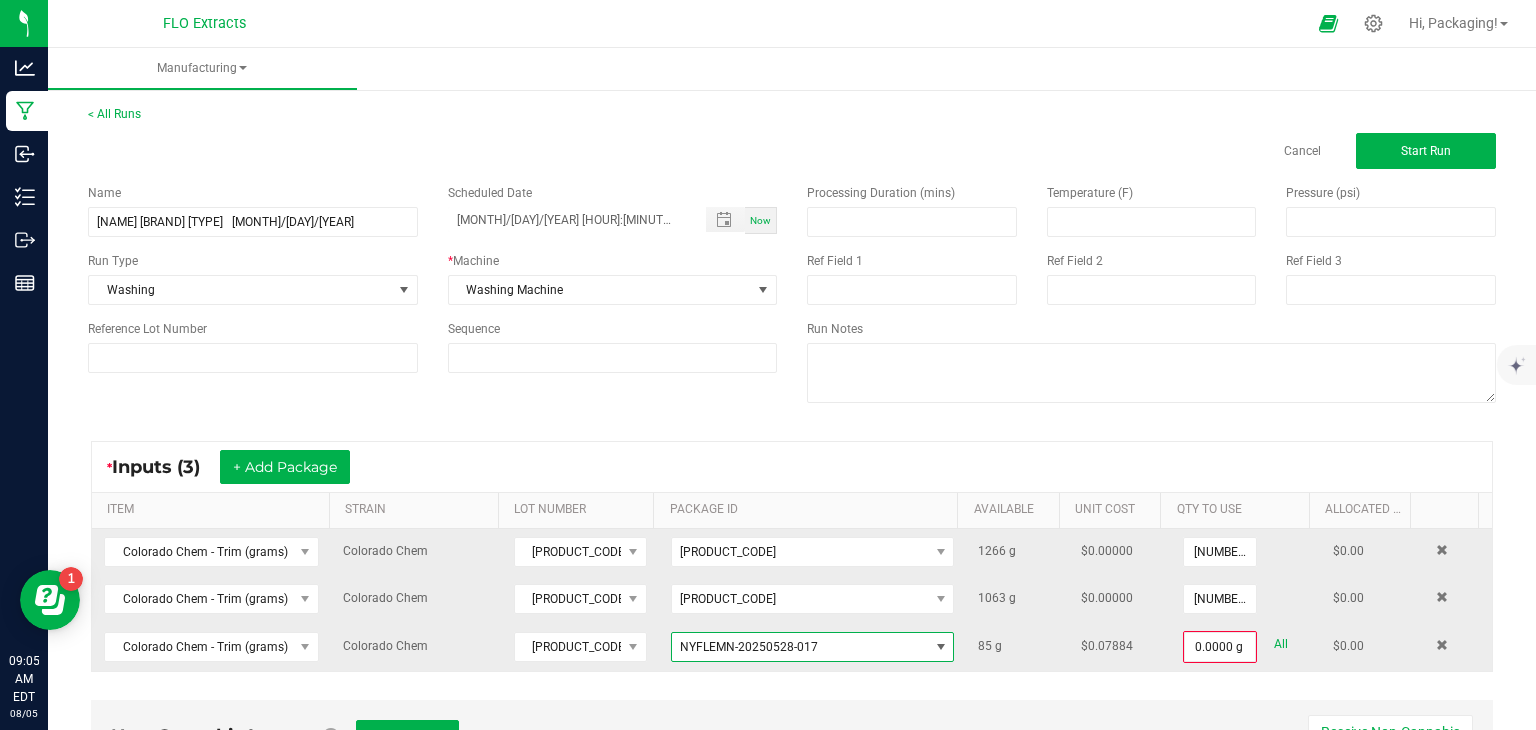 click at bounding box center (941, 647) 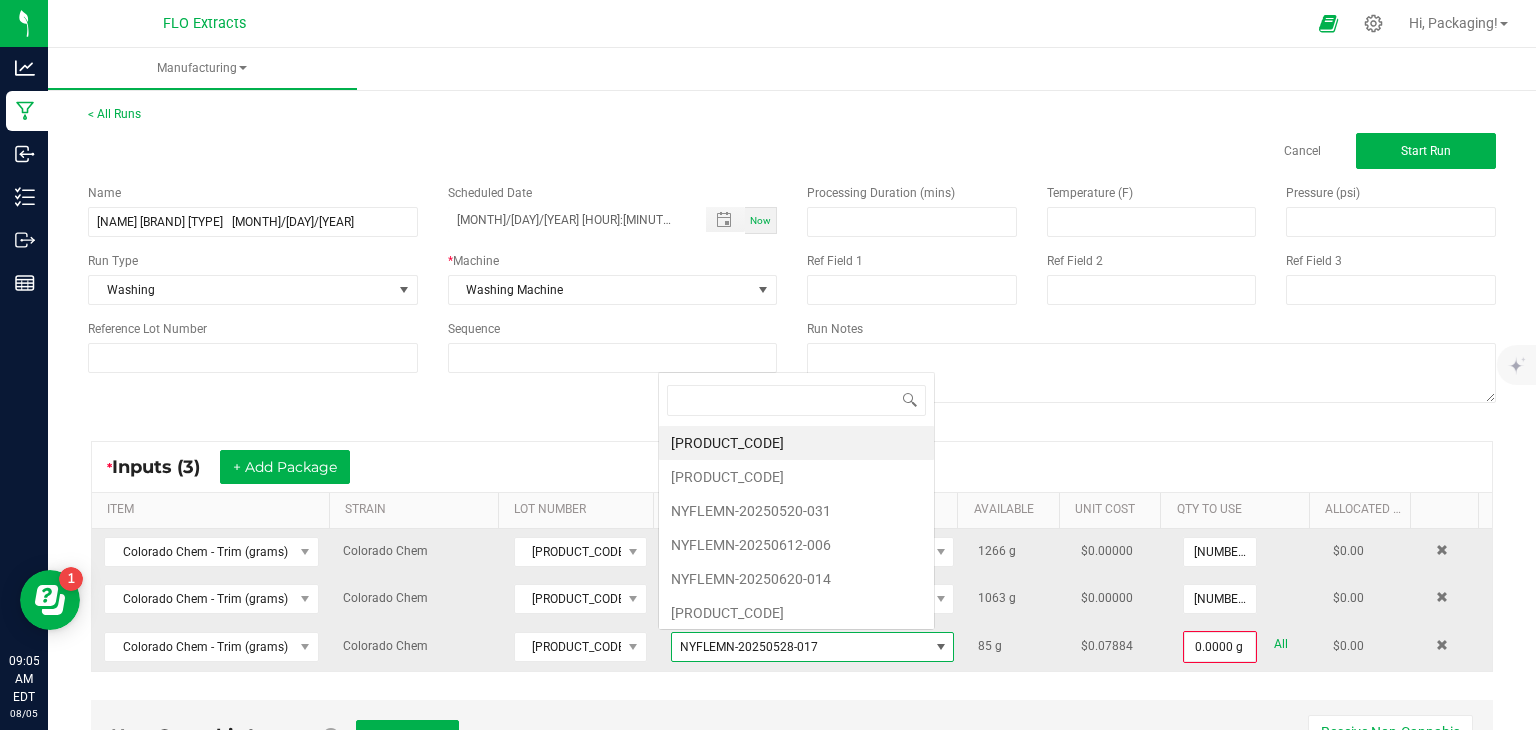 scroll, scrollTop: 0, scrollLeft: 0, axis: both 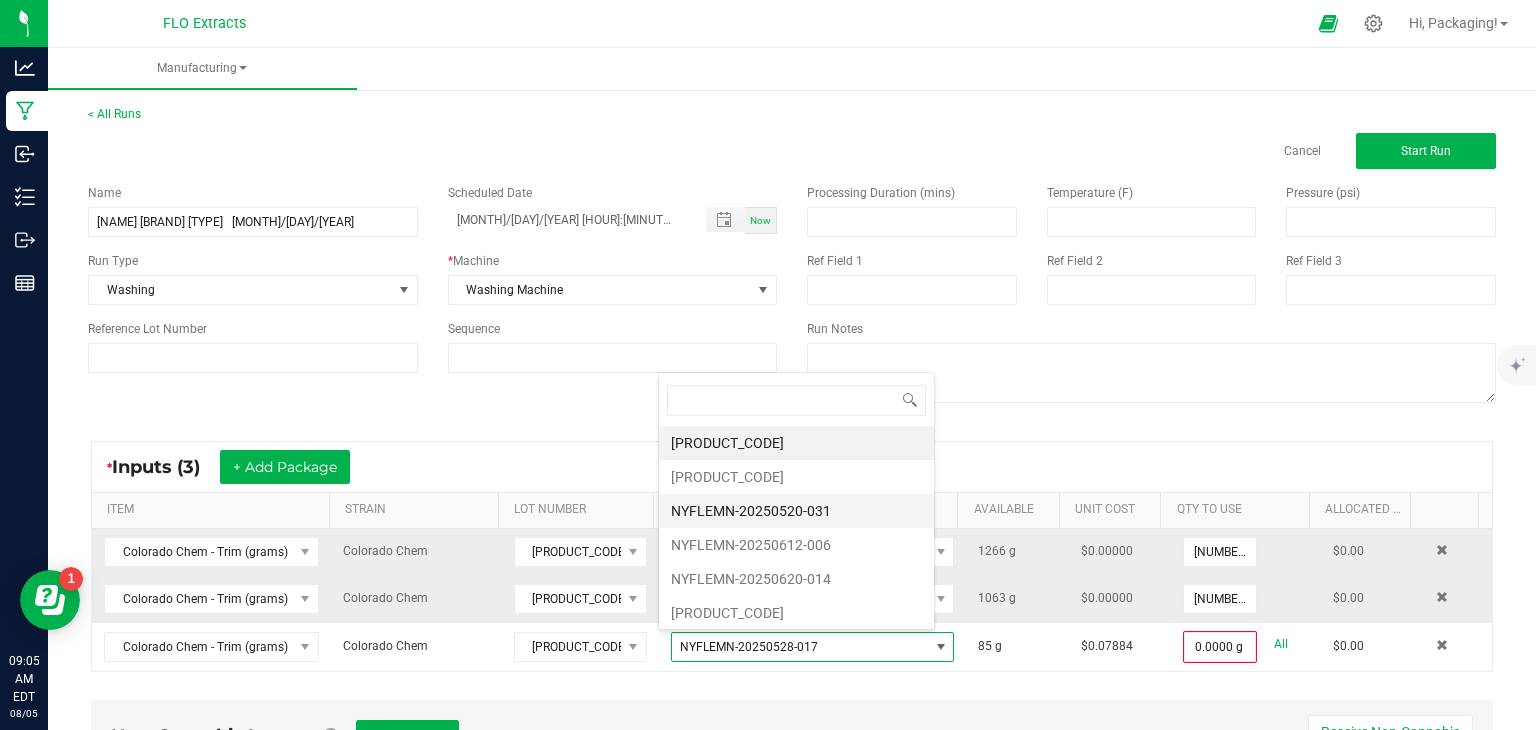 click on "NYFLEMN-20250520-031" at bounding box center [796, 511] 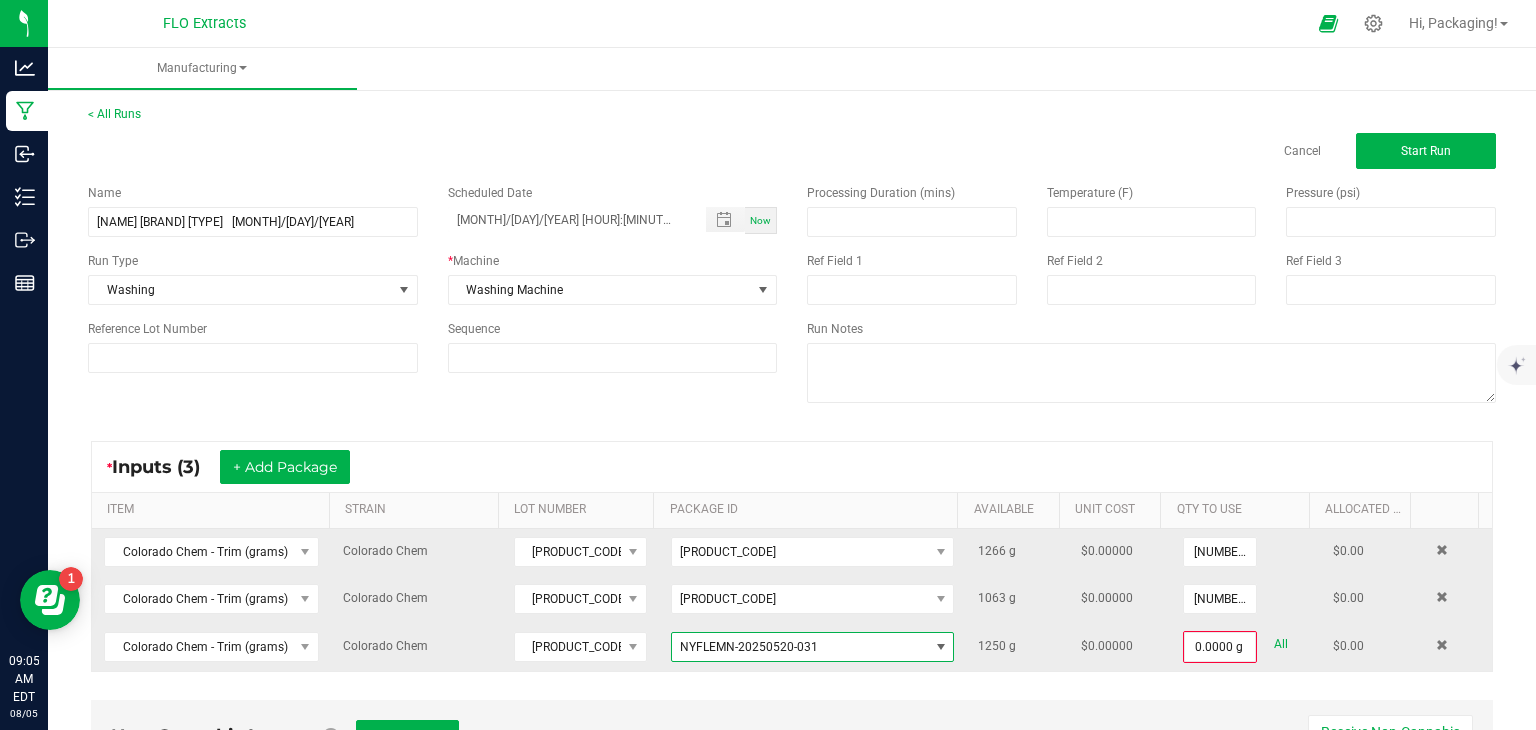 click at bounding box center [941, 647] 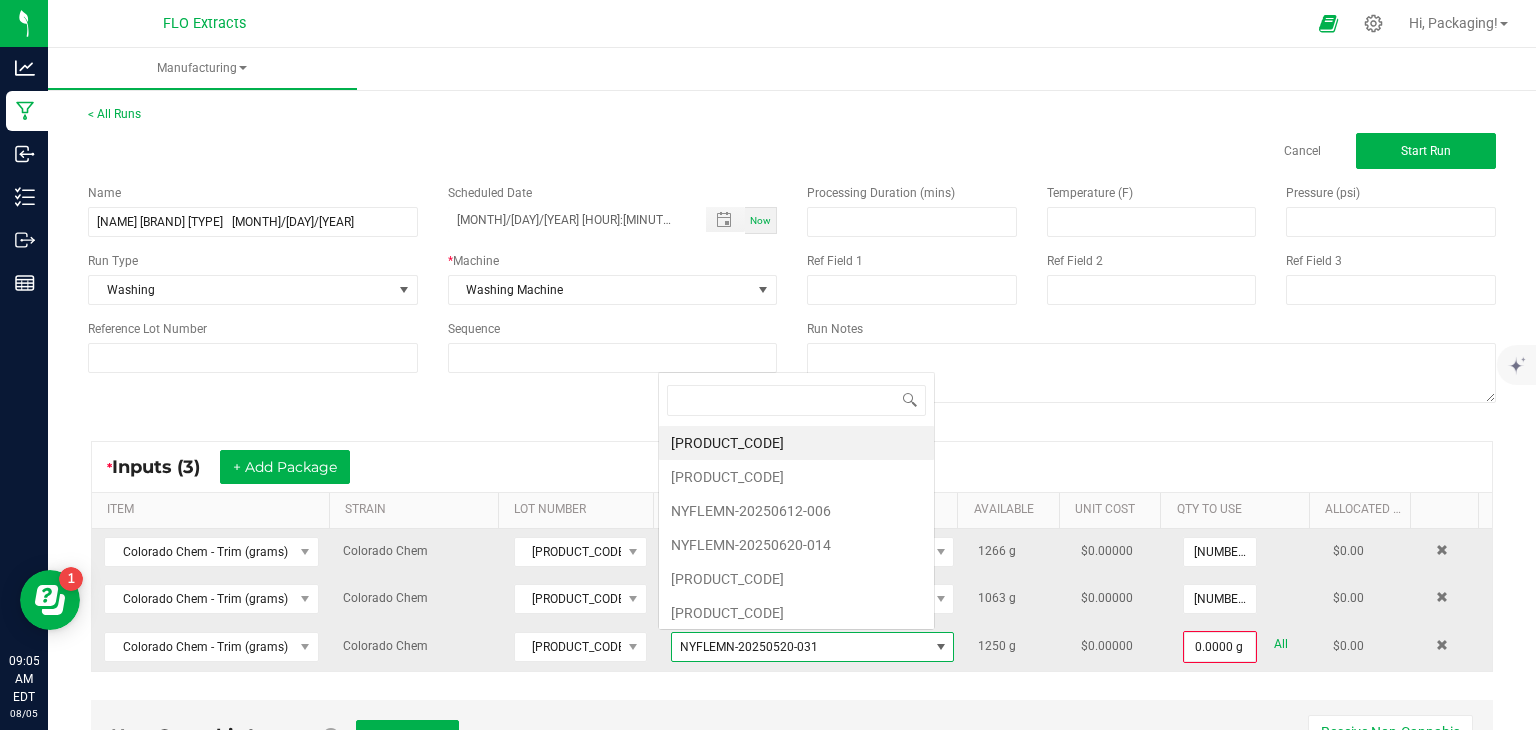 scroll, scrollTop: 0, scrollLeft: 0, axis: both 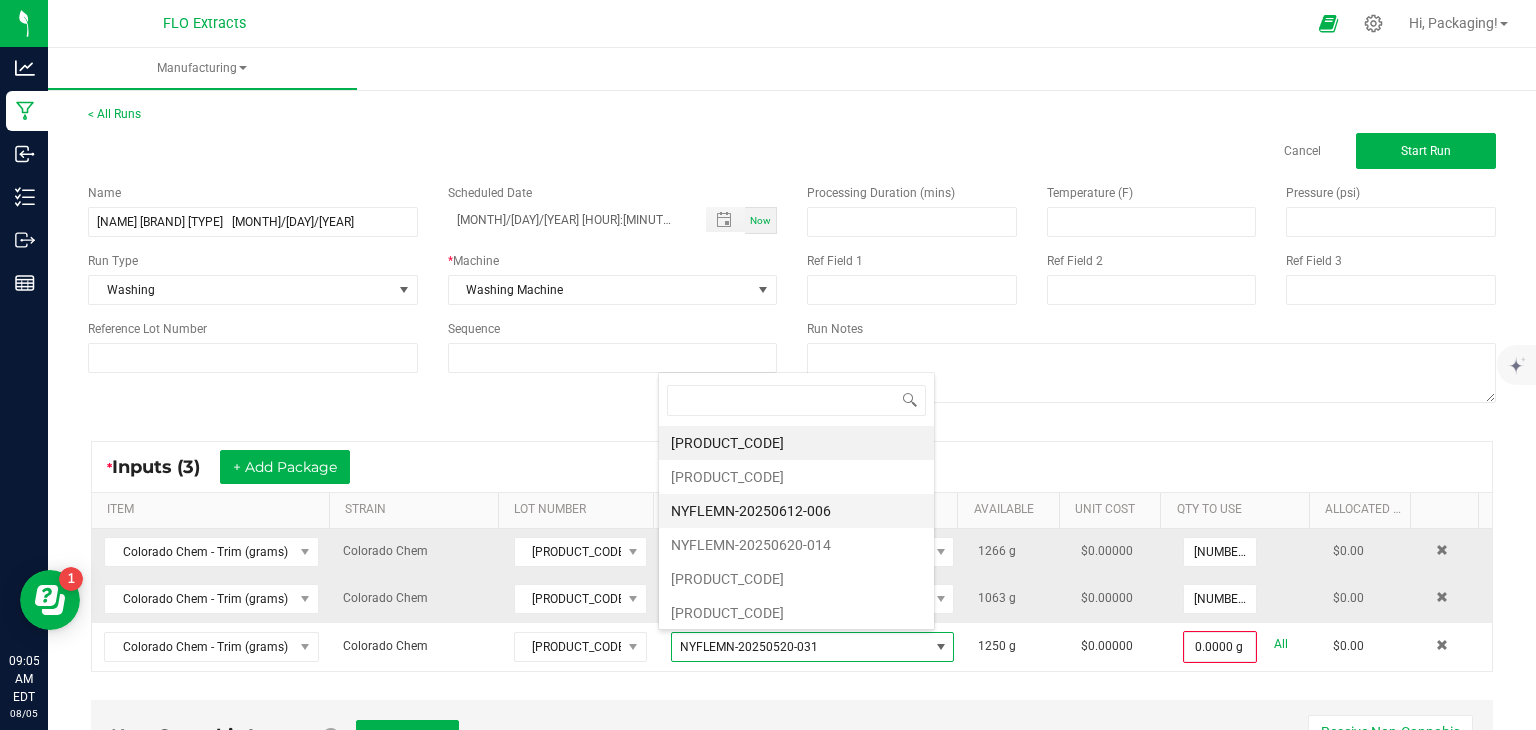 click on "NYFLEMN-20250612-006" at bounding box center (796, 511) 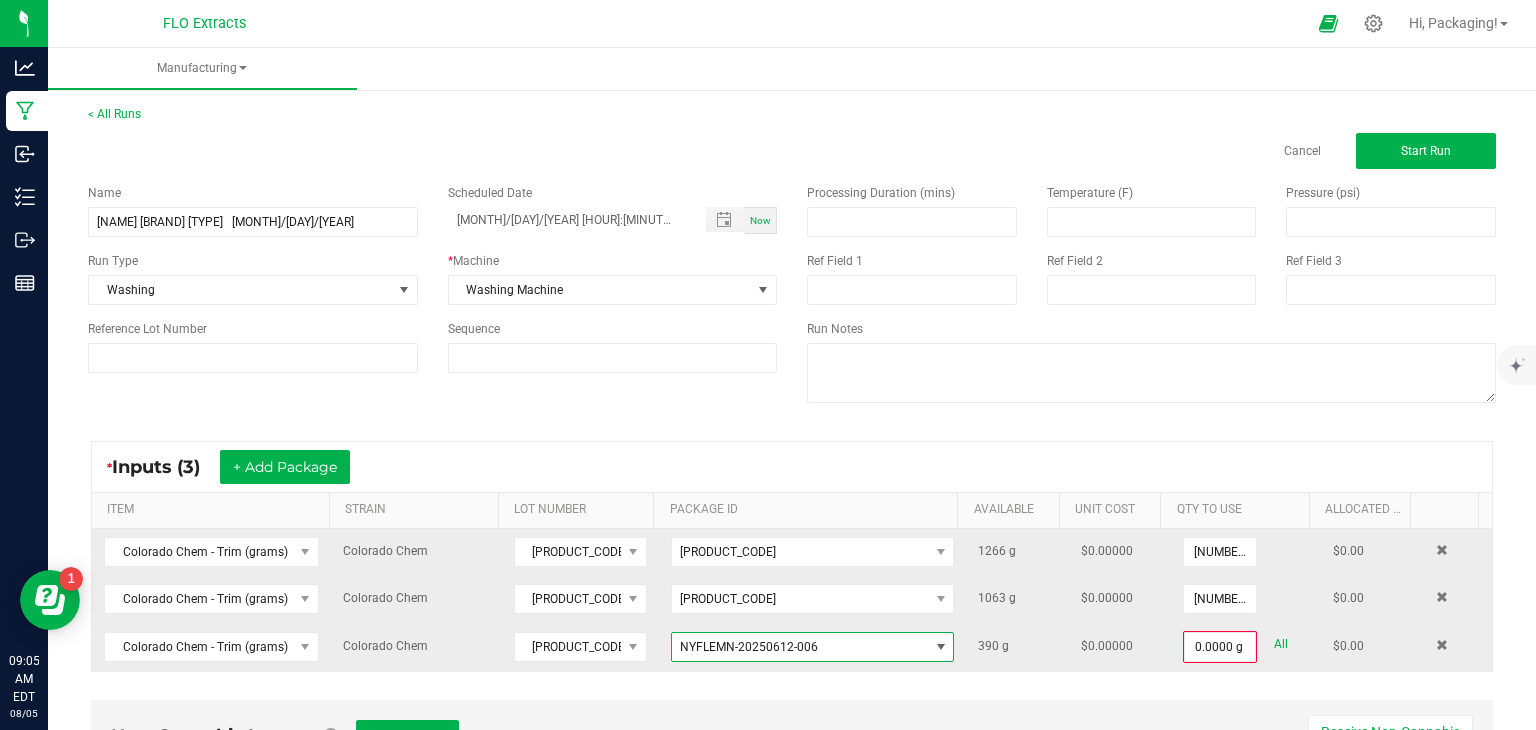 click at bounding box center (941, 647) 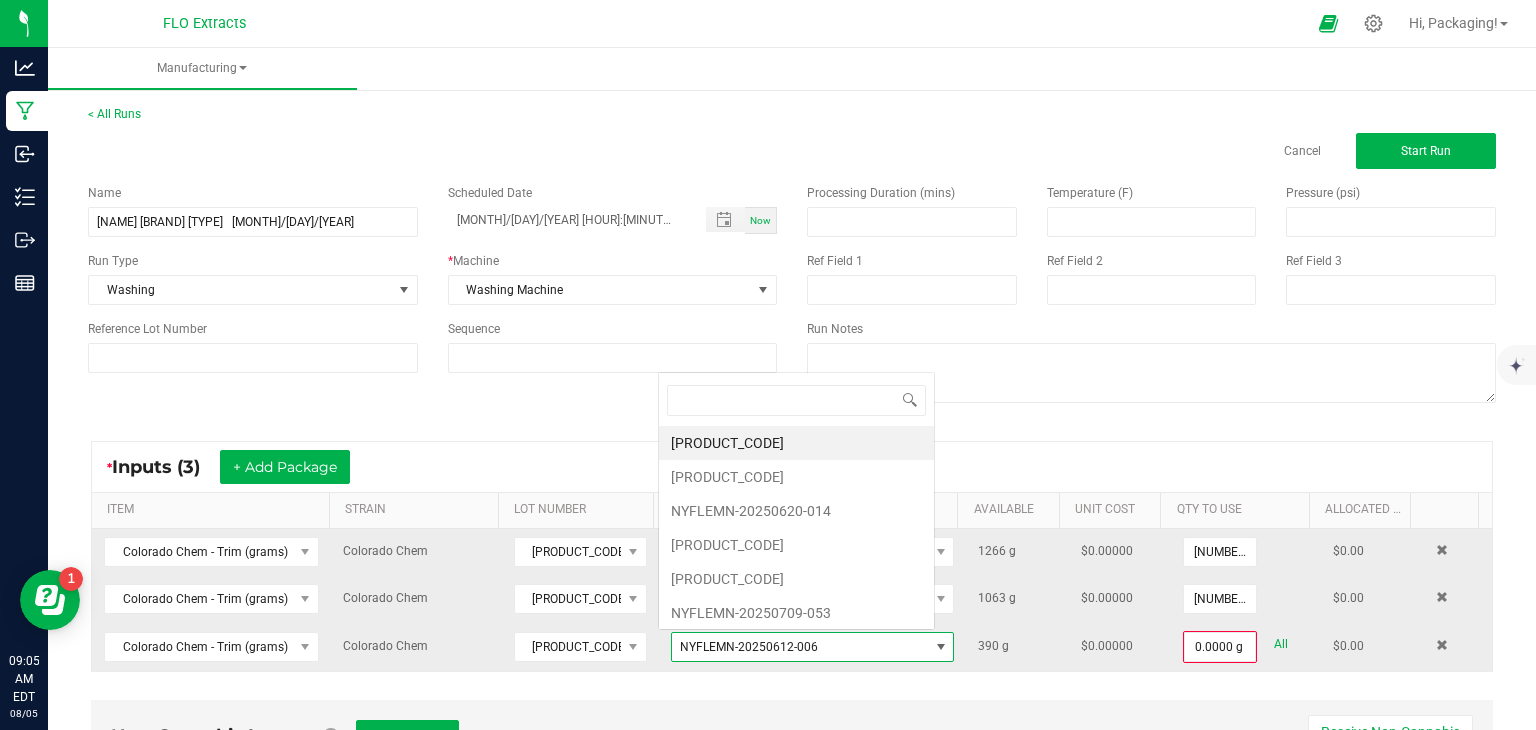 scroll, scrollTop: 0, scrollLeft: 0, axis: both 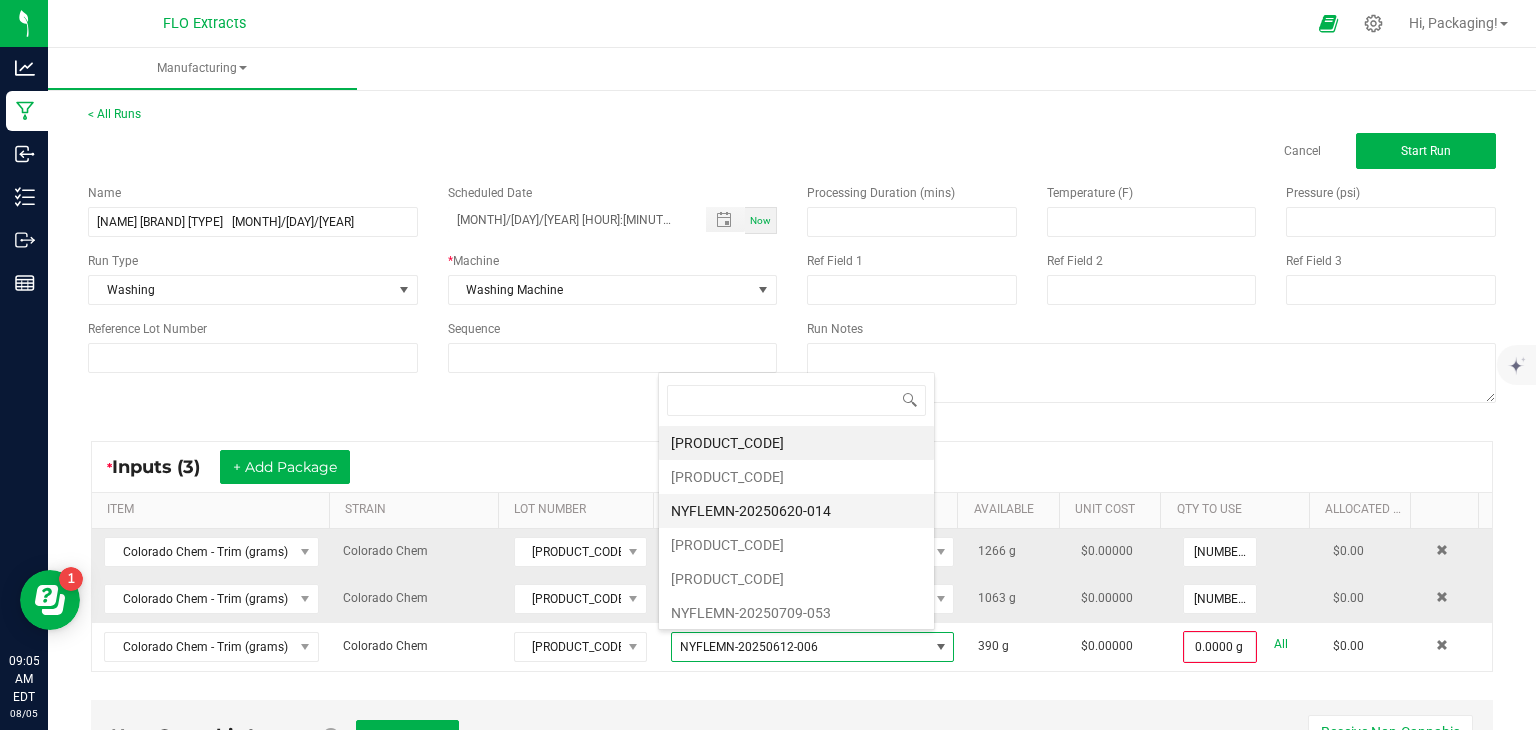 click on "NYFLEMN-20250620-014" at bounding box center (796, 511) 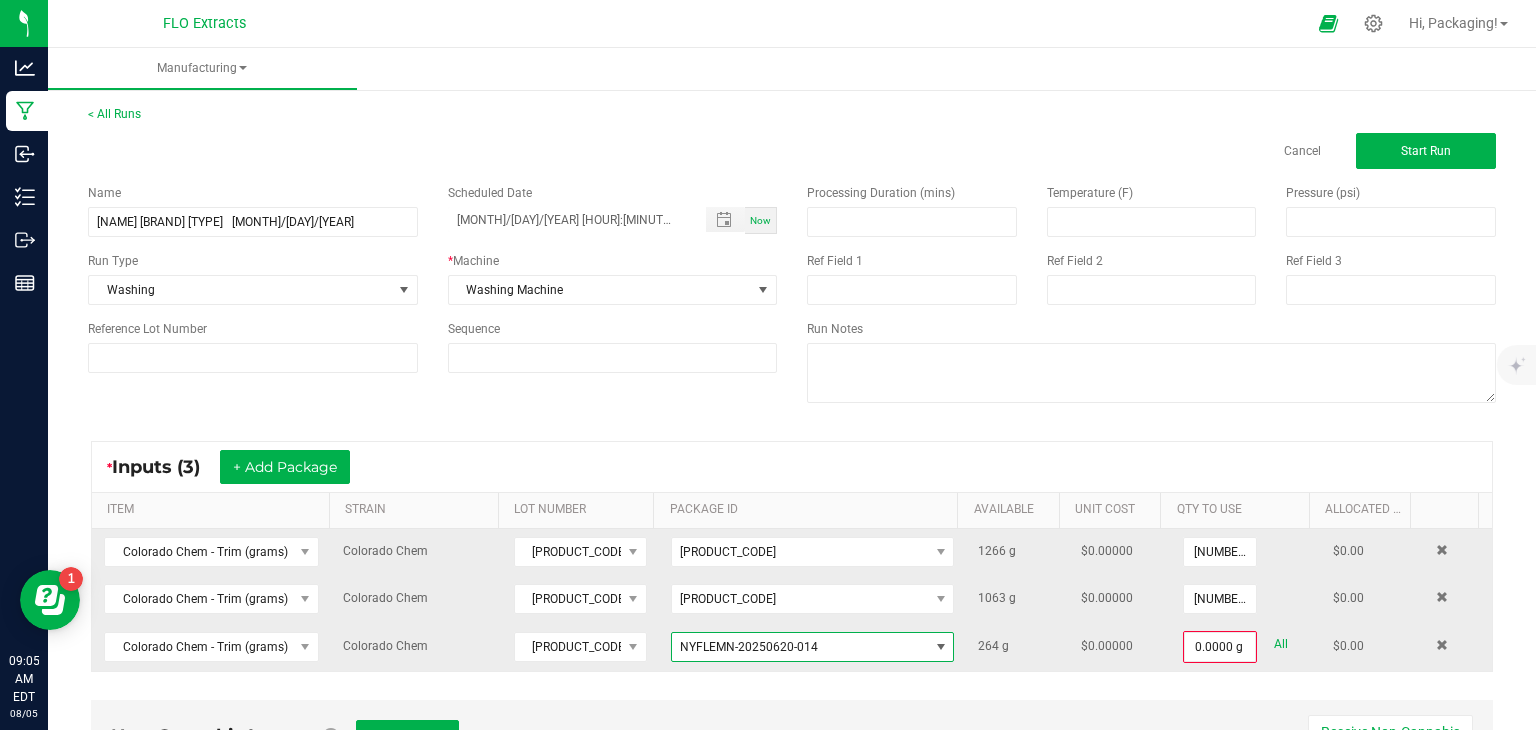 click at bounding box center [941, 647] 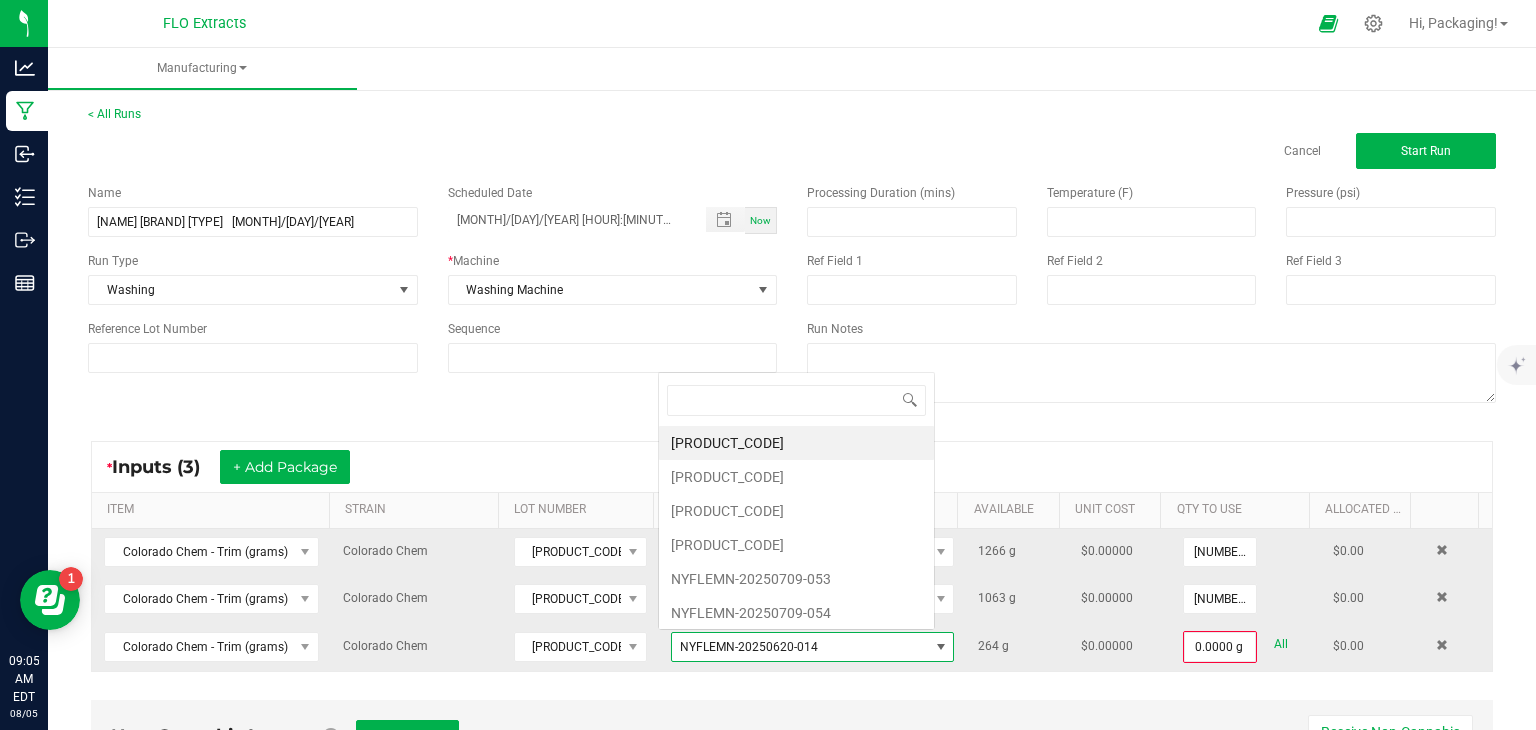 scroll, scrollTop: 0, scrollLeft: 0, axis: both 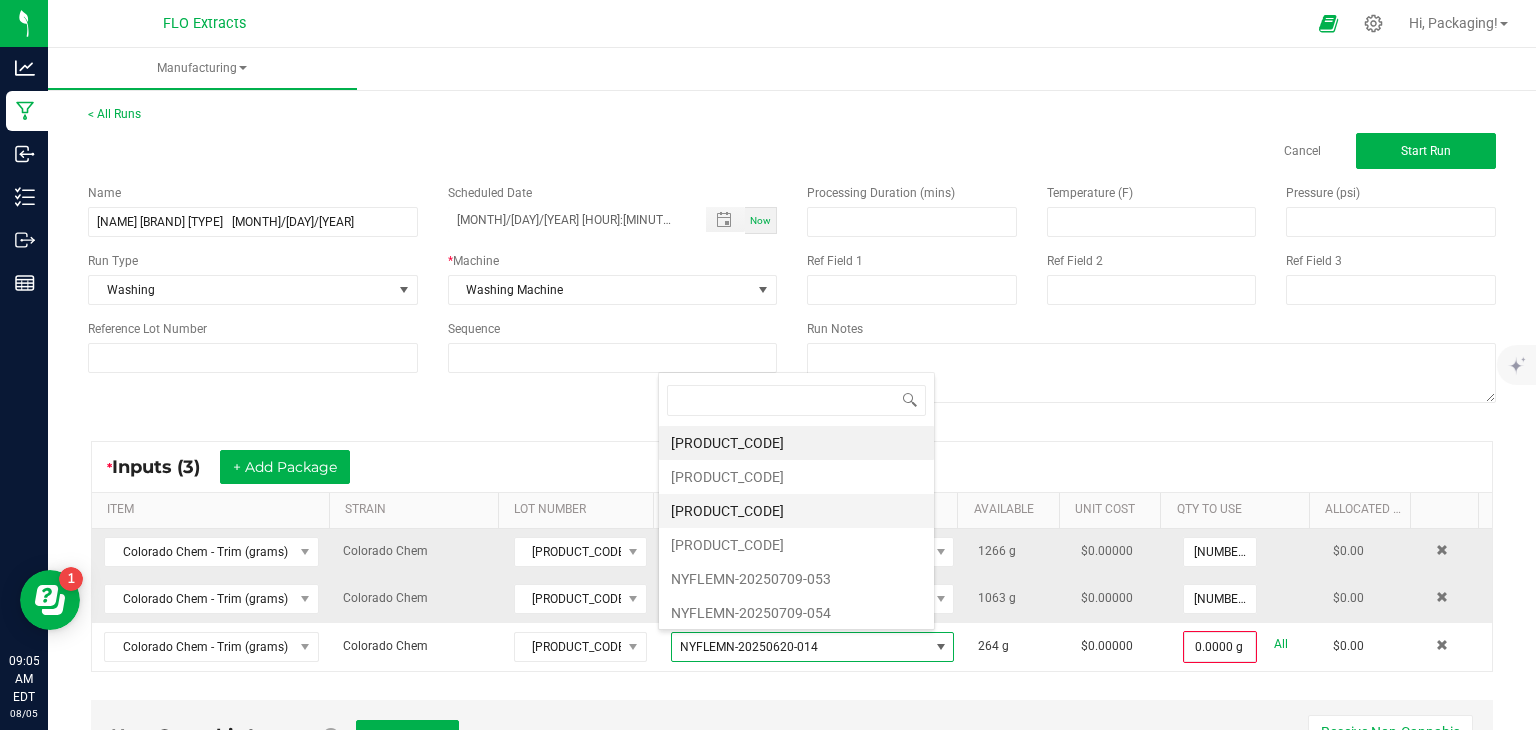 click on "[PRODUCT_CODE]" at bounding box center (796, 511) 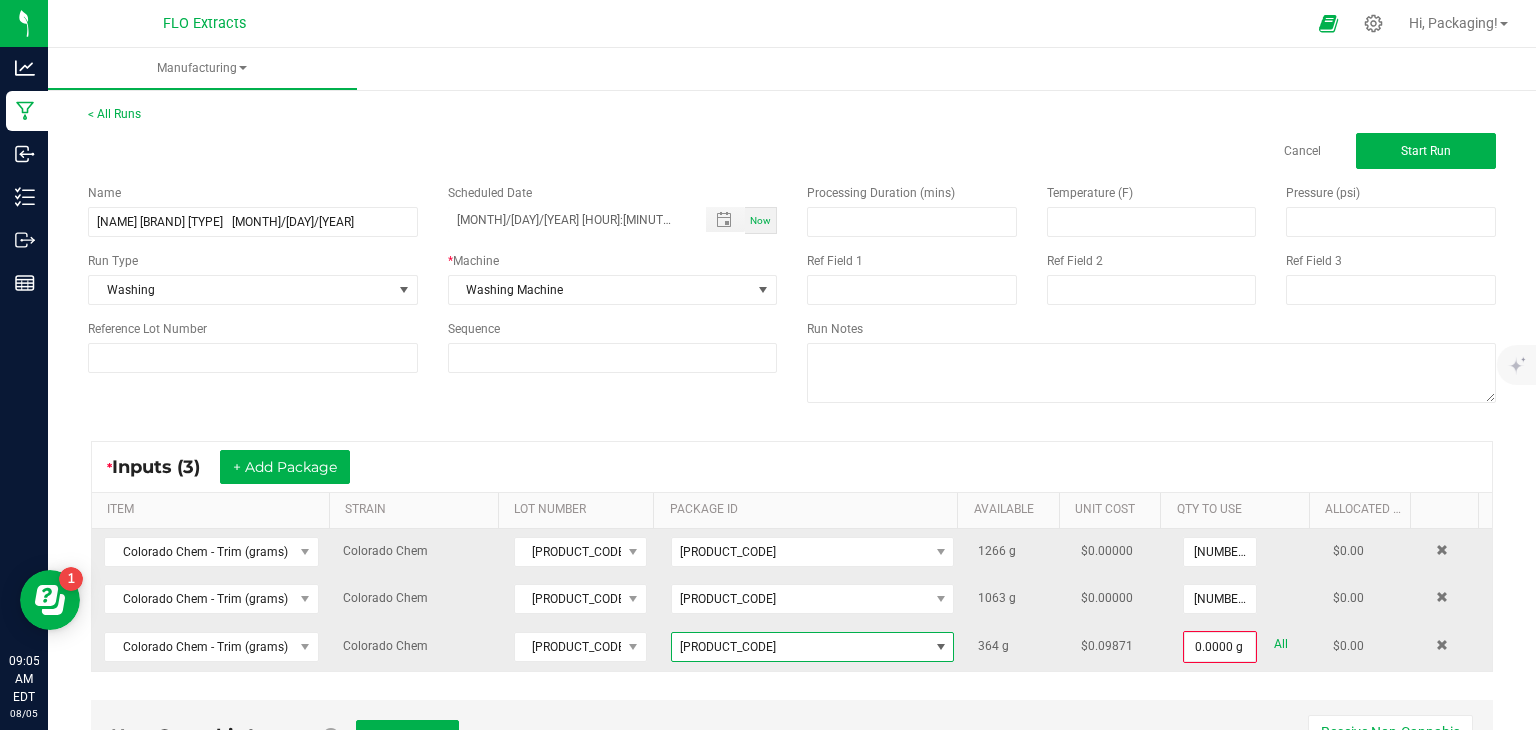 click at bounding box center (941, 647) 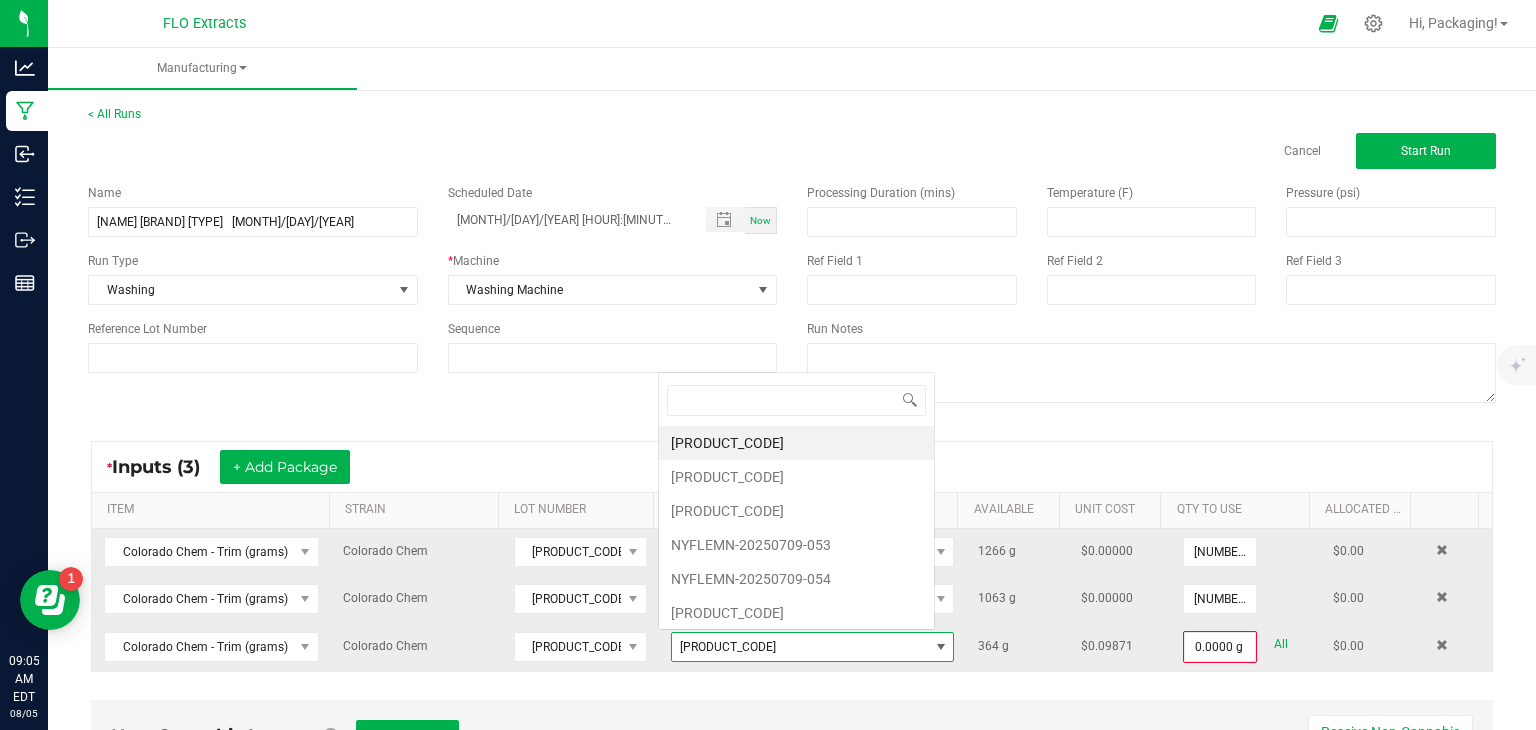 scroll, scrollTop: 0, scrollLeft: 0, axis: both 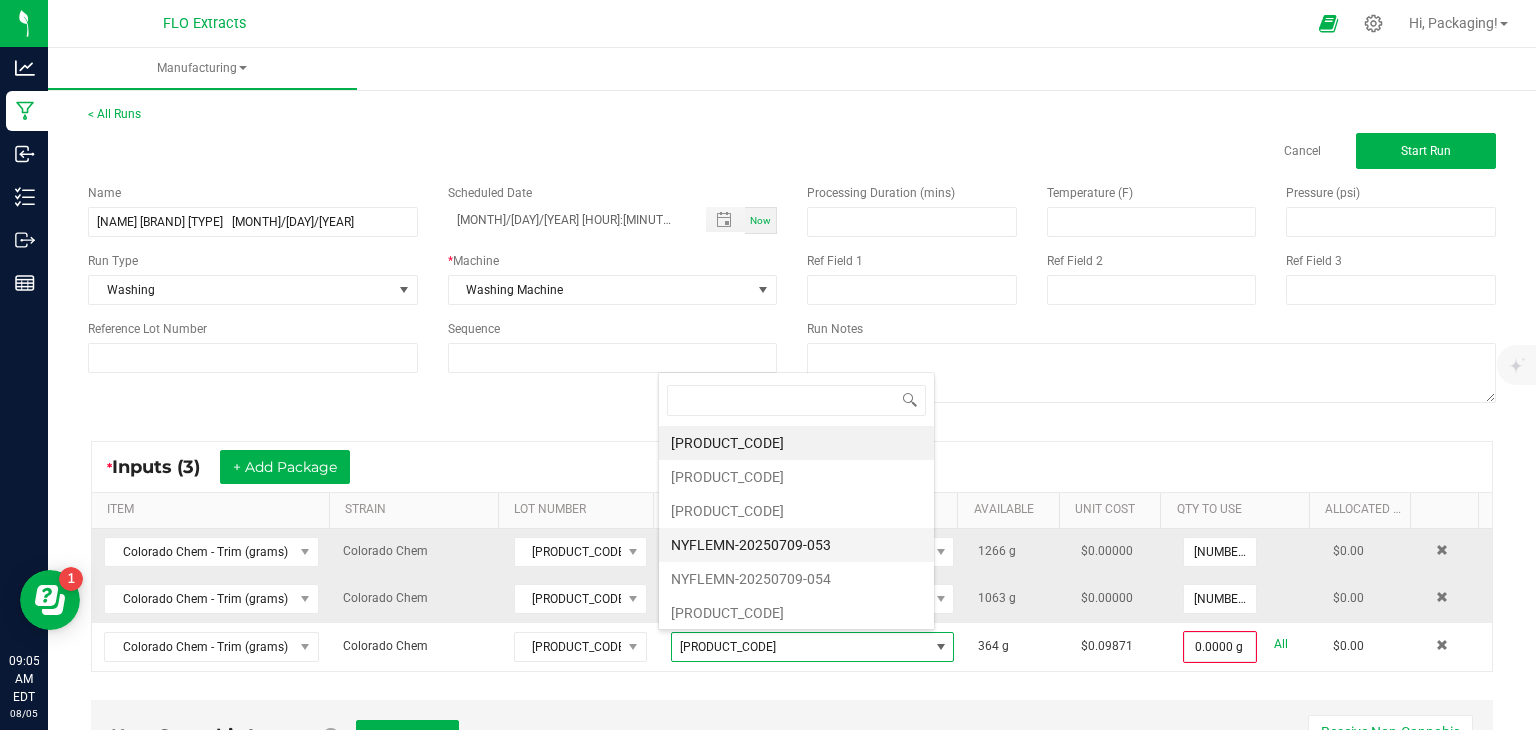 click on "NYFLEMN-20250709-053" at bounding box center [796, 545] 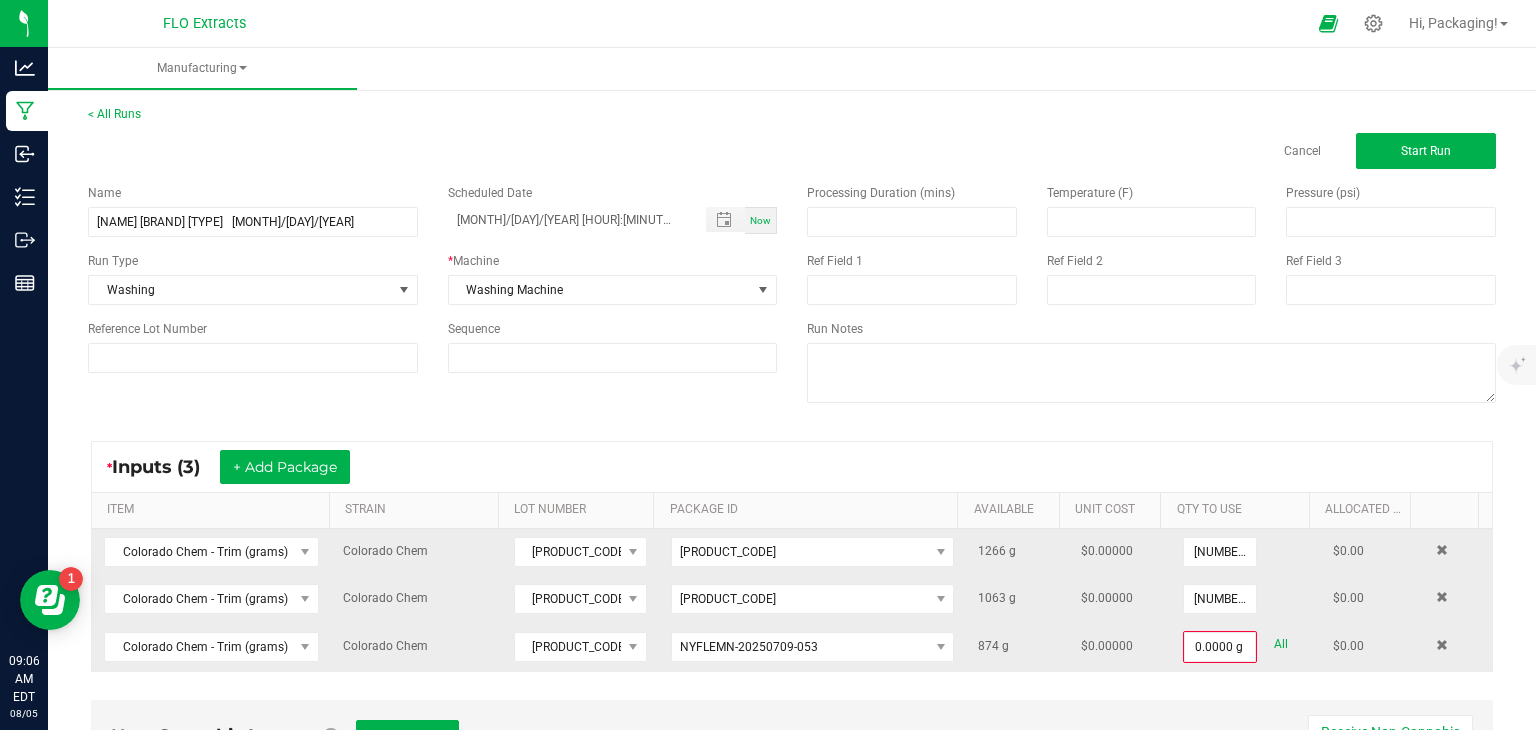 click on "All" at bounding box center [1281, 644] 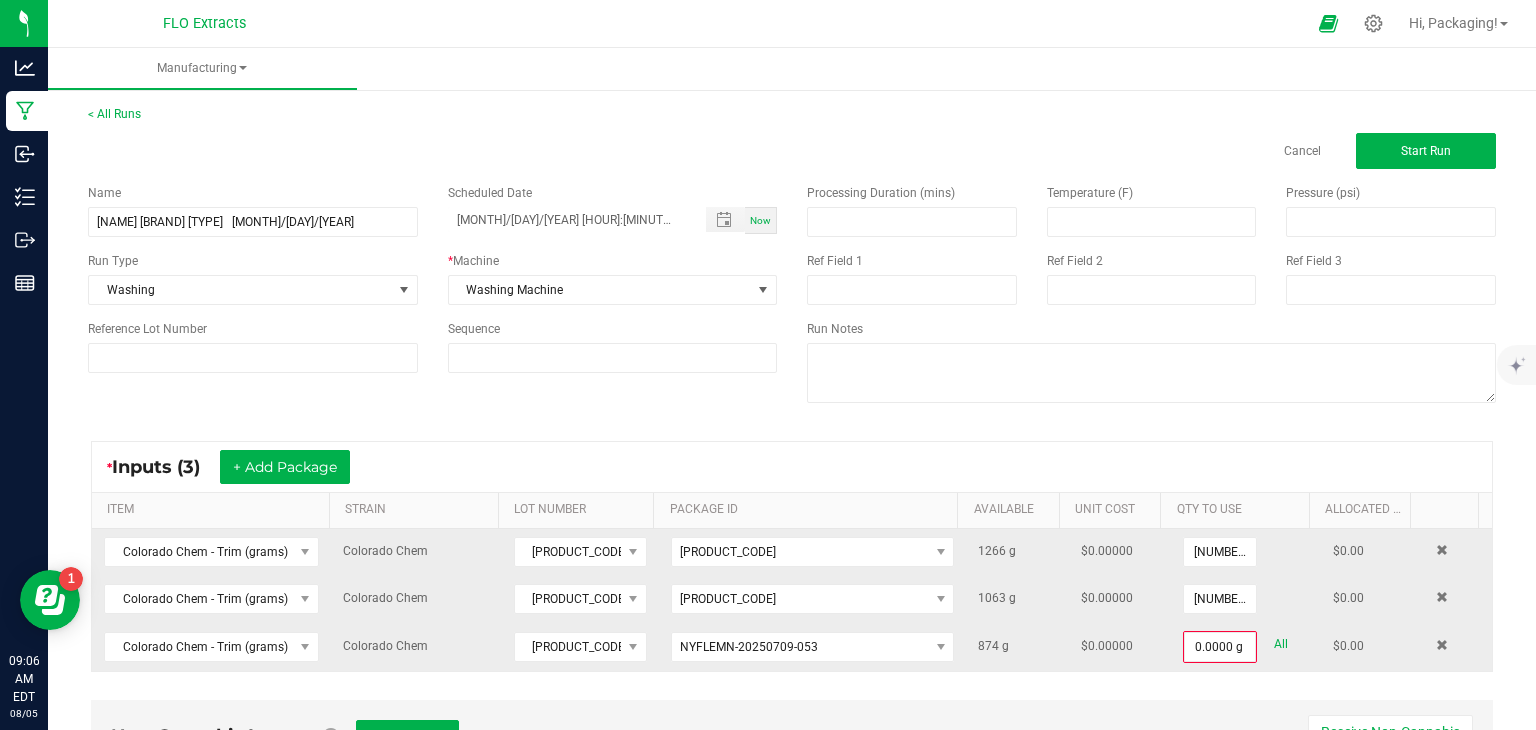 type on "[NUMBER].[UNITS]" 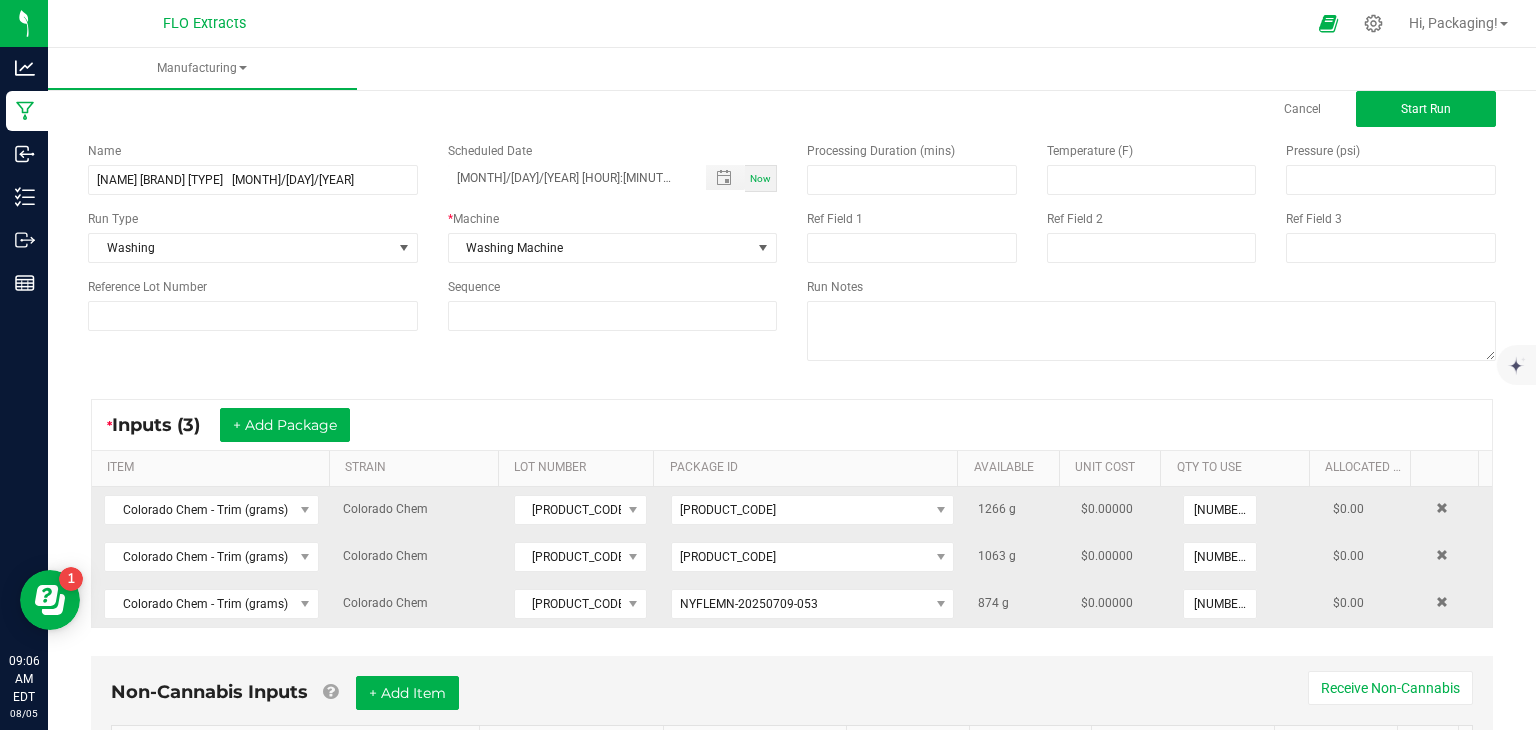 scroll, scrollTop: 40, scrollLeft: 0, axis: vertical 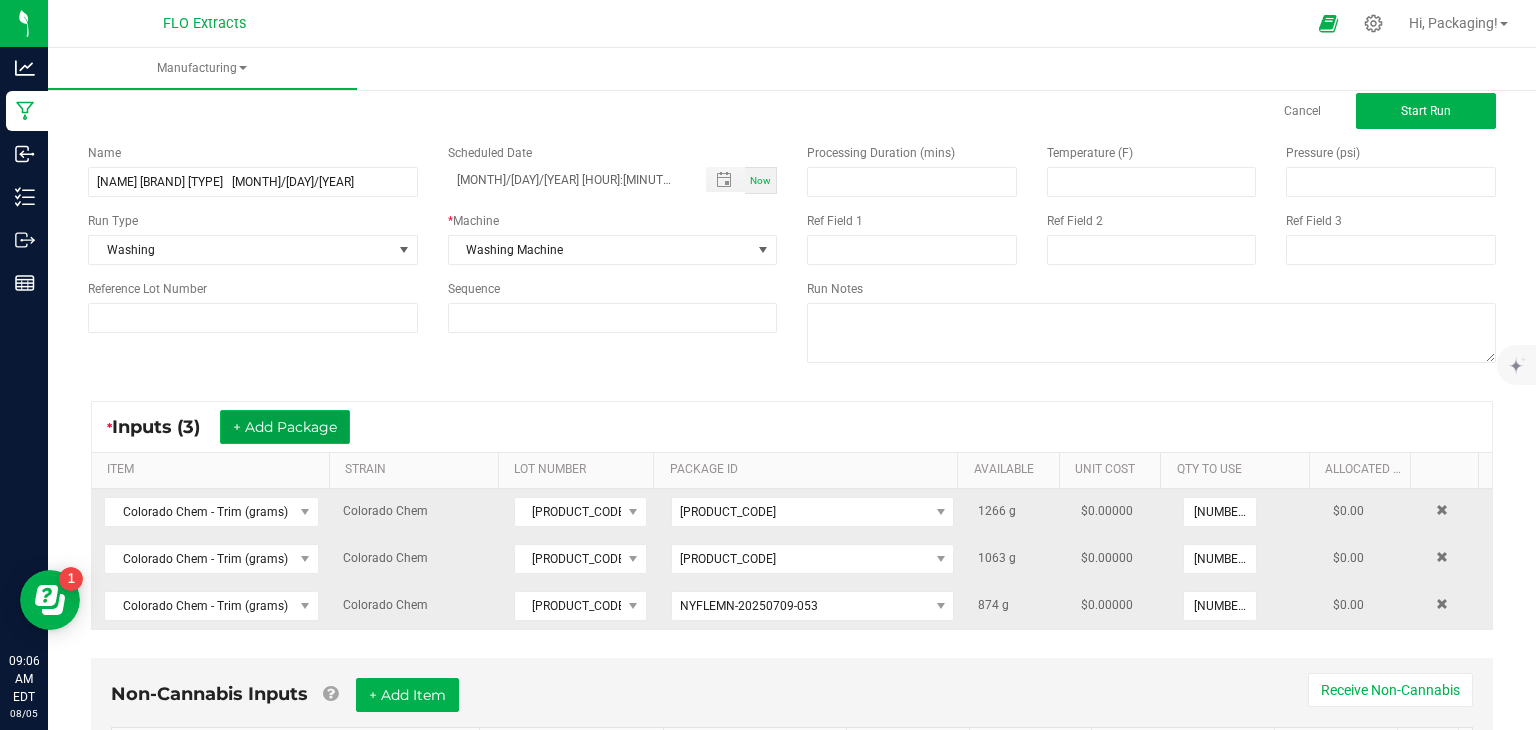 click on "+ Add Package" at bounding box center (285, 427) 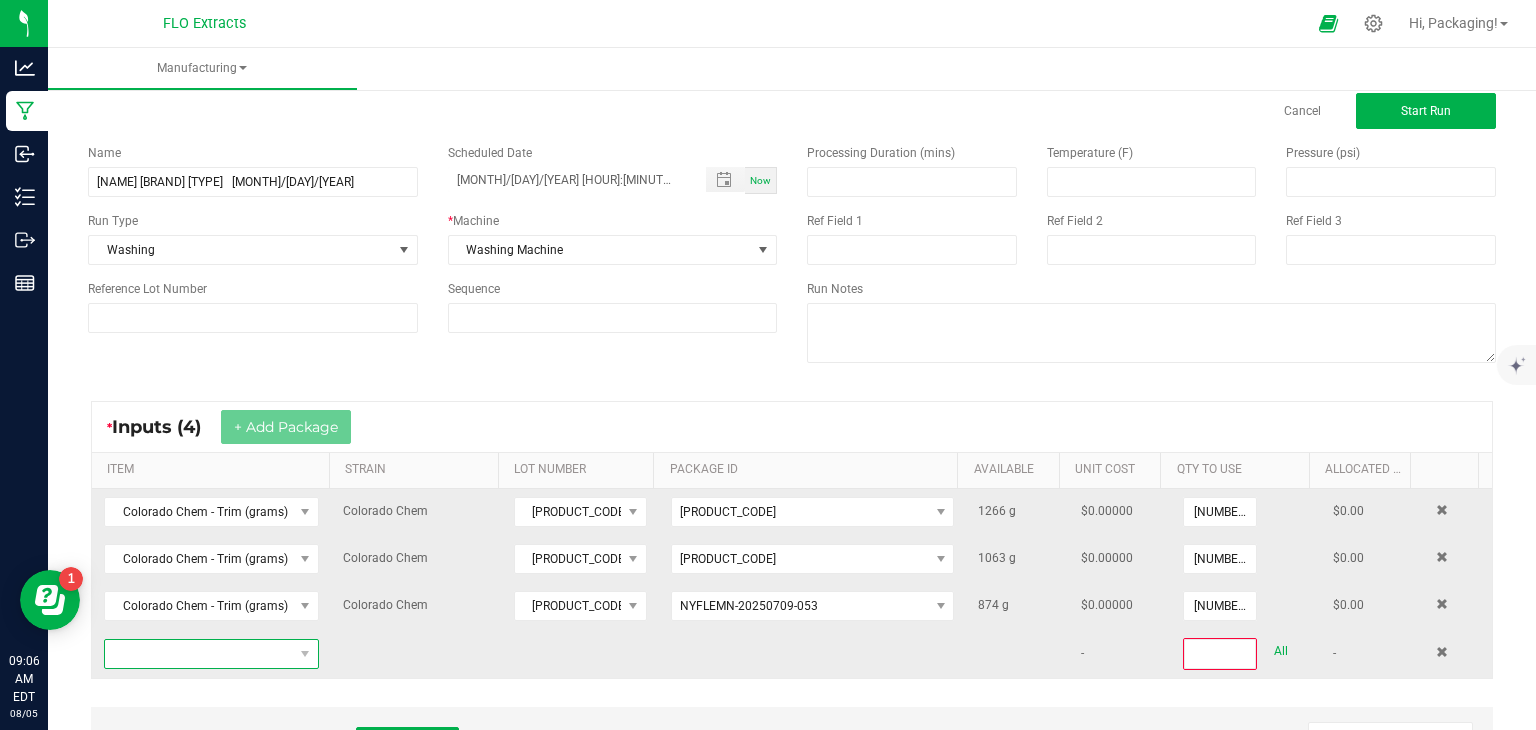 click at bounding box center [305, 654] 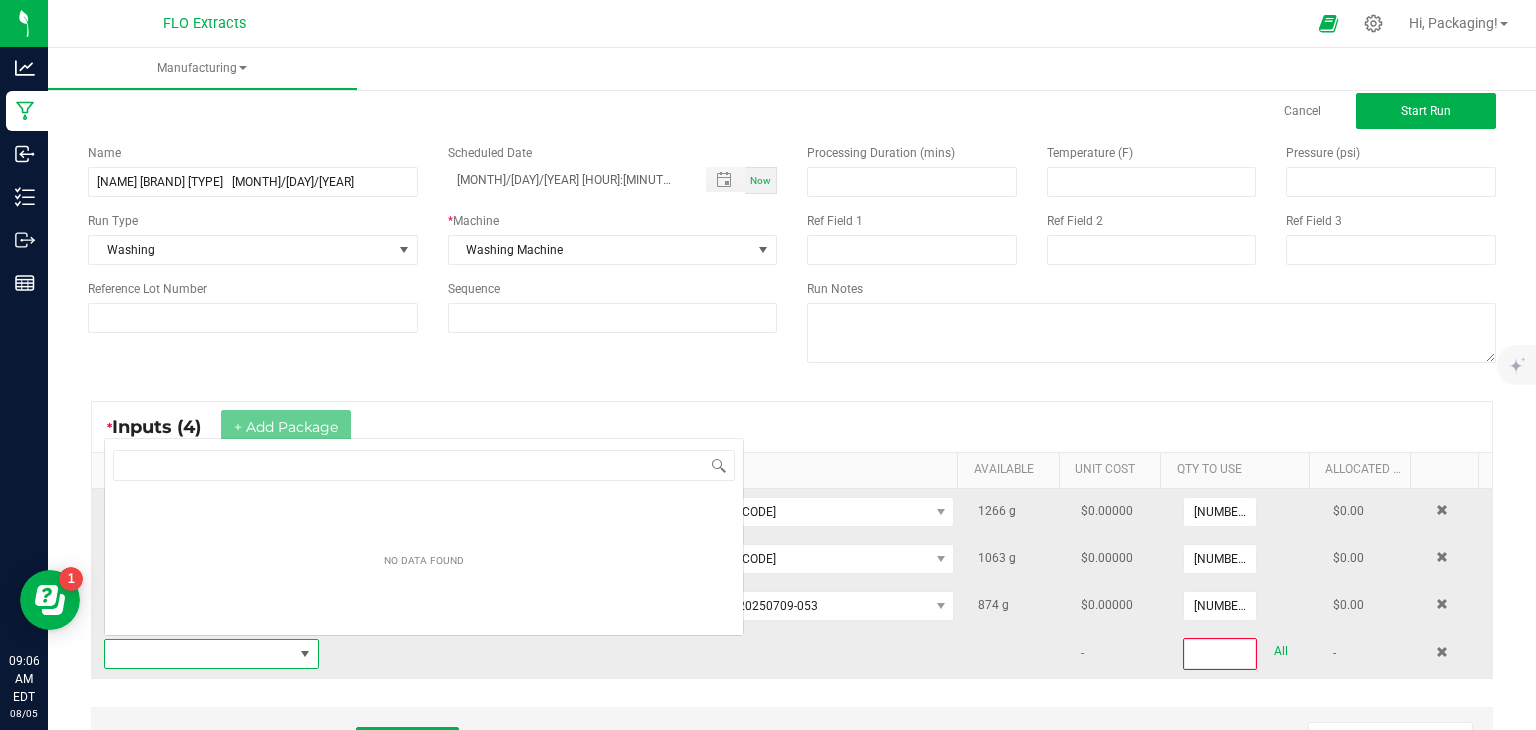 scroll, scrollTop: 0, scrollLeft: 0, axis: both 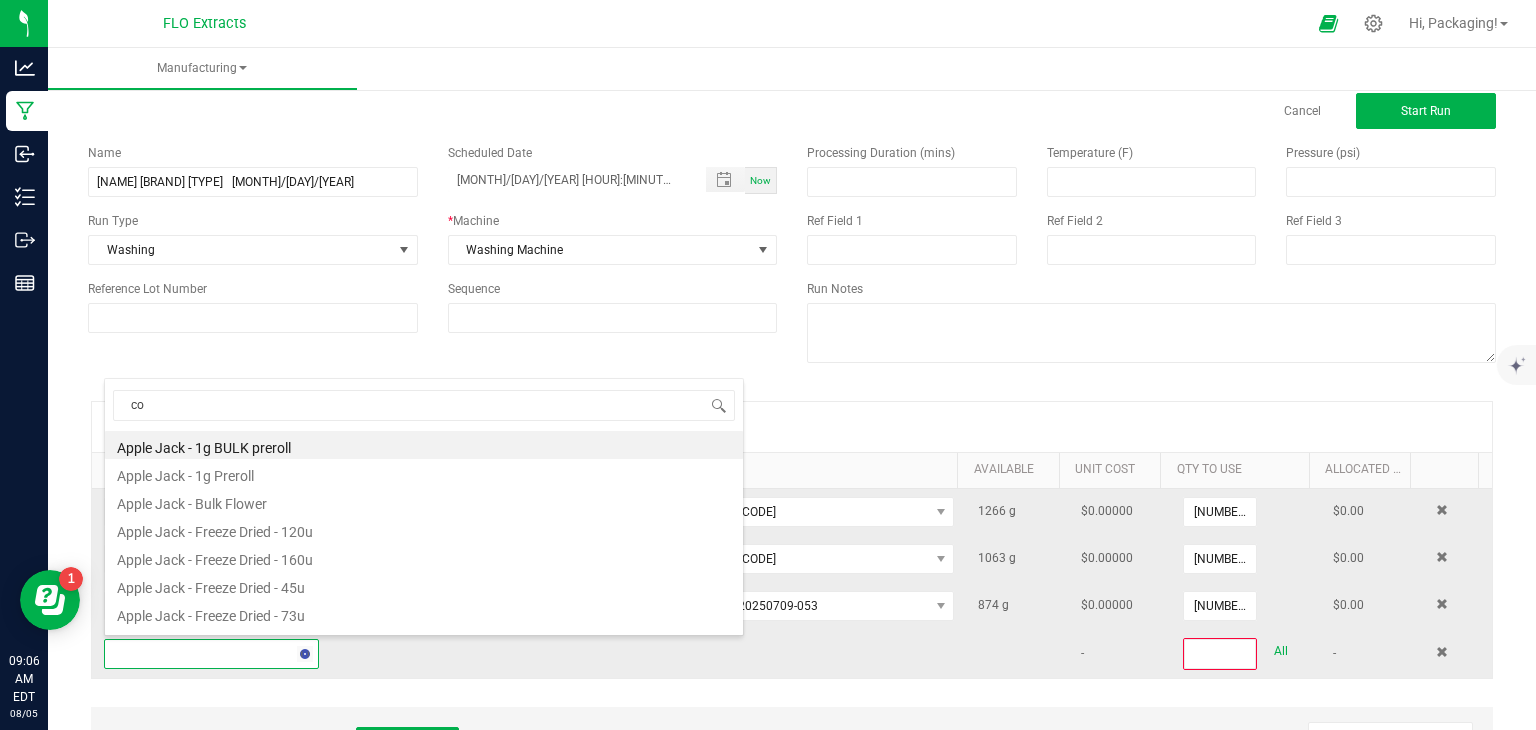 type on "col" 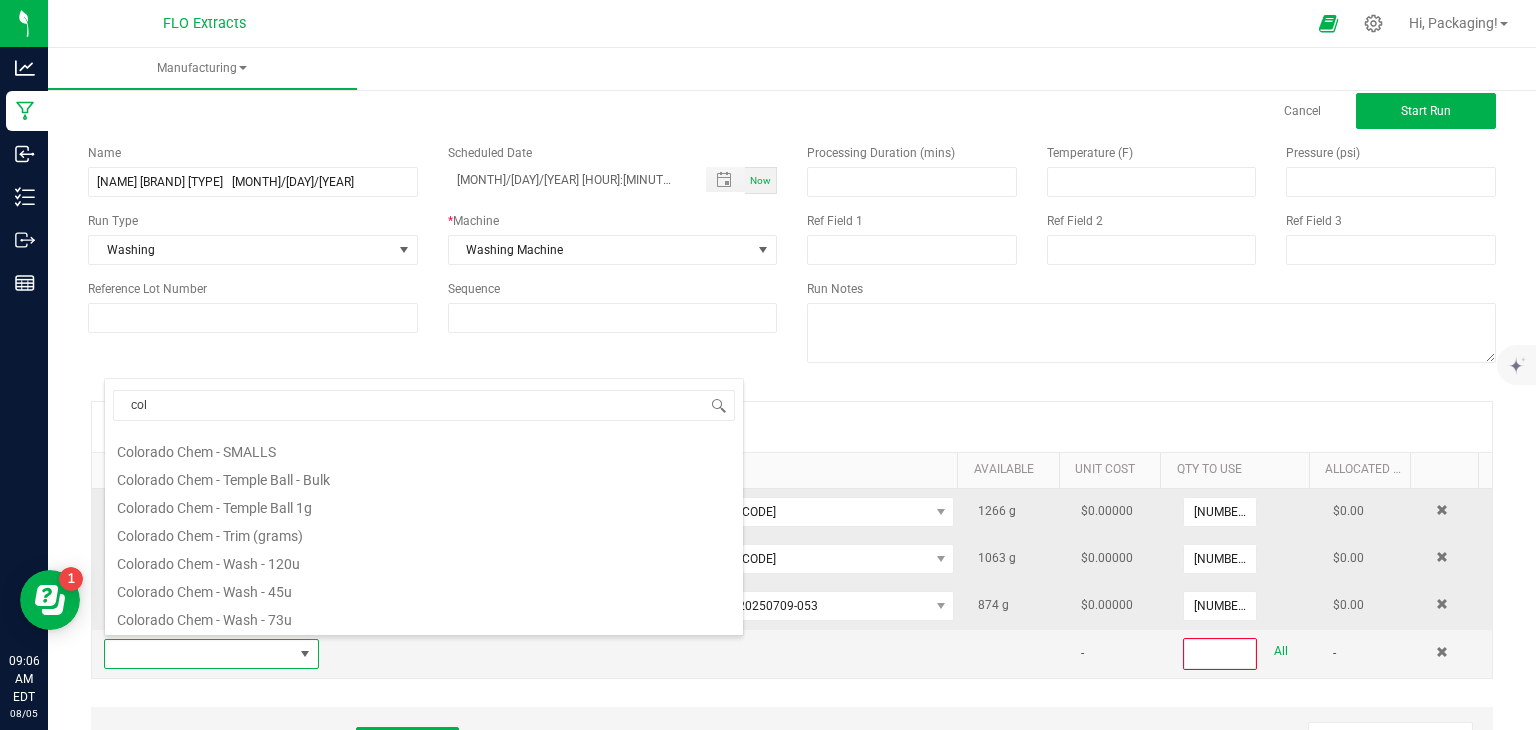 scroll, scrollTop: 303, scrollLeft: 0, axis: vertical 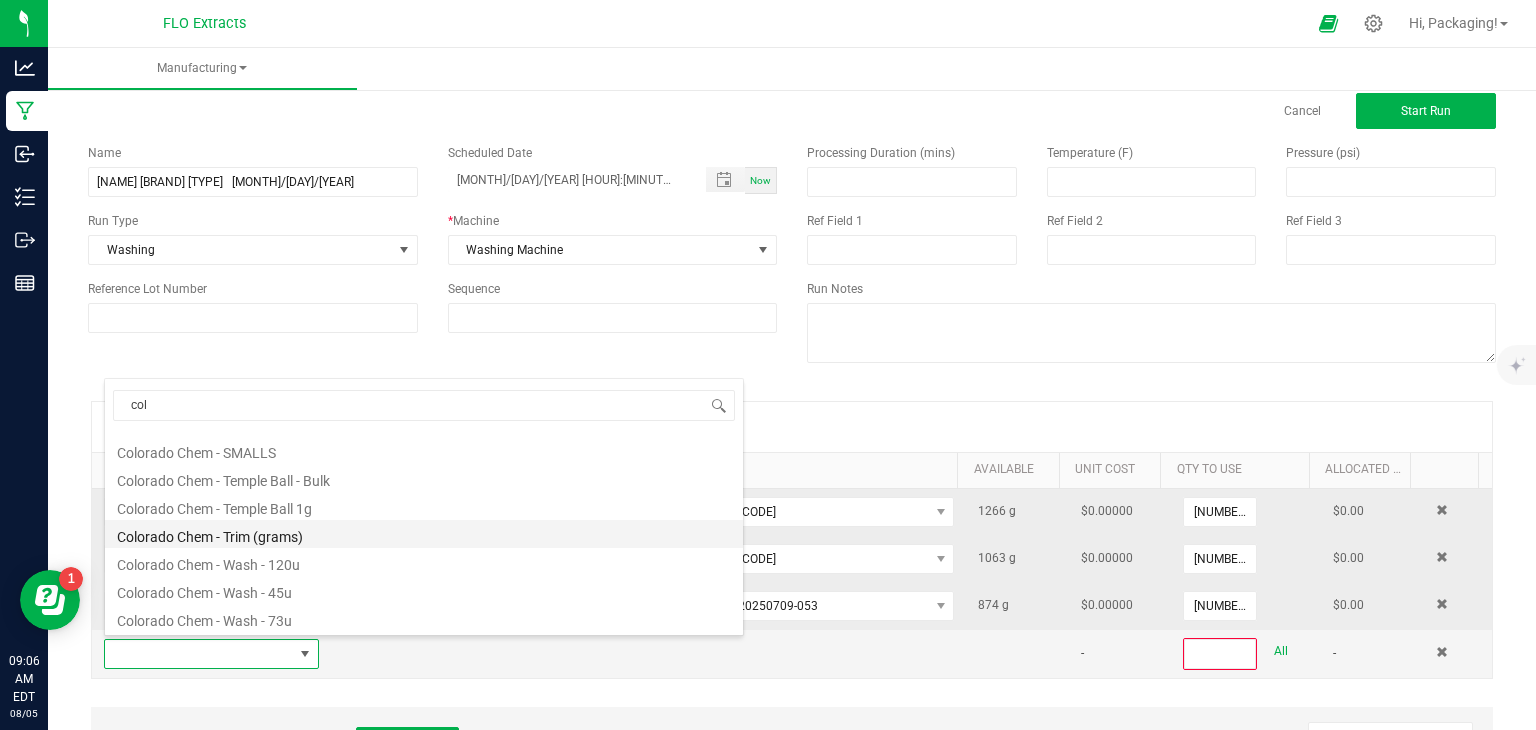 click on "Colorado Chem - Trim (grams)" at bounding box center (424, 534) 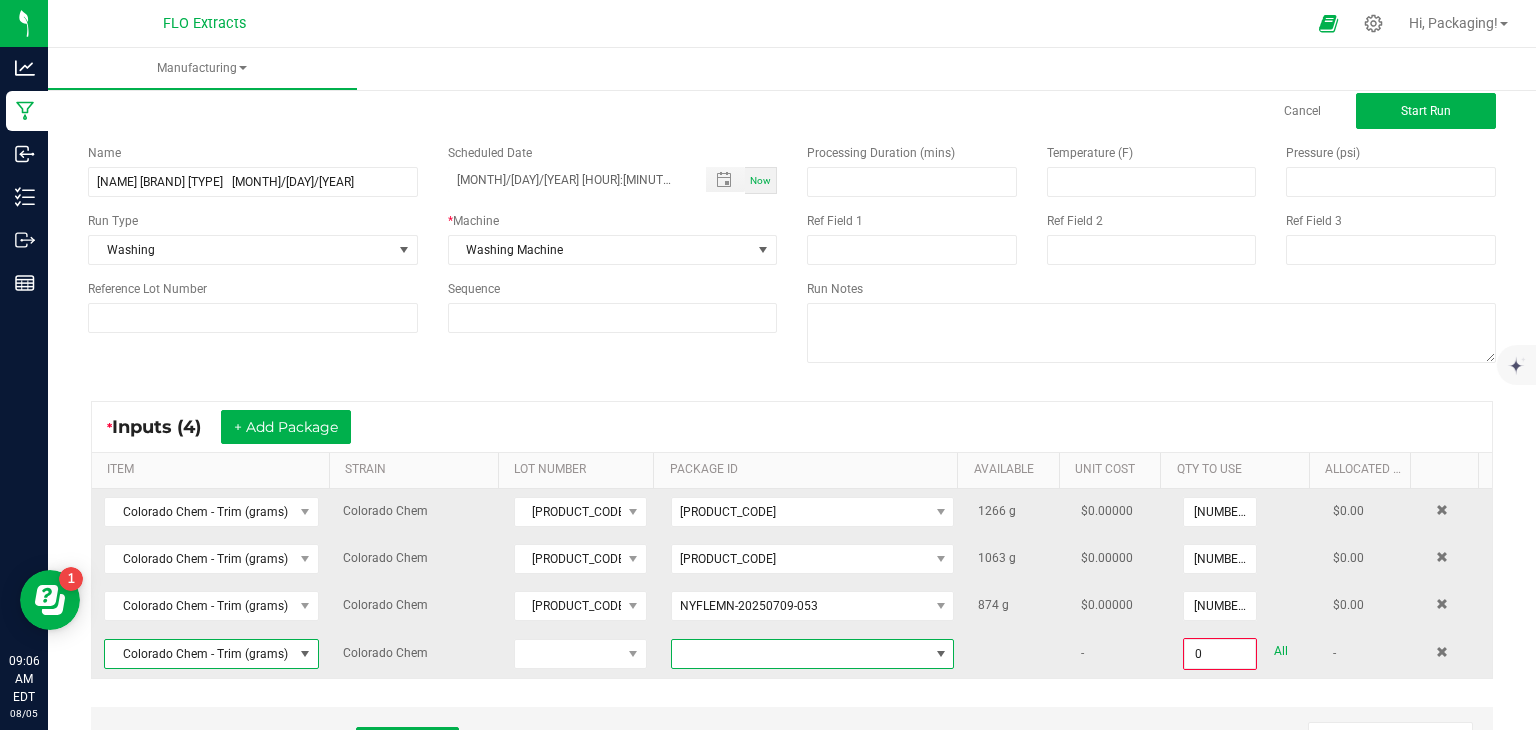 click at bounding box center [941, 654] 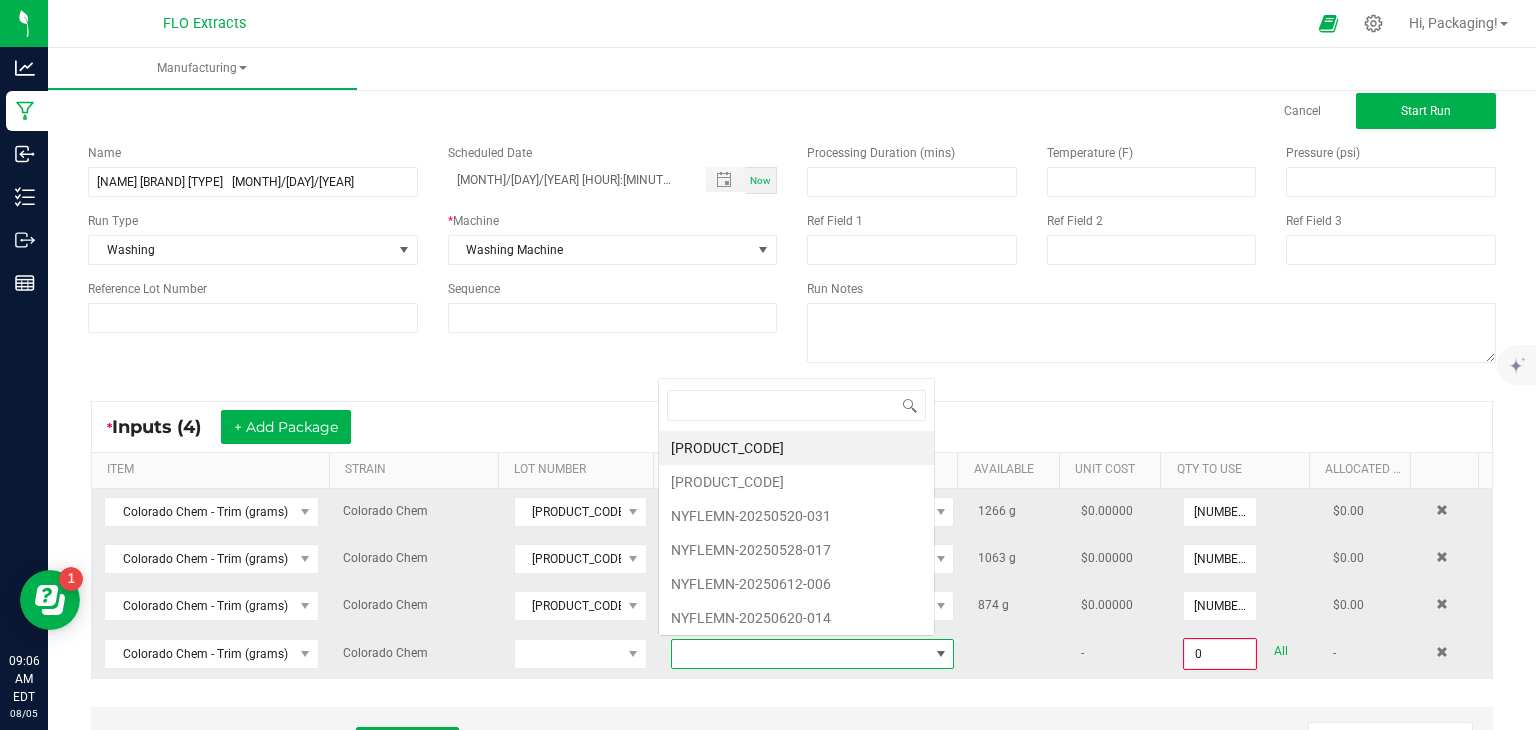 scroll, scrollTop: 0, scrollLeft: 0, axis: both 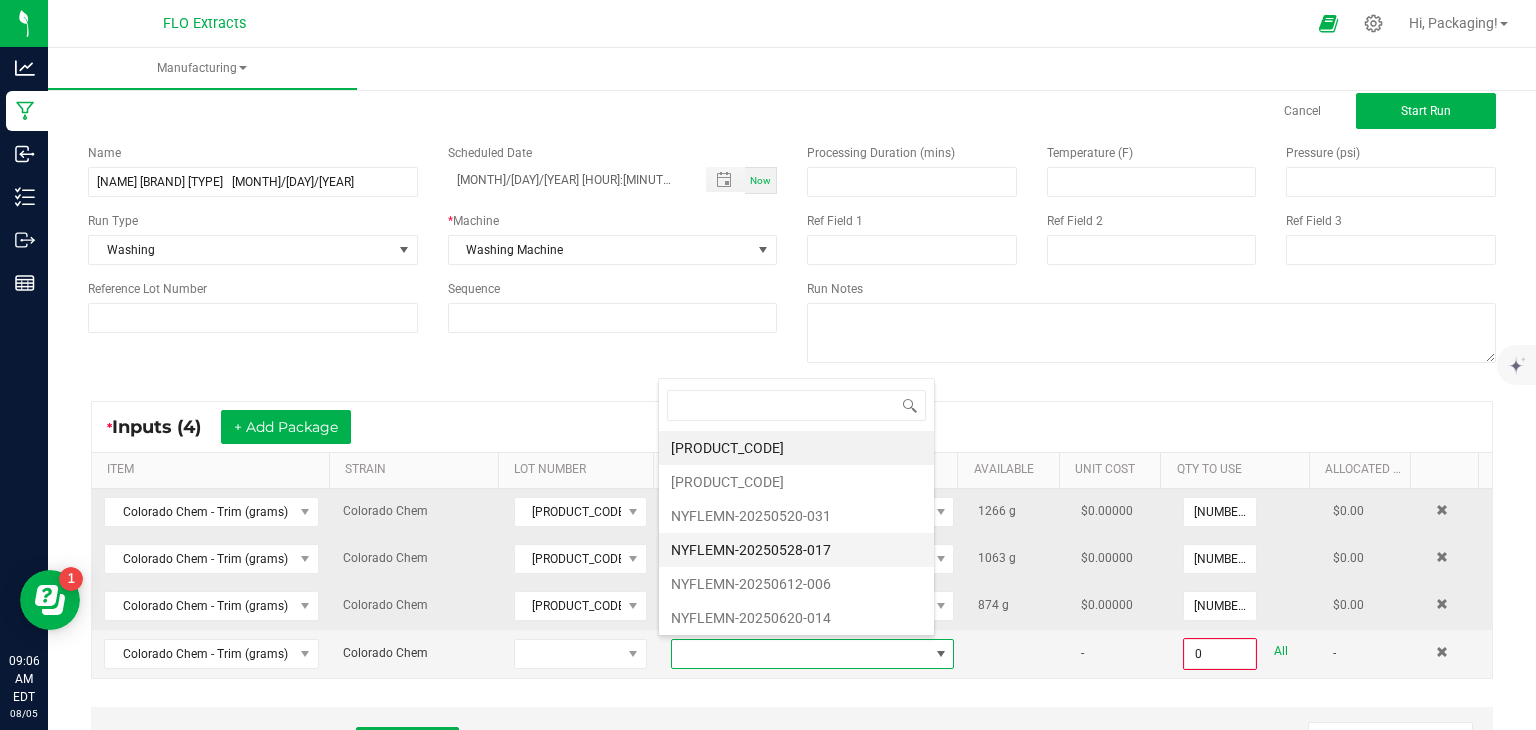 click on "NYFLEMN-20250528-017" at bounding box center (796, 550) 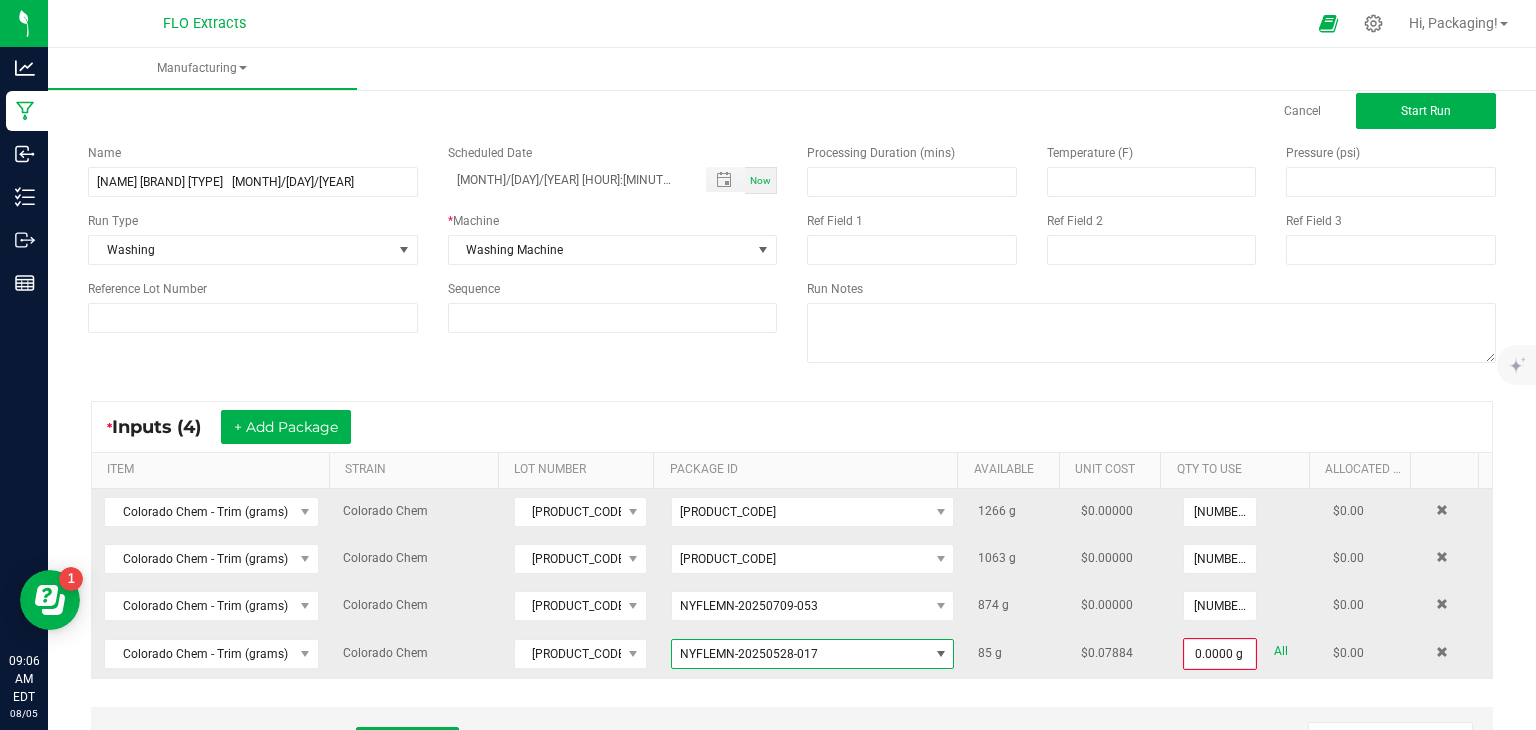 click at bounding box center (940, 654) 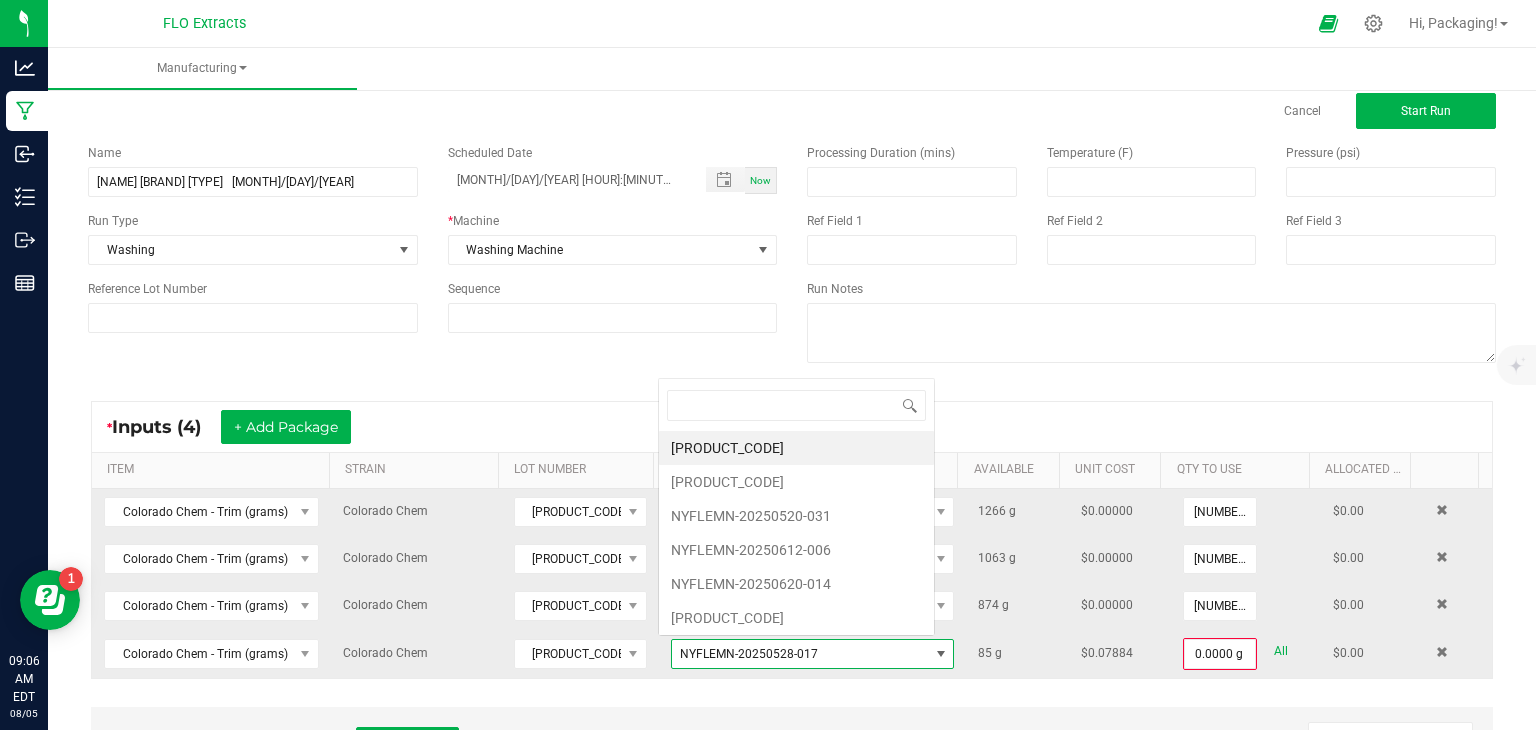 scroll, scrollTop: 0, scrollLeft: 0, axis: both 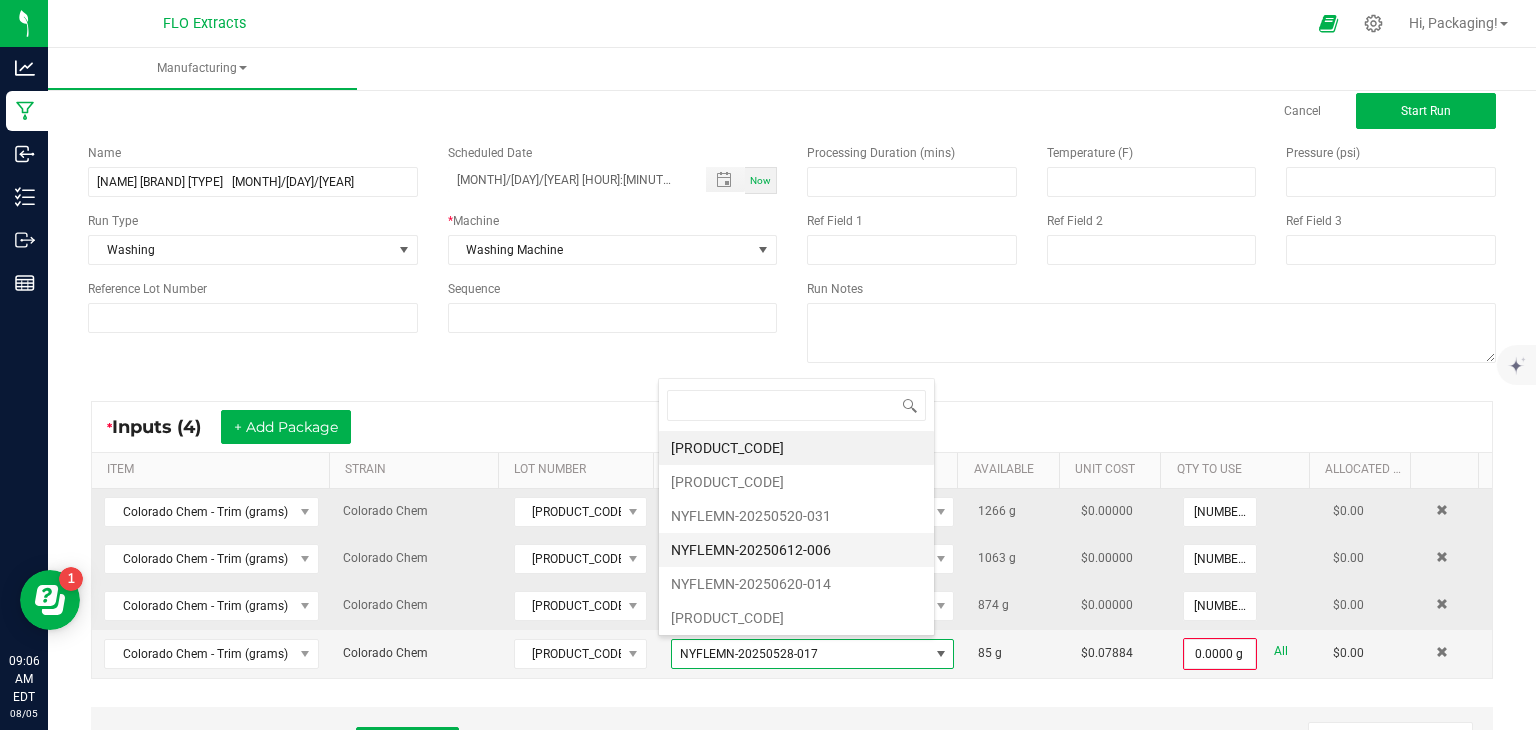 click on "NYFLEMN-20250612-006" at bounding box center (796, 550) 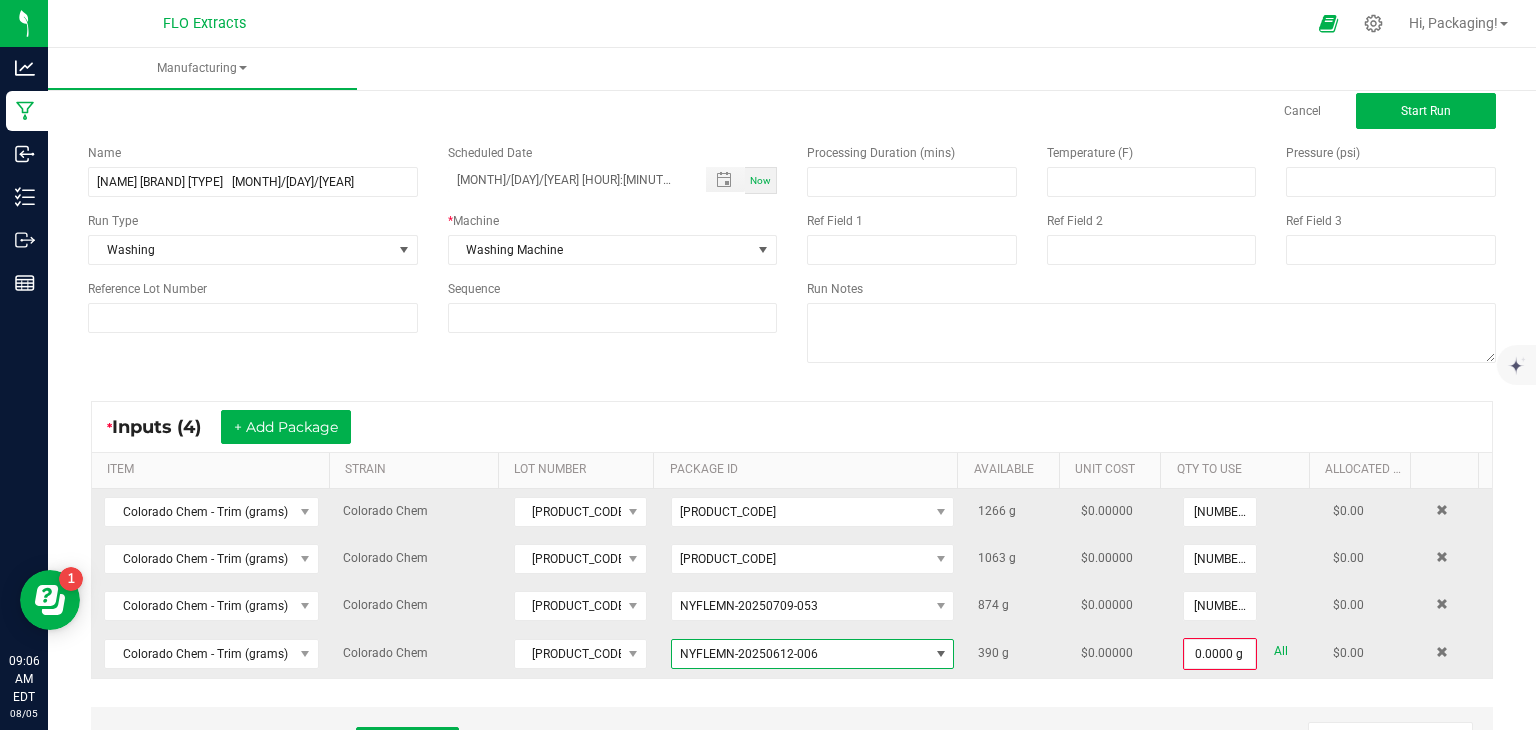 click at bounding box center (941, 654) 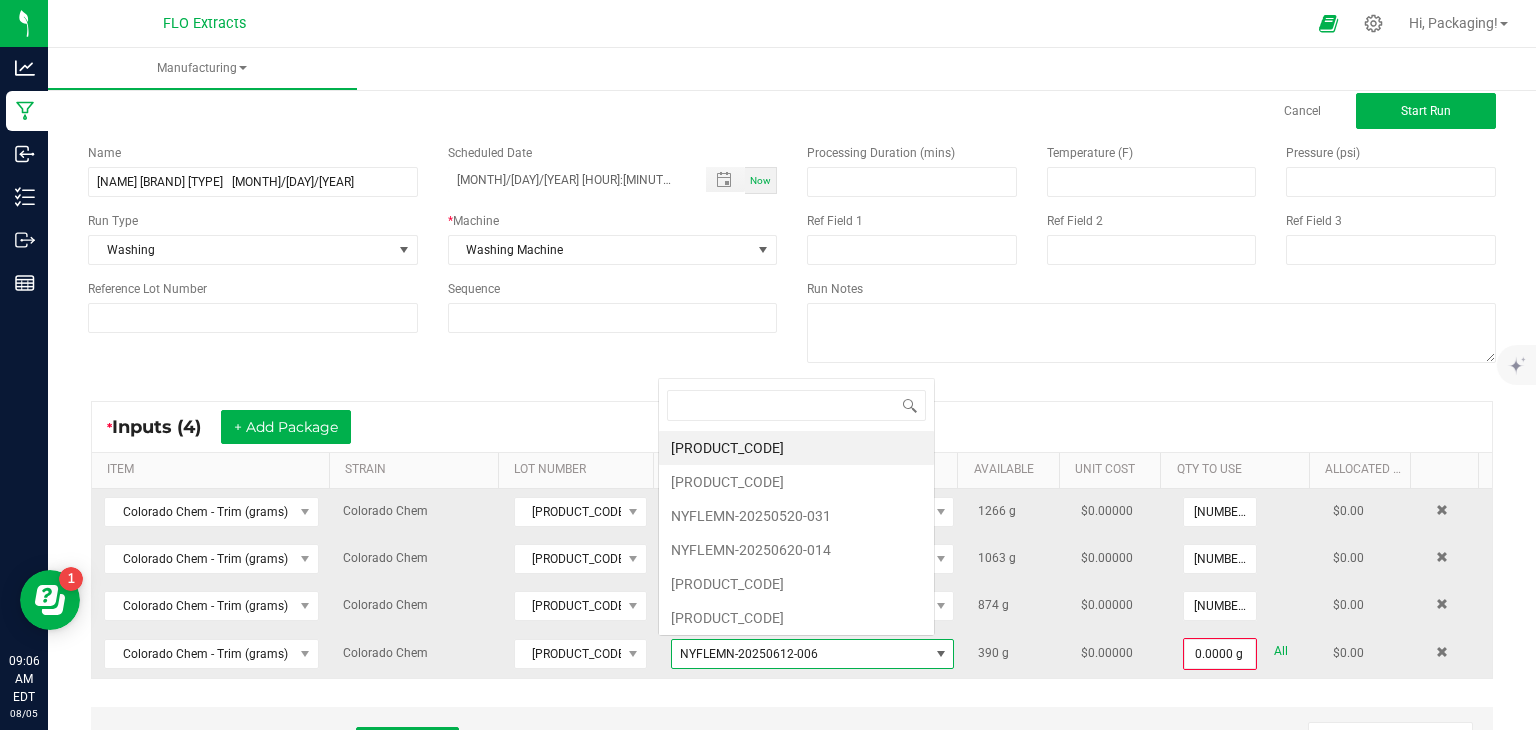 scroll, scrollTop: 0, scrollLeft: 0, axis: both 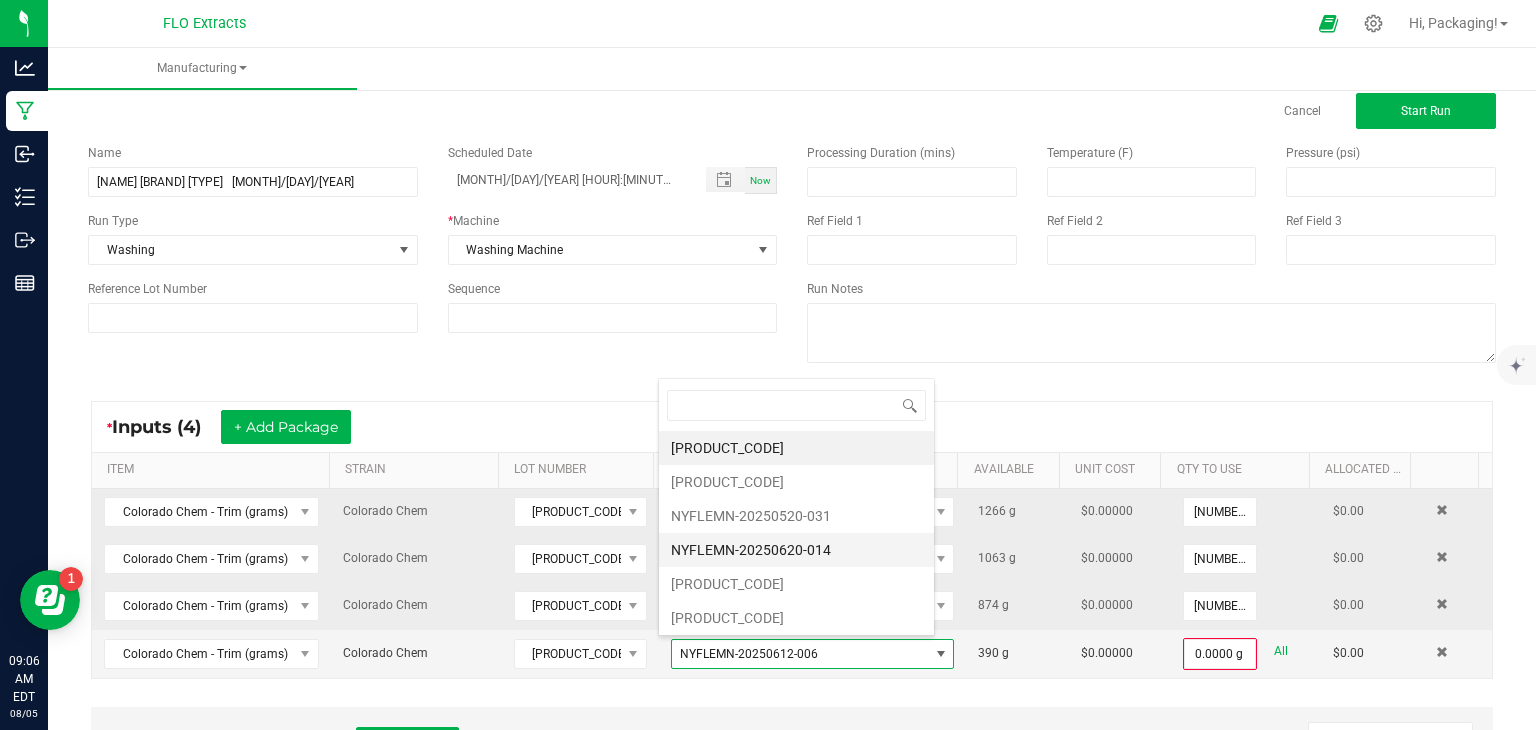 click on "NYFLEMN-20250620-014" at bounding box center (796, 550) 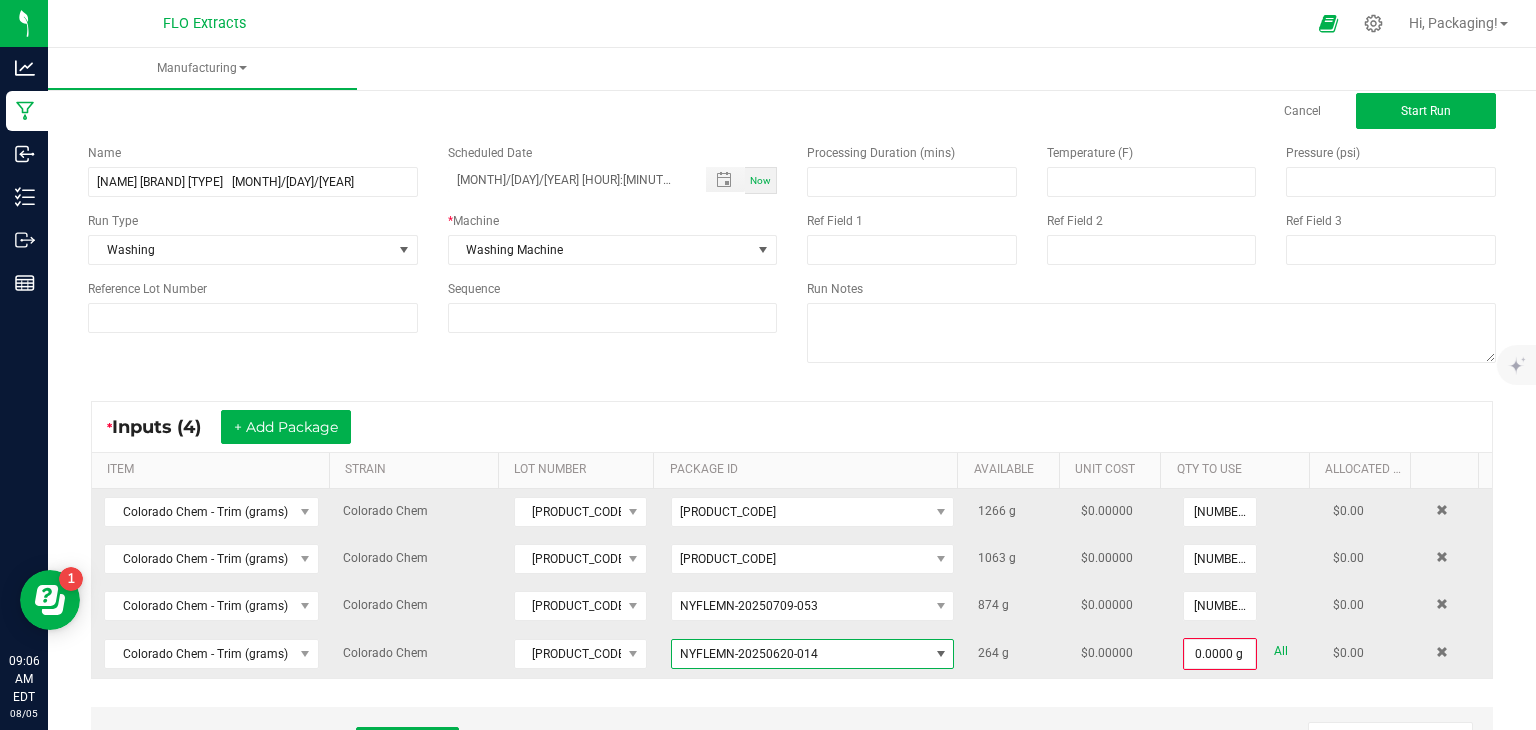 click at bounding box center (941, 654) 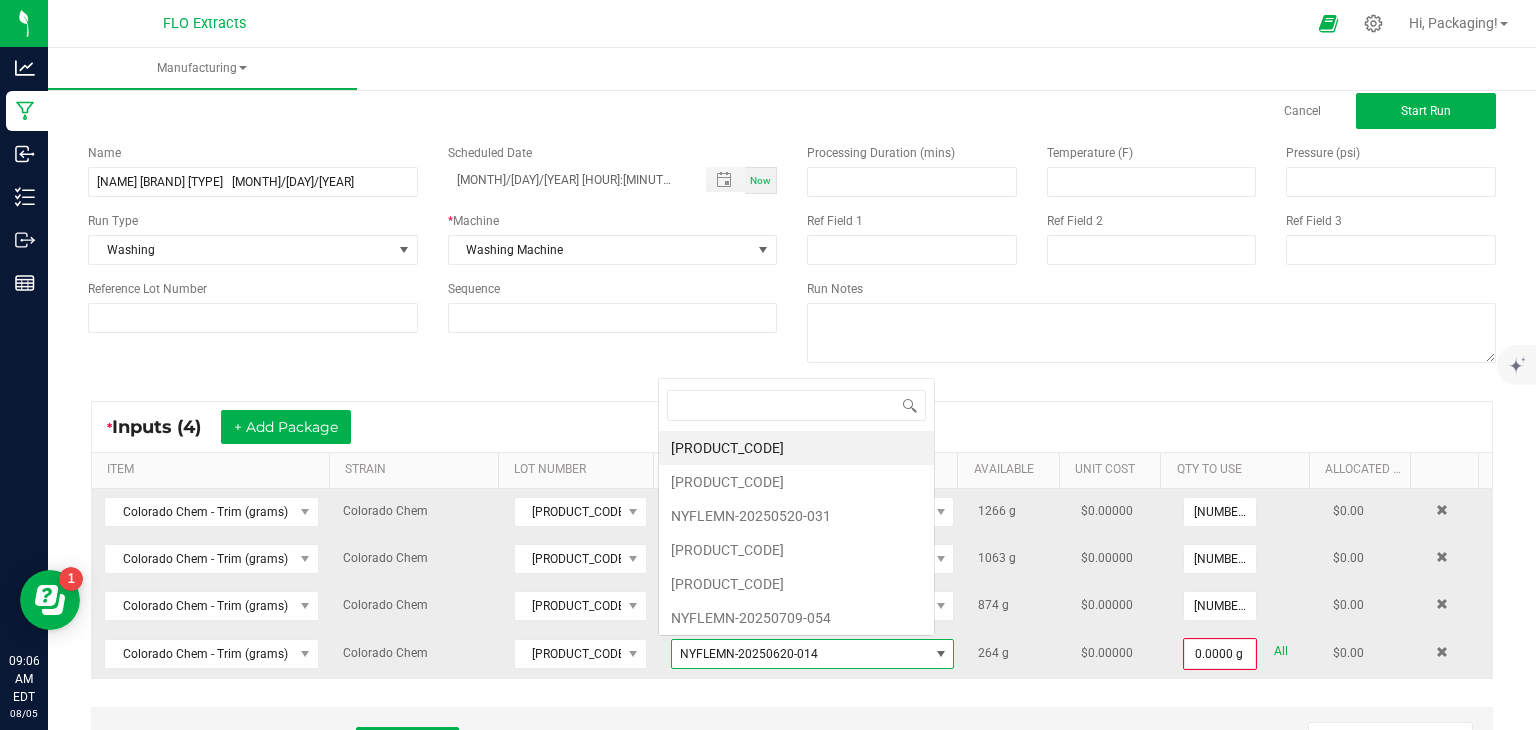 scroll, scrollTop: 0, scrollLeft: 0, axis: both 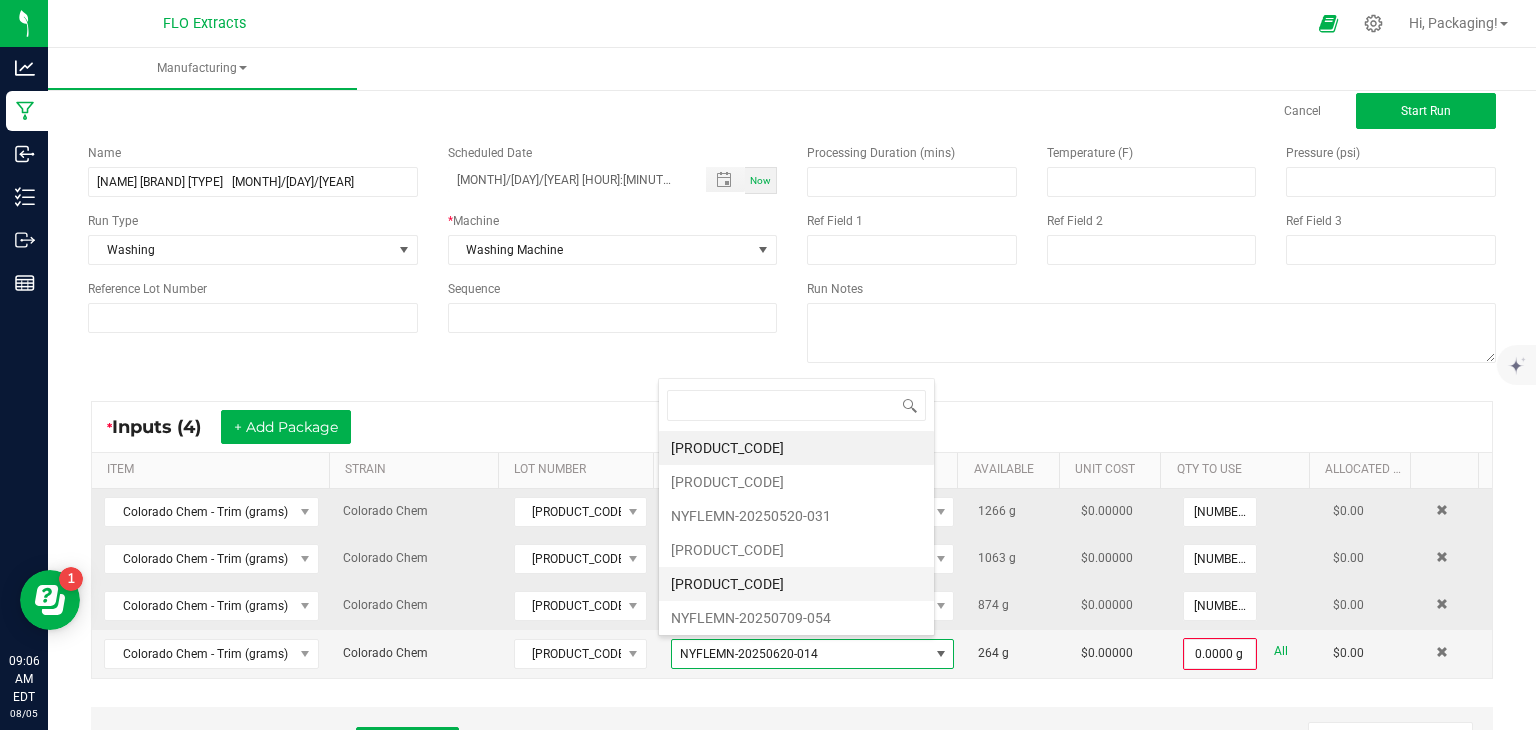 click on "[PRODUCT_CODE]" at bounding box center (796, 584) 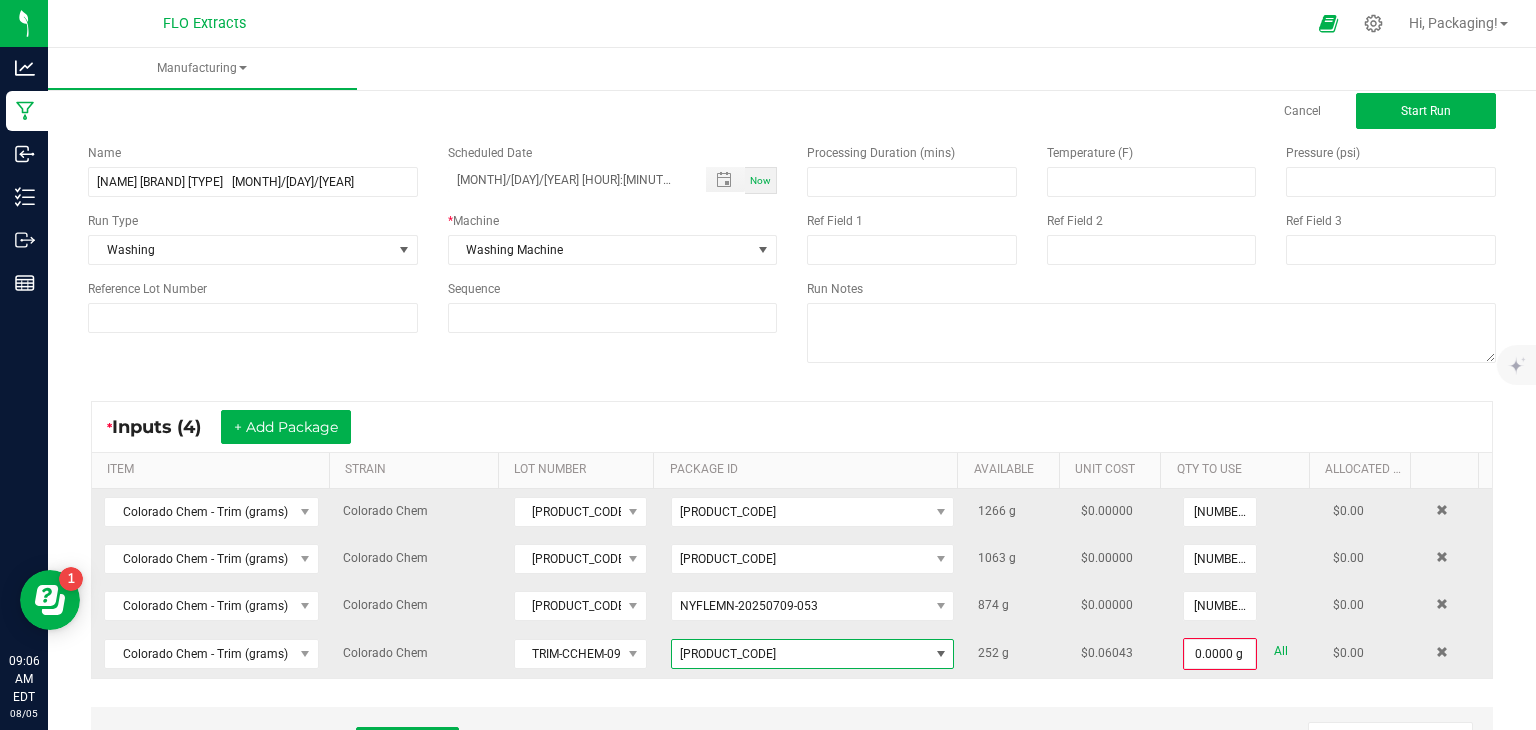 click at bounding box center [941, 654] 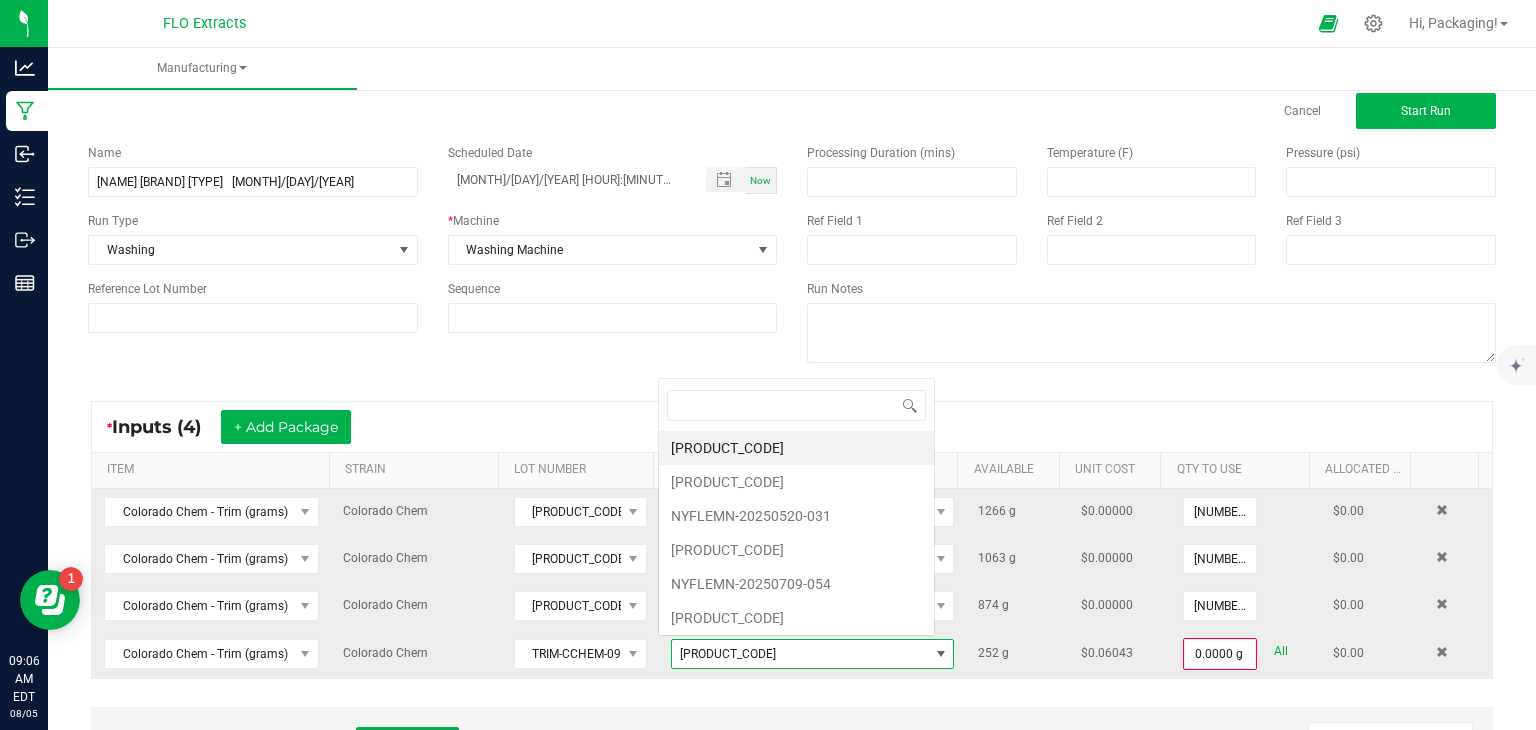 scroll, scrollTop: 0, scrollLeft: 0, axis: both 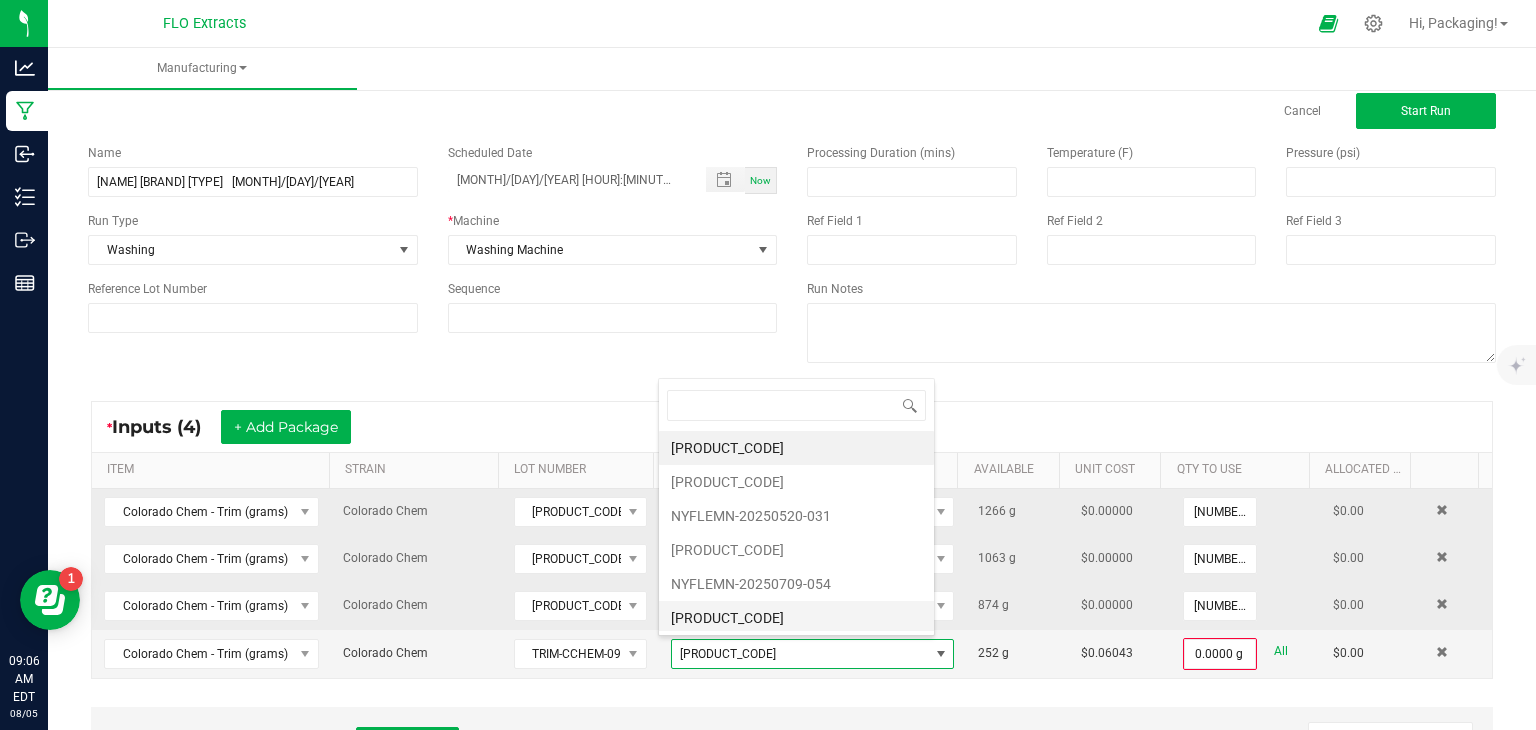 click on "[PRODUCT_CODE]" at bounding box center [796, 618] 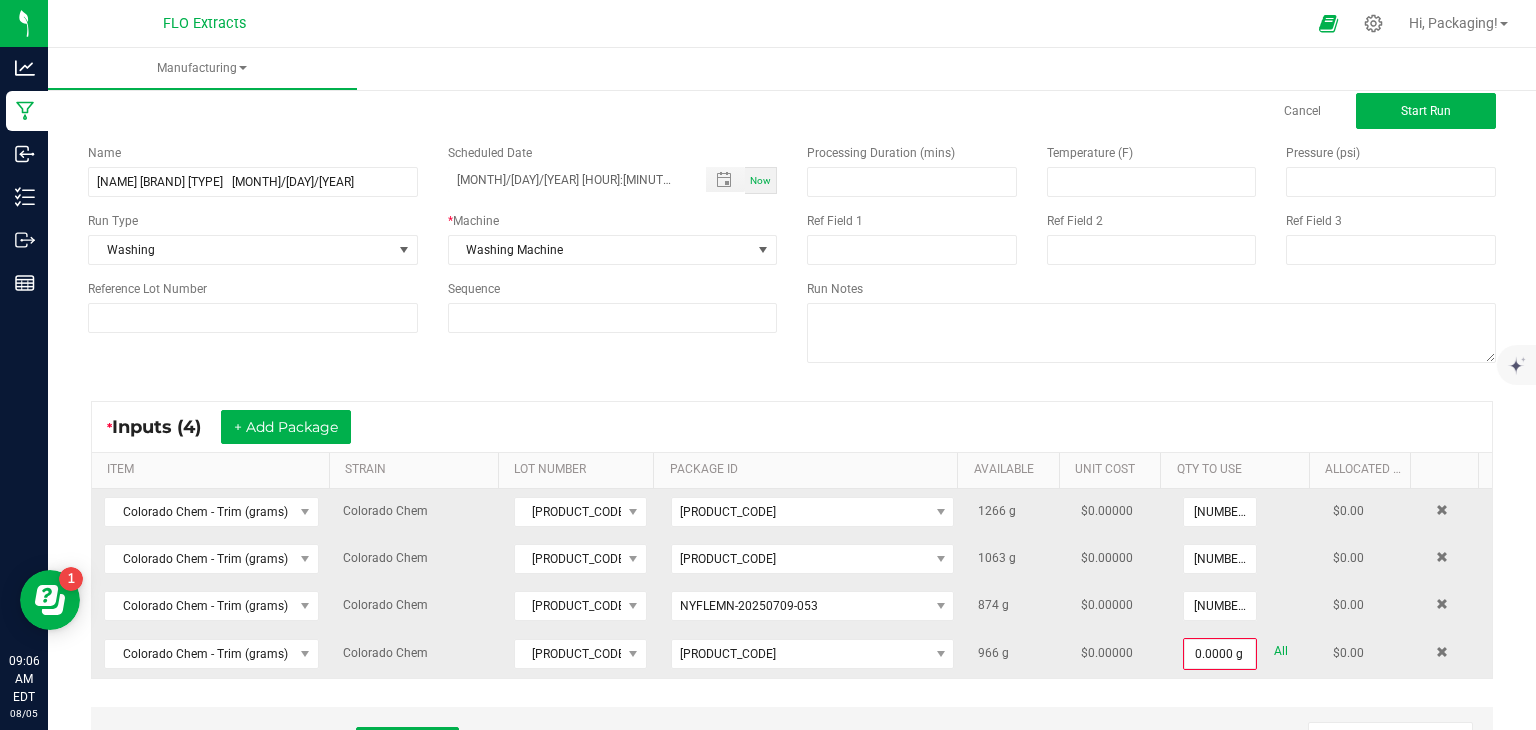 click on "All" at bounding box center [1281, 651] 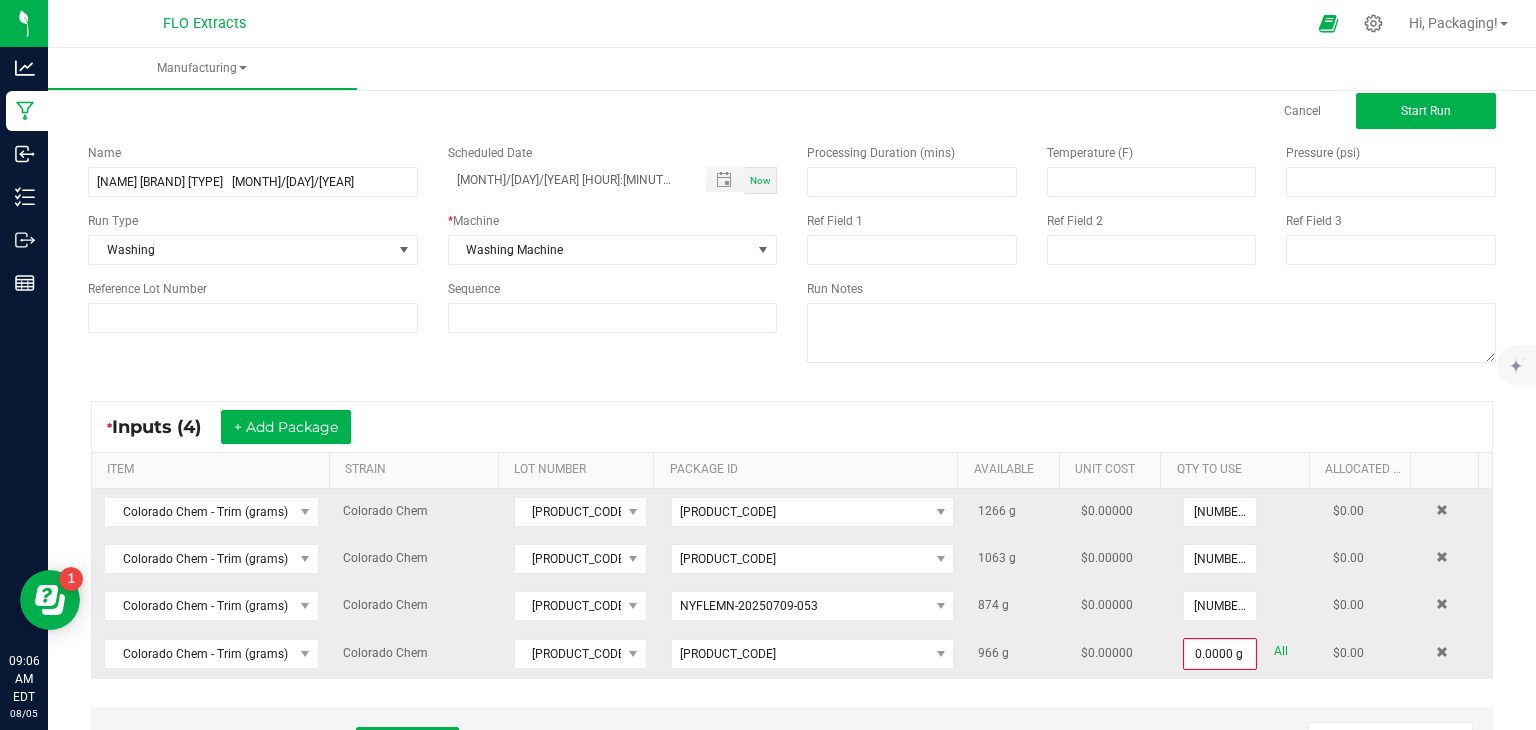 type on "[NUMBER].[UNITS]" 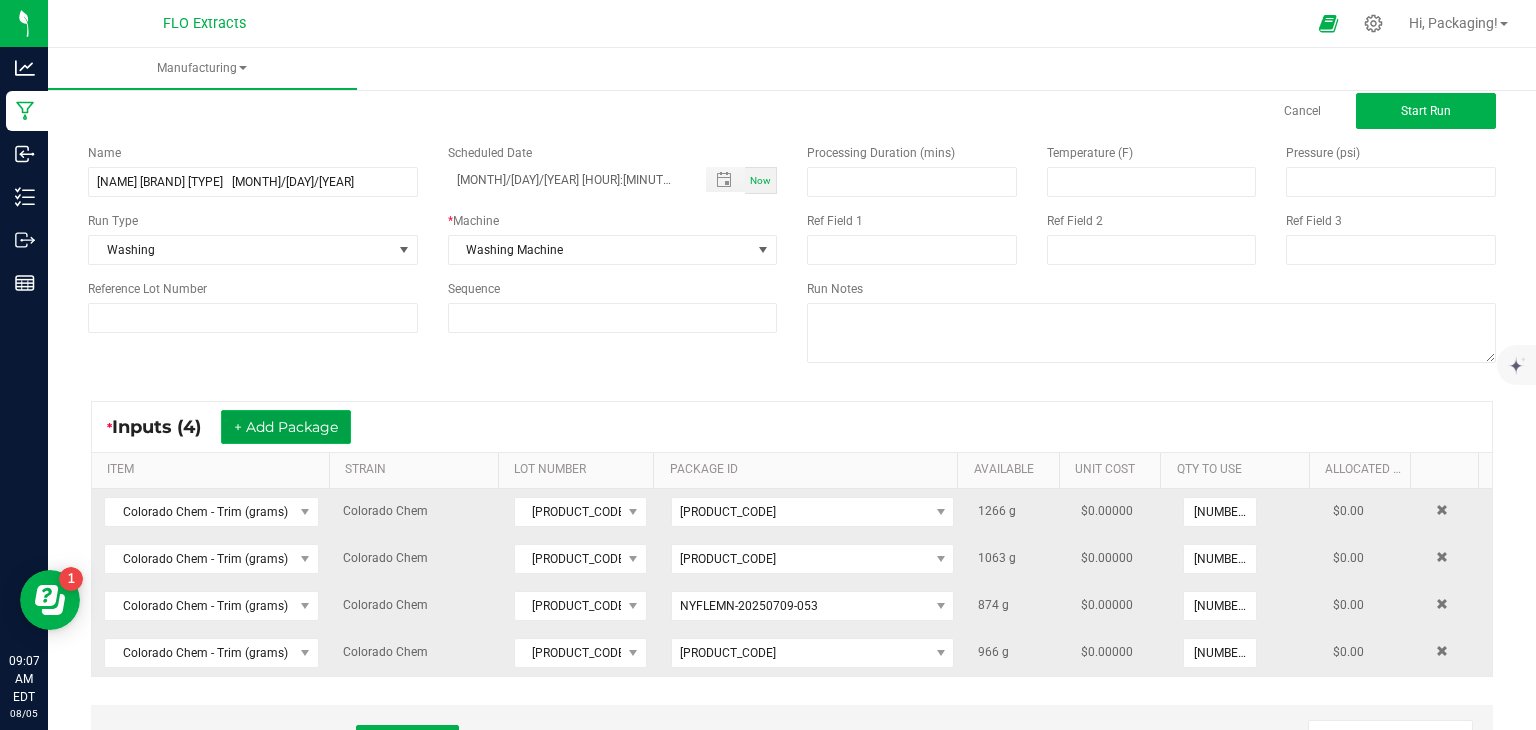 click on "+ Add Package" at bounding box center [286, 427] 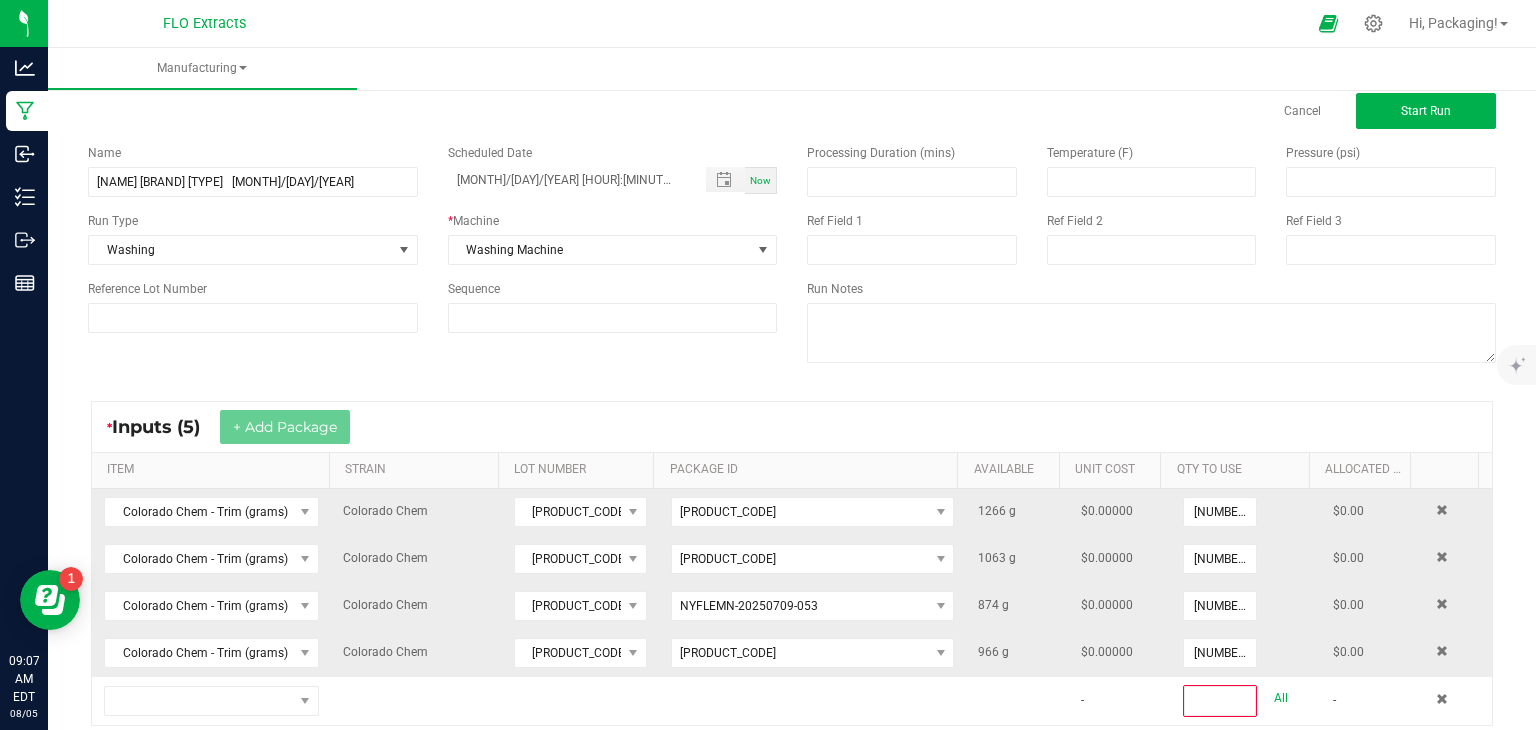 scroll, scrollTop: 278, scrollLeft: 0, axis: vertical 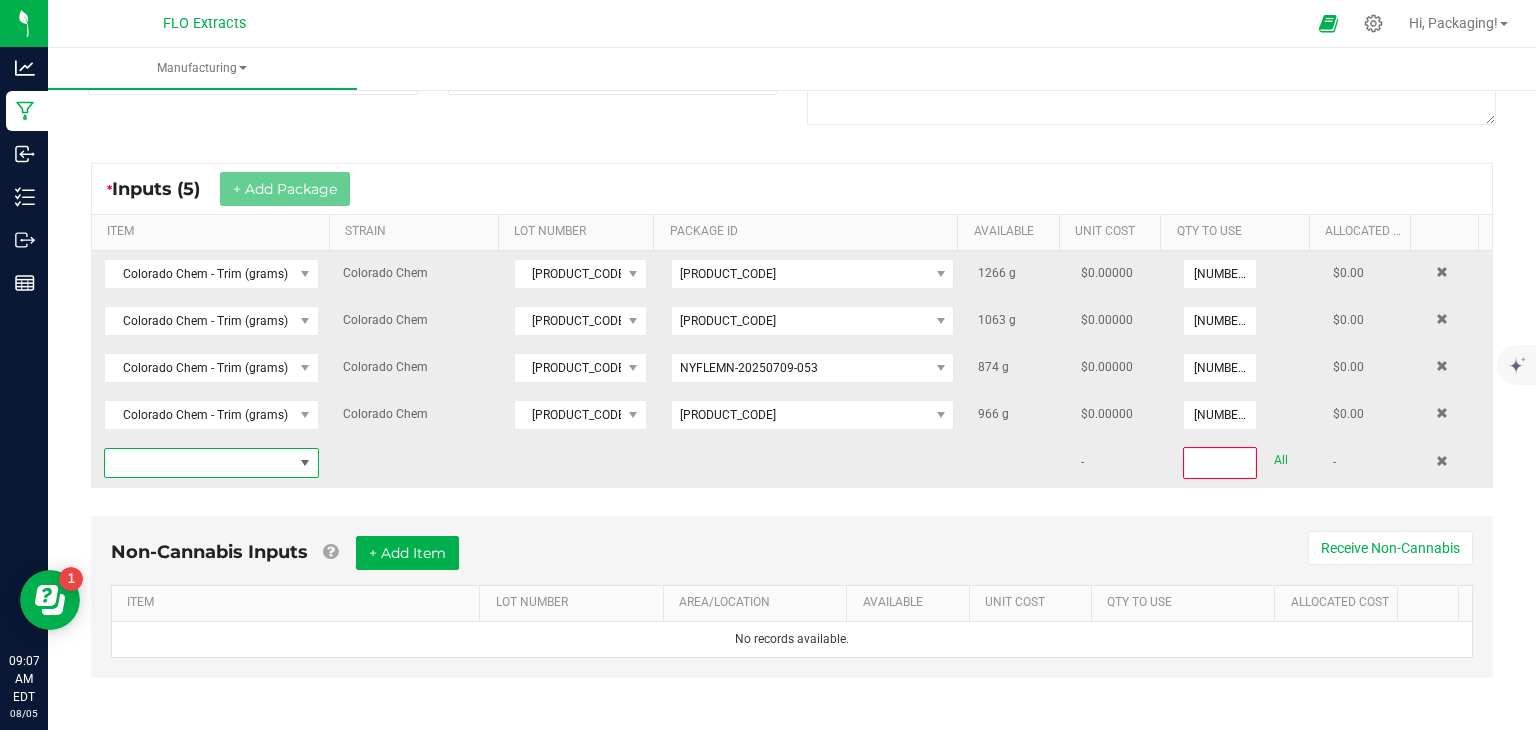 click at bounding box center [305, 463] 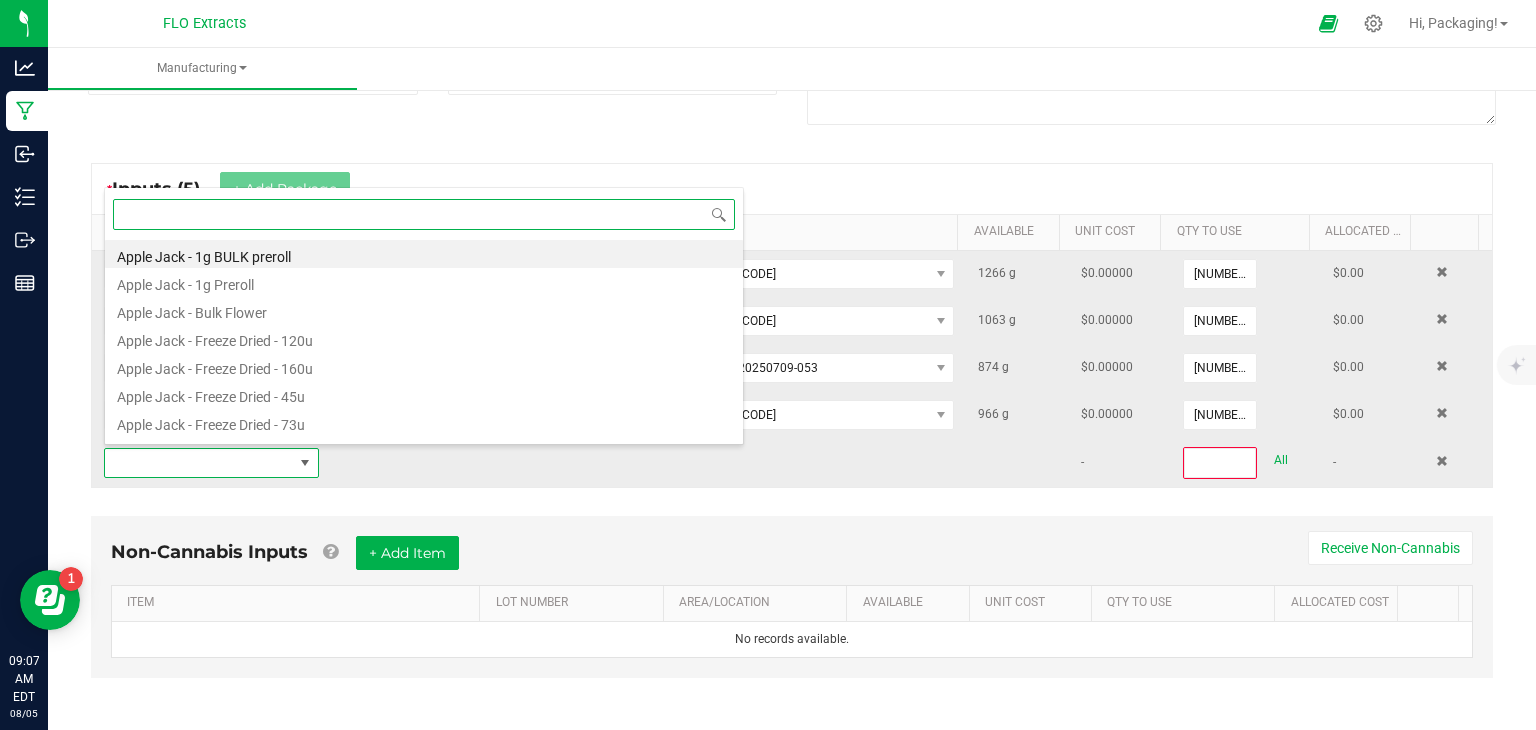 scroll, scrollTop: 99970, scrollLeft: 99790, axis: both 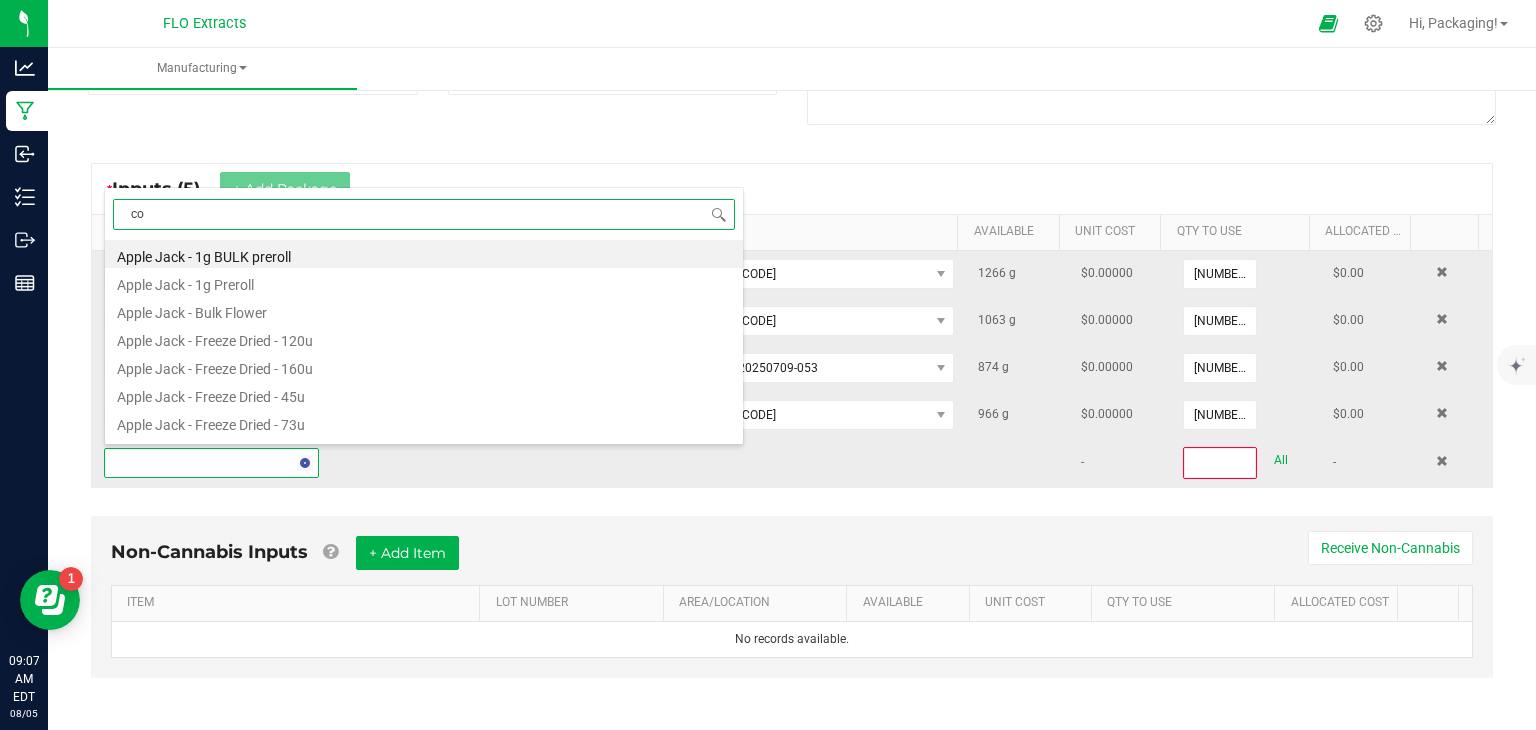 type on "col" 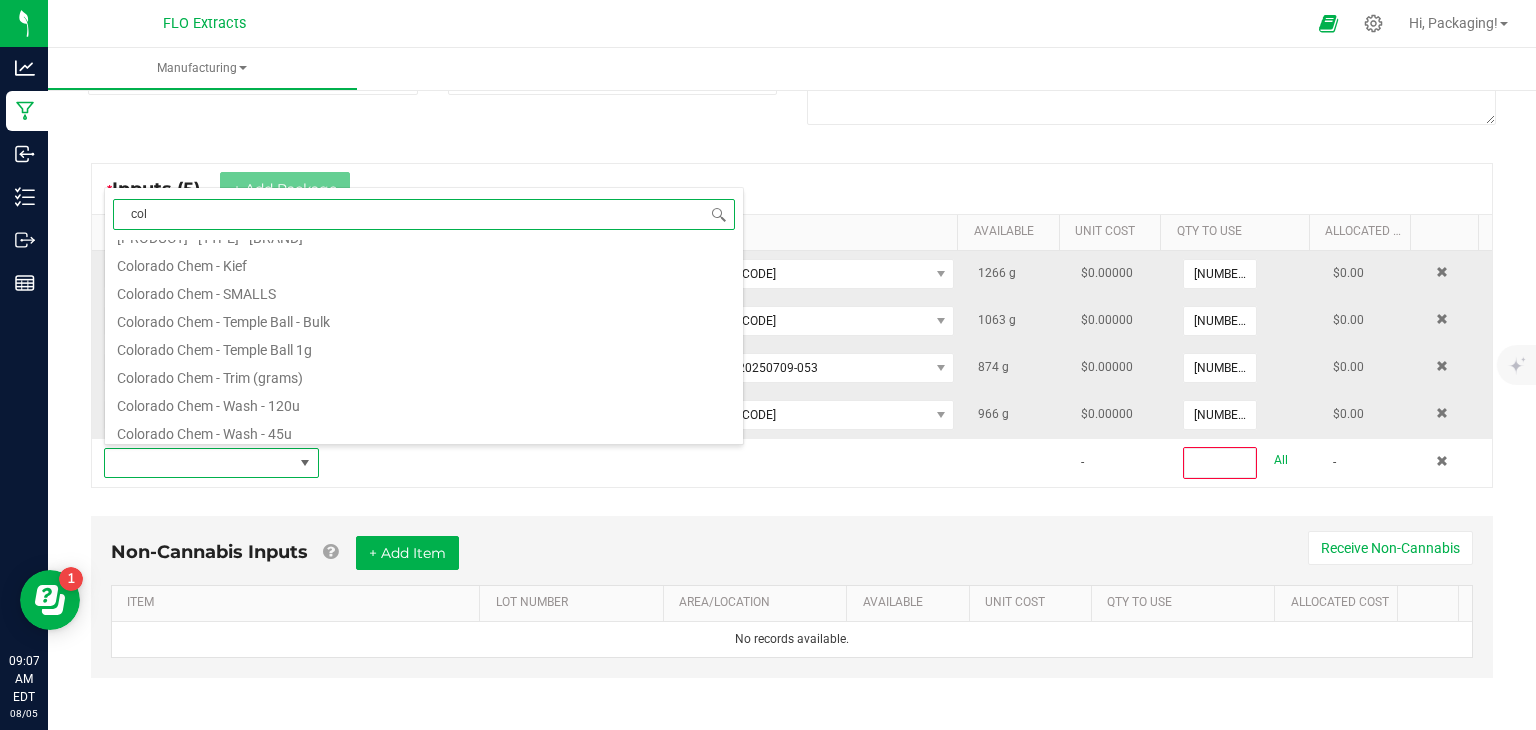 scroll, scrollTop: 272, scrollLeft: 0, axis: vertical 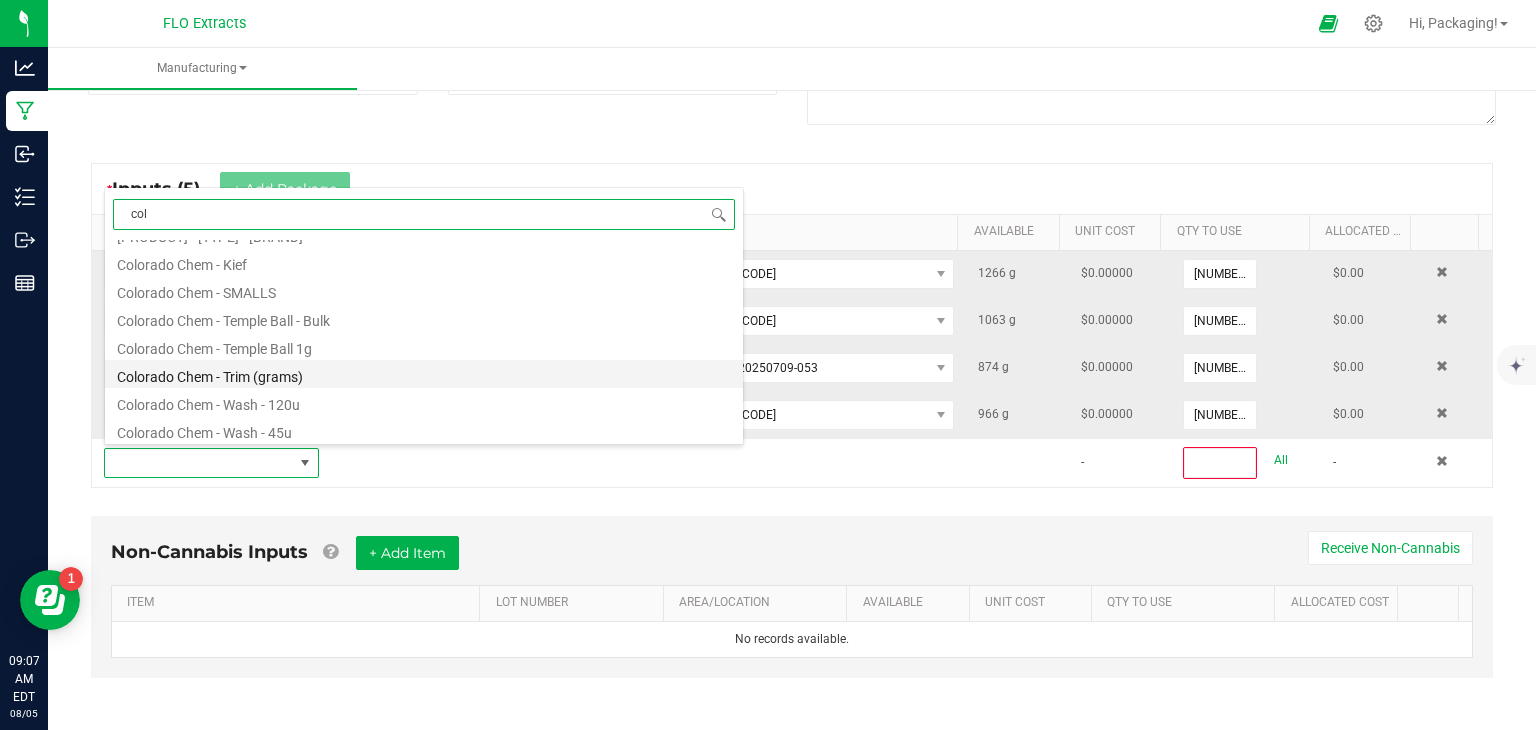 click on "Colorado Chem - Trim (grams)" at bounding box center [424, 374] 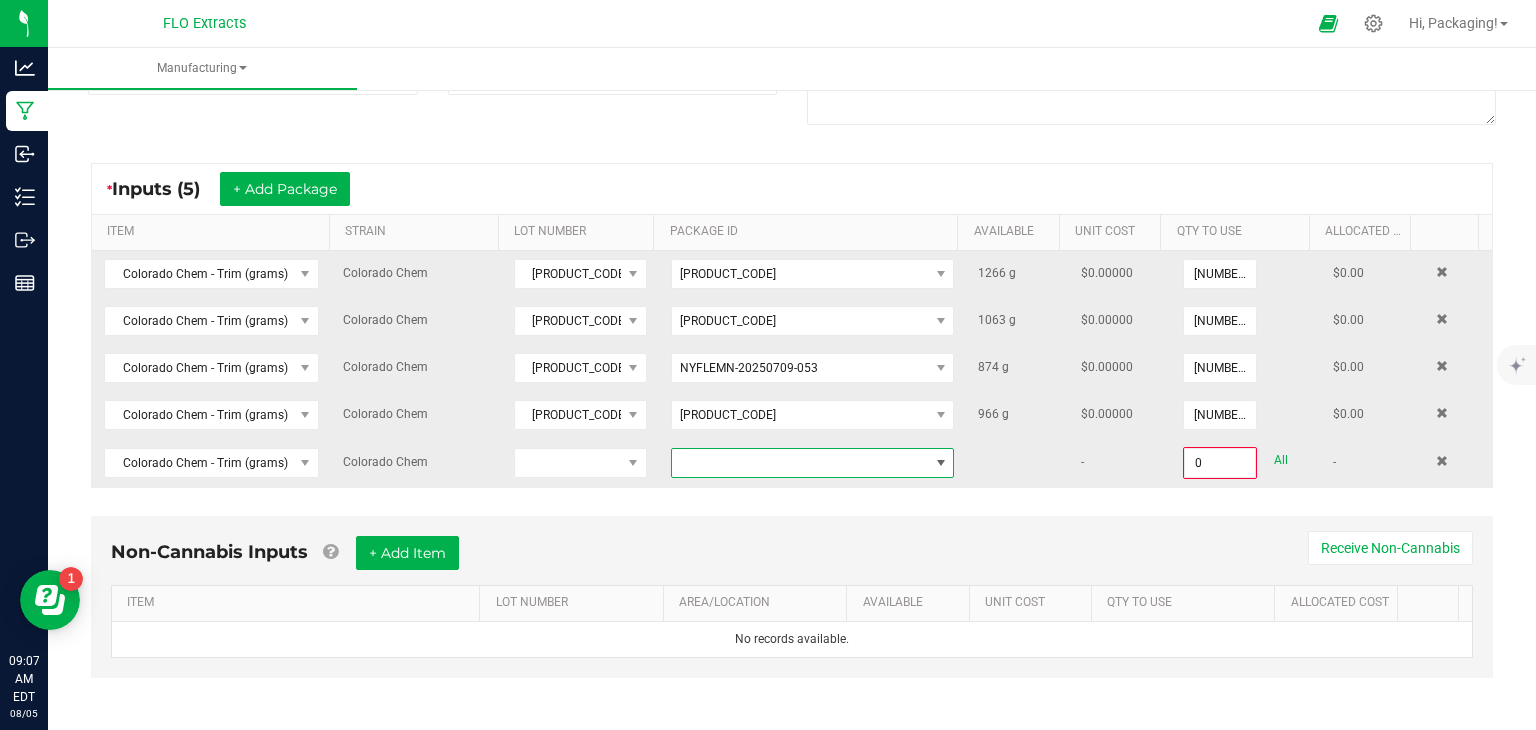 click at bounding box center (941, 463) 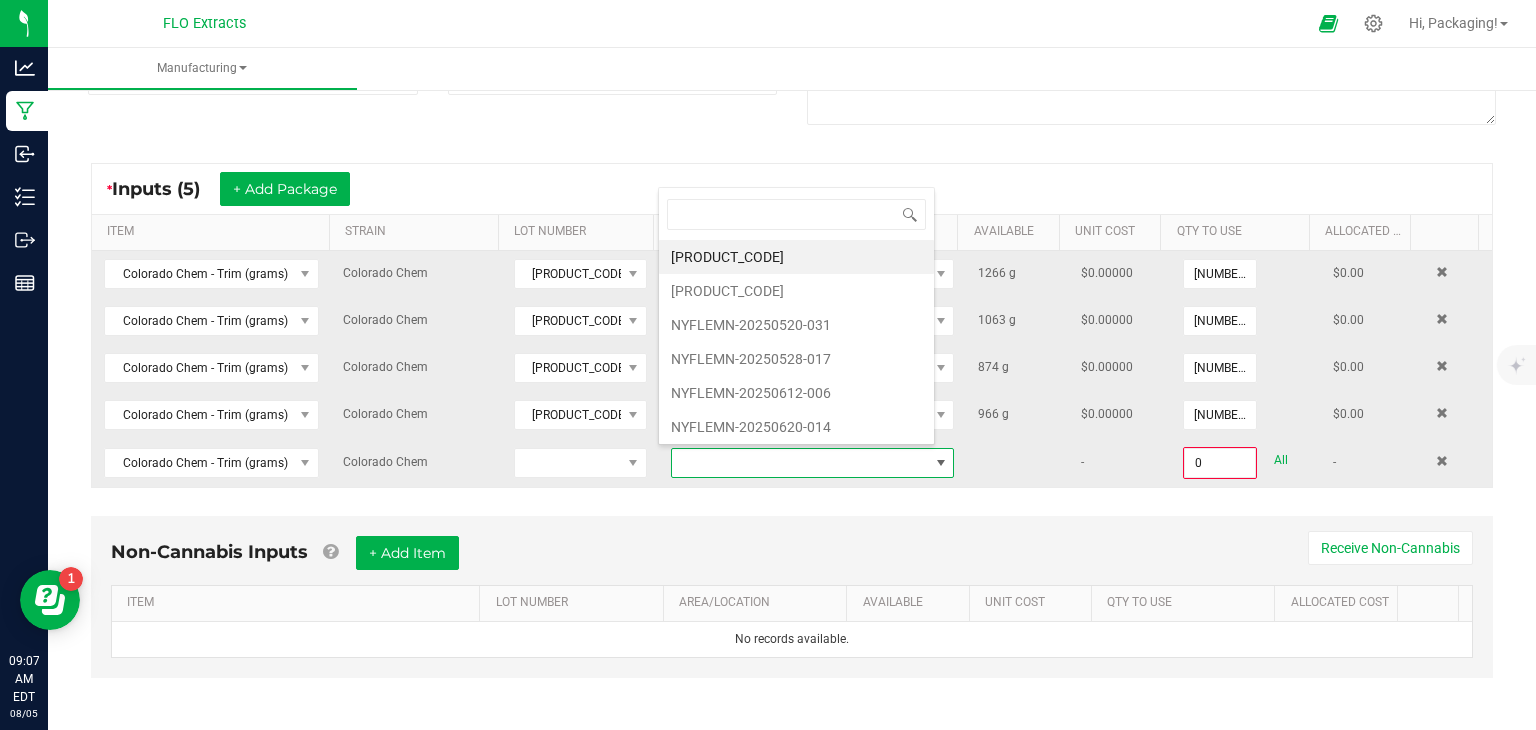 scroll, scrollTop: 99970, scrollLeft: 99723, axis: both 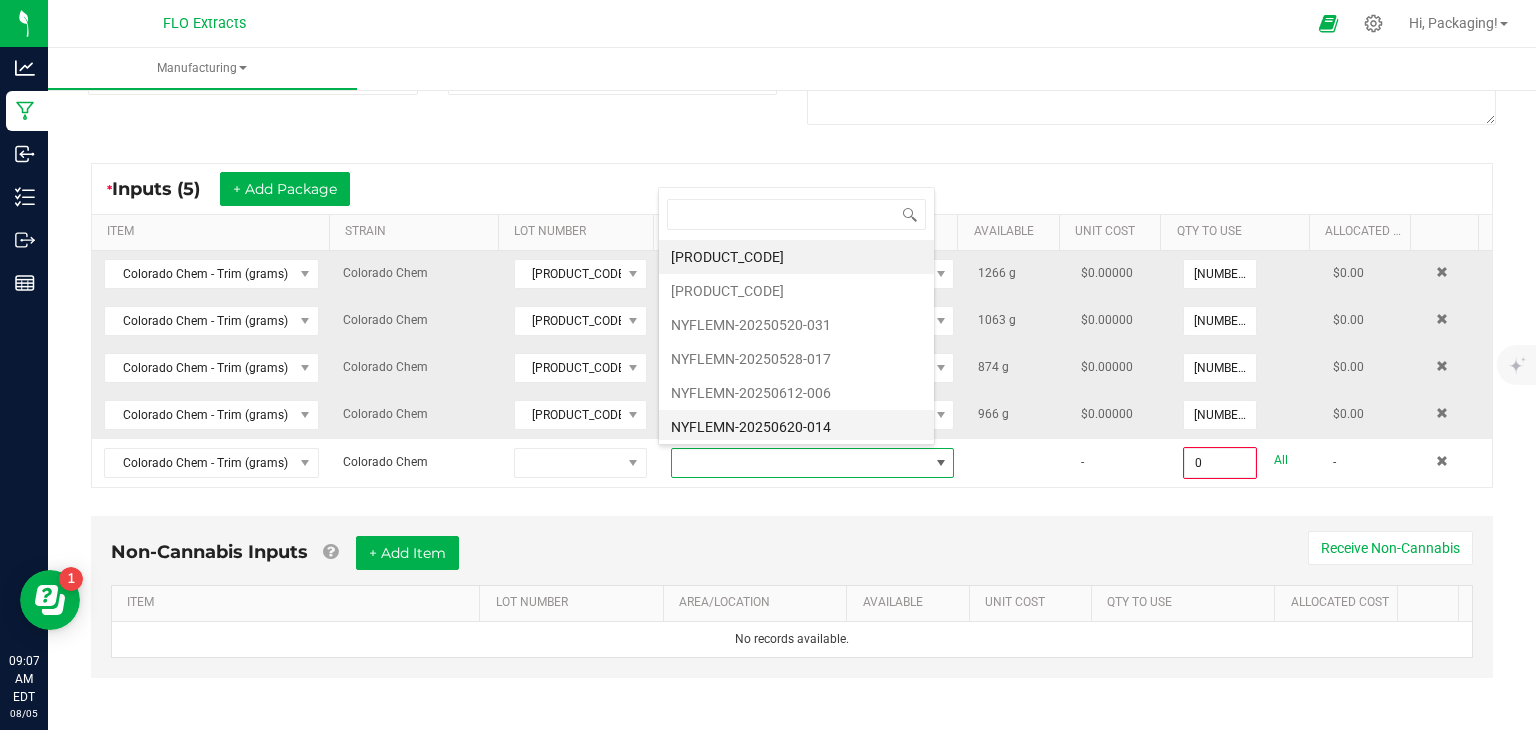 click on "NYFLEMN-20250620-014" at bounding box center [796, 427] 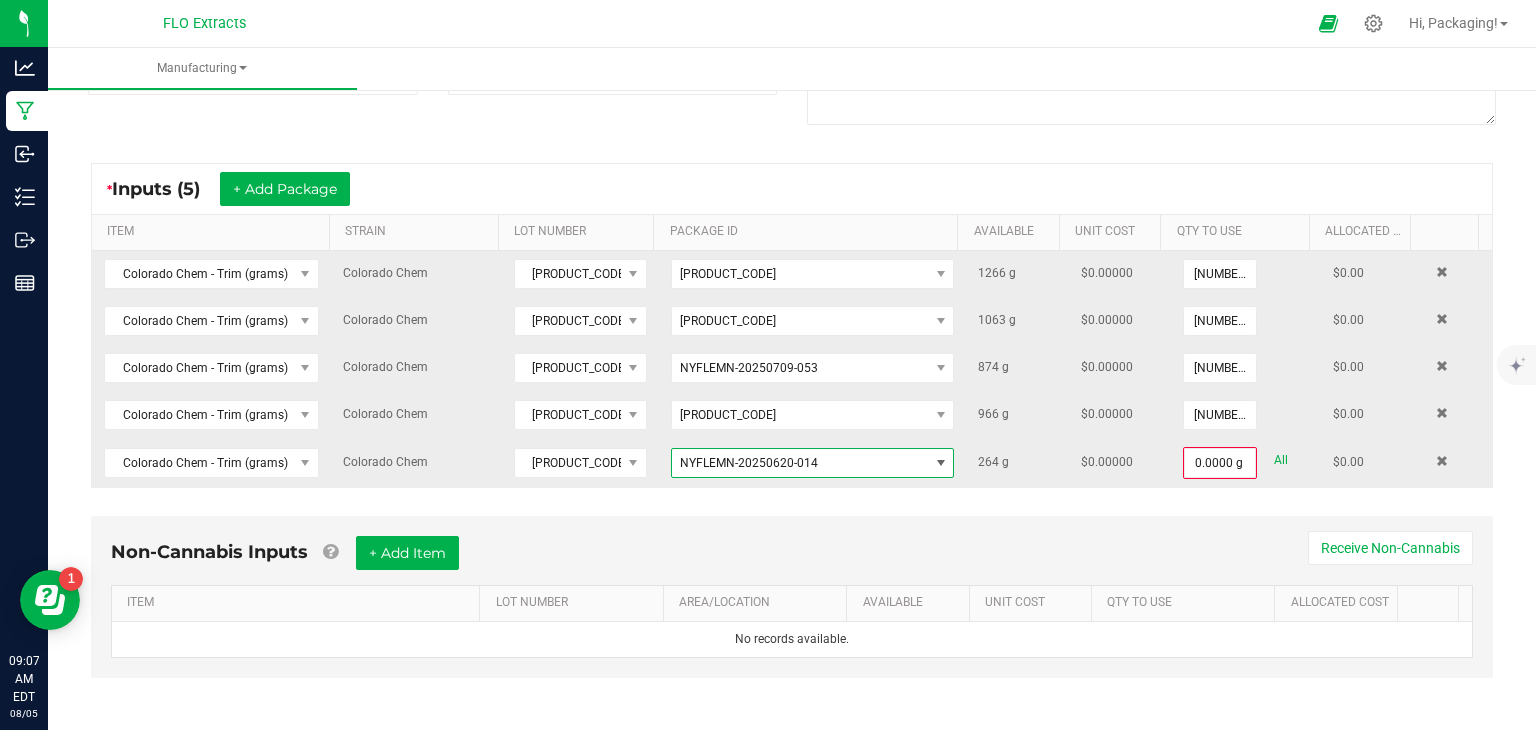 click at bounding box center (941, 463) 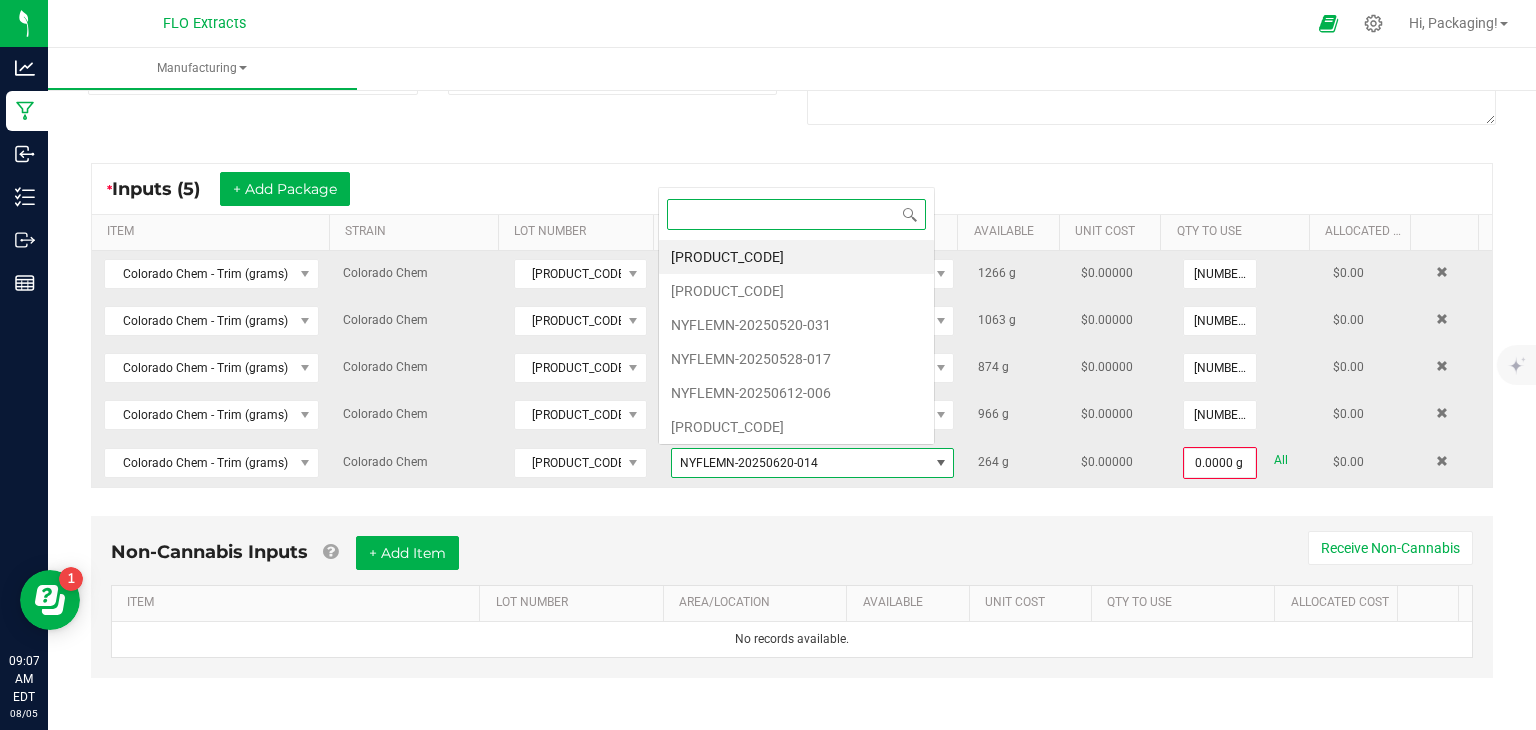 scroll, scrollTop: 0, scrollLeft: 0, axis: both 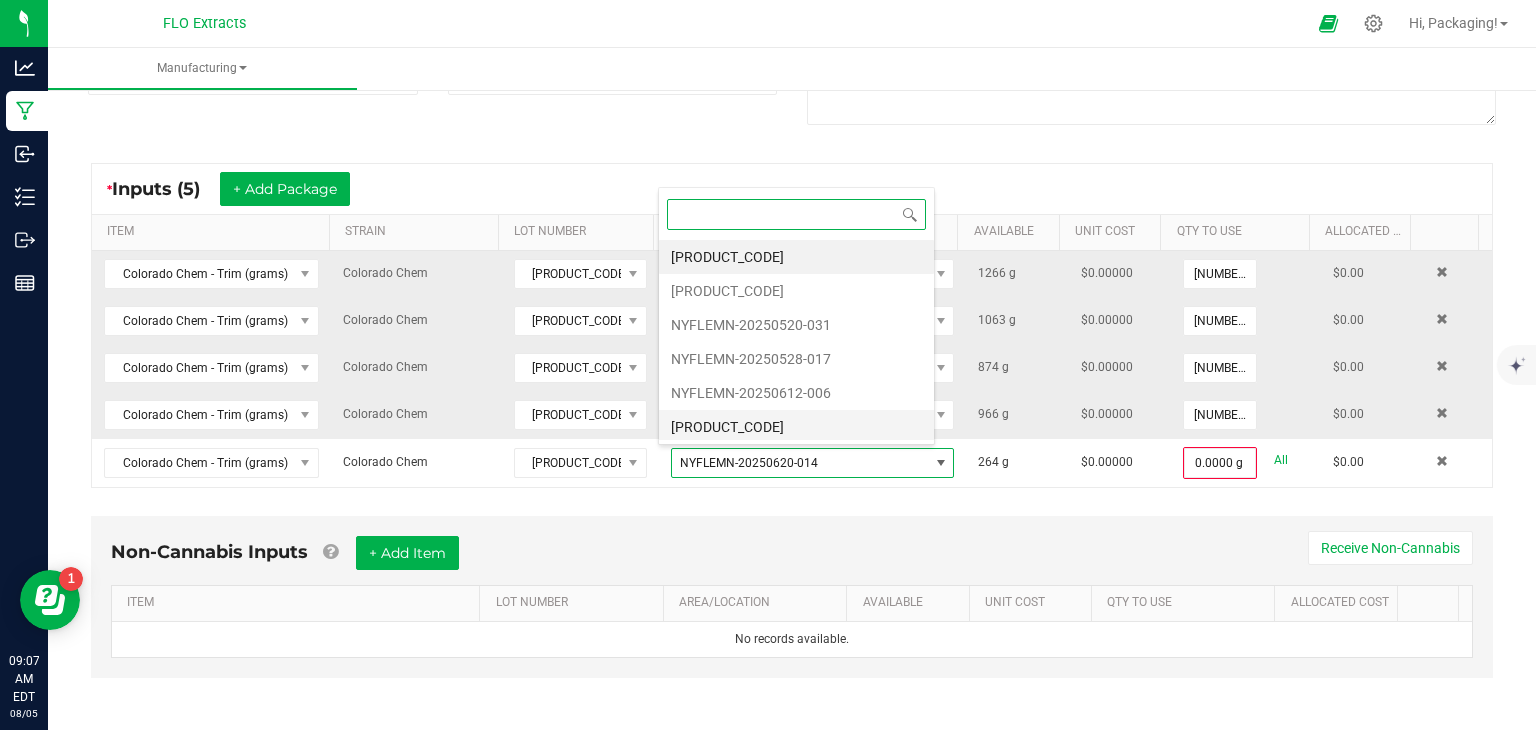 click on "[PRODUCT_CODE]" at bounding box center (796, 427) 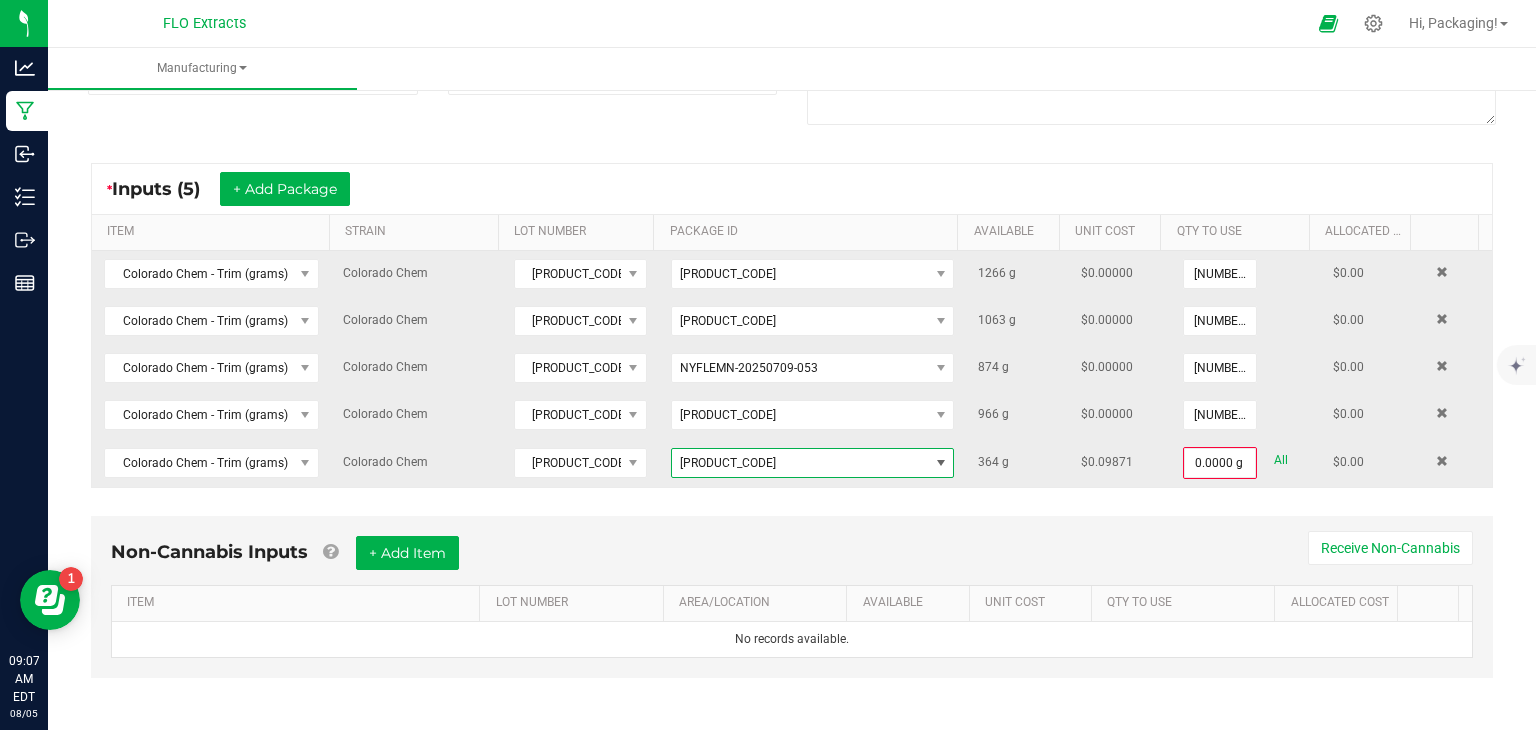 click at bounding box center (941, 463) 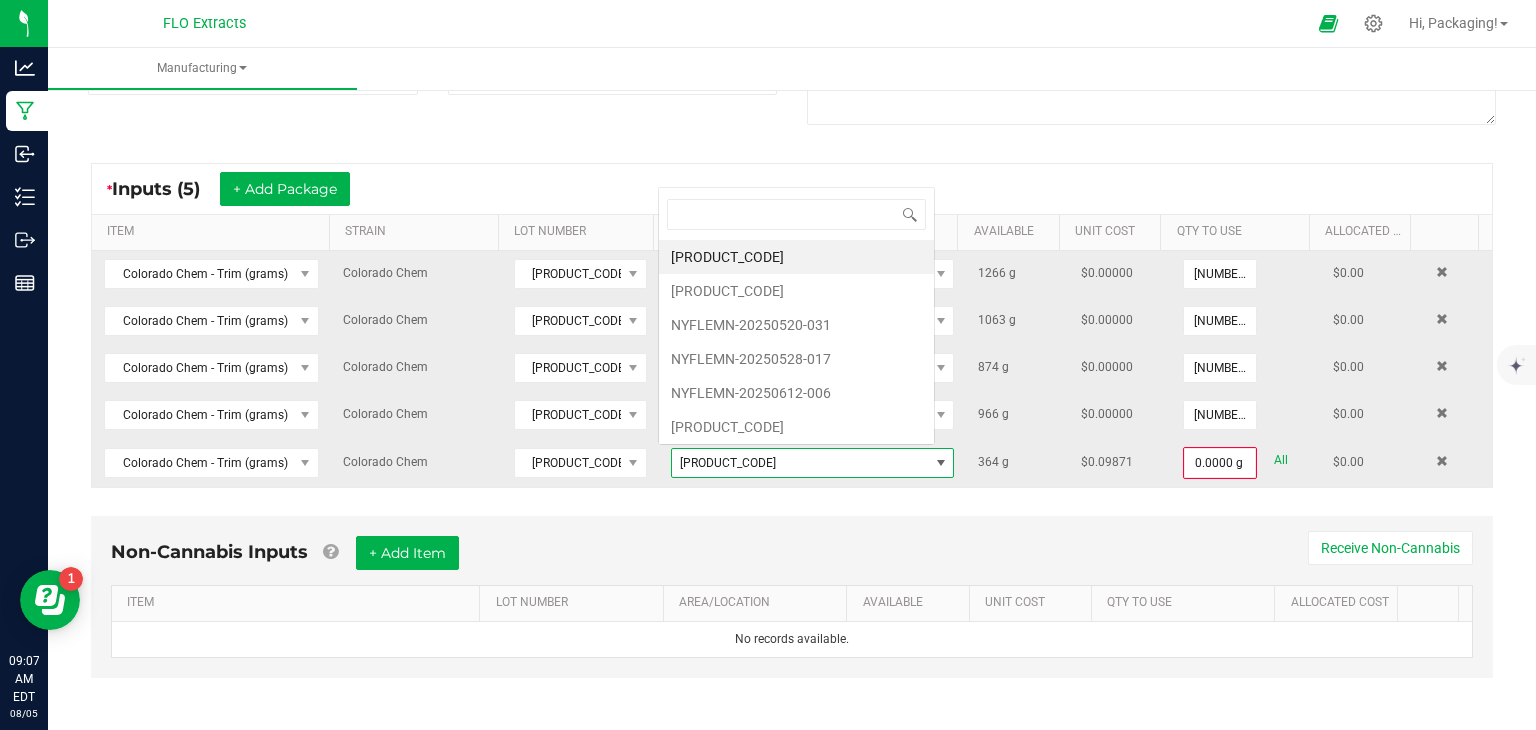 scroll, scrollTop: 0, scrollLeft: 0, axis: both 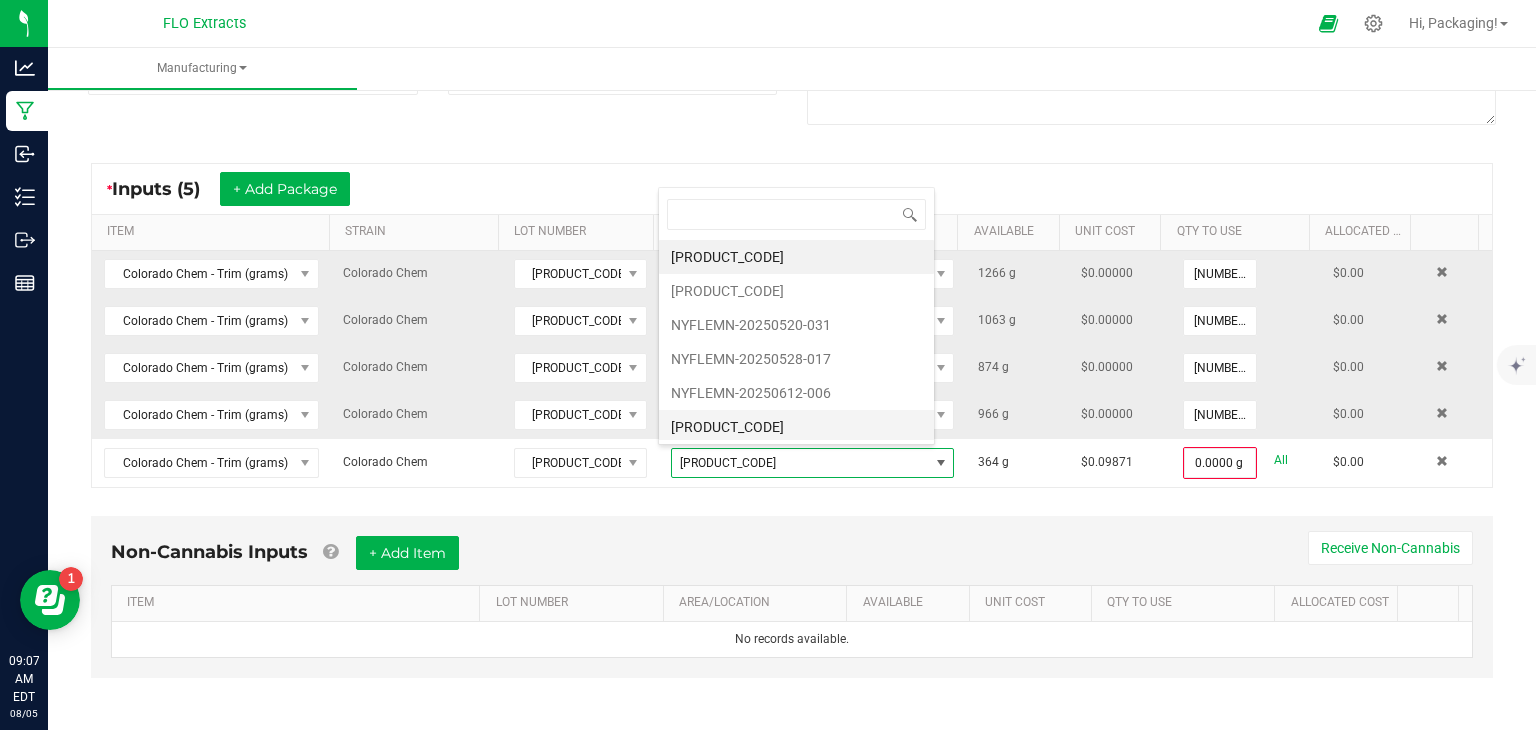click on "[PRODUCT_CODE]" at bounding box center [796, 427] 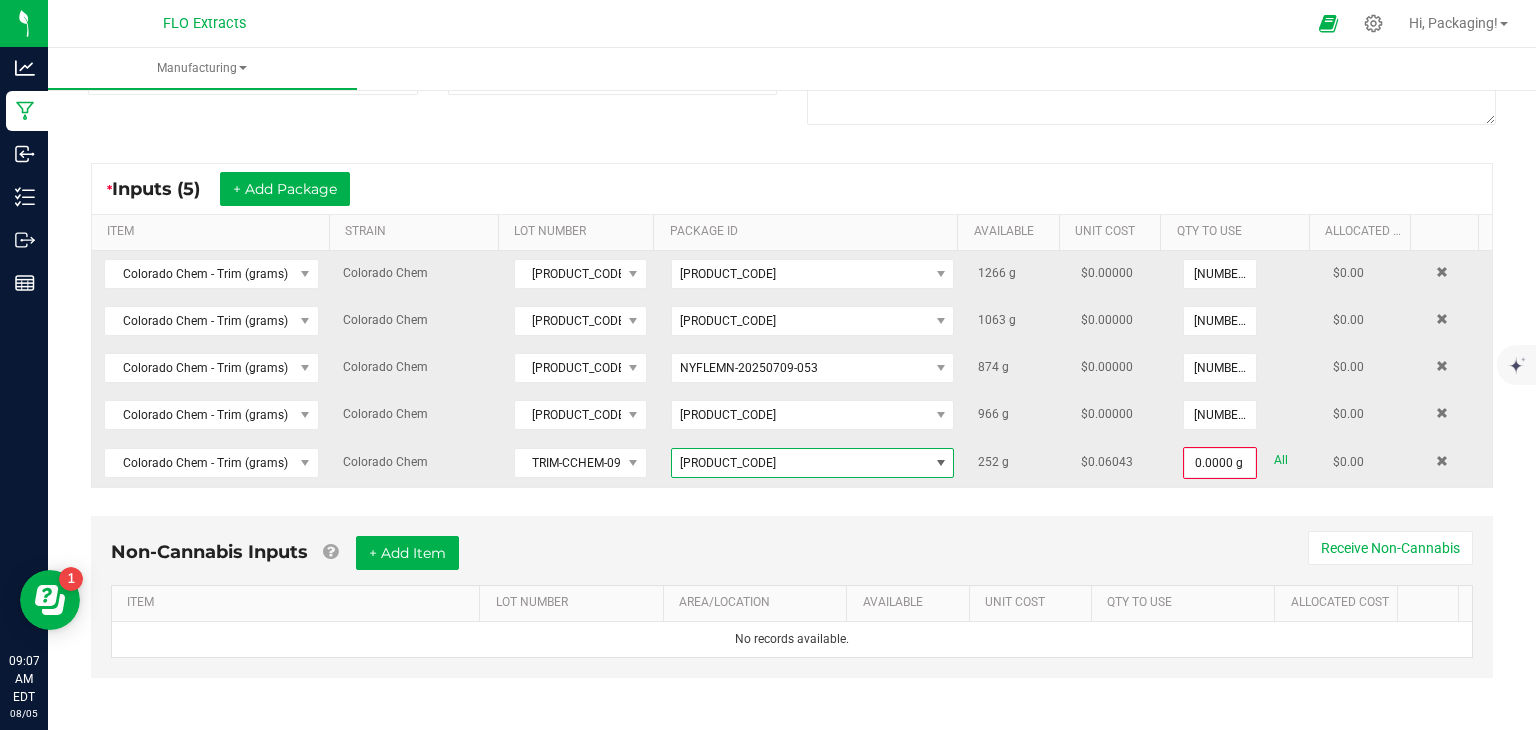 click at bounding box center [941, 463] 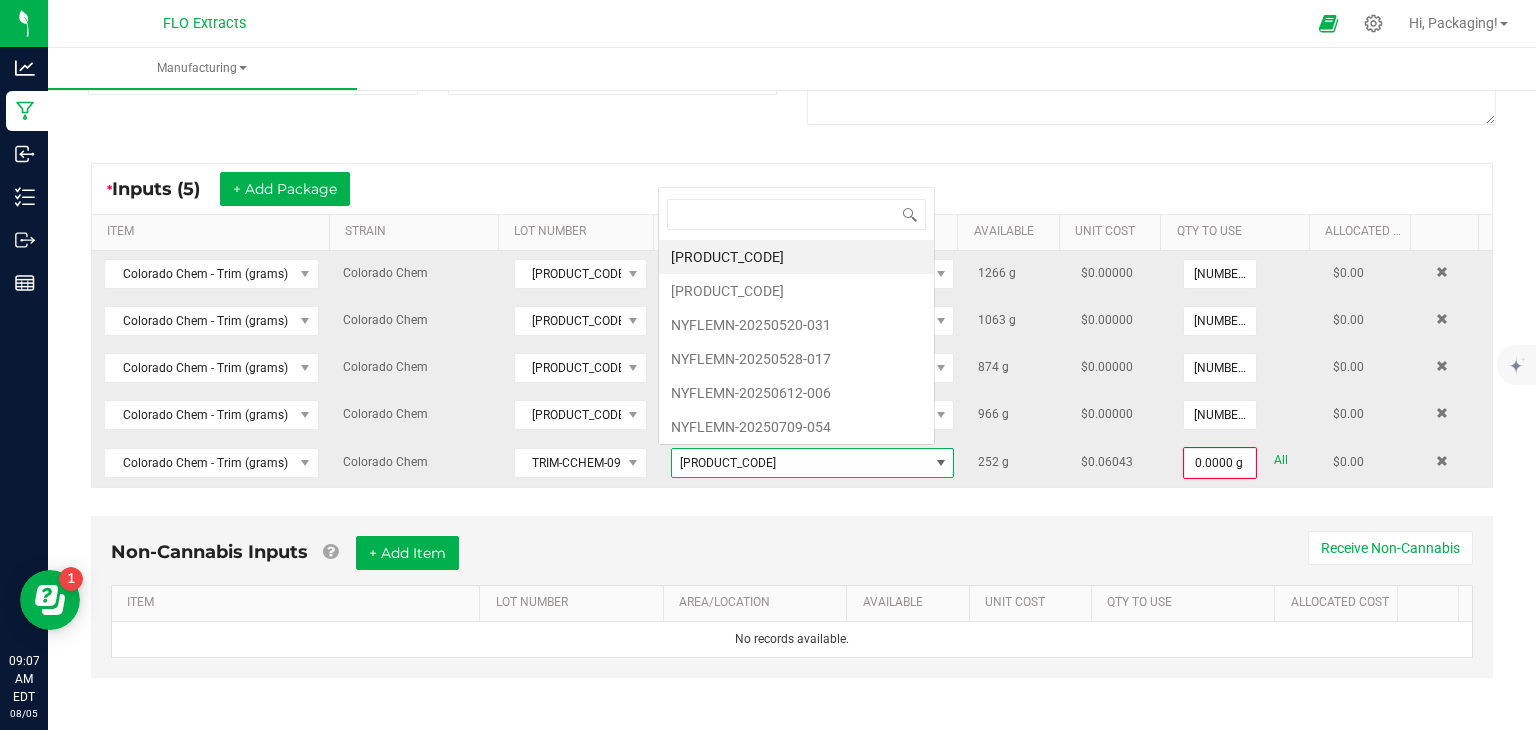 scroll, scrollTop: 0, scrollLeft: 0, axis: both 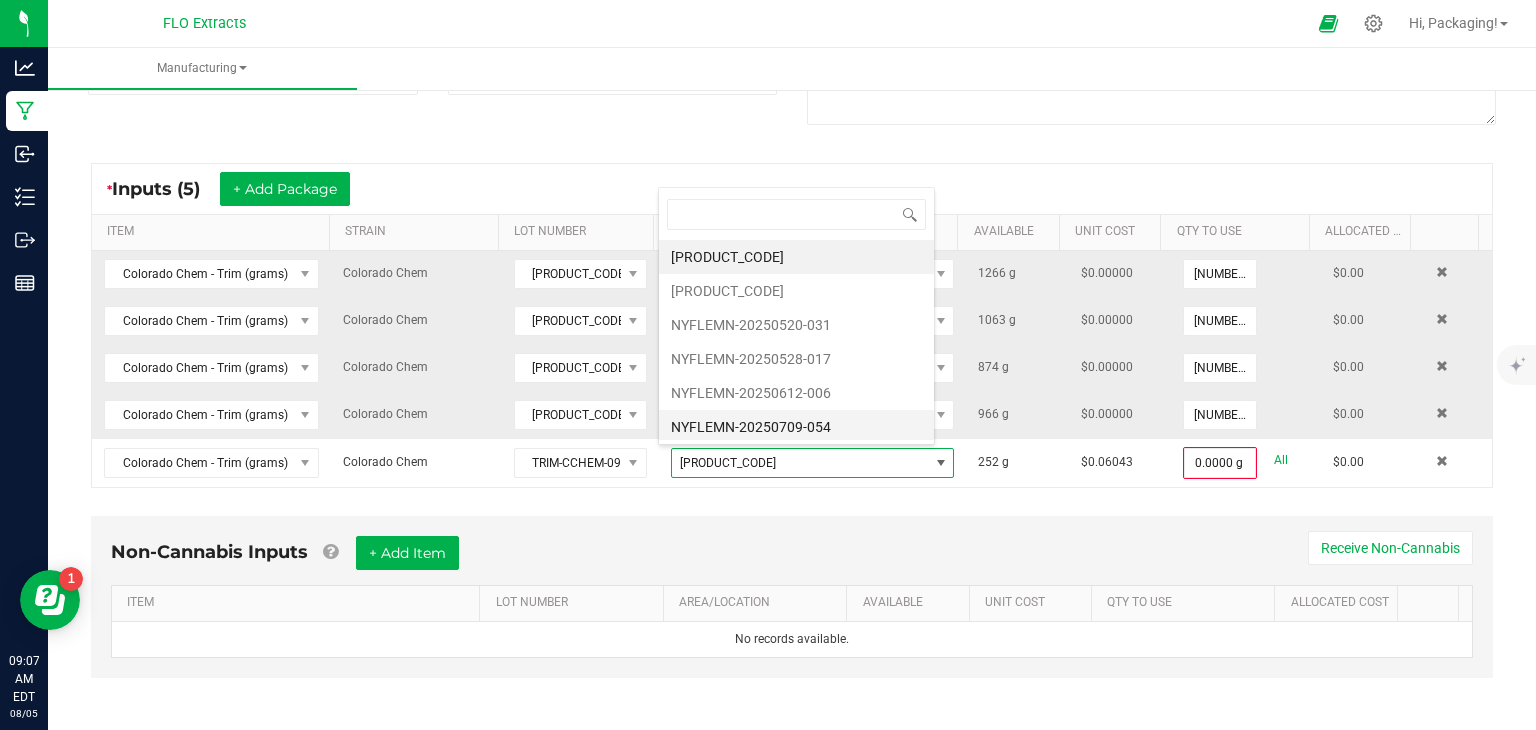 click on "NYFLEMN-20250709-054" at bounding box center [796, 427] 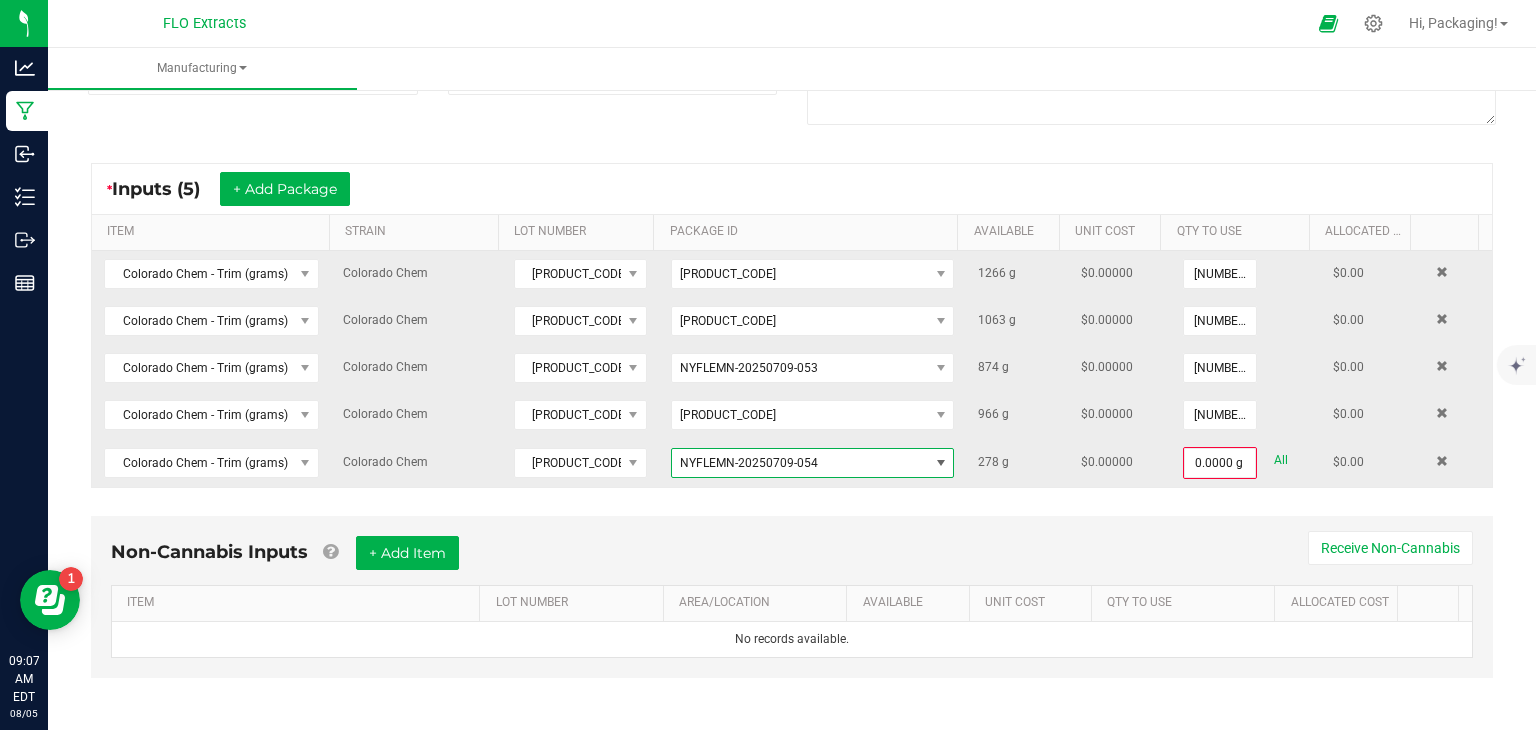 click at bounding box center (941, 463) 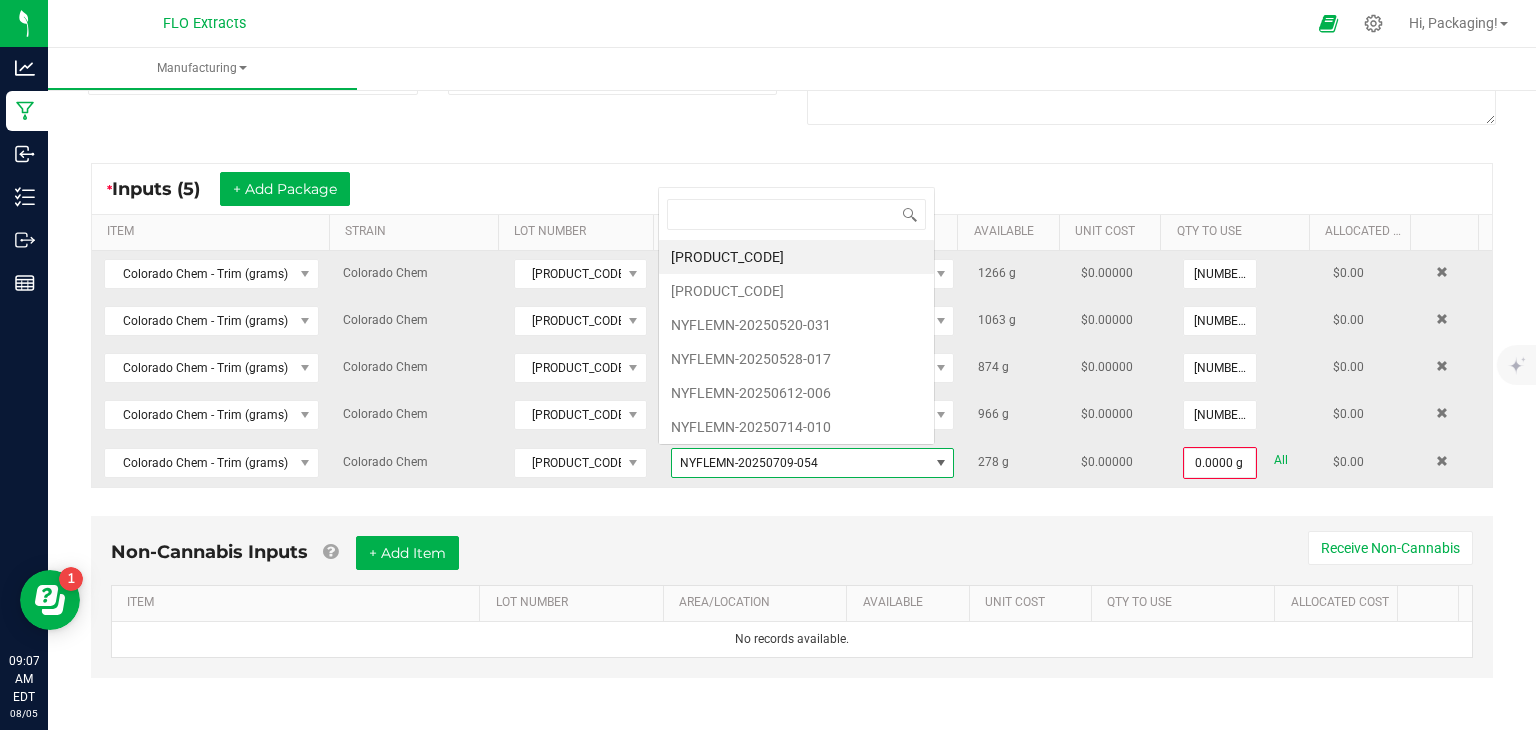 scroll, scrollTop: 1, scrollLeft: 0, axis: vertical 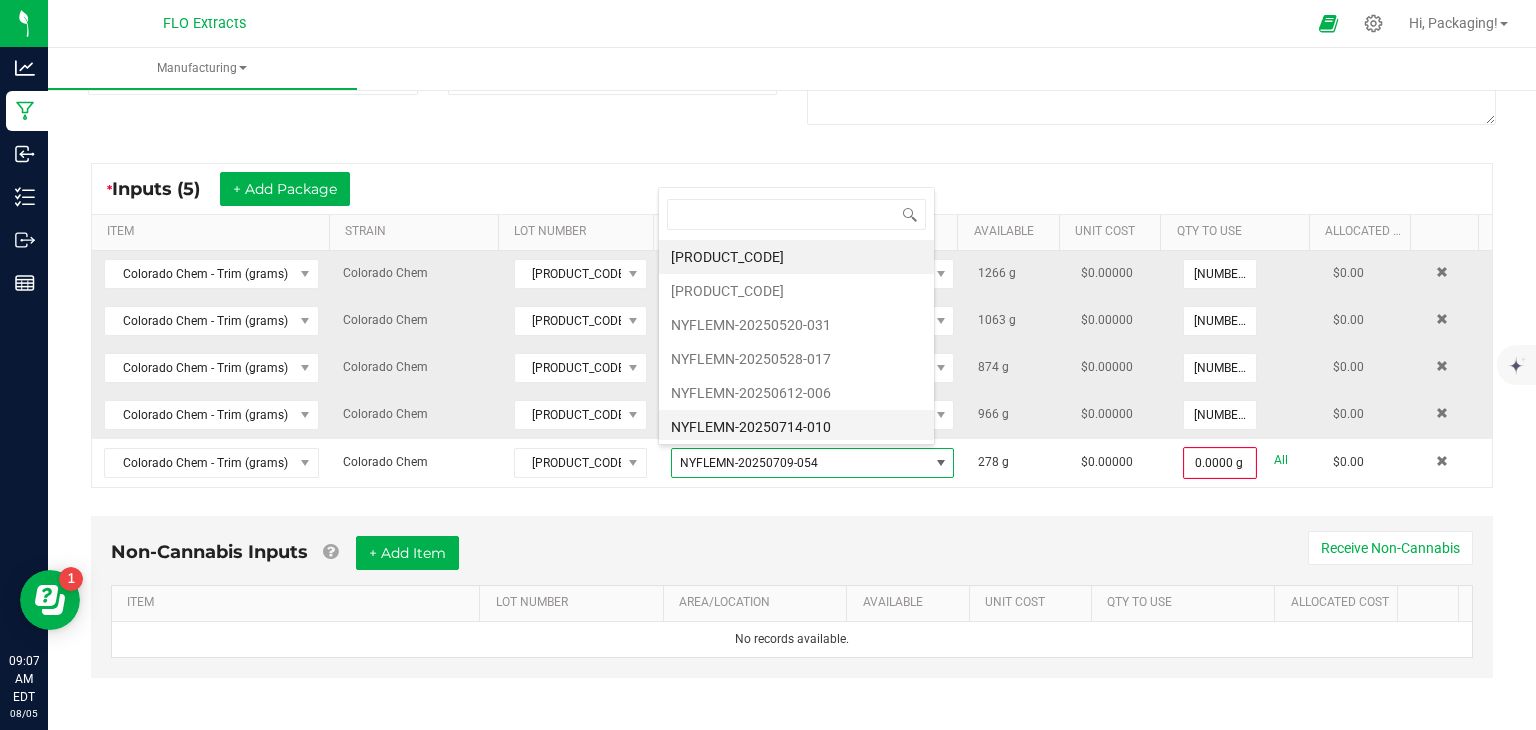 click on "NYFLEMN-20250714-010" at bounding box center (796, 427) 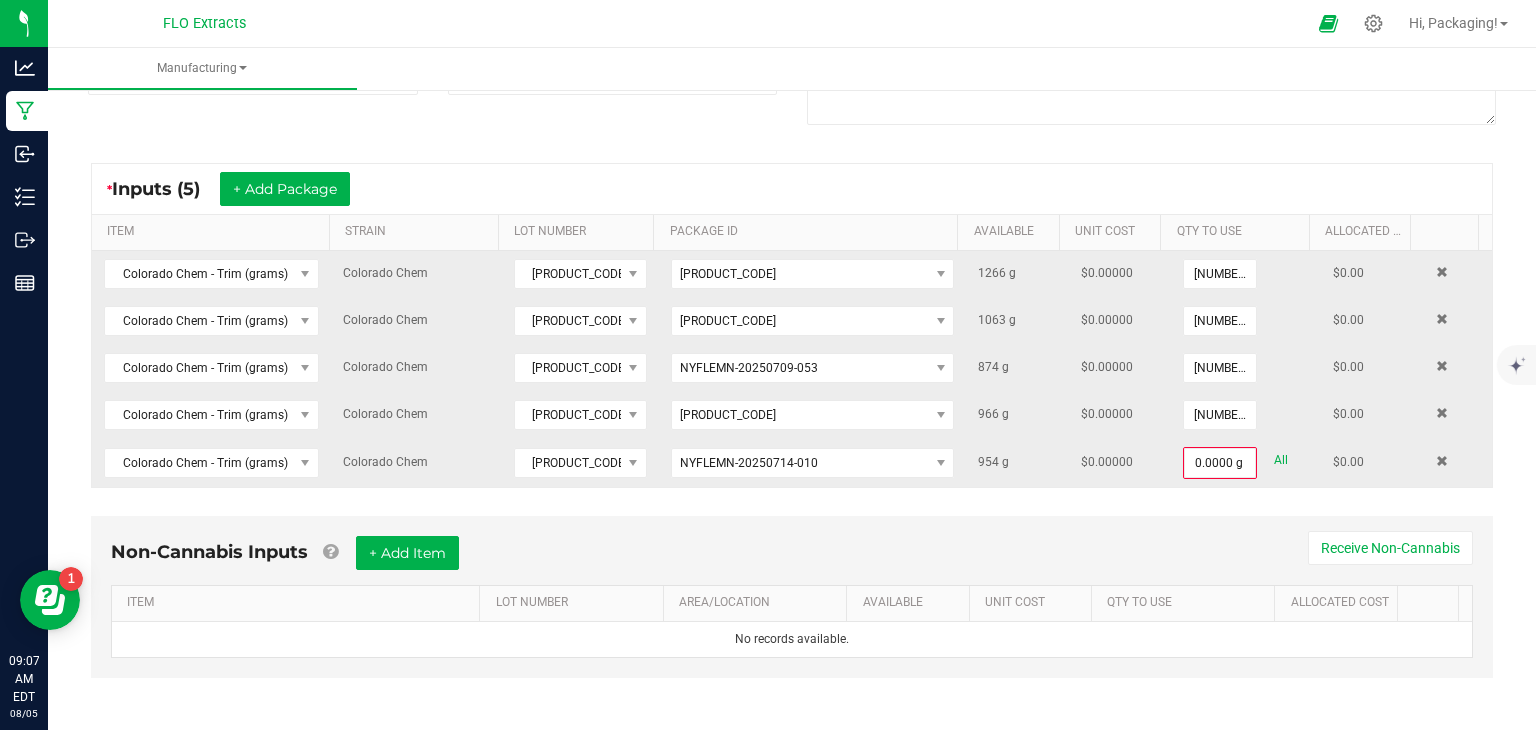 click on "All" at bounding box center (1281, 460) 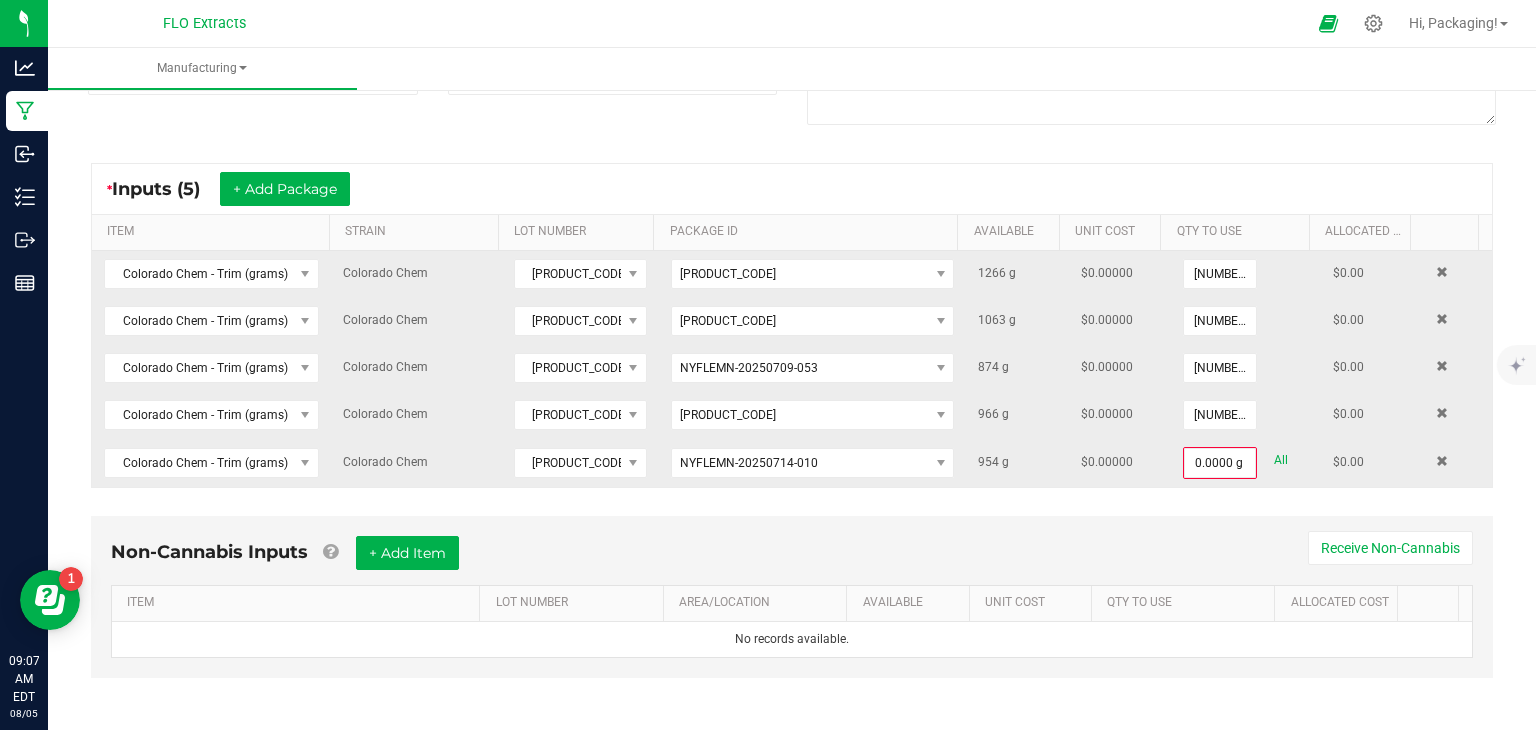type on "[NUMBER].[UNITS]" 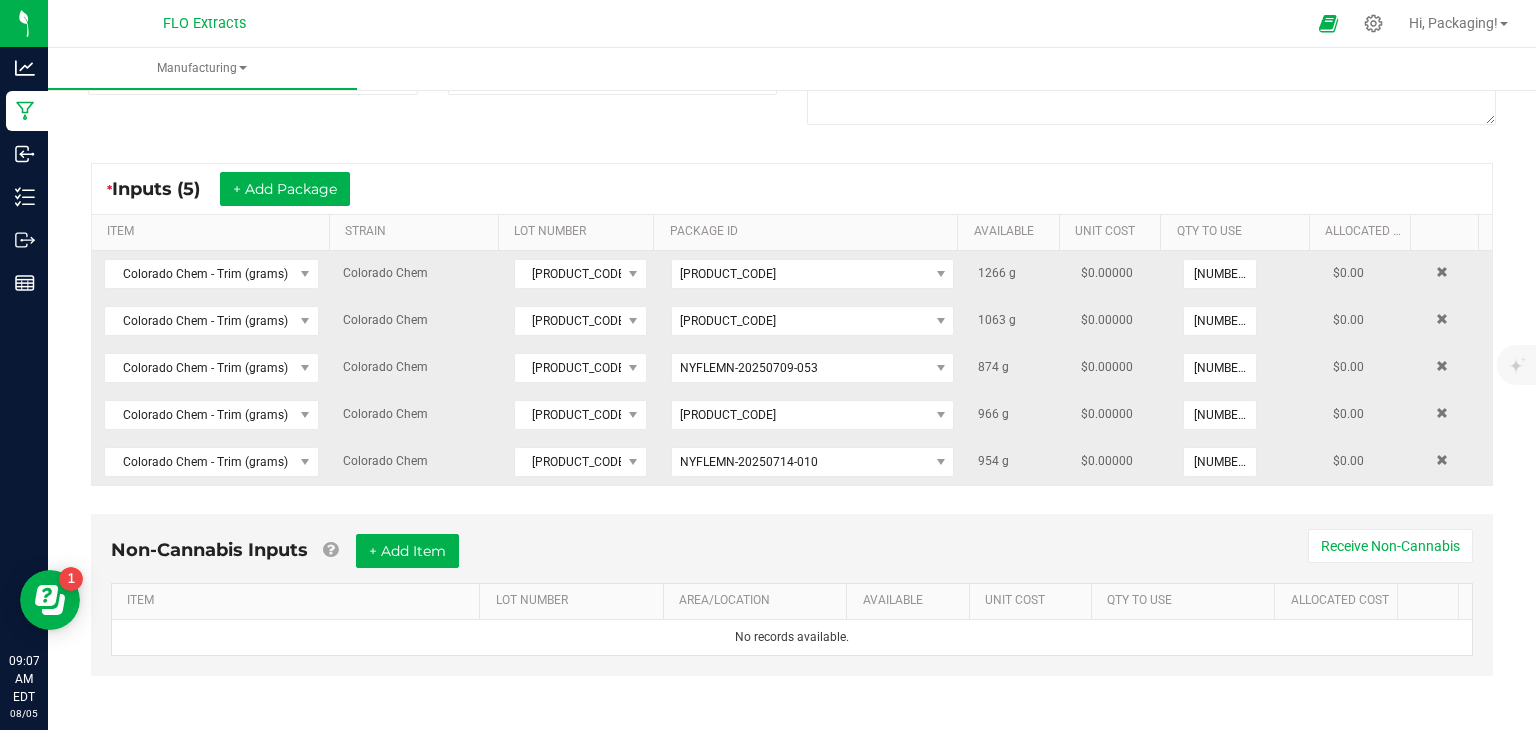 scroll, scrollTop: 276, scrollLeft: 0, axis: vertical 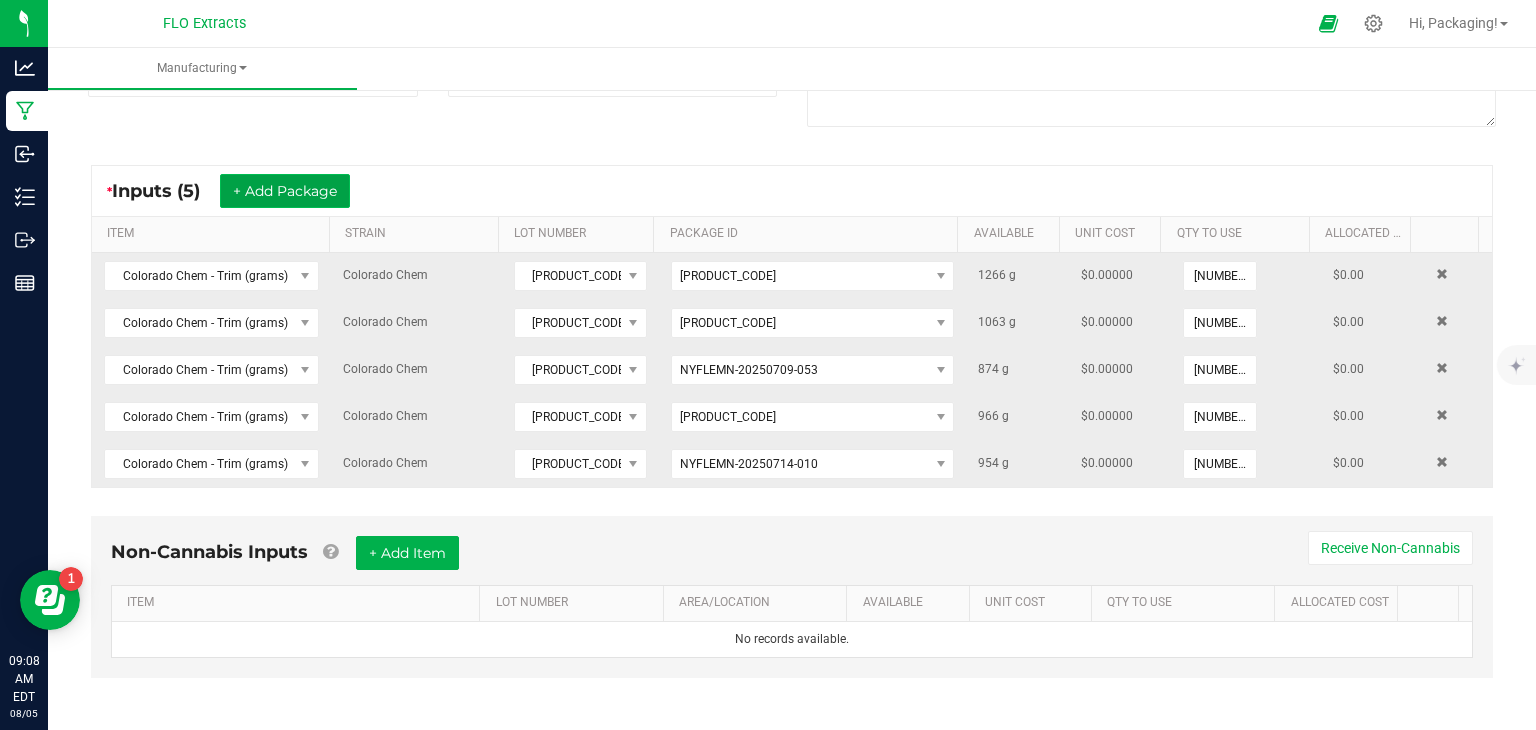 click on "+ Add Package" at bounding box center (285, 191) 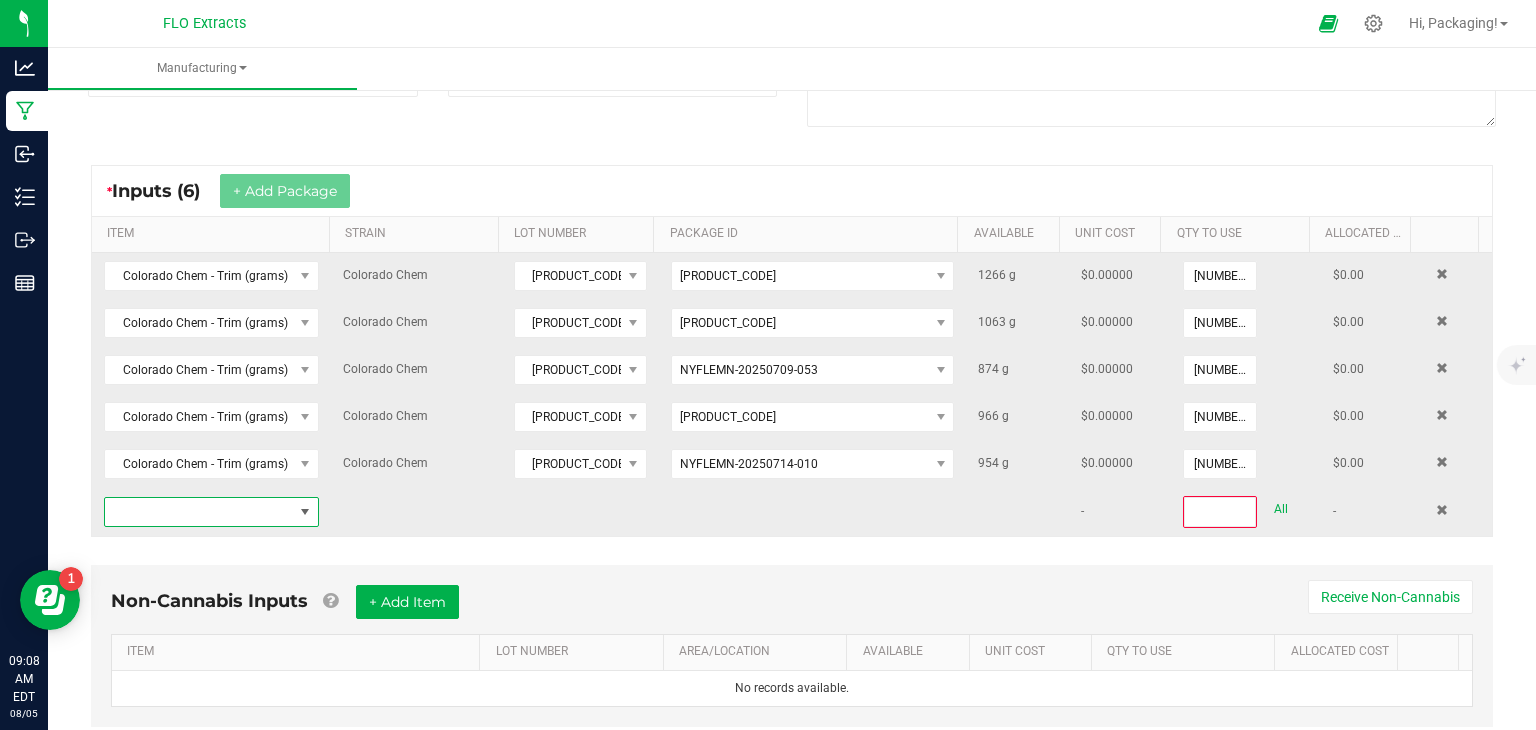 click at bounding box center (305, 512) 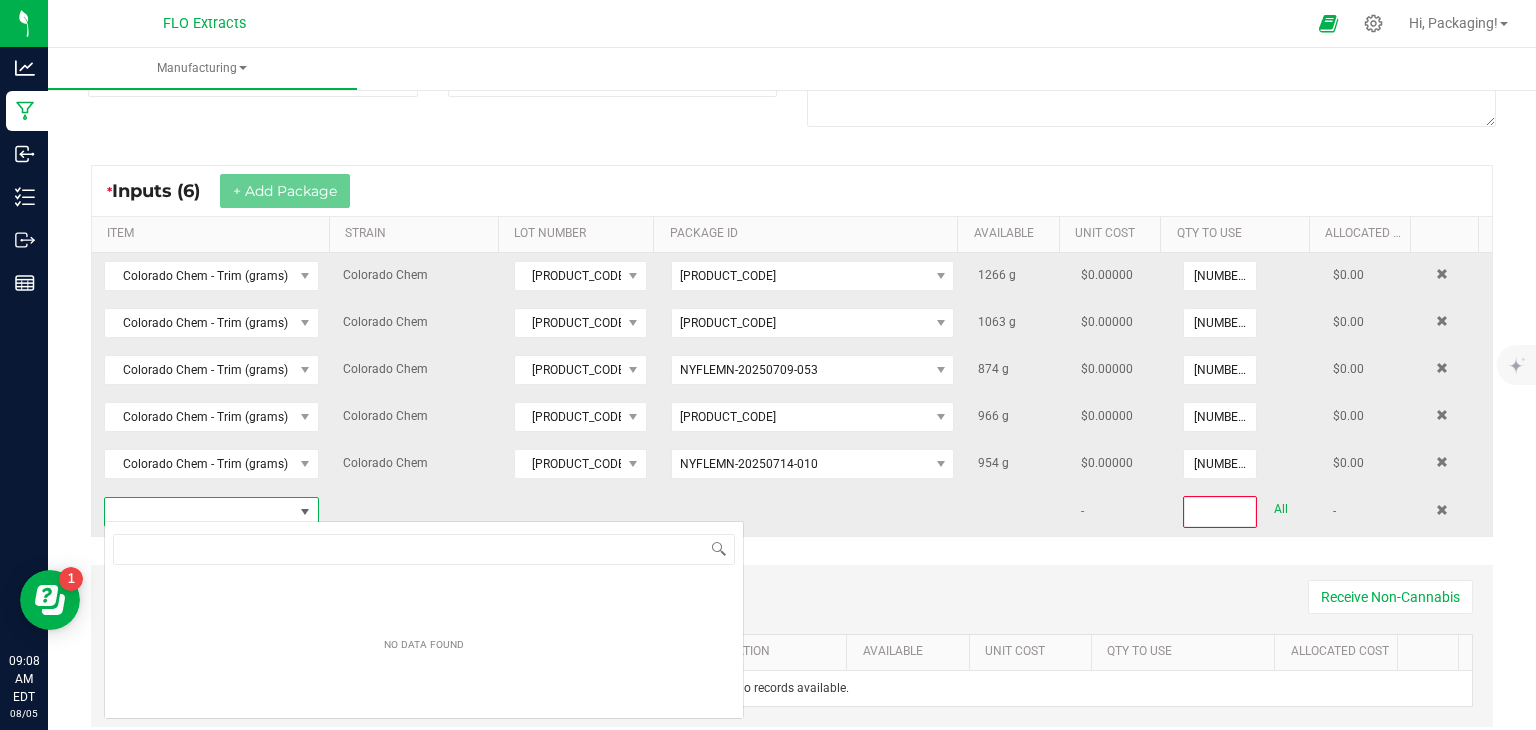 scroll, scrollTop: 99970, scrollLeft: 99790, axis: both 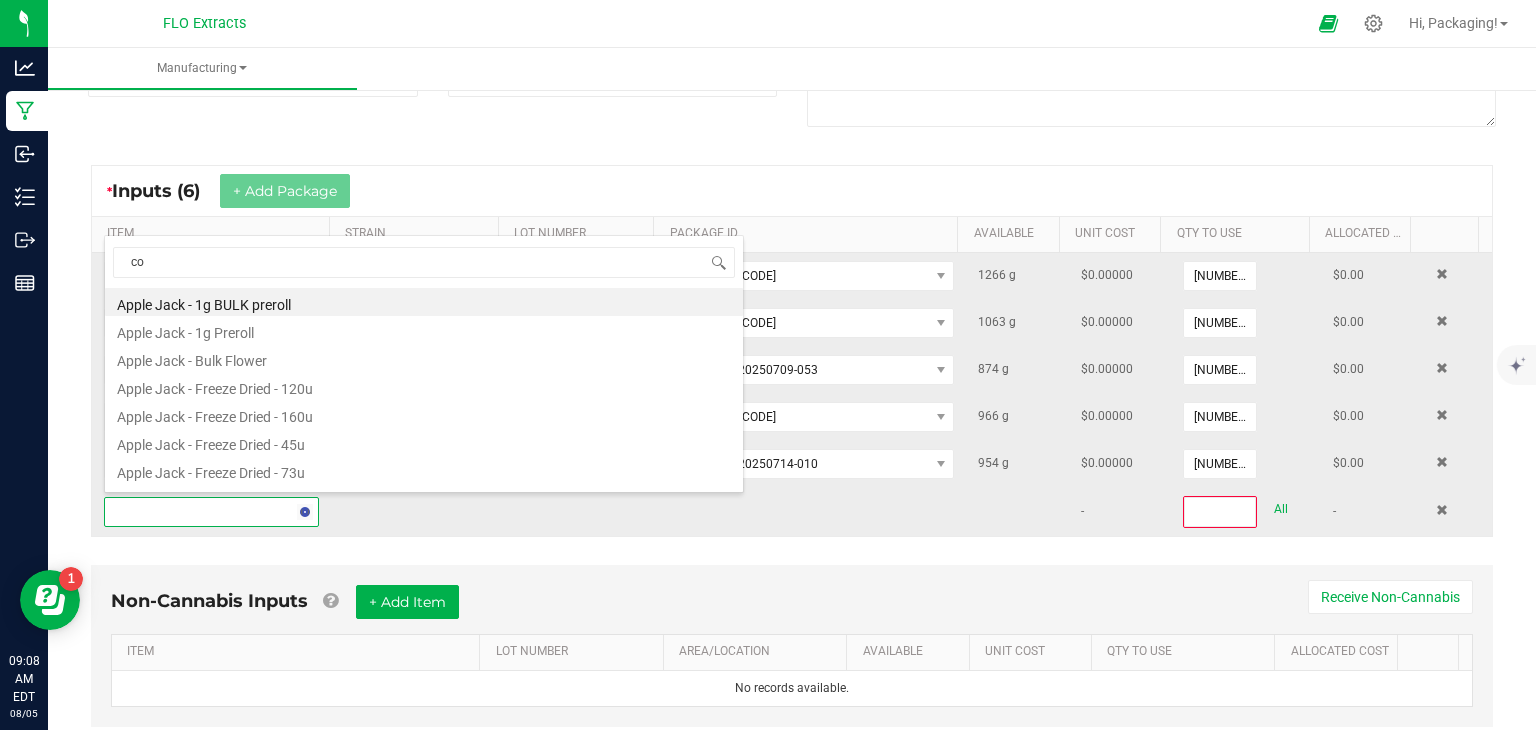 type on "col" 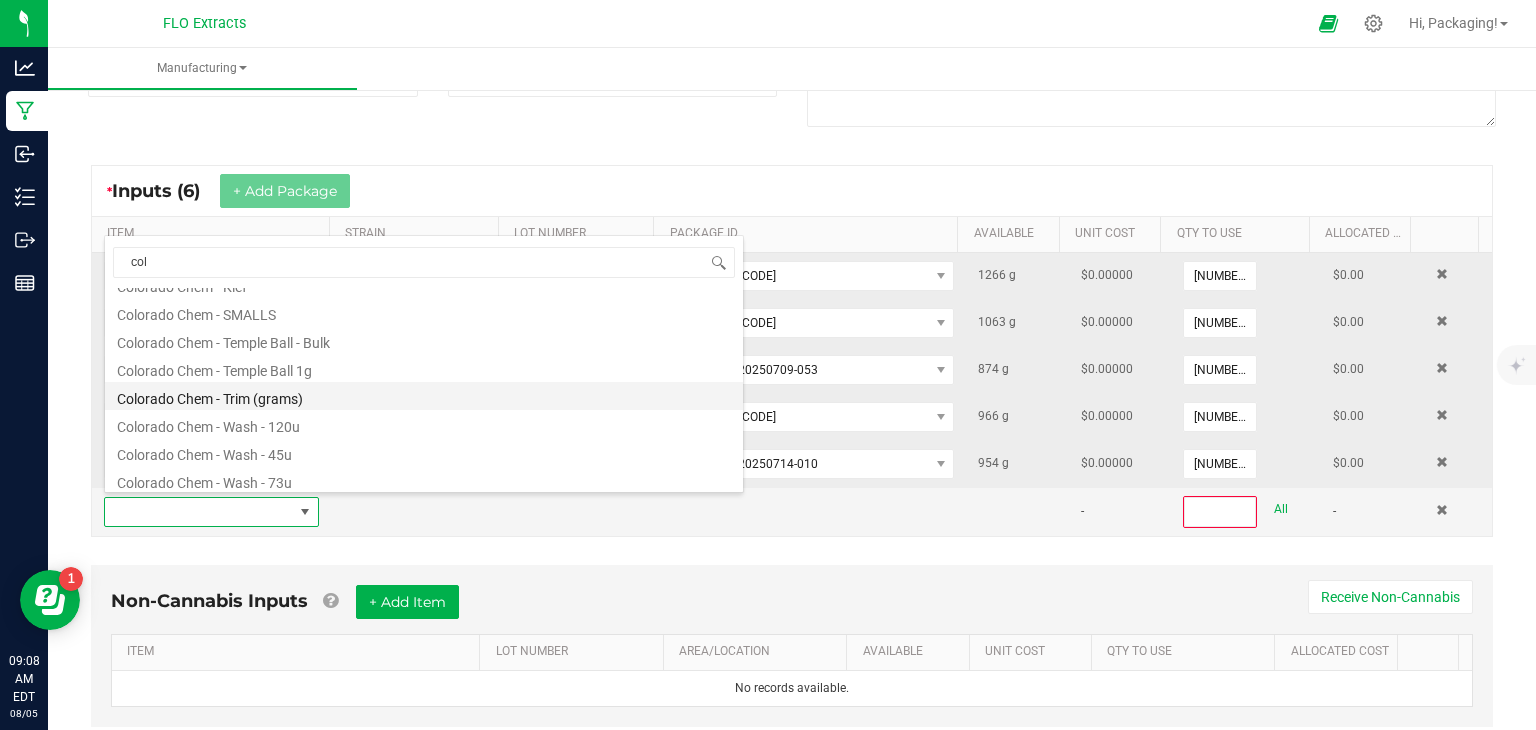 scroll, scrollTop: 295, scrollLeft: 0, axis: vertical 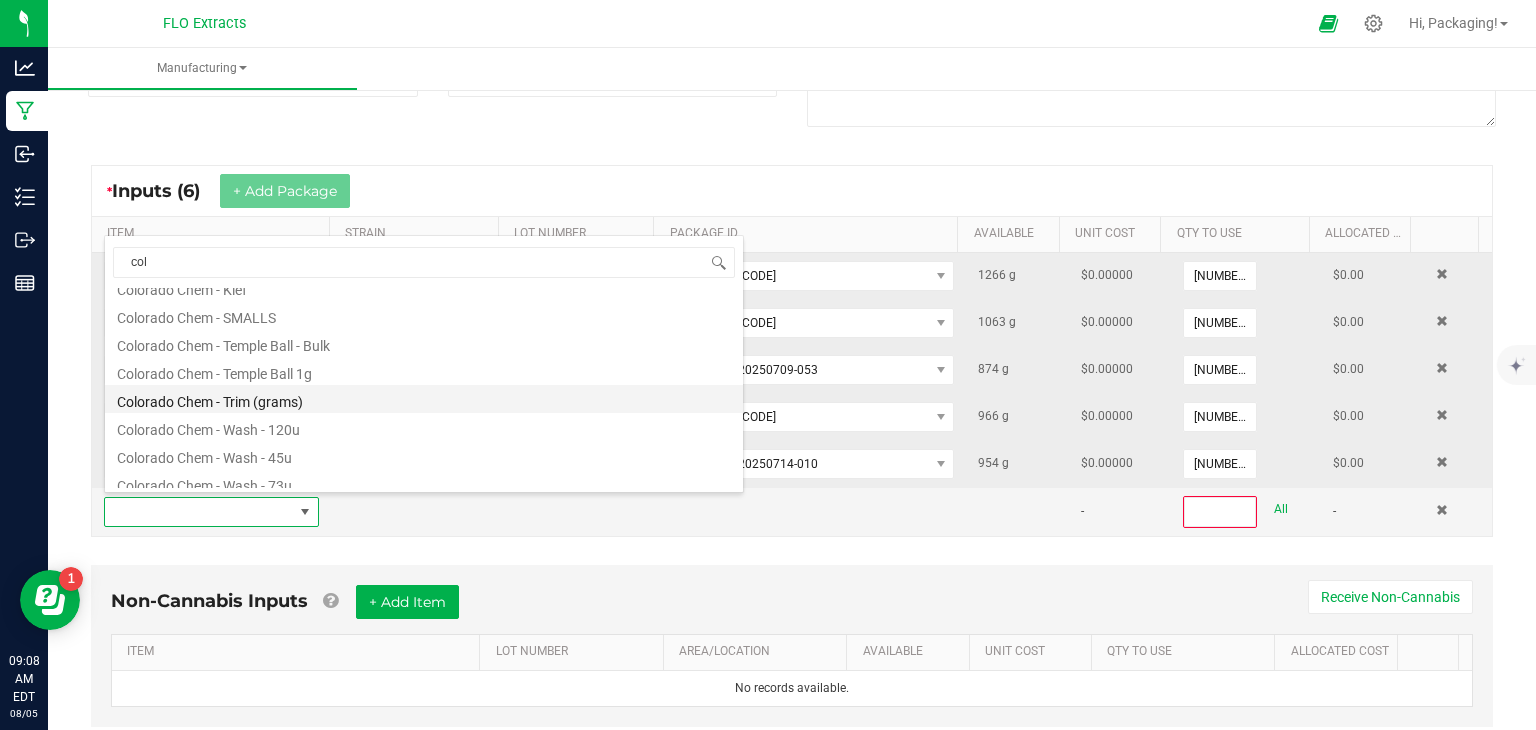 click on "Colorado Chem - Trim (grams)" at bounding box center (424, 399) 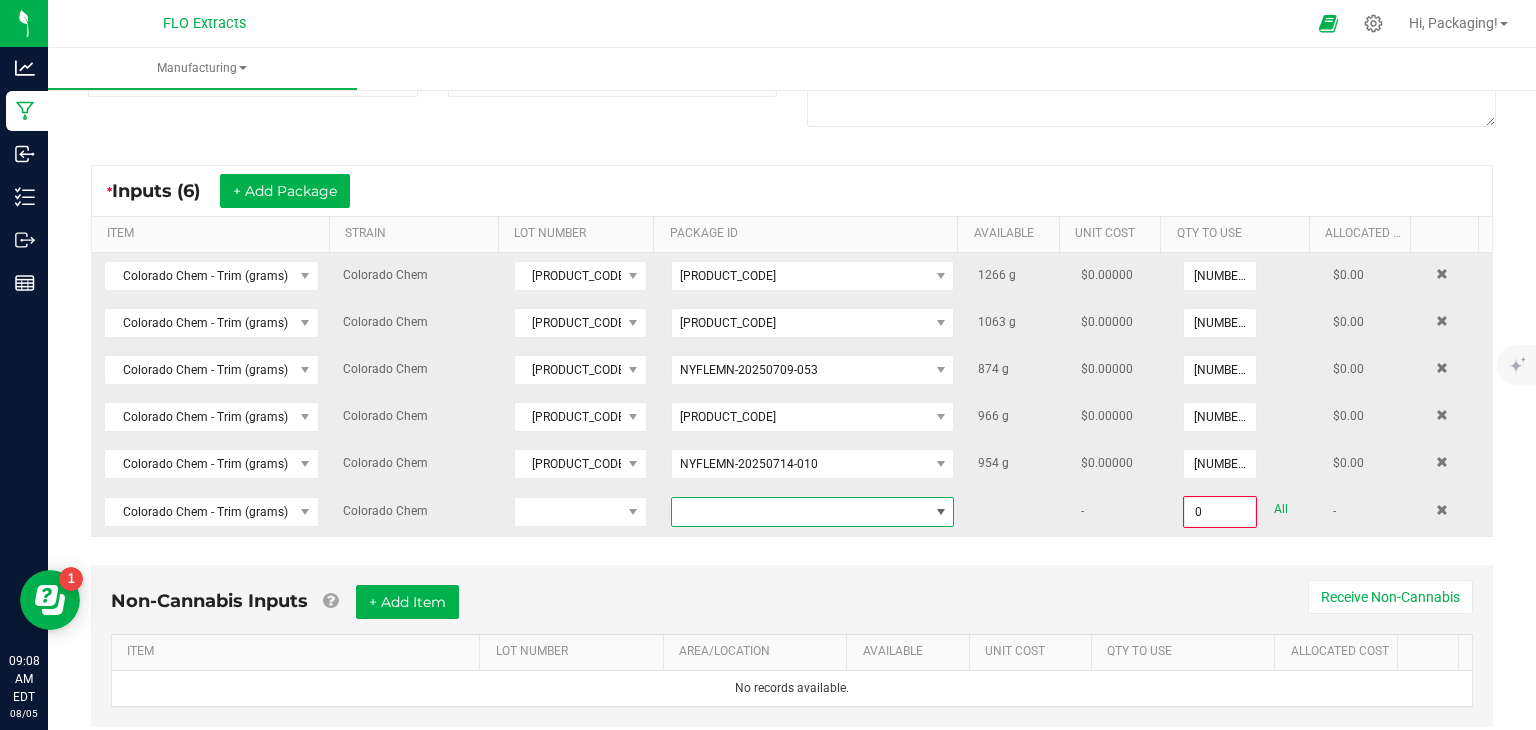 click at bounding box center [941, 512] 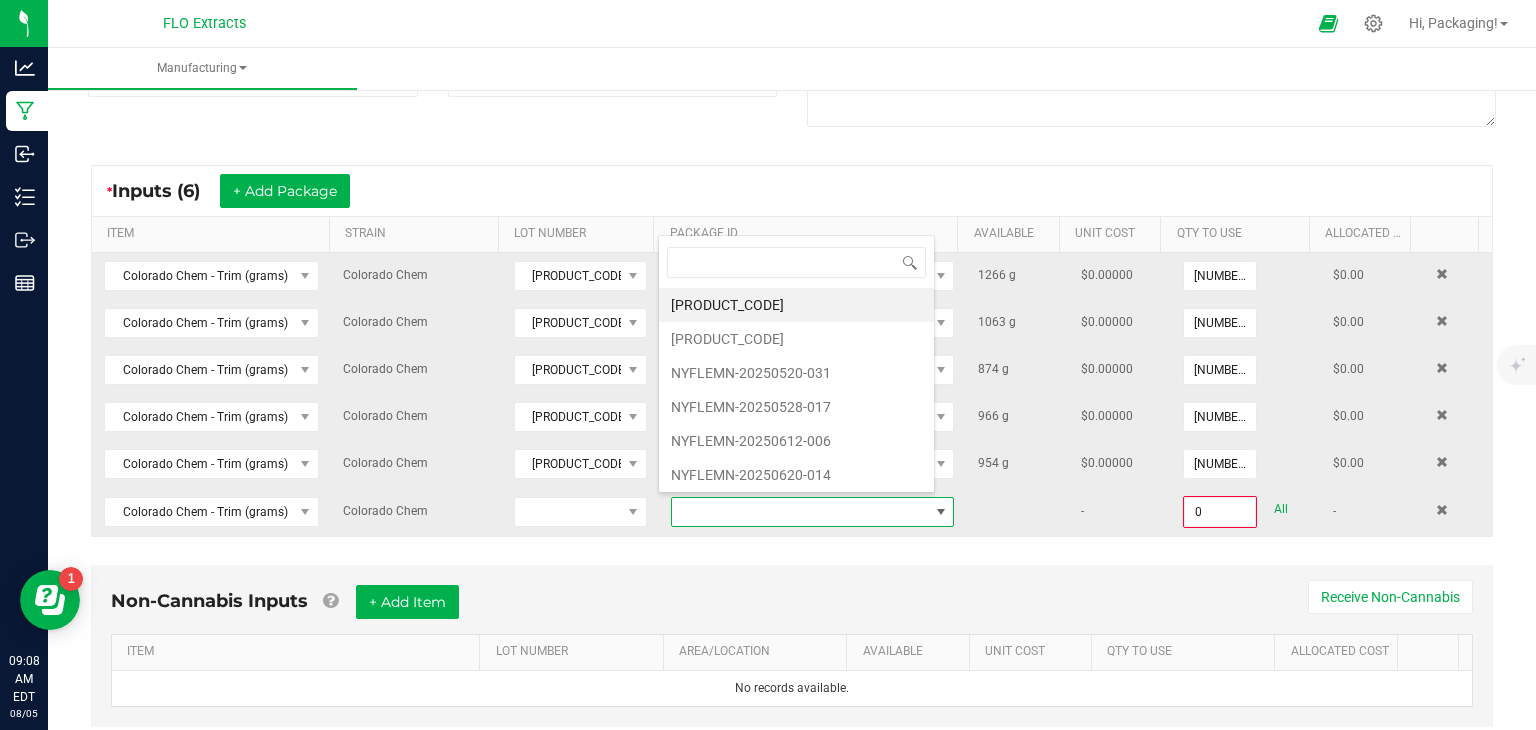 scroll, scrollTop: 99970, scrollLeft: 99723, axis: both 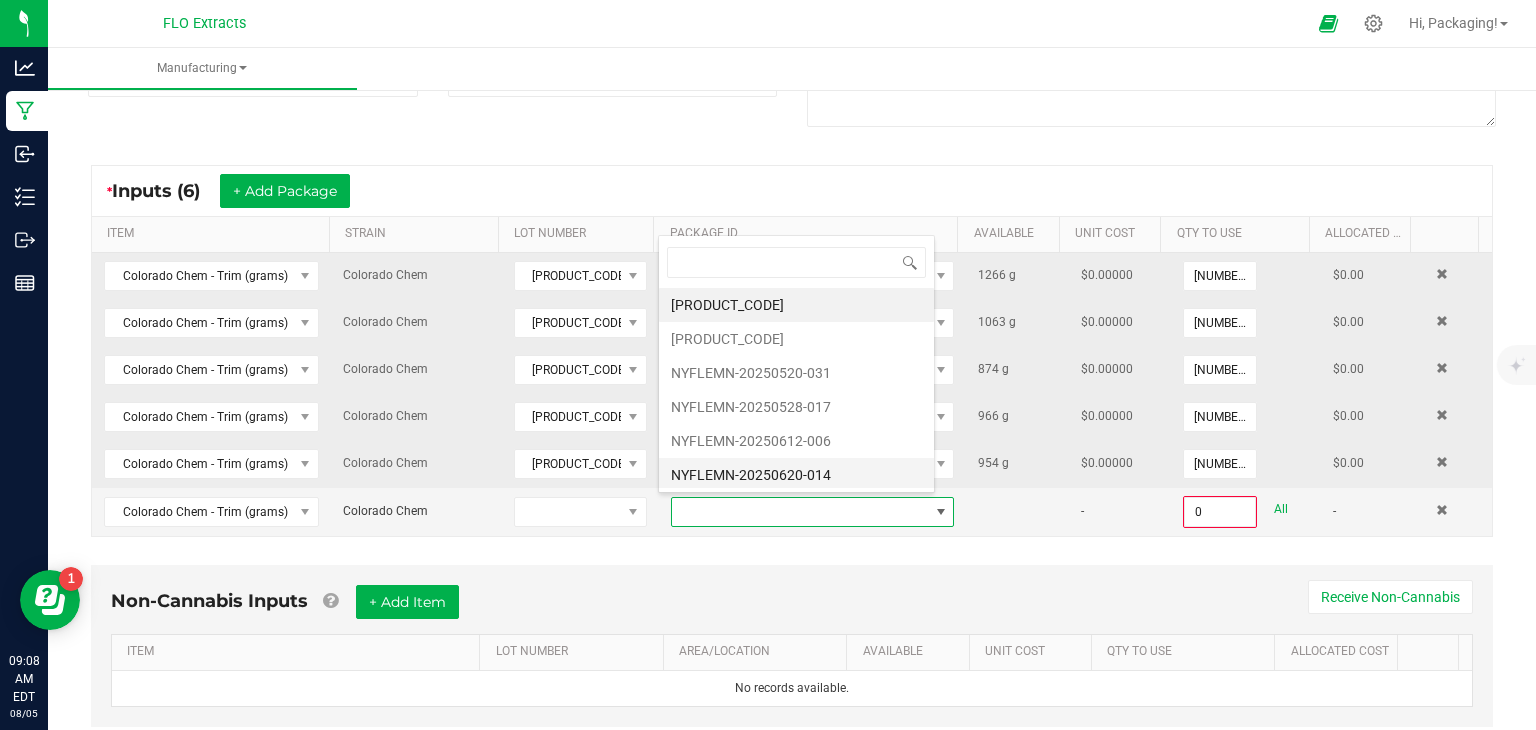 click on "NYFLEMN-20250620-014" at bounding box center [796, 475] 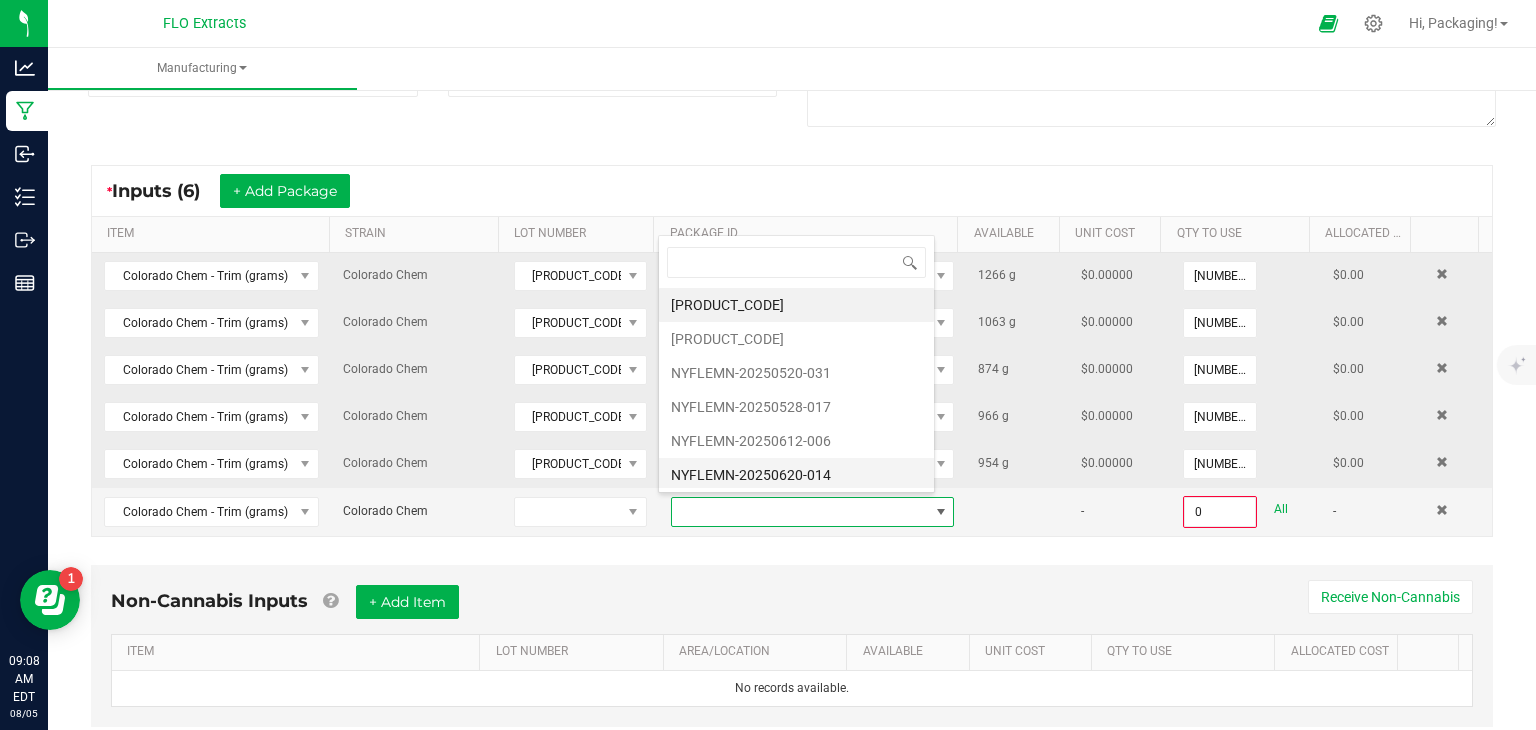 type on "0.0000 g" 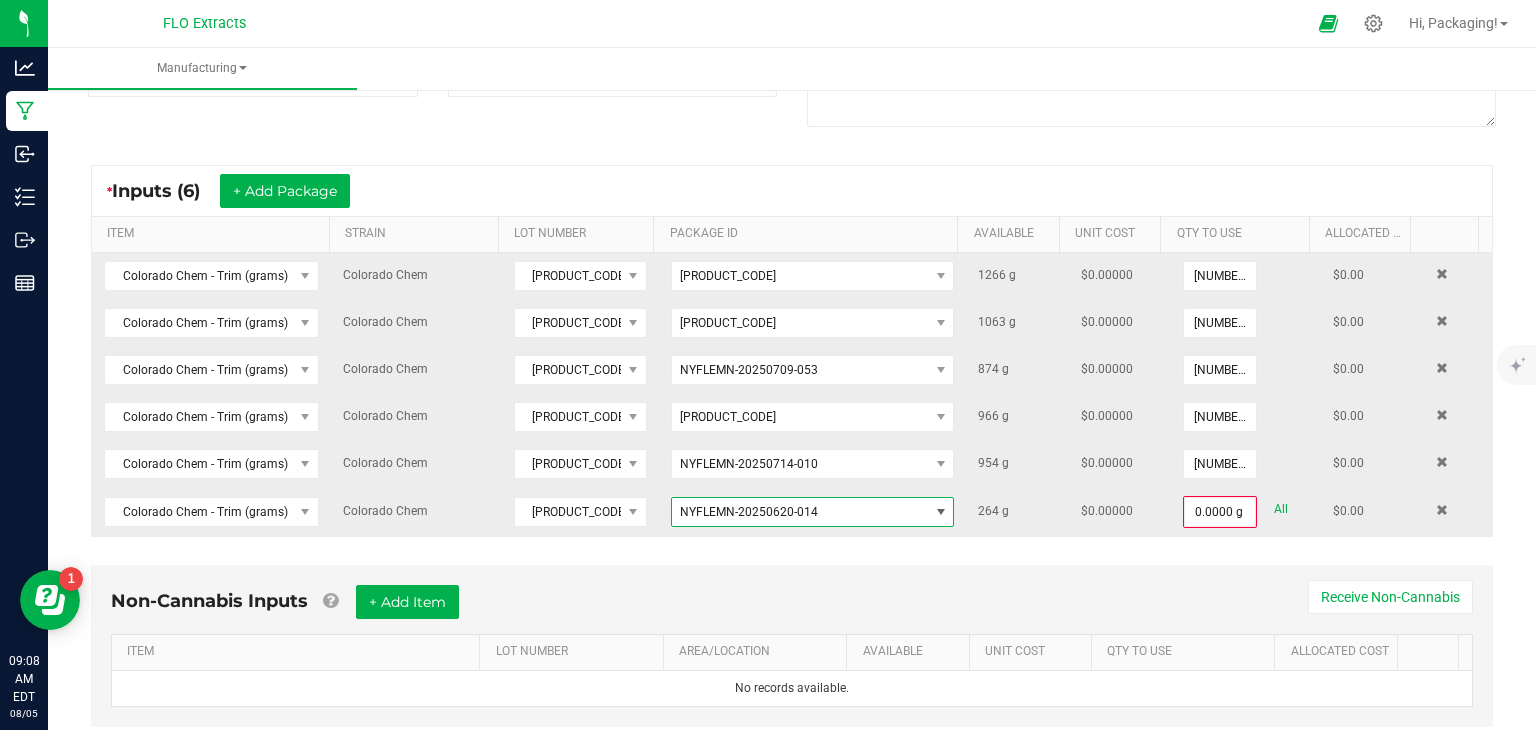 click at bounding box center (941, 512) 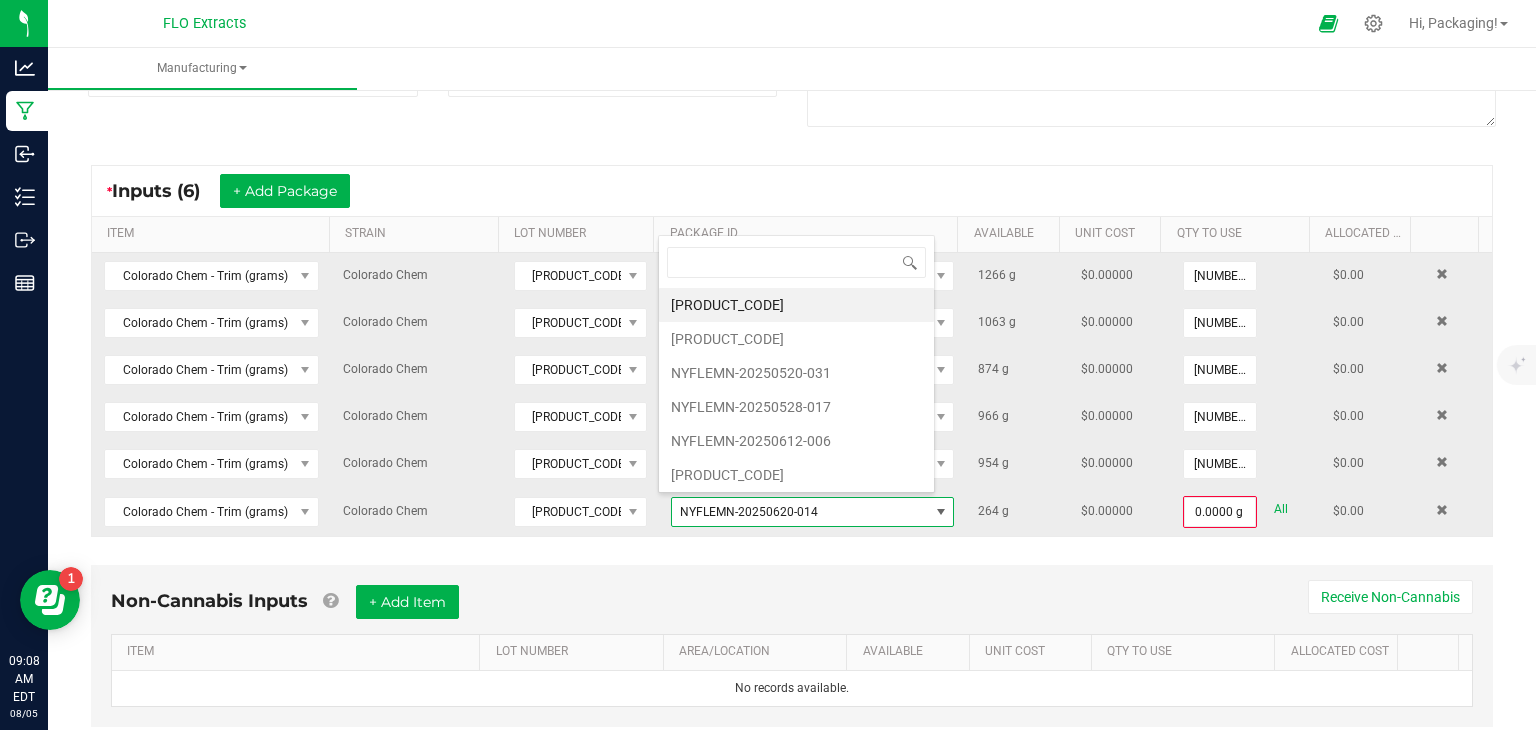 scroll, scrollTop: 0, scrollLeft: 0, axis: both 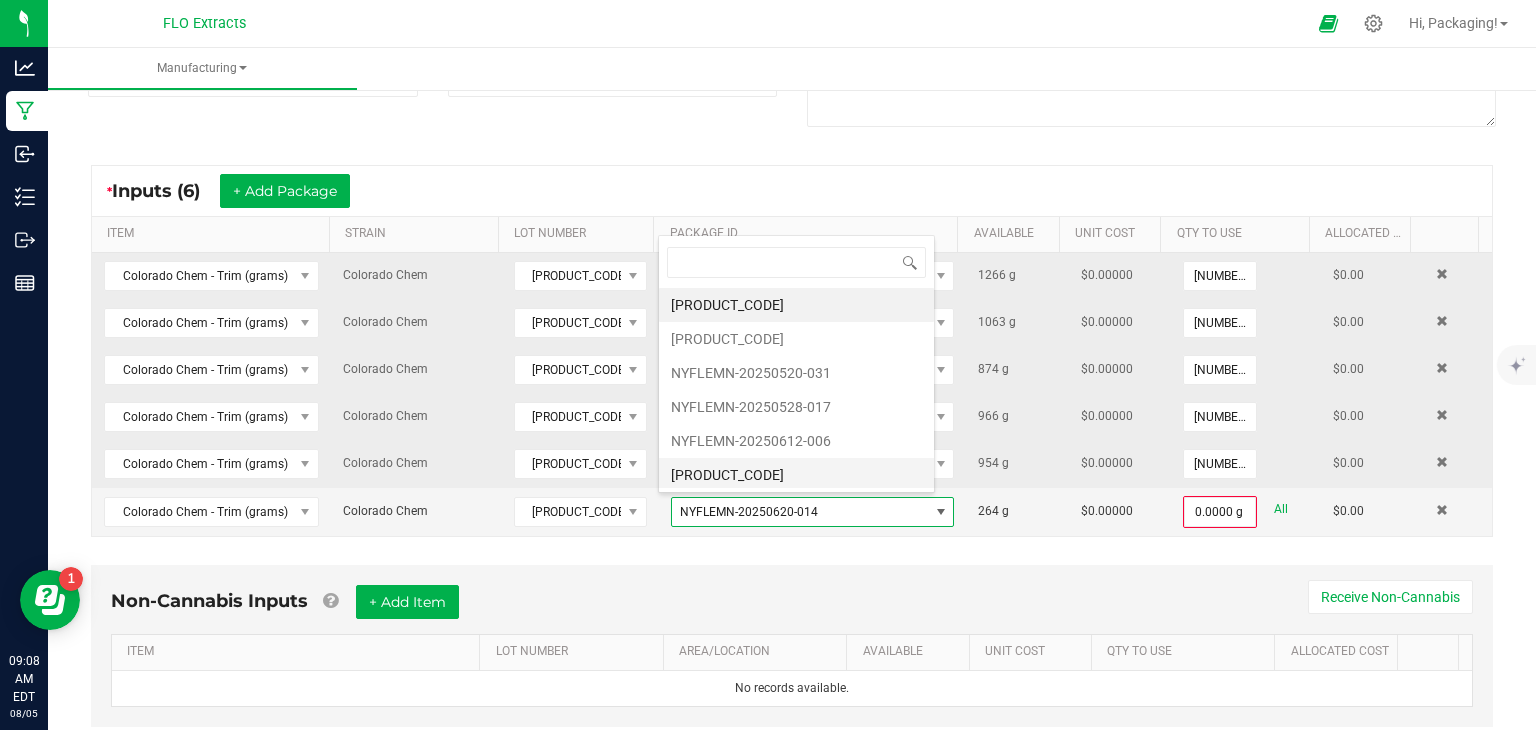 click on "[PRODUCT_CODE]" at bounding box center [796, 475] 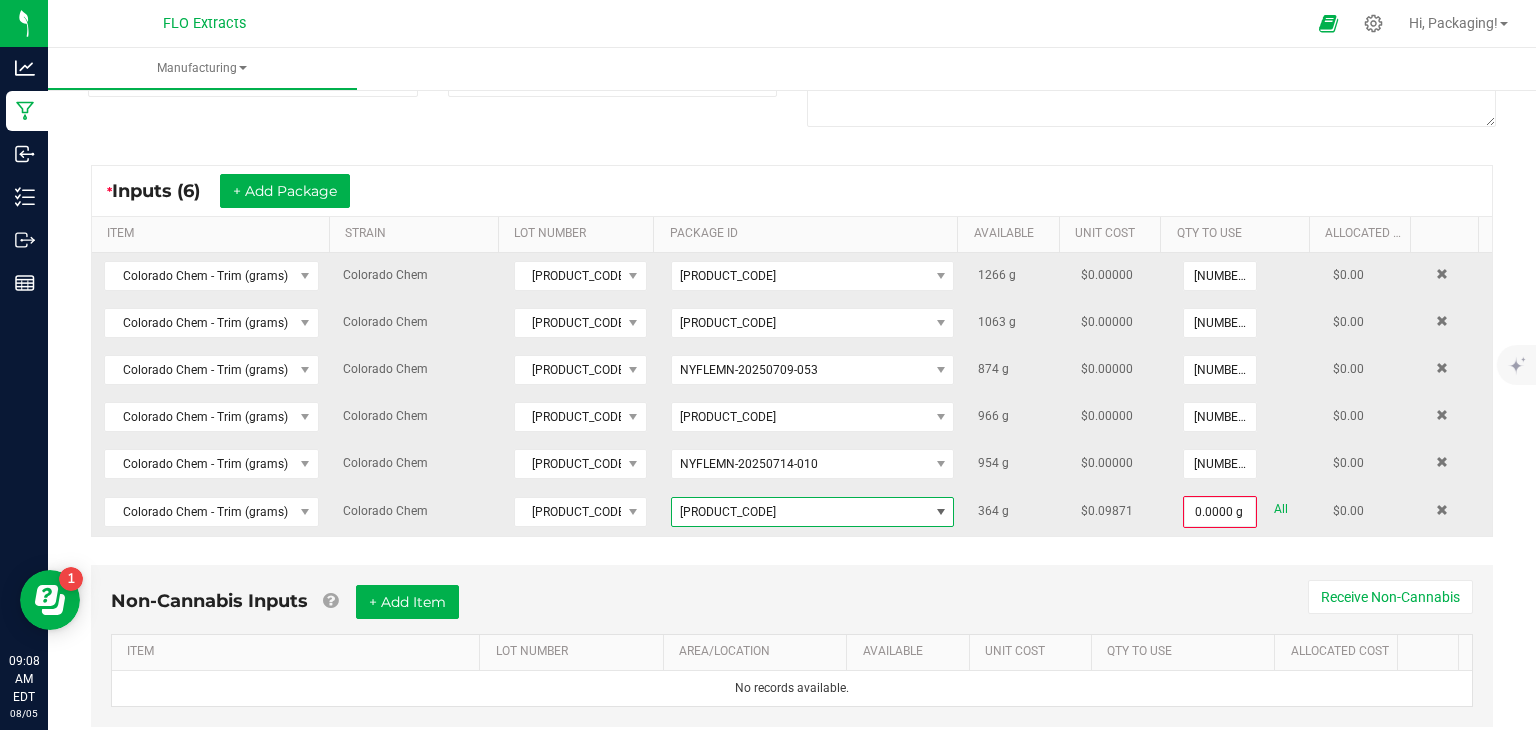 click at bounding box center (941, 512) 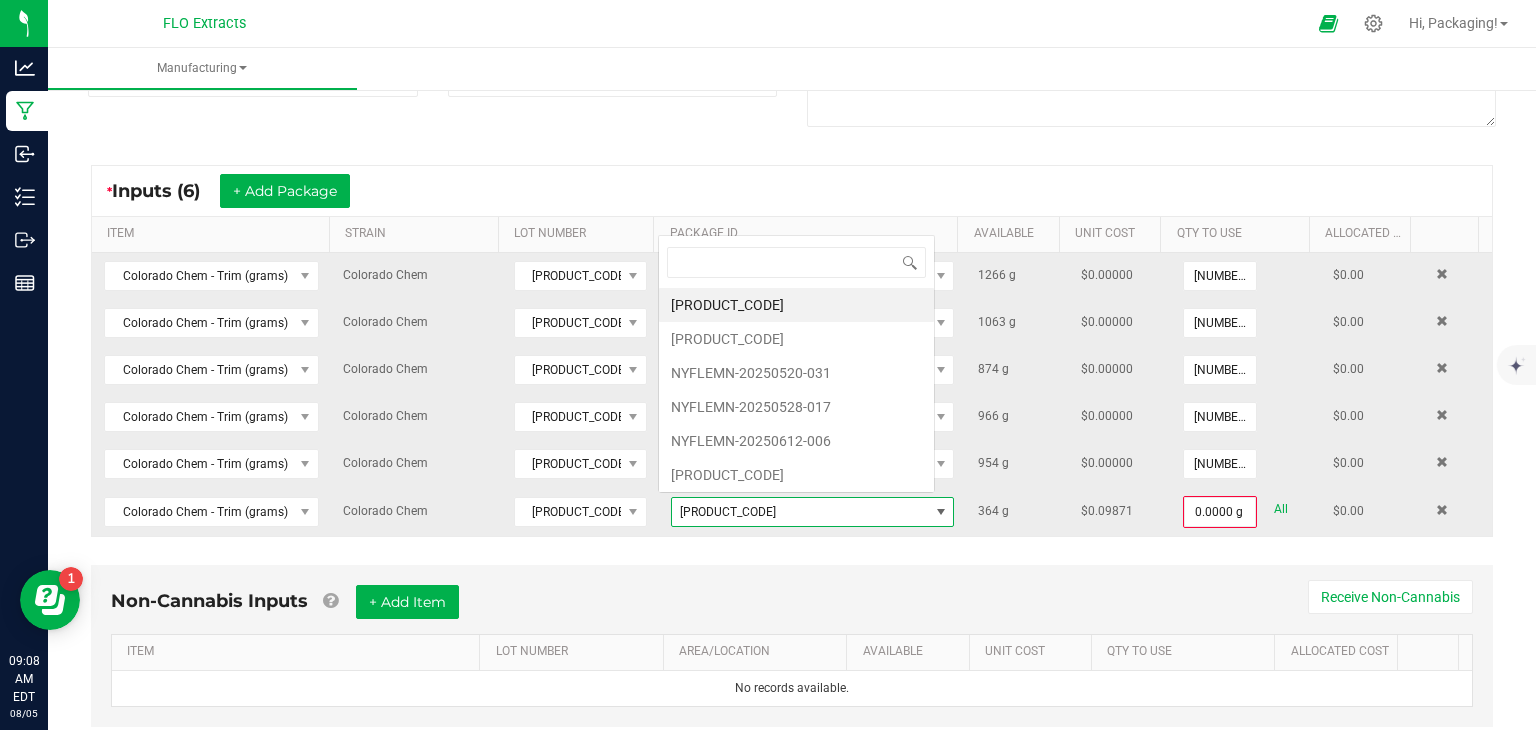 scroll, scrollTop: 0, scrollLeft: 0, axis: both 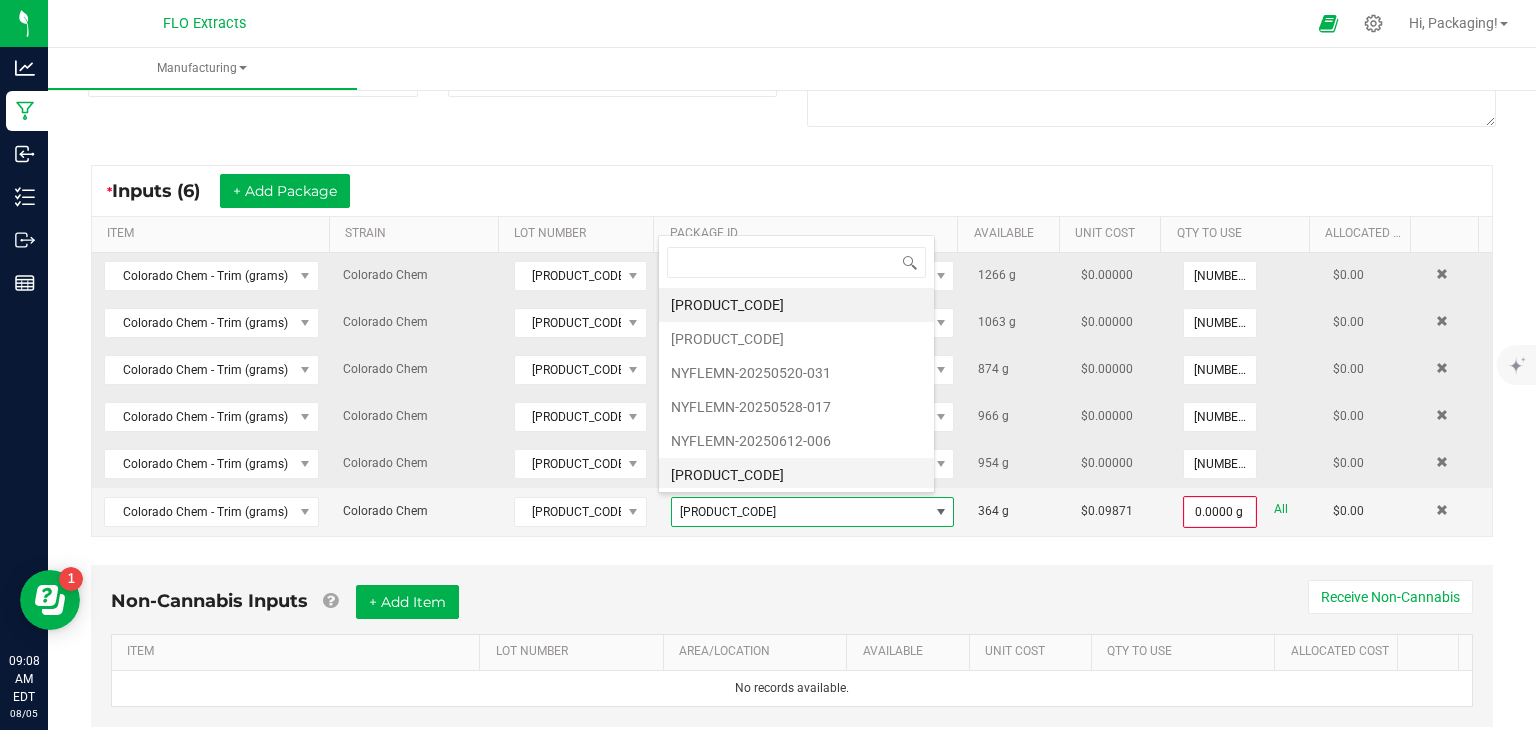 click on "[PRODUCT_CODE]" at bounding box center [796, 475] 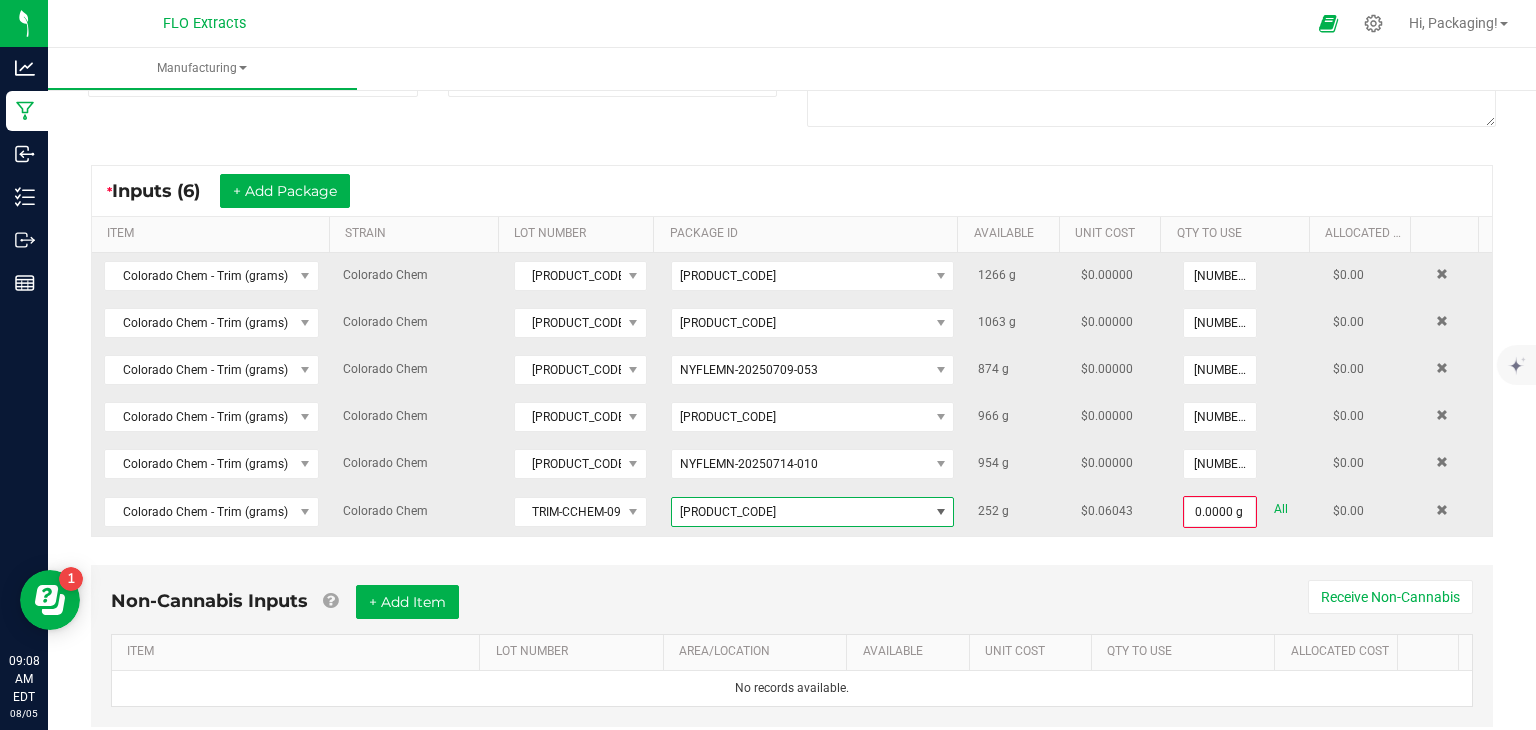 click at bounding box center (941, 512) 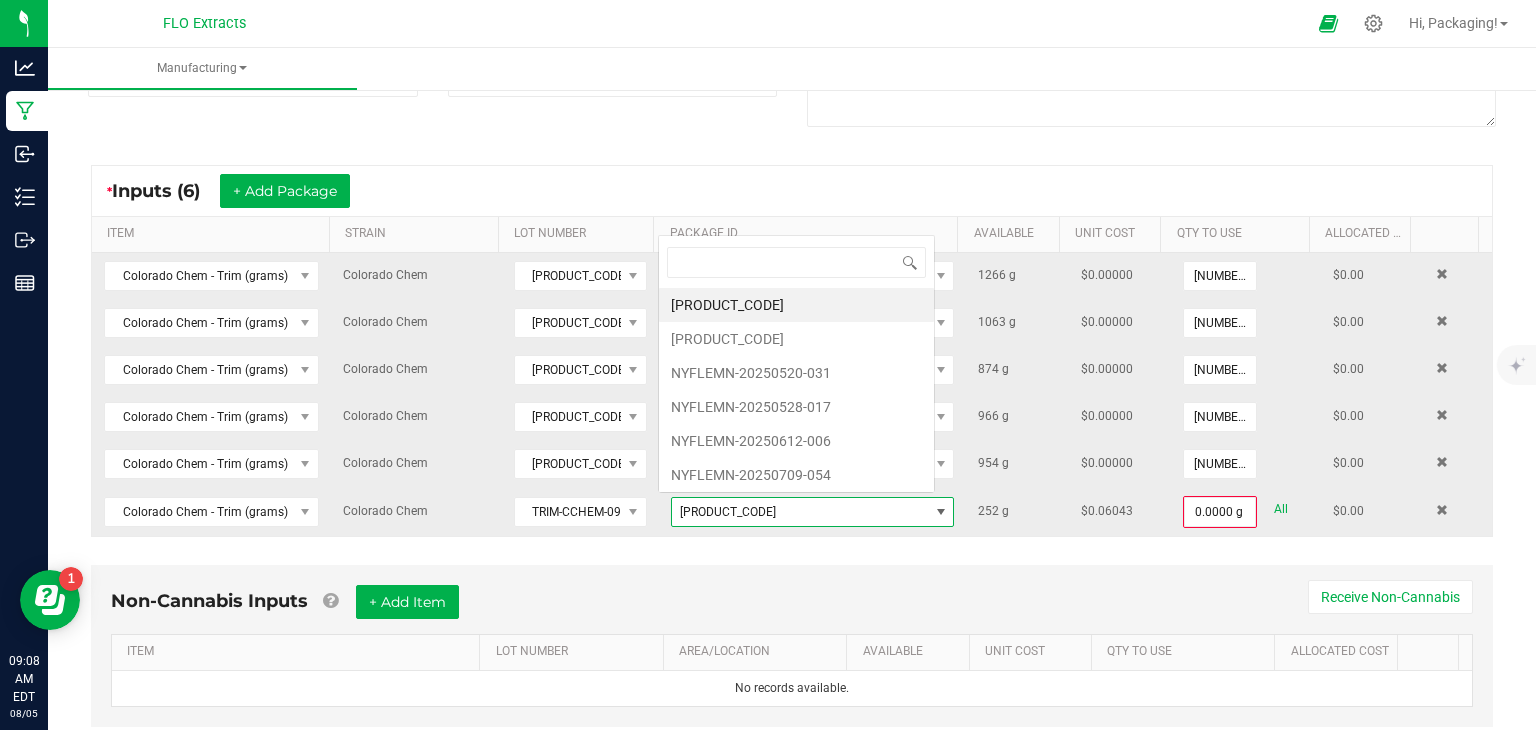 scroll, scrollTop: 0, scrollLeft: 0, axis: both 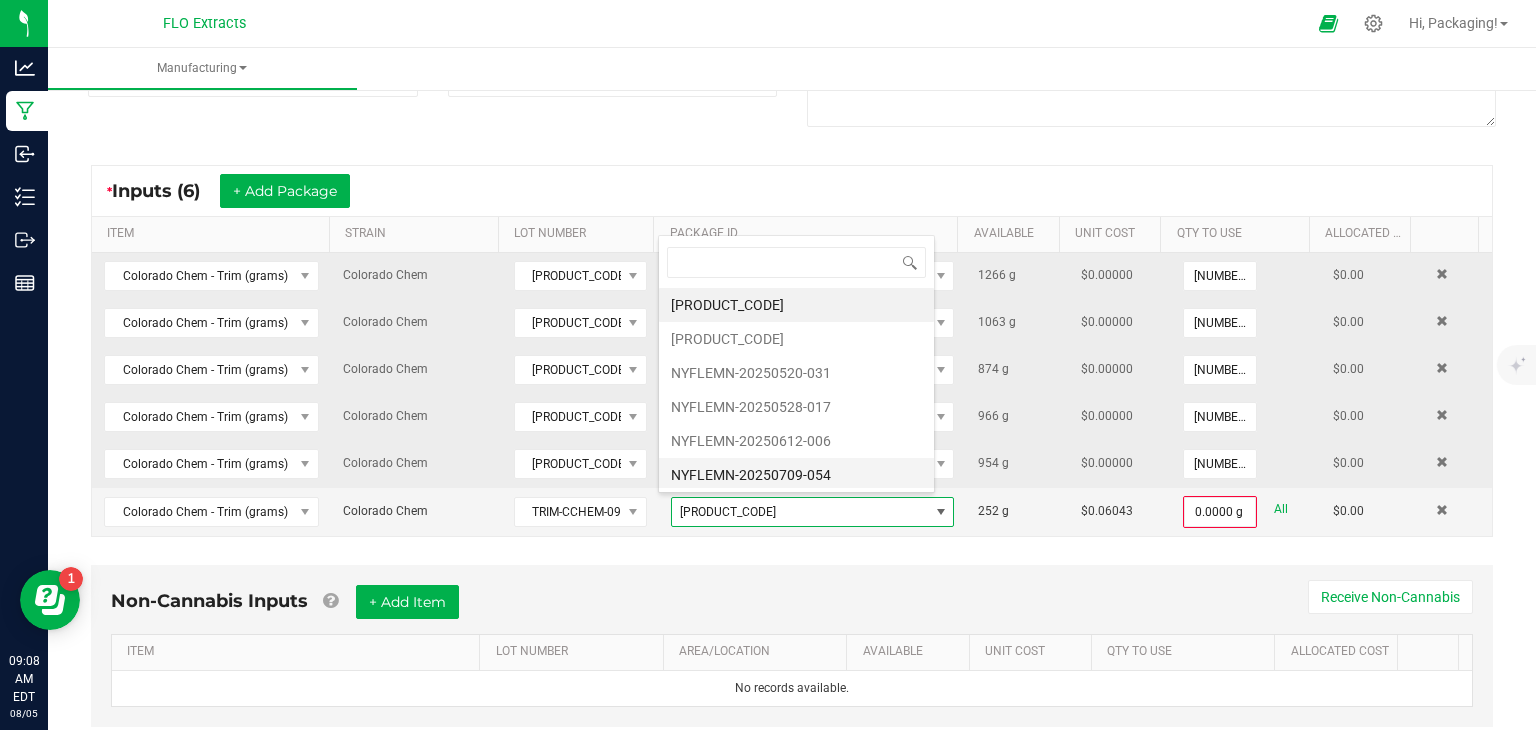 click on "NYFLEMN-20250709-054" at bounding box center [796, 475] 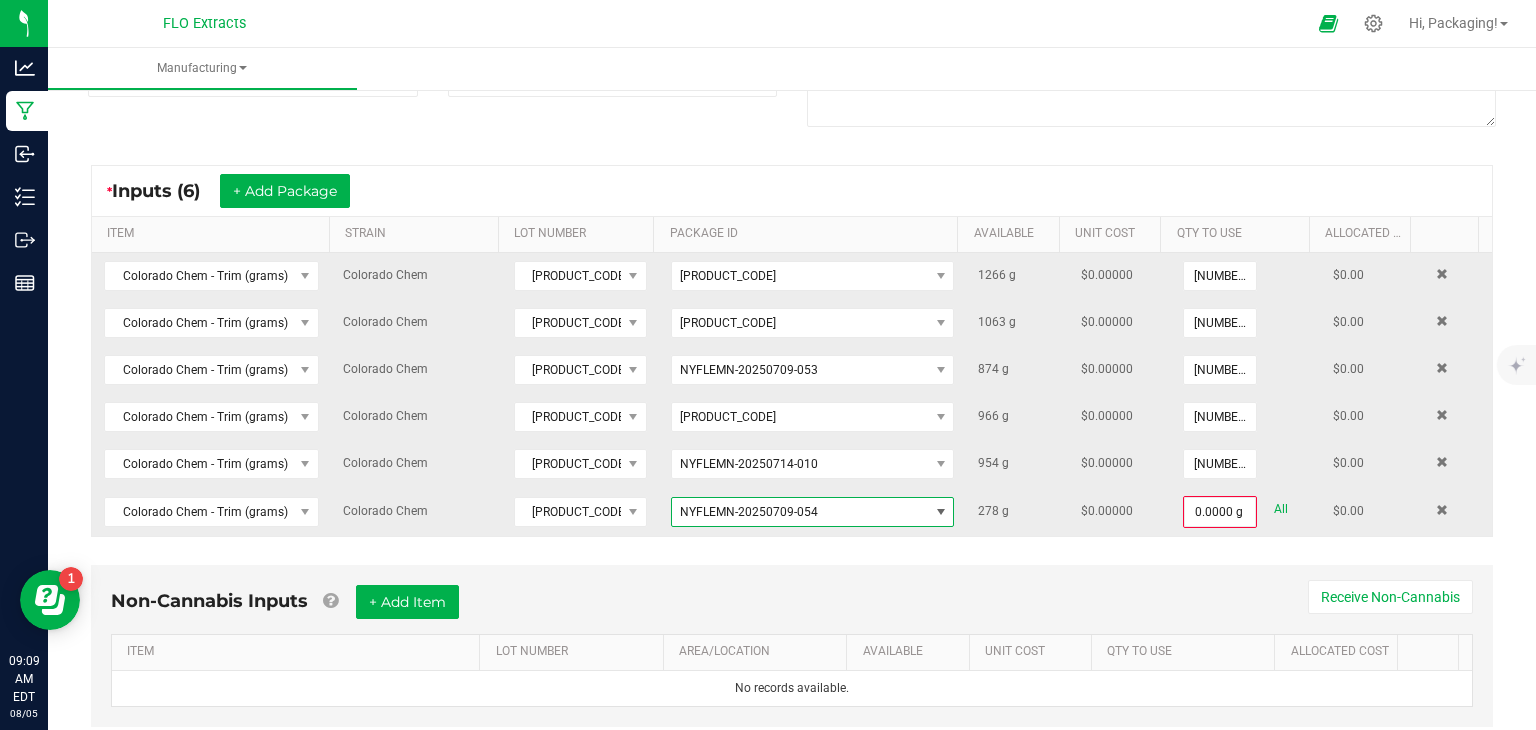 click at bounding box center [941, 512] 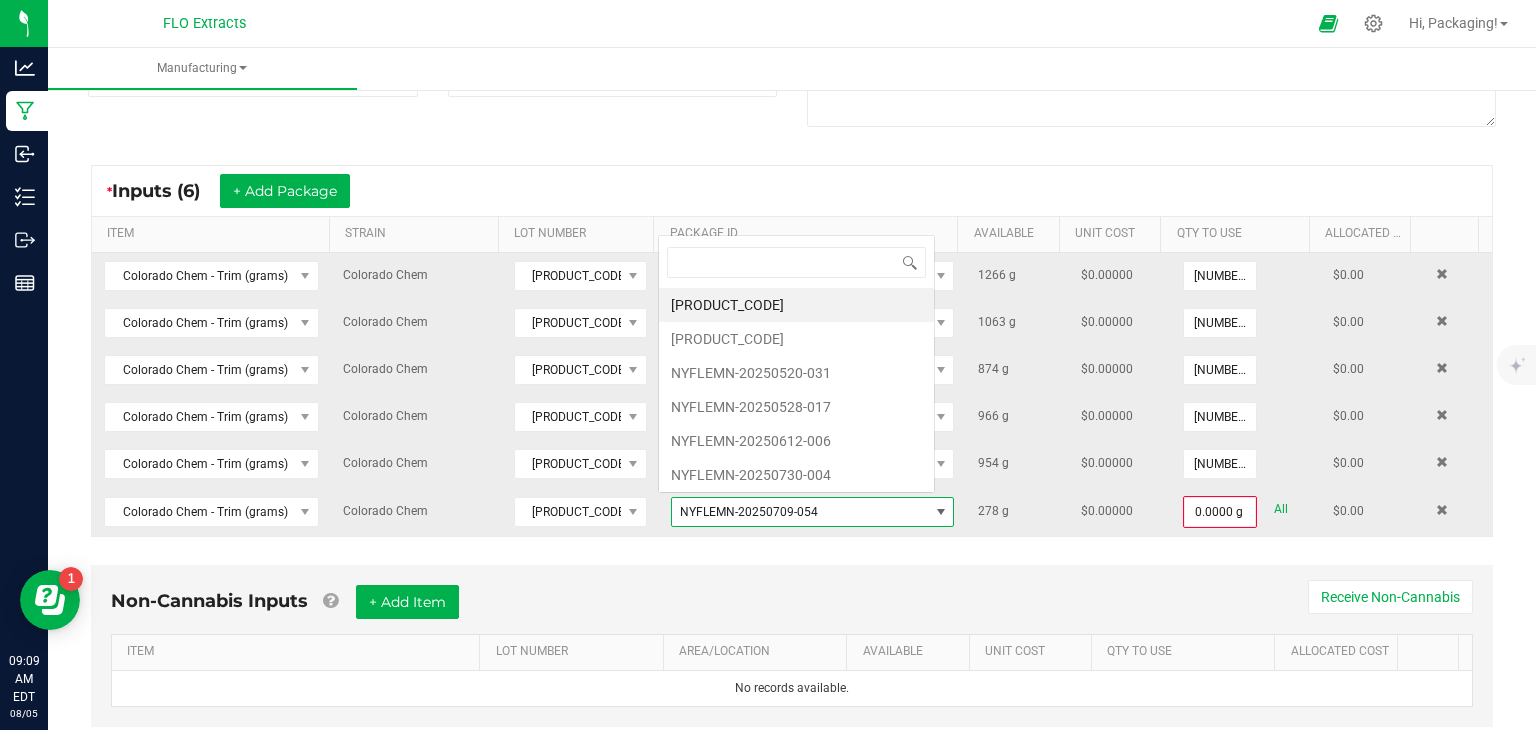 scroll, scrollTop: 0, scrollLeft: 0, axis: both 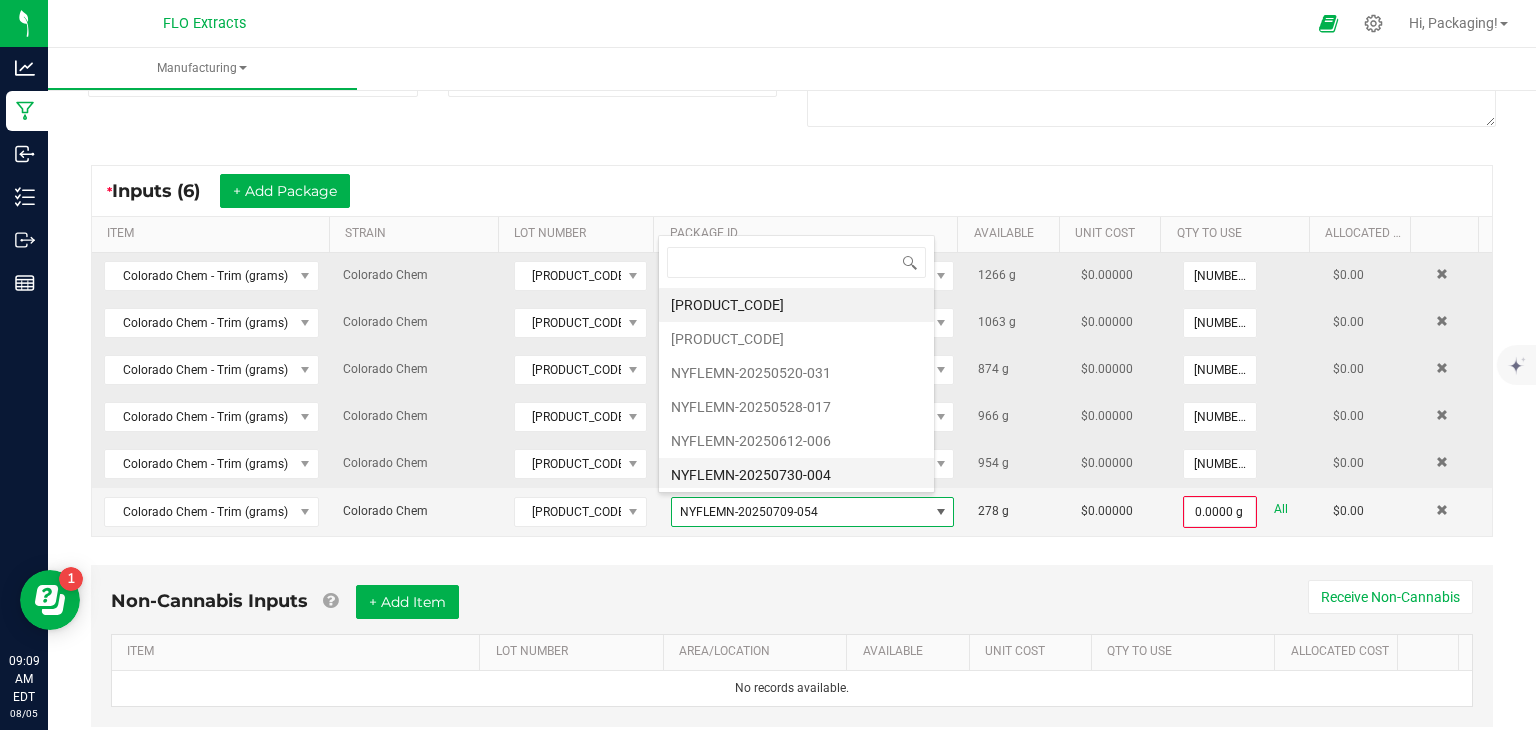 click on "NYFLEMN-20250730-004" at bounding box center (796, 475) 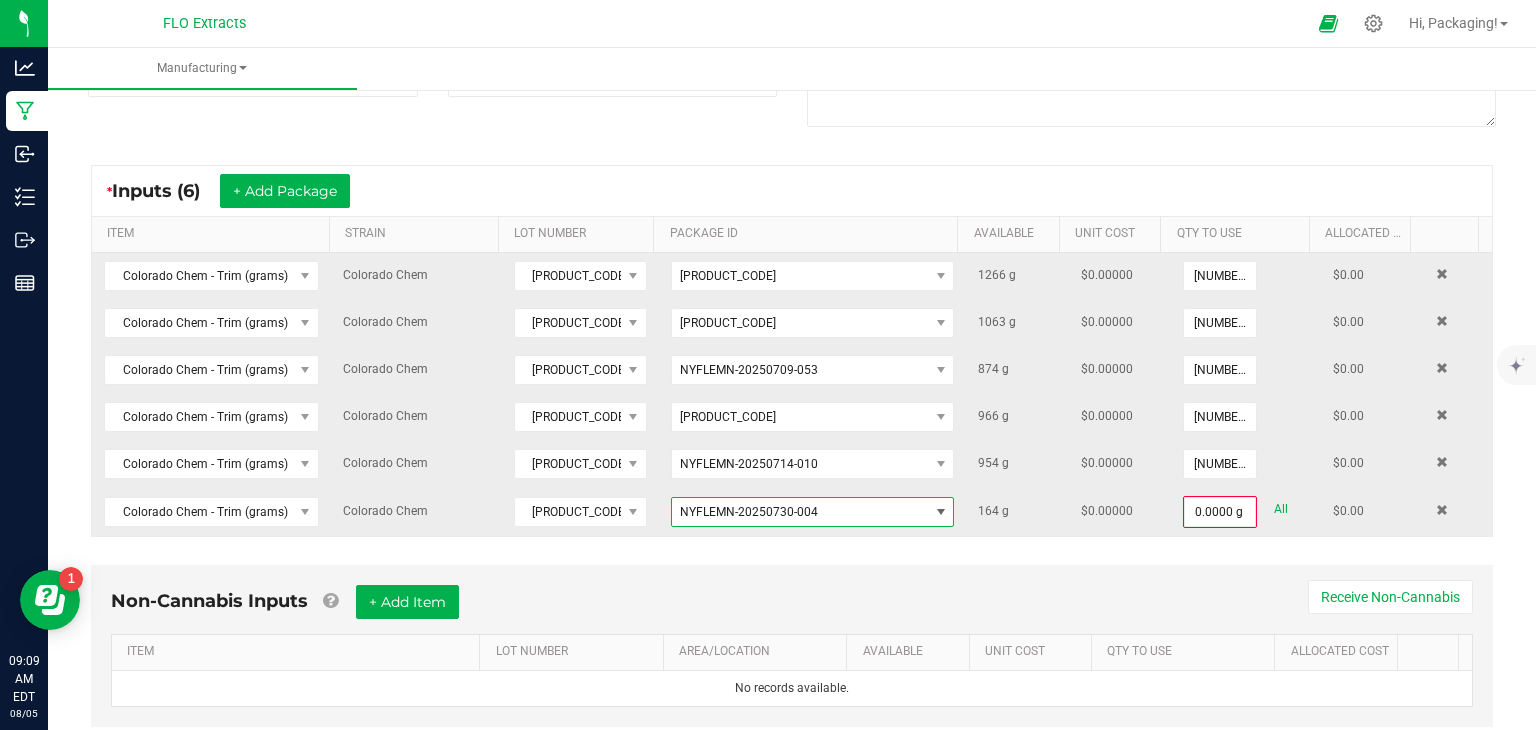click at bounding box center (941, 512) 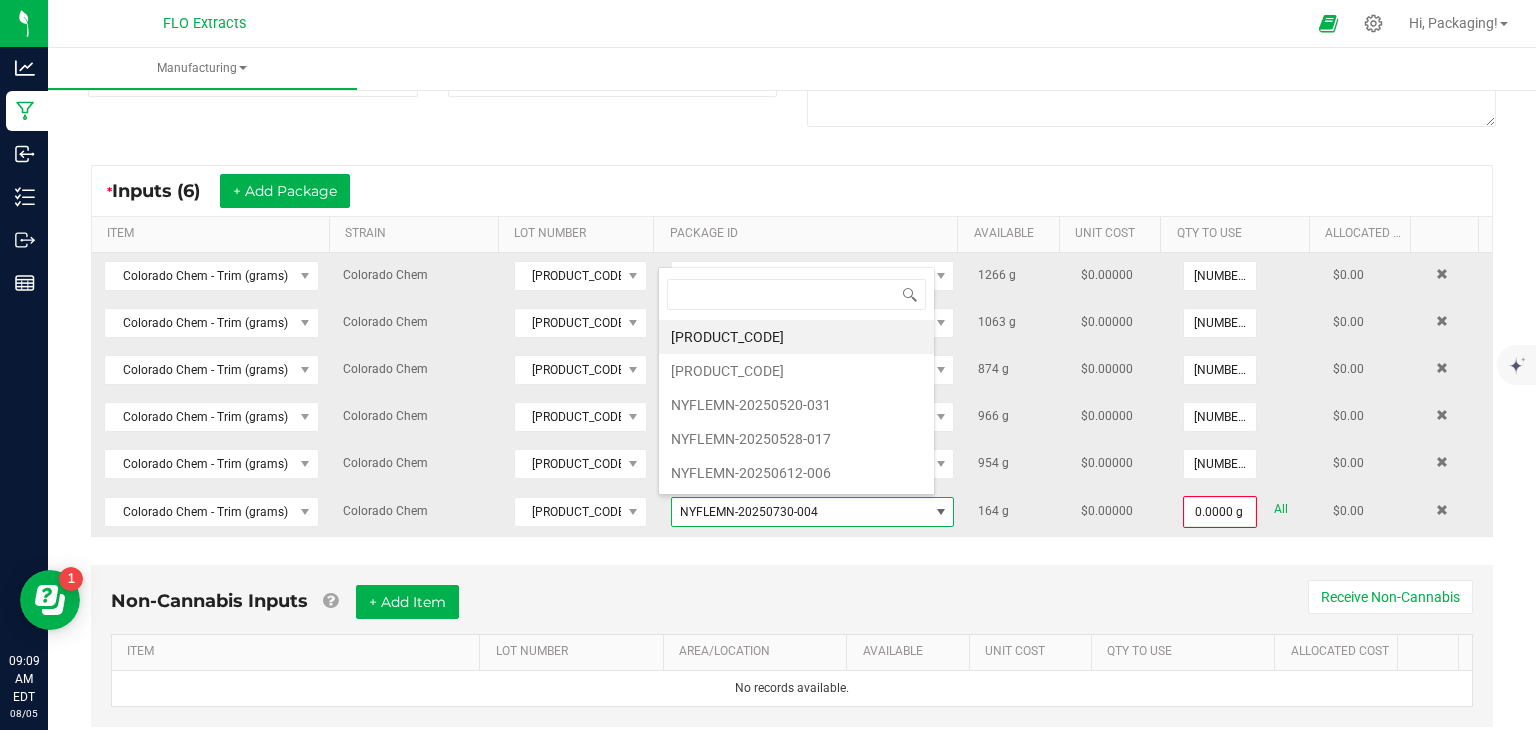 scroll, scrollTop: 99970, scrollLeft: 99723, axis: both 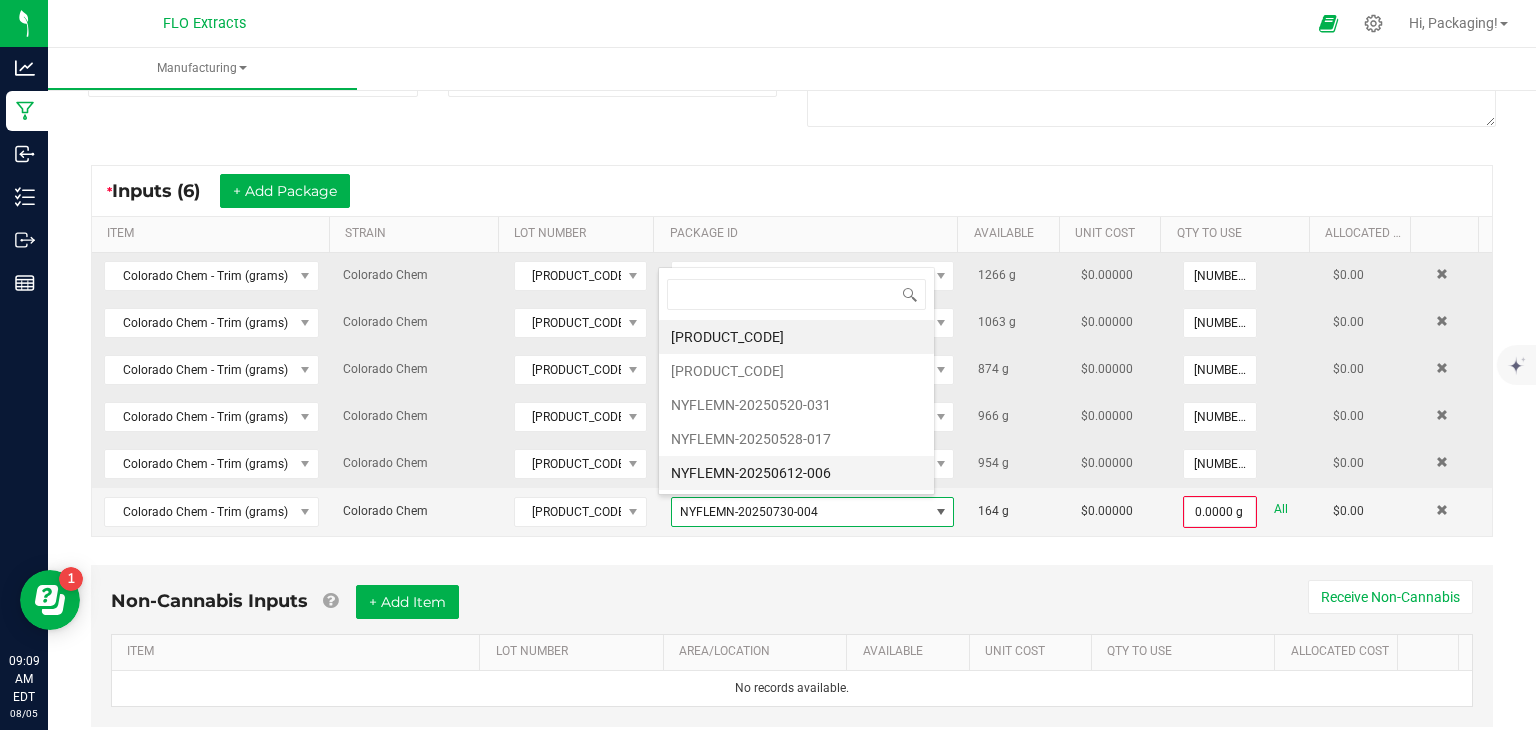 click on "NYFLEMN-20250612-006" at bounding box center [796, 473] 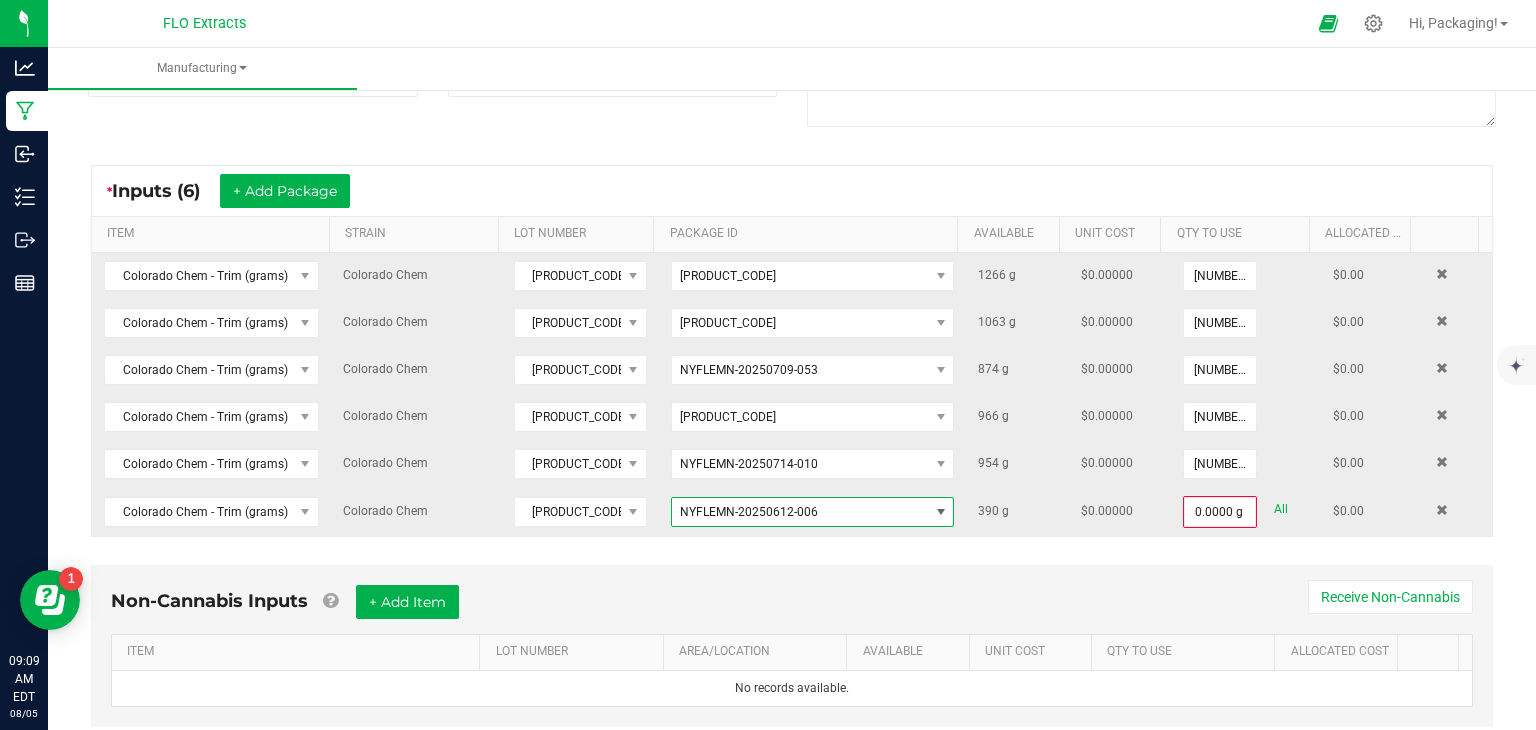 click at bounding box center (941, 512) 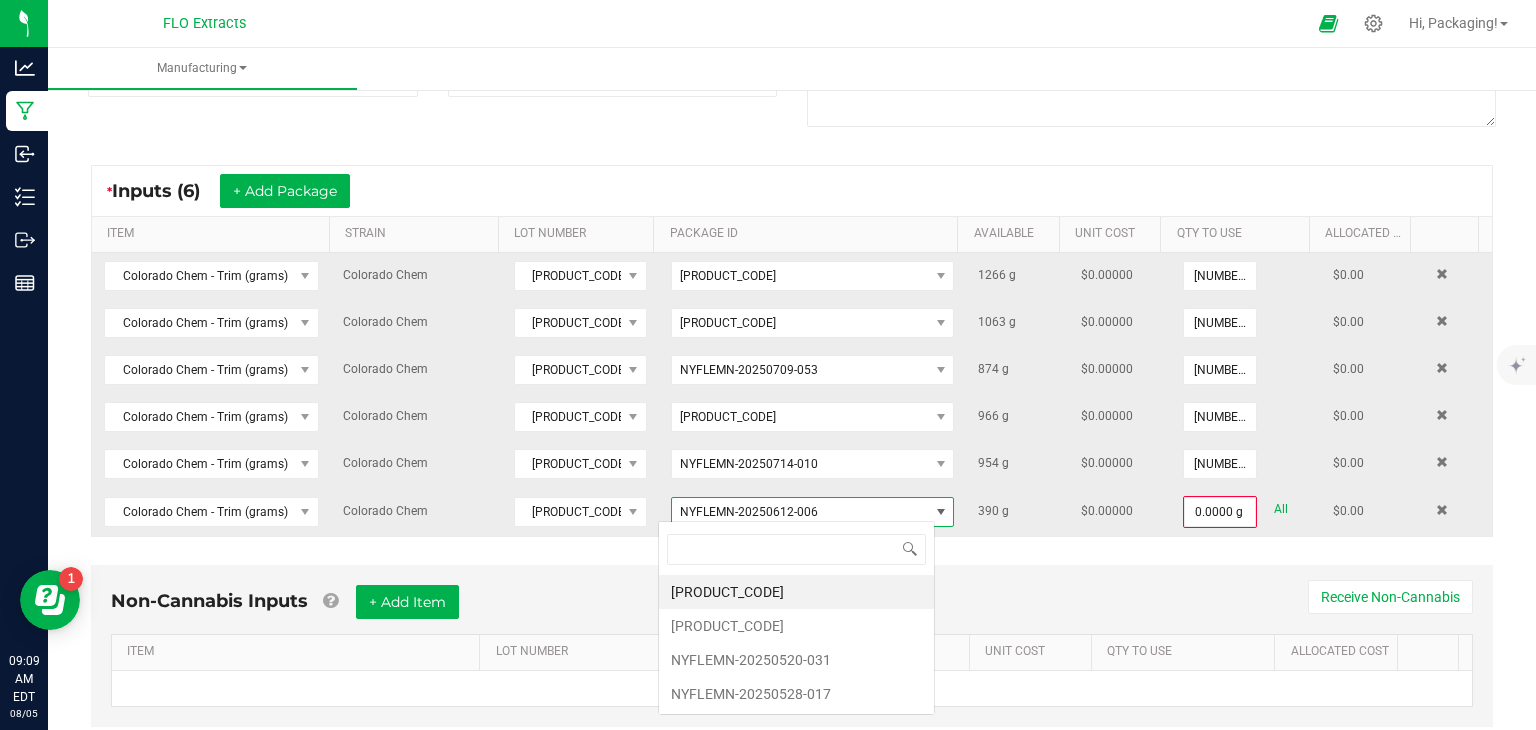 scroll, scrollTop: 99970, scrollLeft: 99723, axis: both 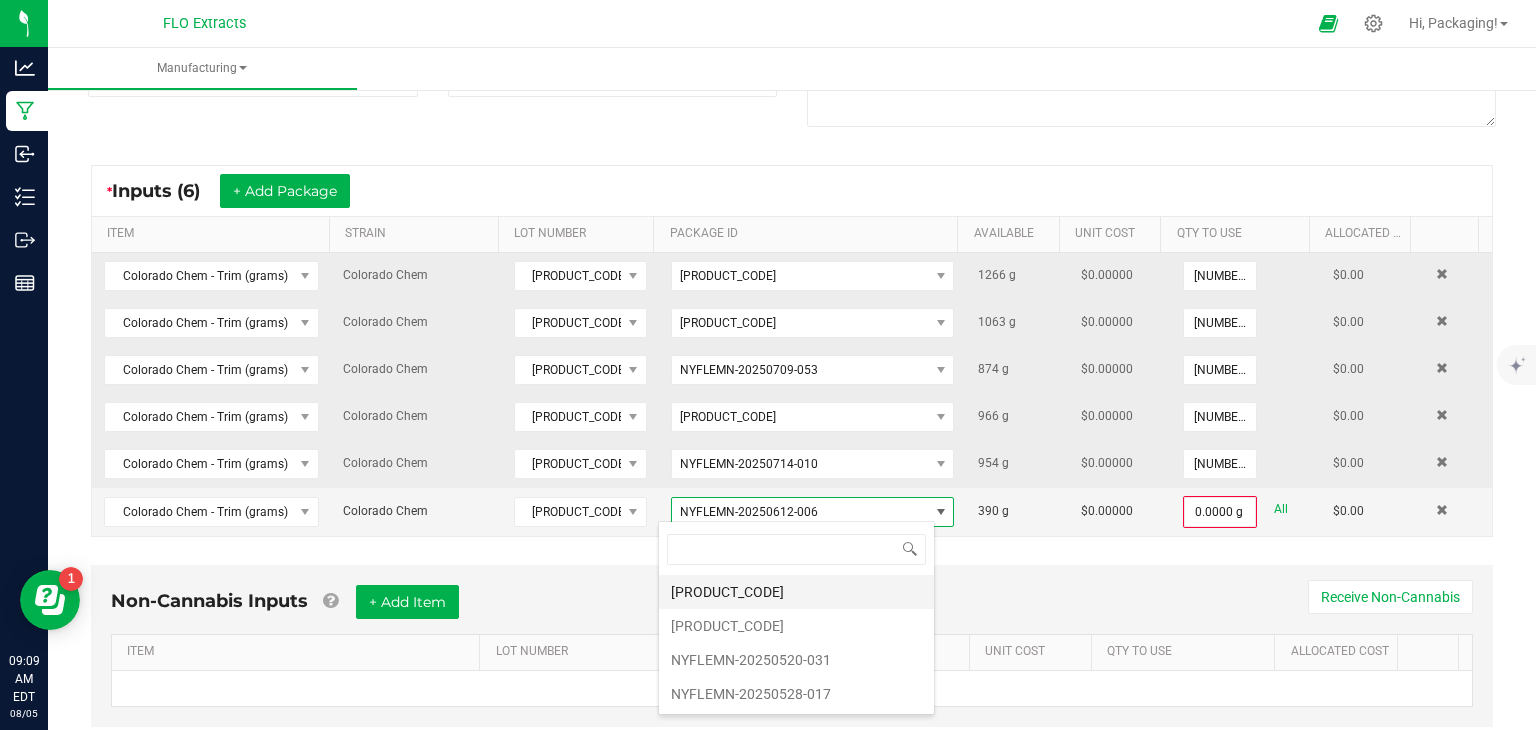 click on "[PRODUCT_CODE]" at bounding box center [796, 592] 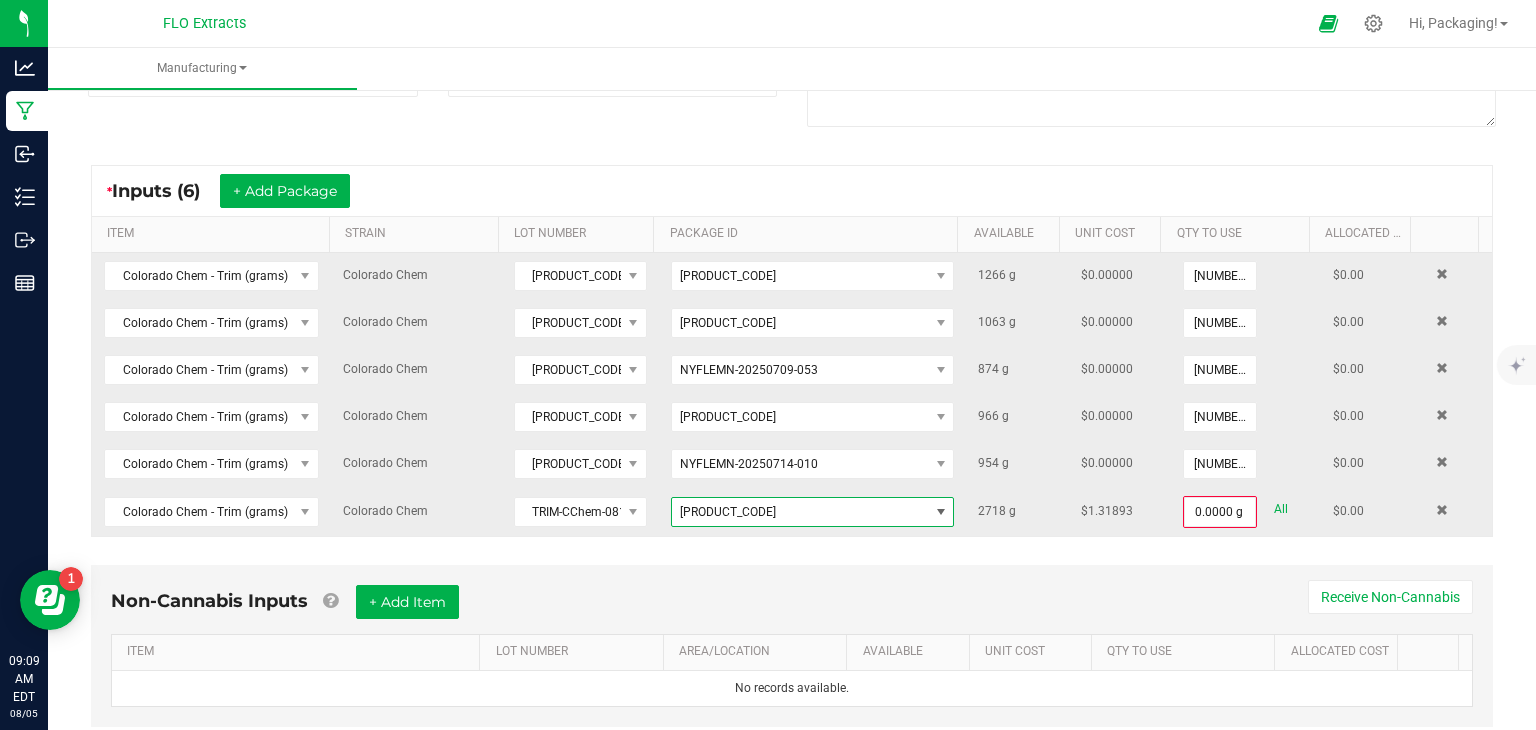 click at bounding box center (941, 512) 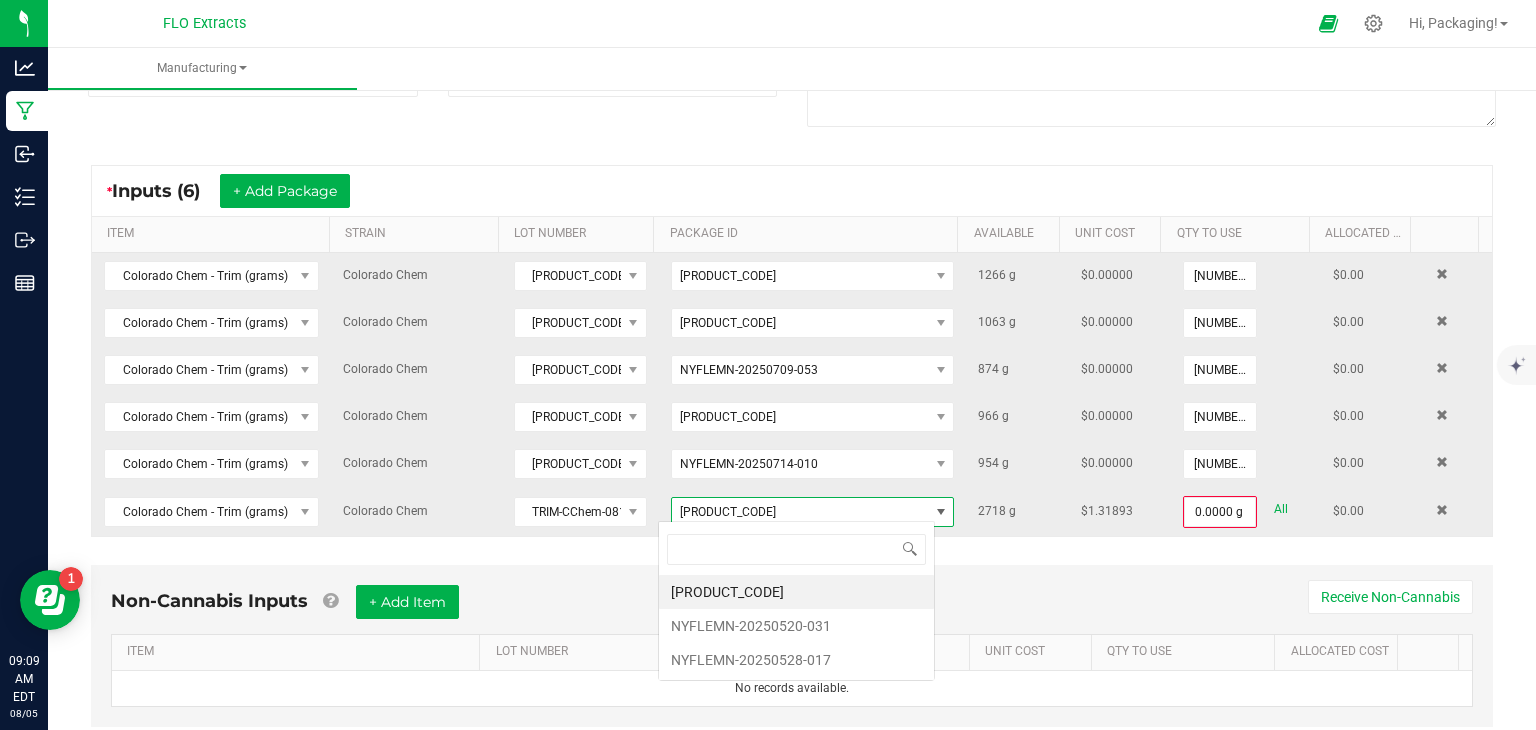 scroll, scrollTop: 99970, scrollLeft: 99723, axis: both 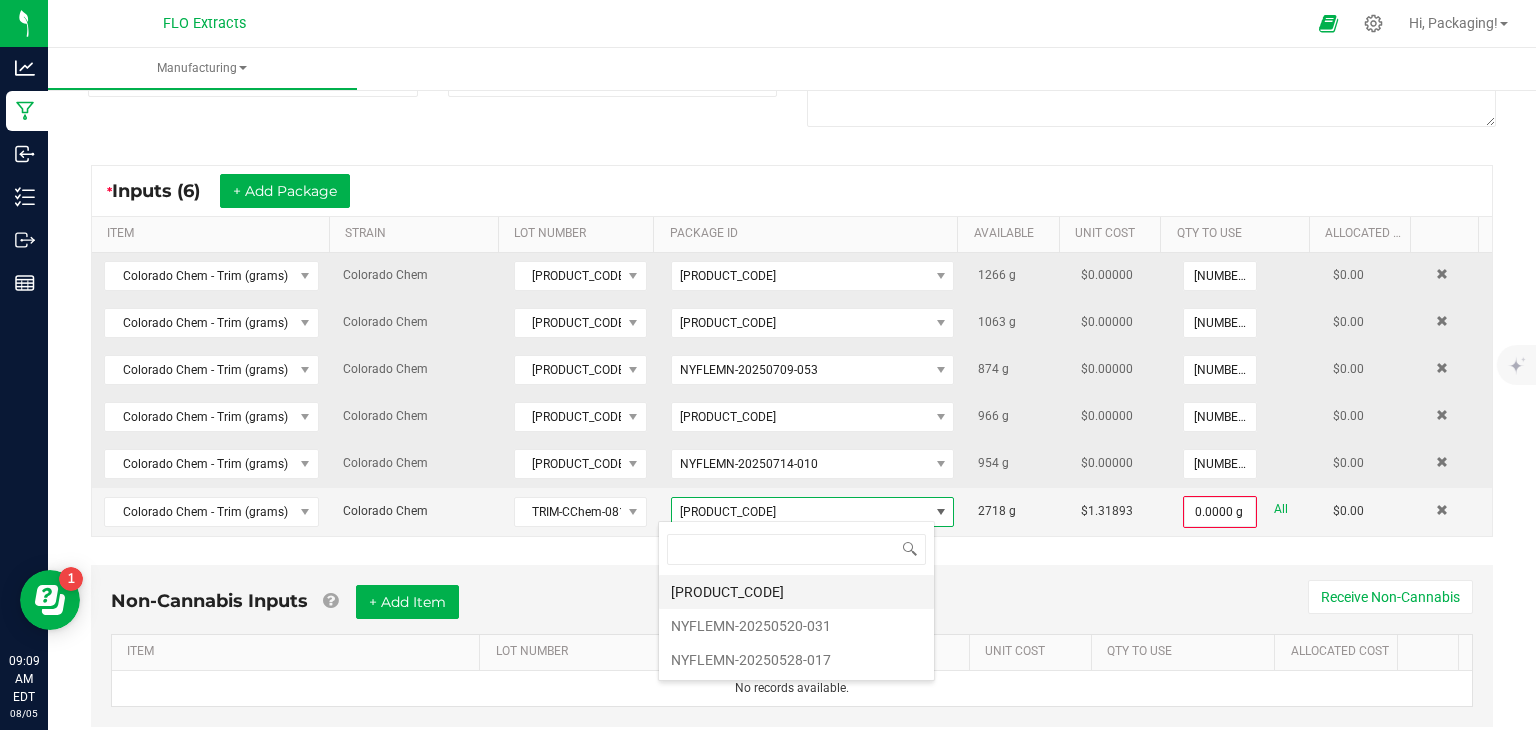 click on "[PRODUCT_CODE]" at bounding box center (796, 592) 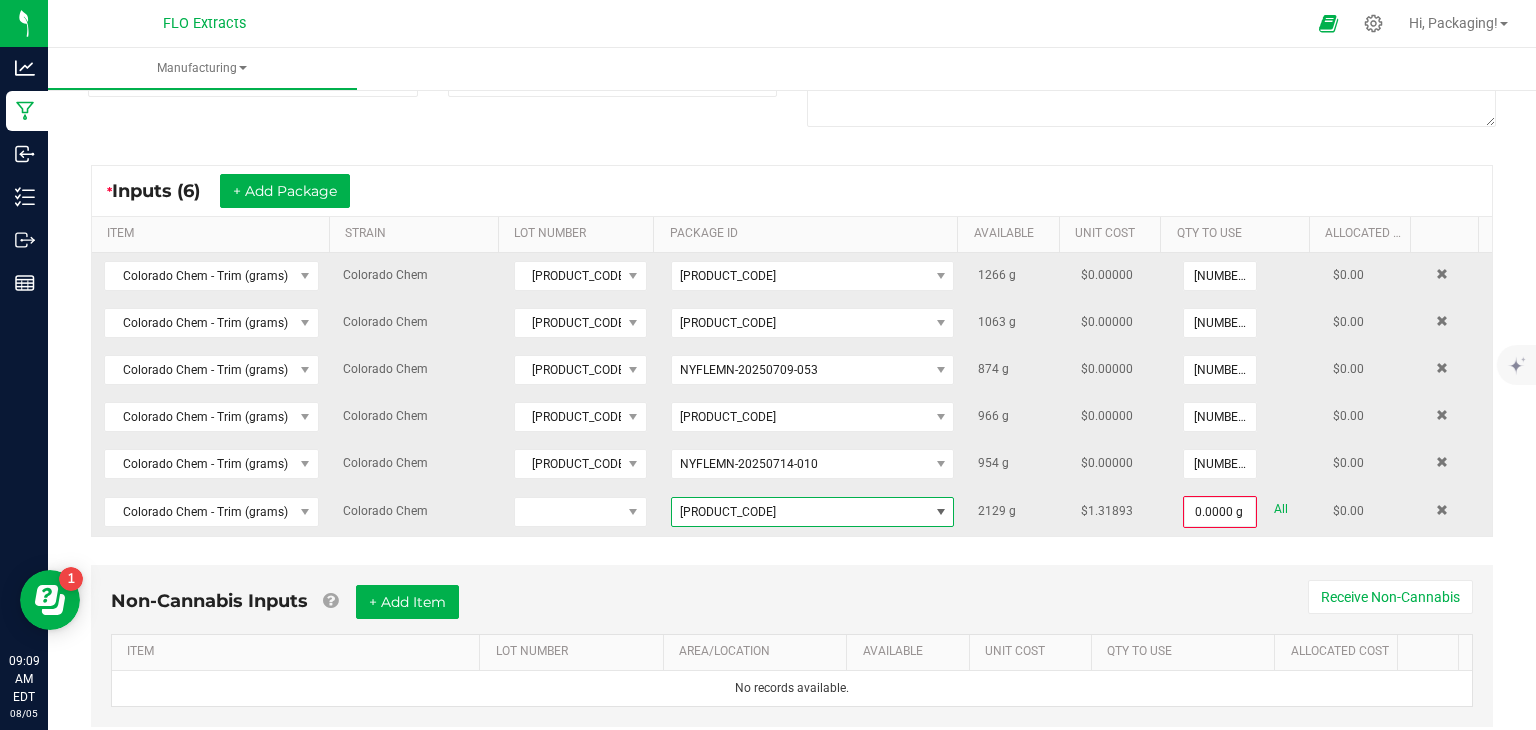 click at bounding box center [941, 512] 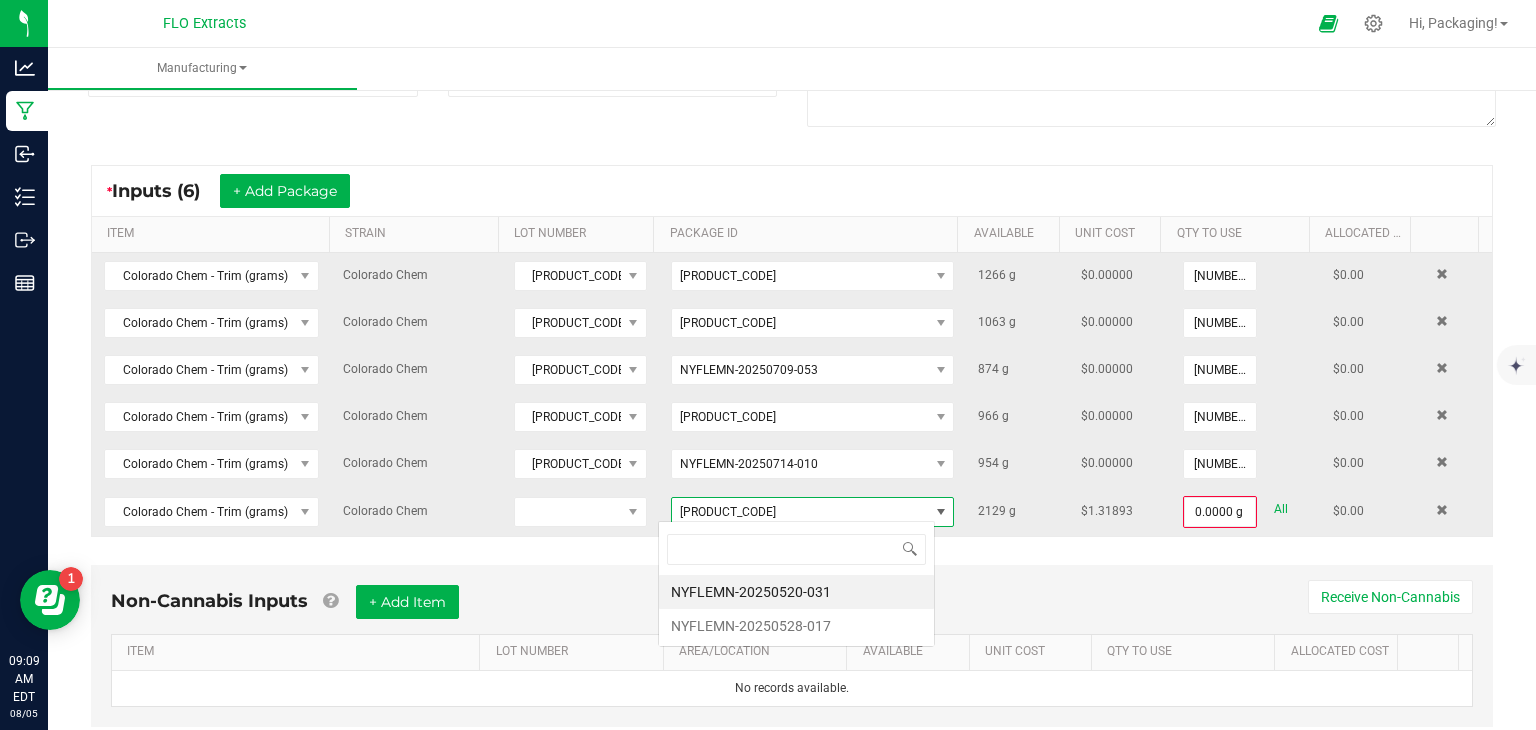 scroll, scrollTop: 99970, scrollLeft: 99723, axis: both 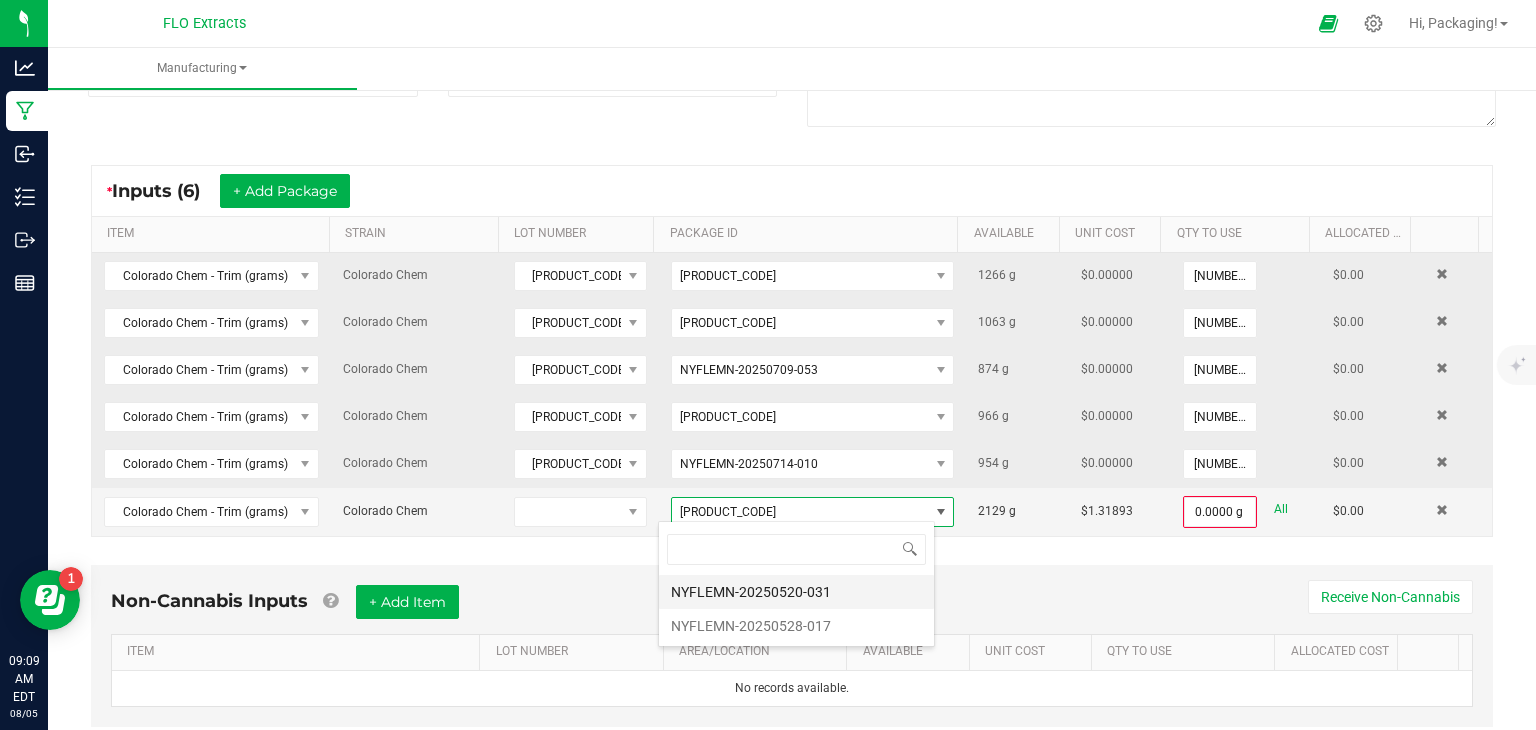 click on "NYFLEMN-20250520-031" at bounding box center [796, 592] 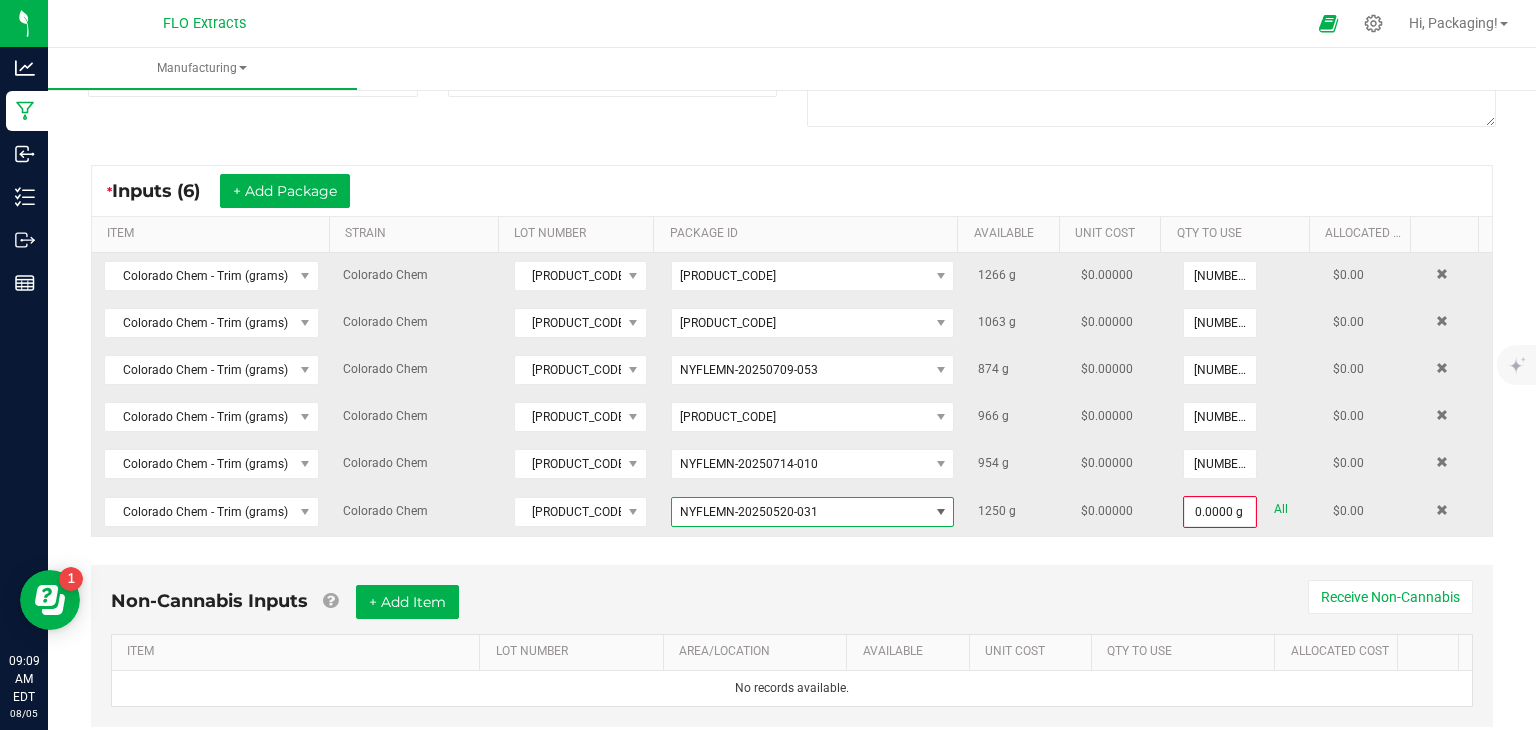 click at bounding box center [941, 512] 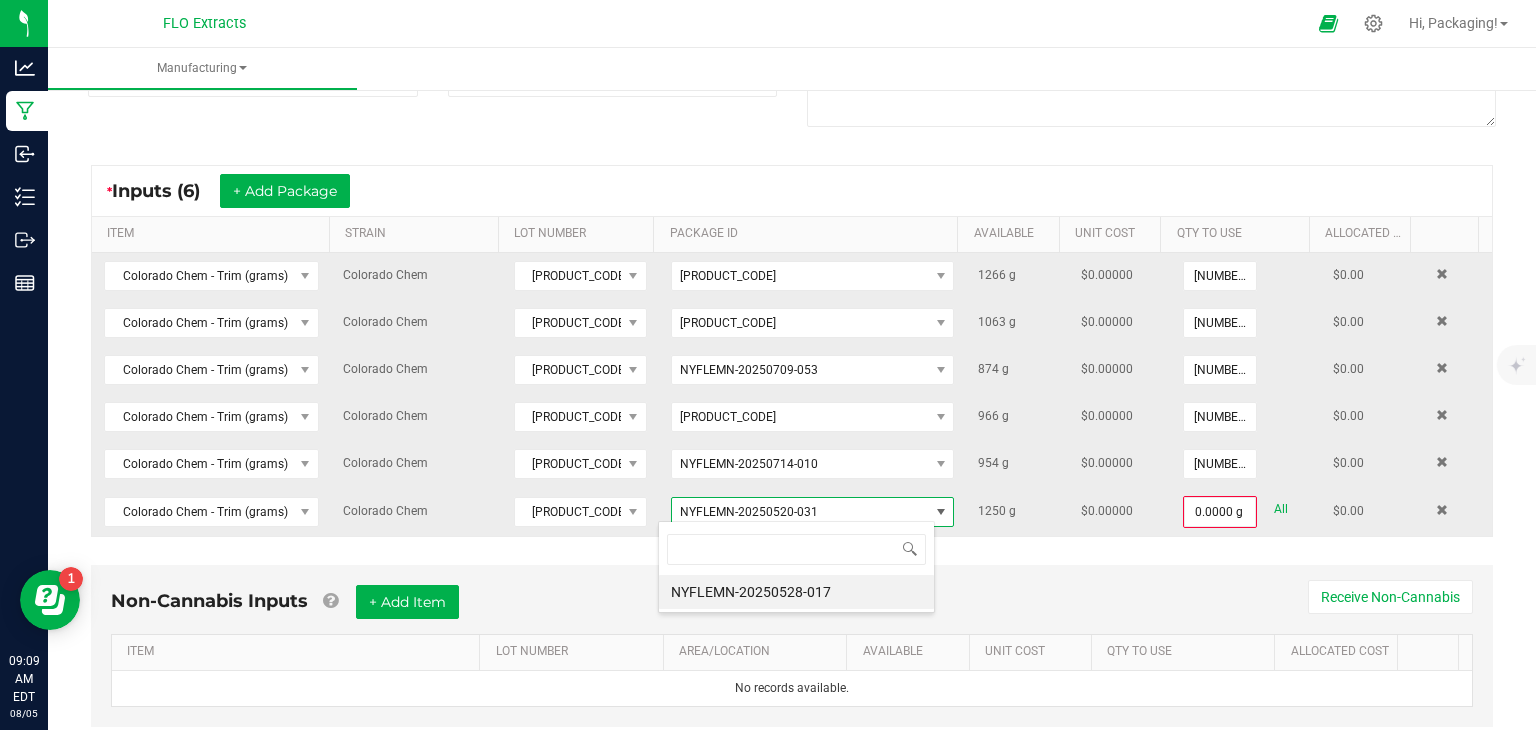 scroll, scrollTop: 99970, scrollLeft: 99723, axis: both 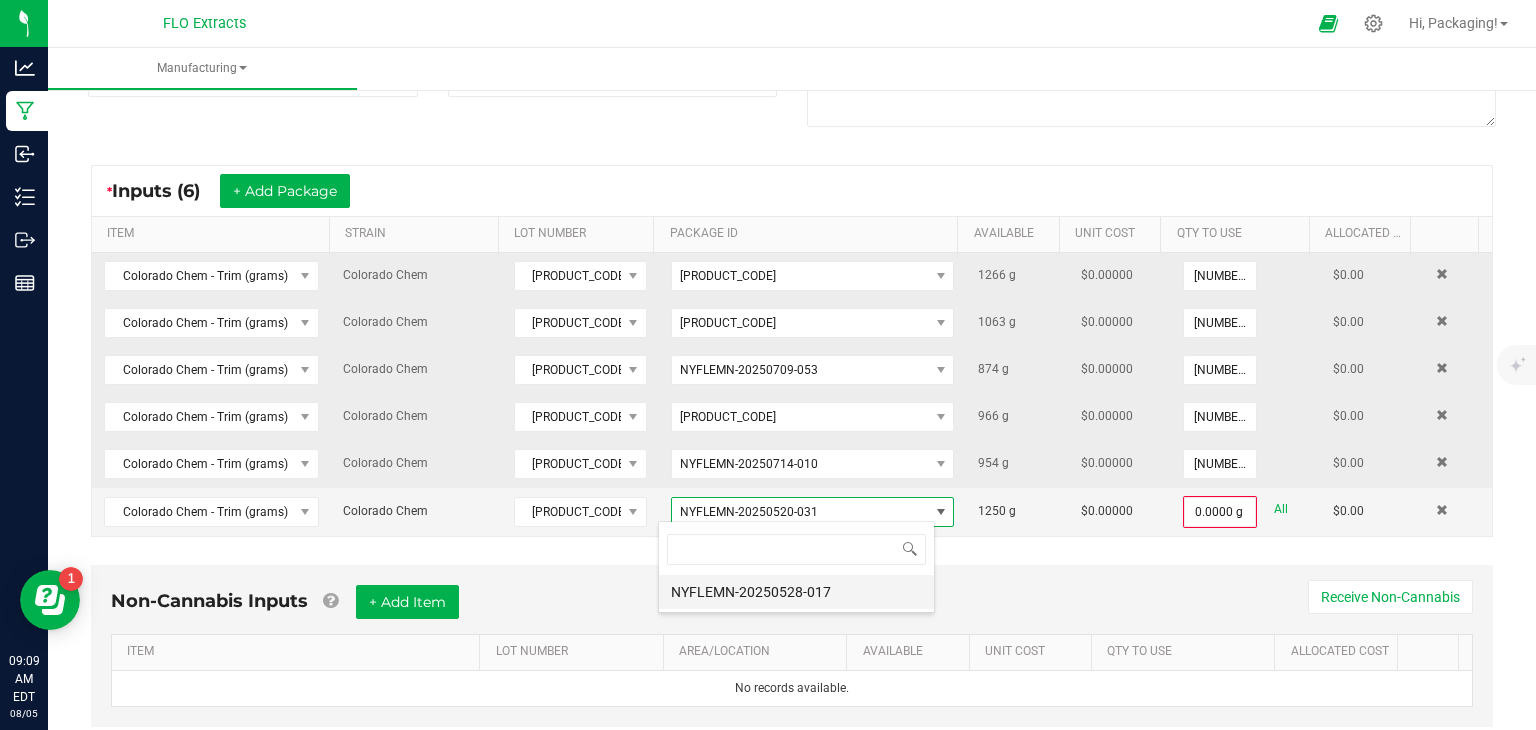 click on "NYFLEMN-20250528-017" at bounding box center [796, 592] 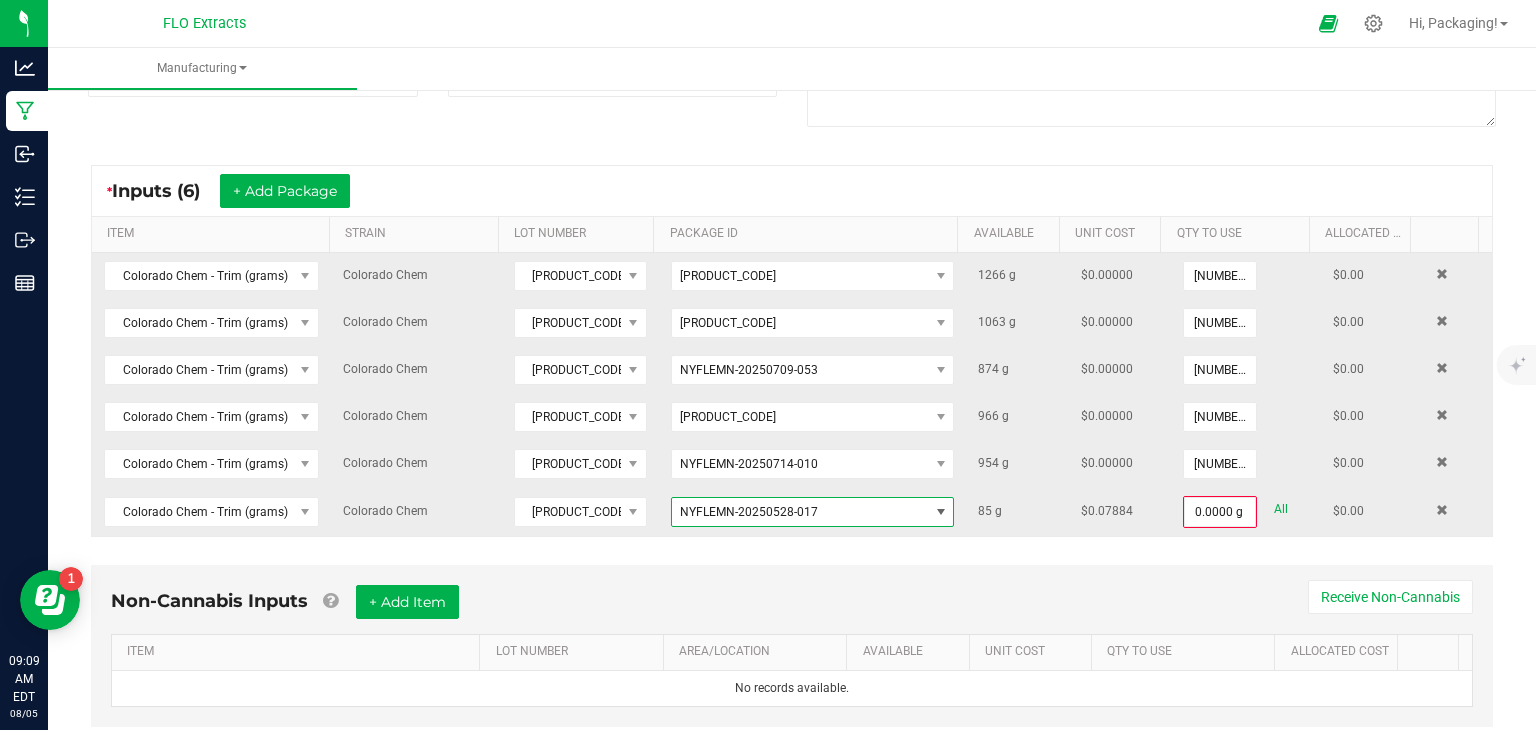 click at bounding box center (941, 512) 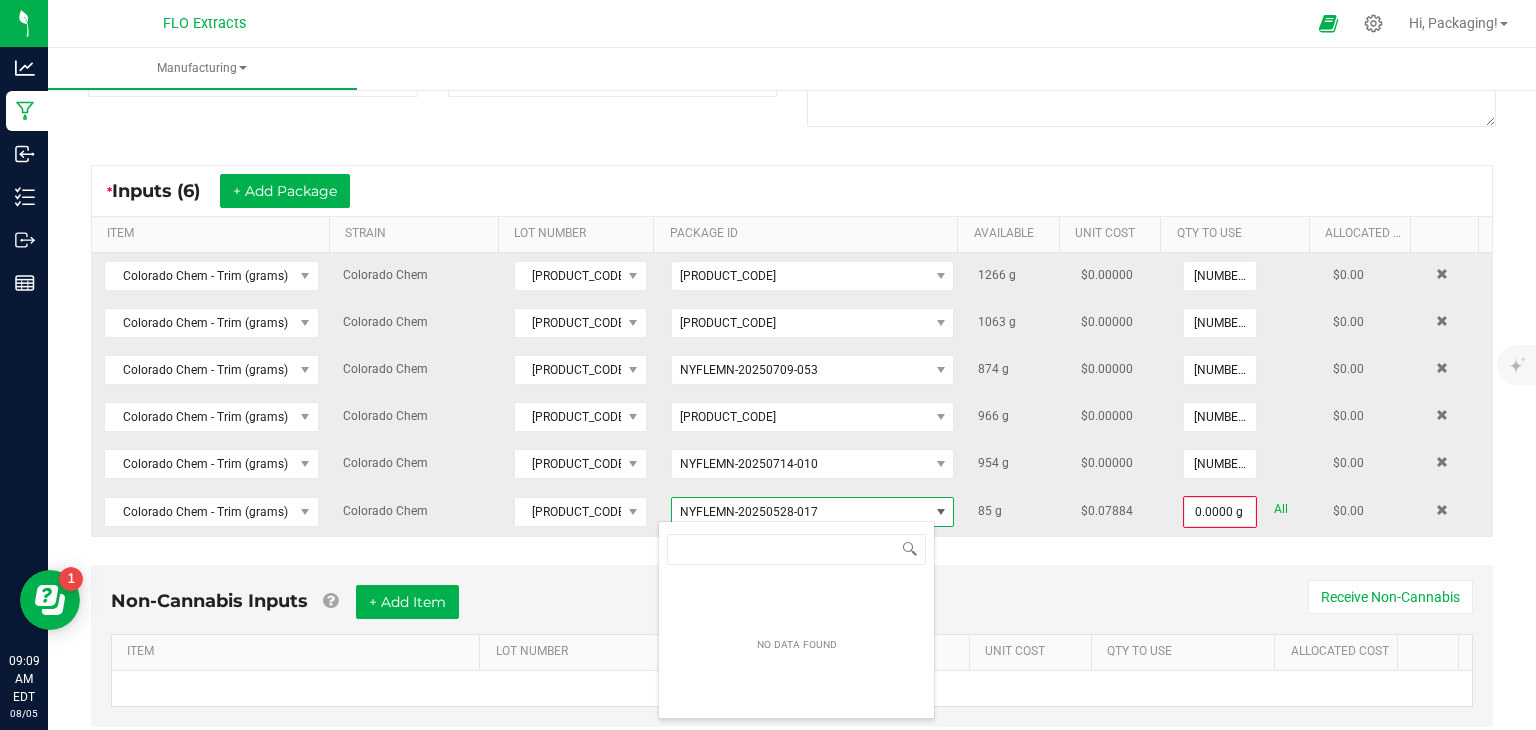 scroll, scrollTop: 99970, scrollLeft: 99723, axis: both 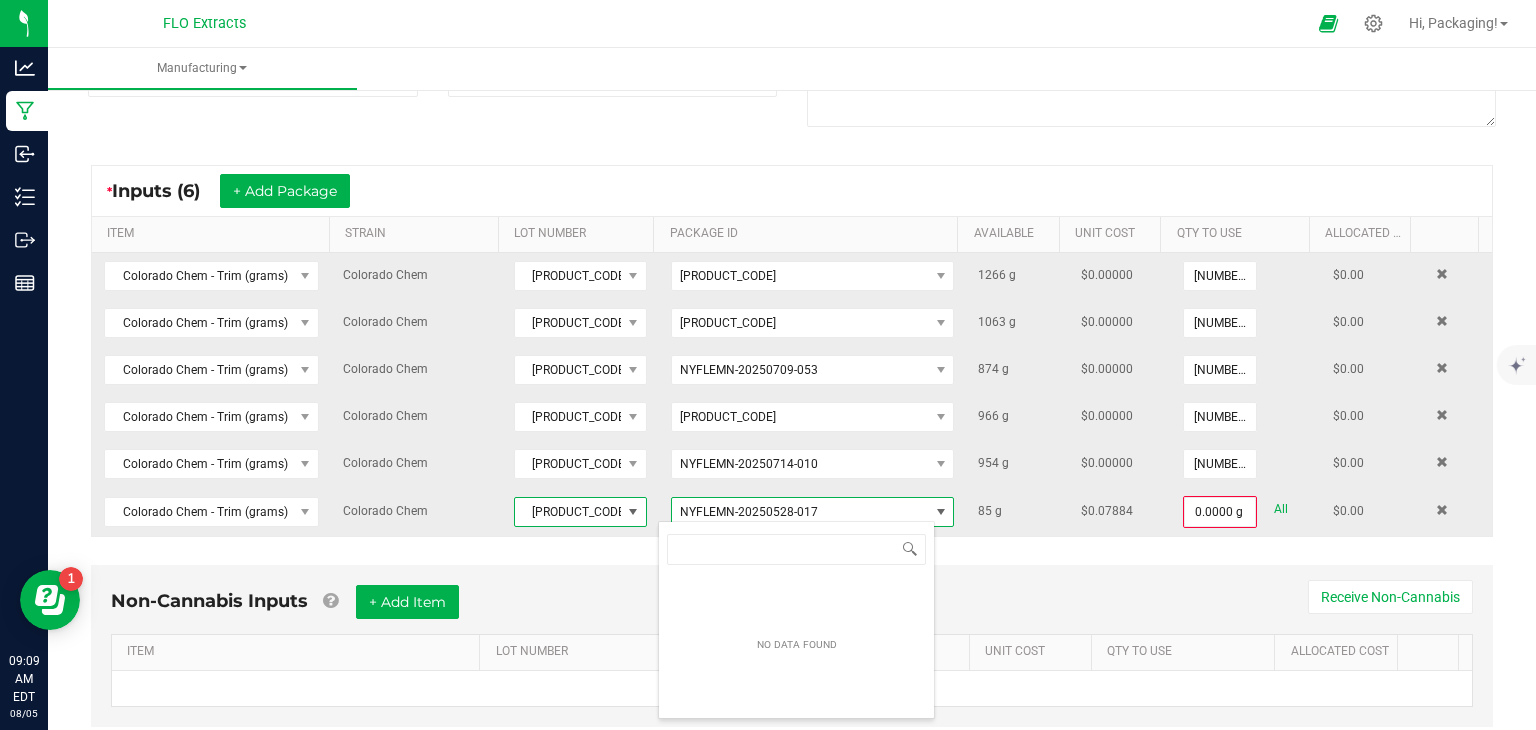 click at bounding box center (633, 512) 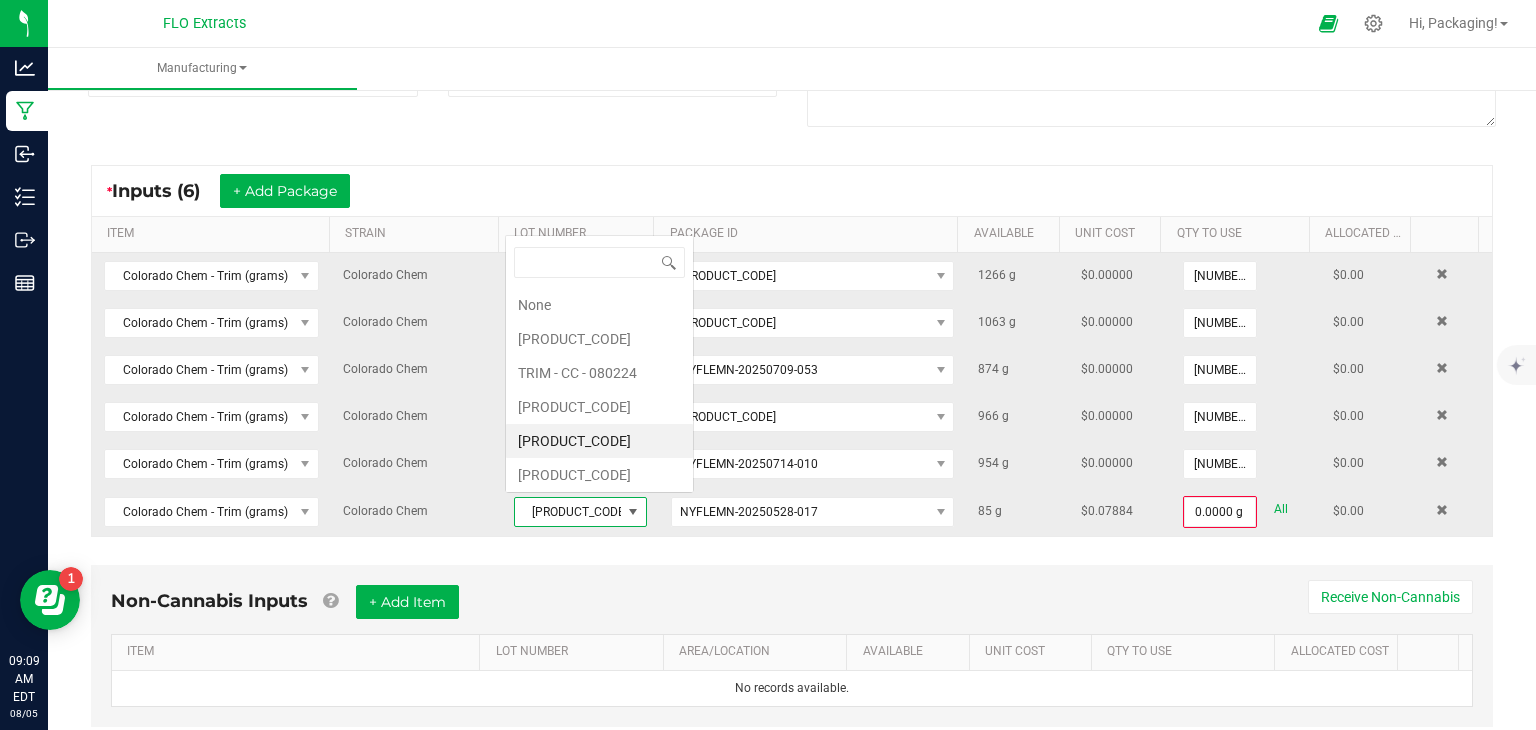 scroll, scrollTop: 99970, scrollLeft: 99870, axis: both 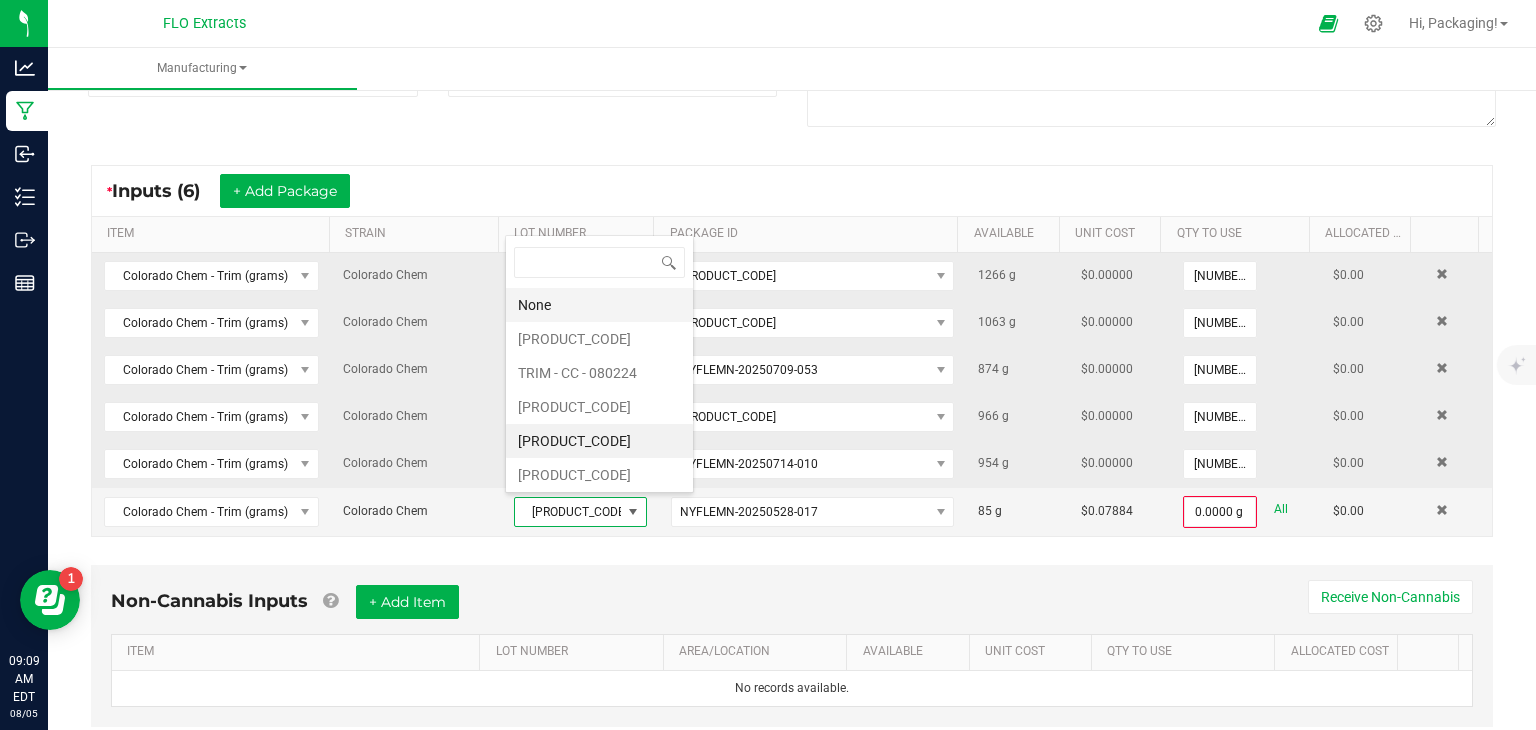 click on "None" at bounding box center (599, 305) 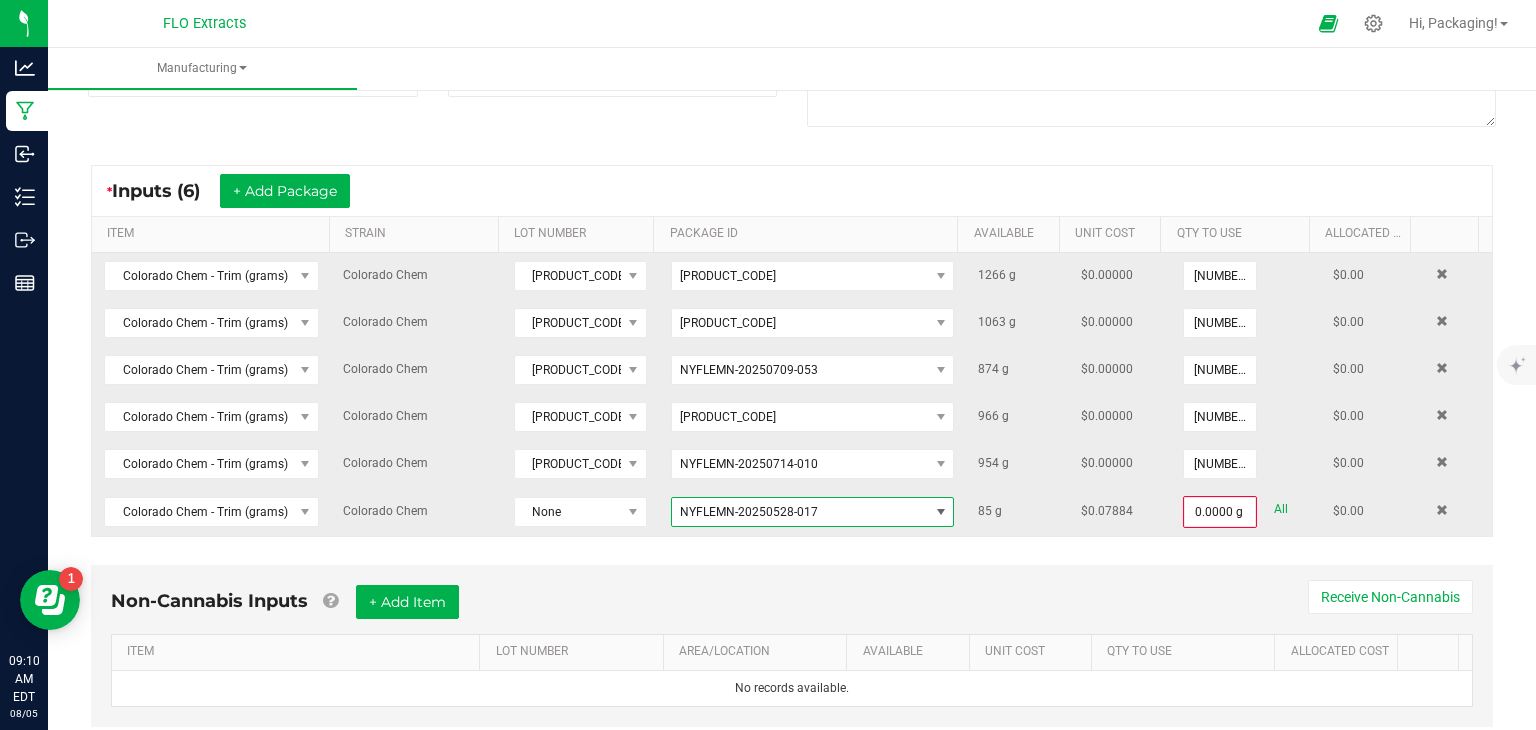 click at bounding box center [941, 512] 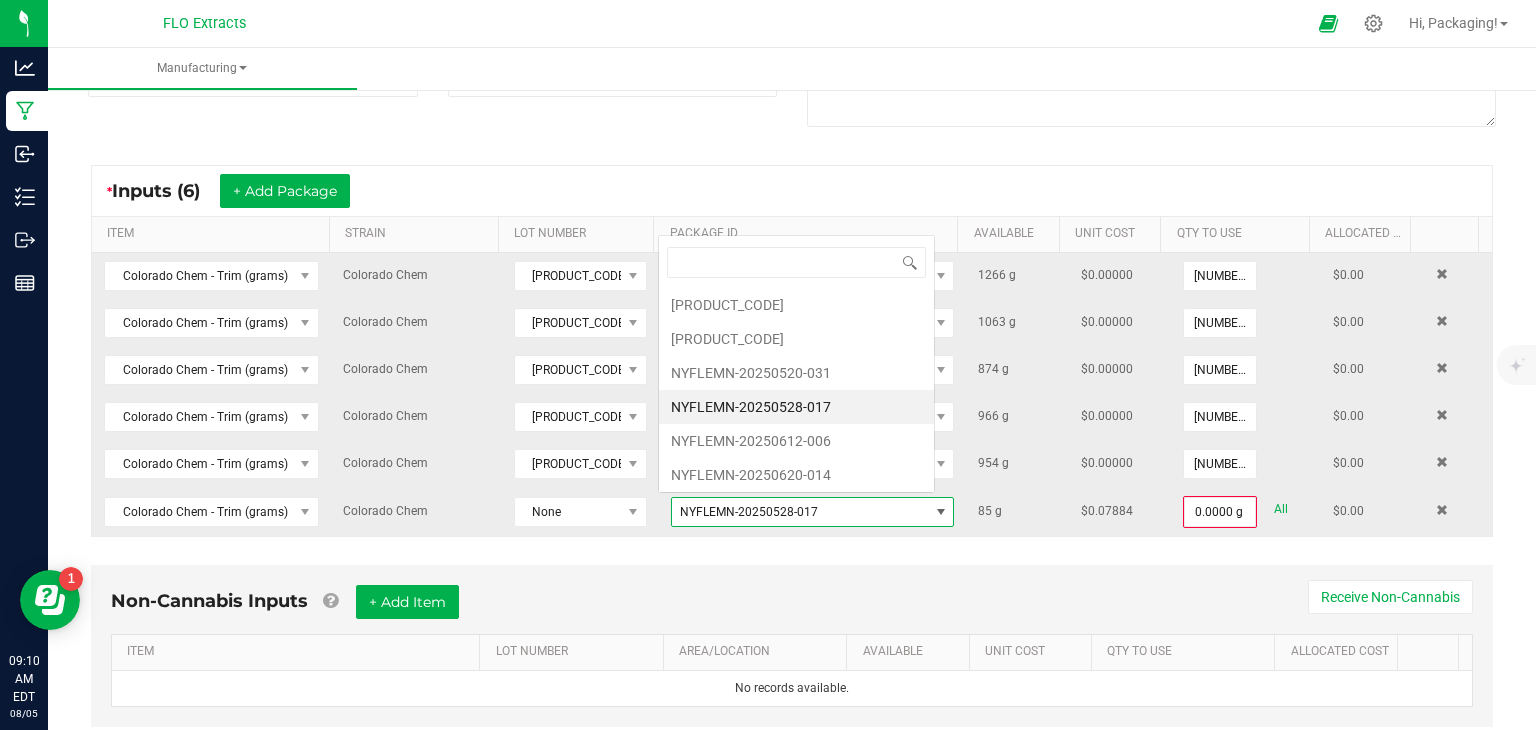 scroll, scrollTop: 0, scrollLeft: 0, axis: both 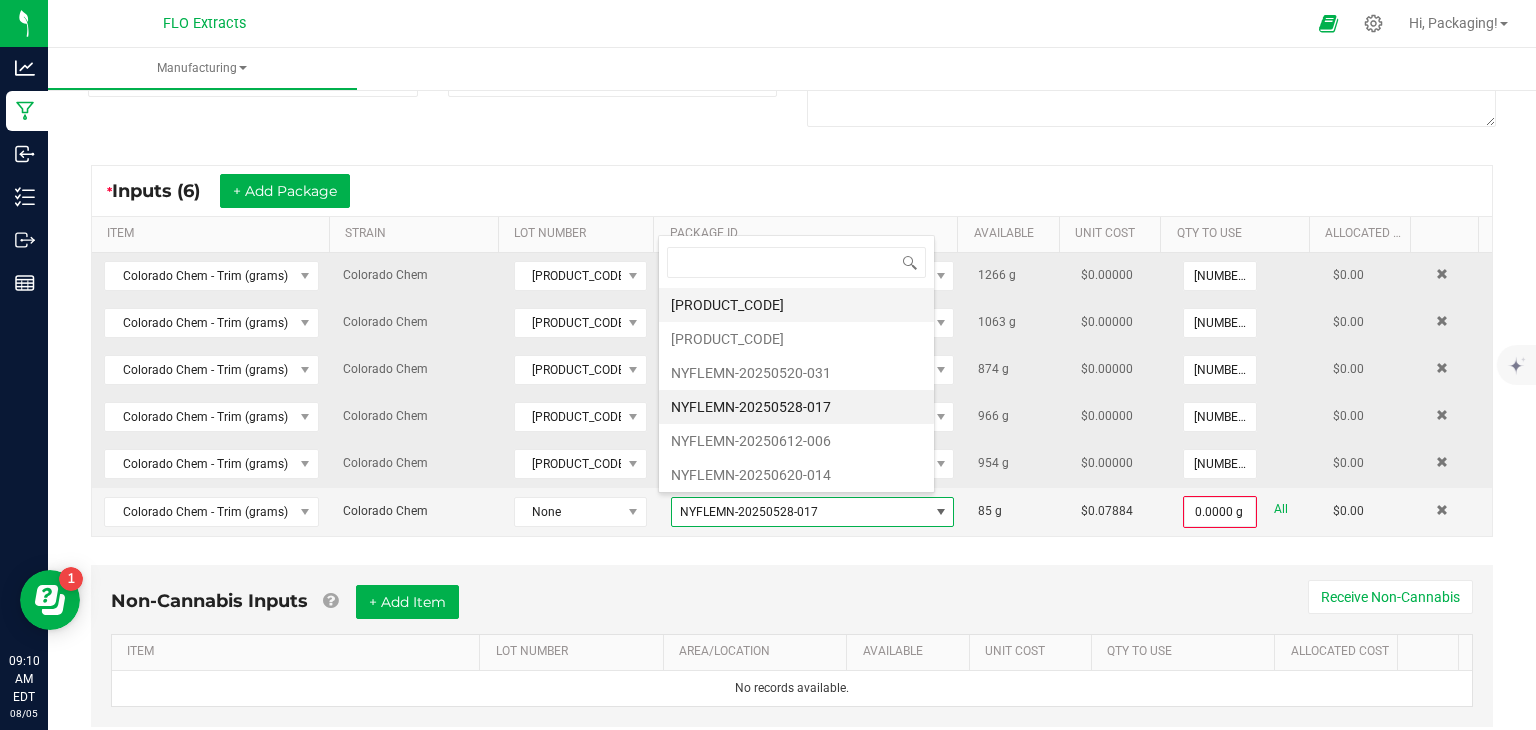 click on "[PRODUCT_CODE]" at bounding box center [796, 305] 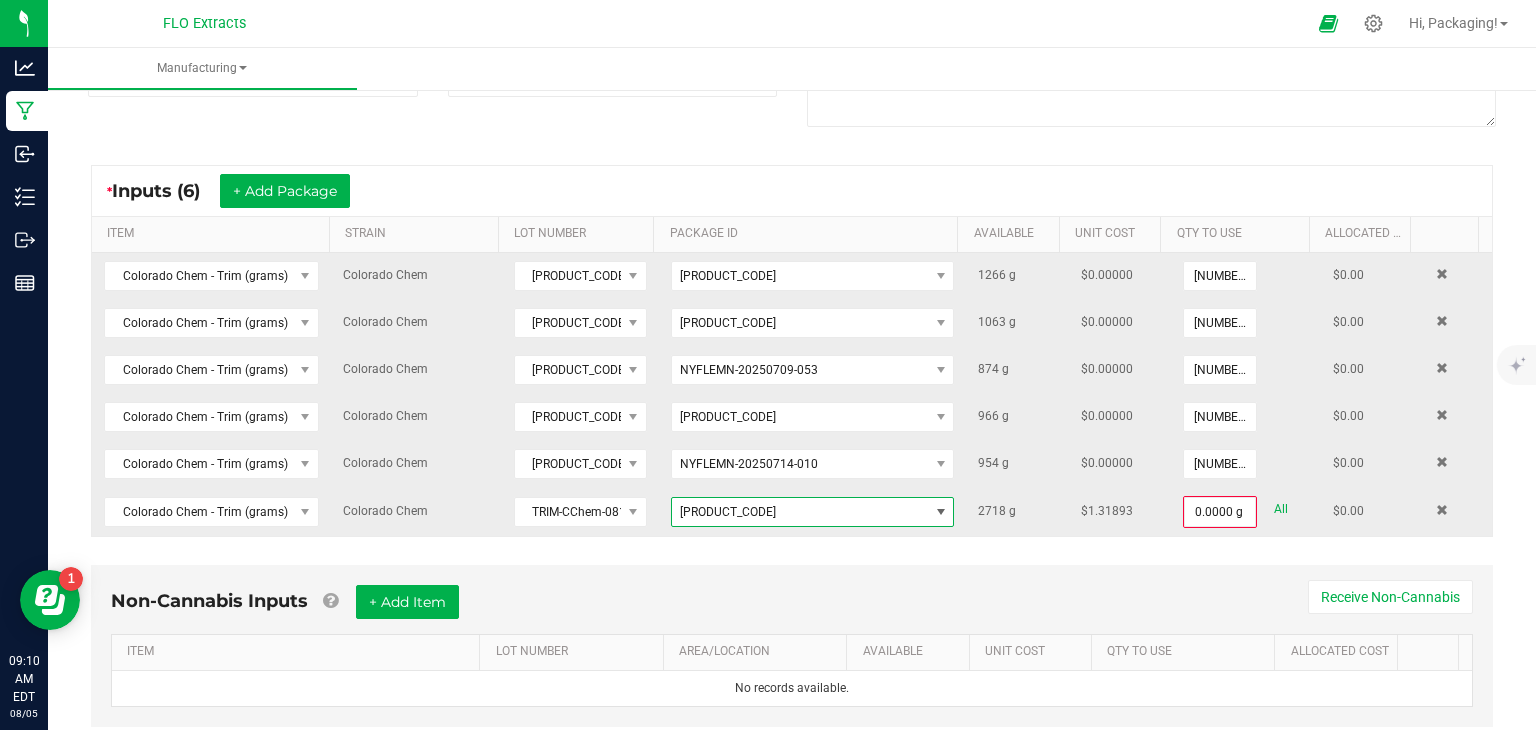 click at bounding box center (941, 512) 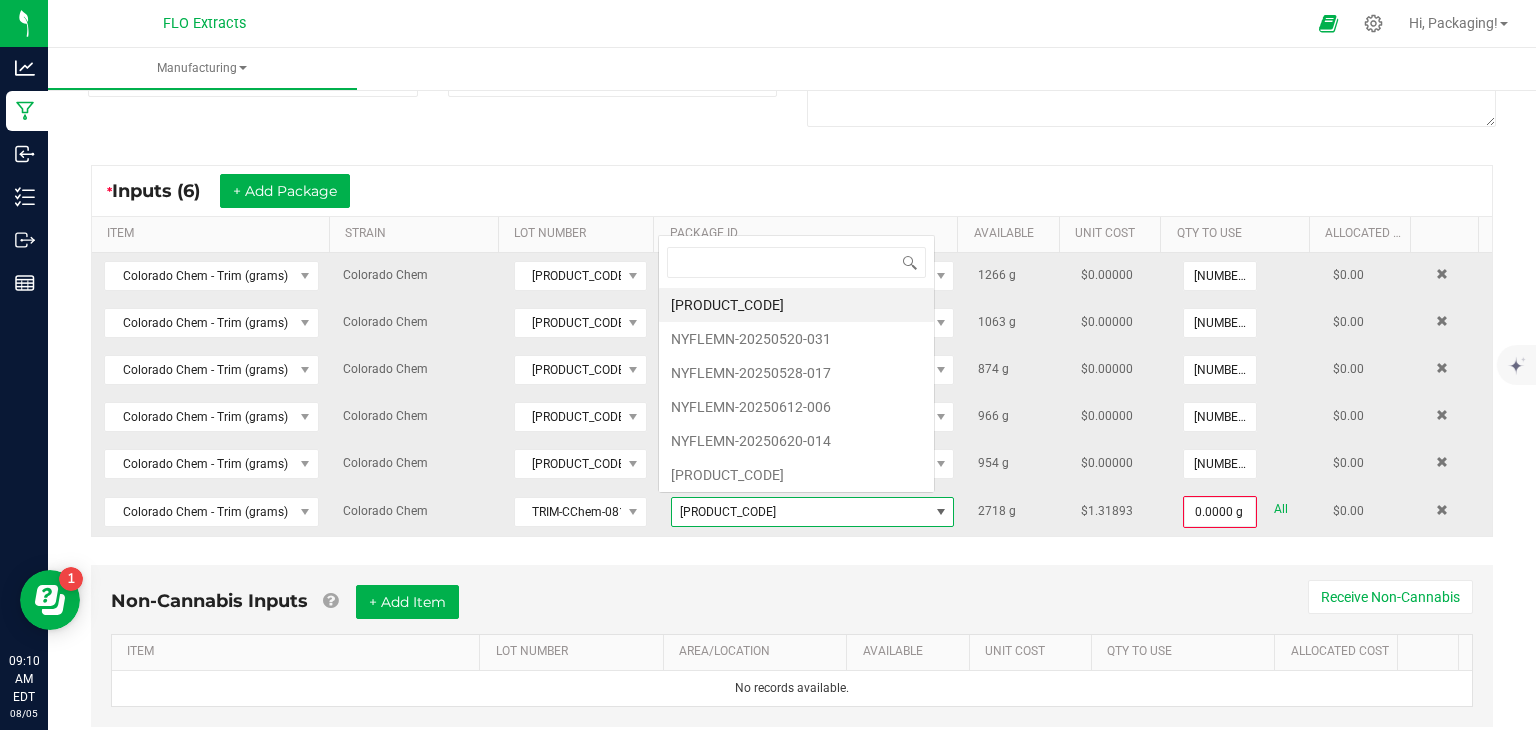 scroll, scrollTop: 0, scrollLeft: 0, axis: both 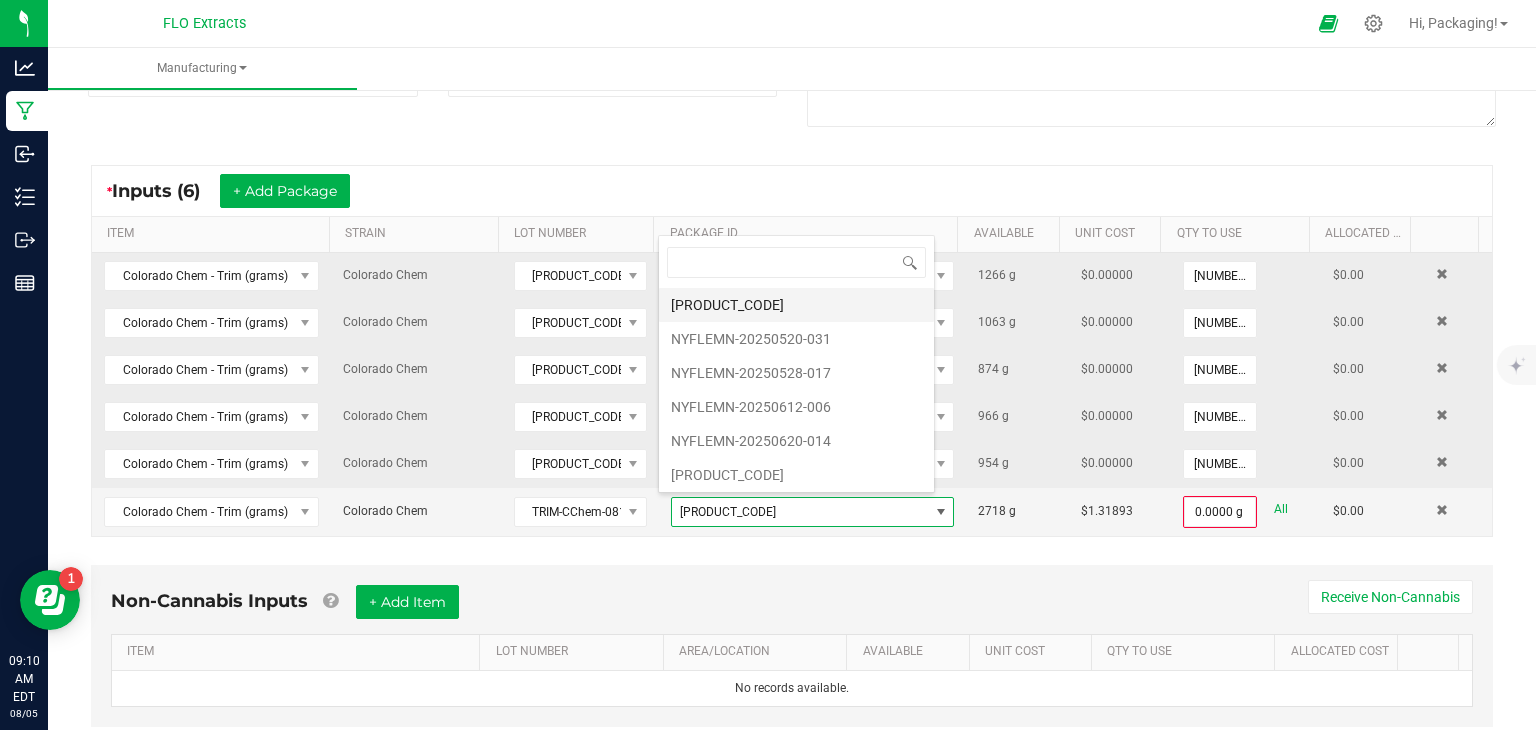 click on "[PRODUCT_CODE]" at bounding box center (796, 305) 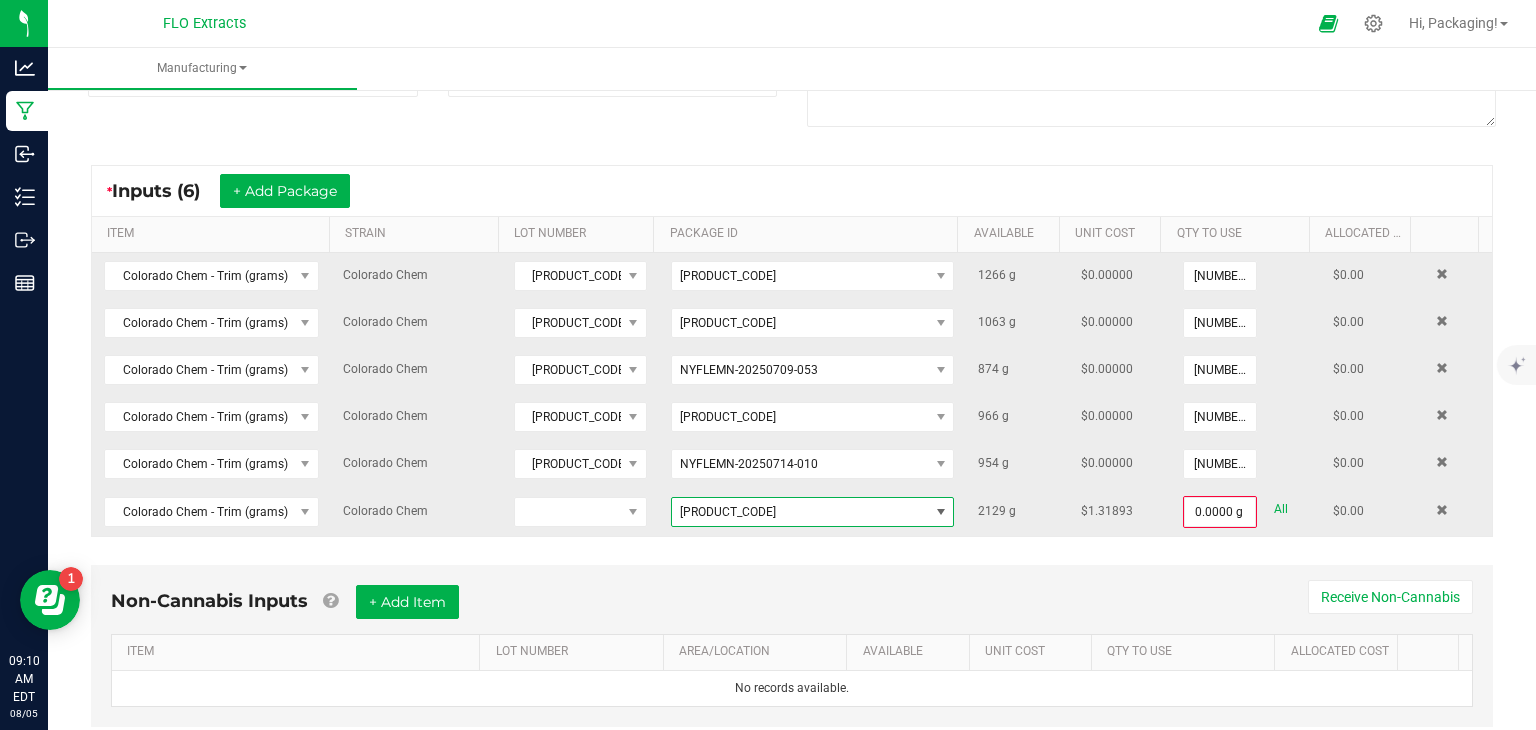 click at bounding box center (941, 512) 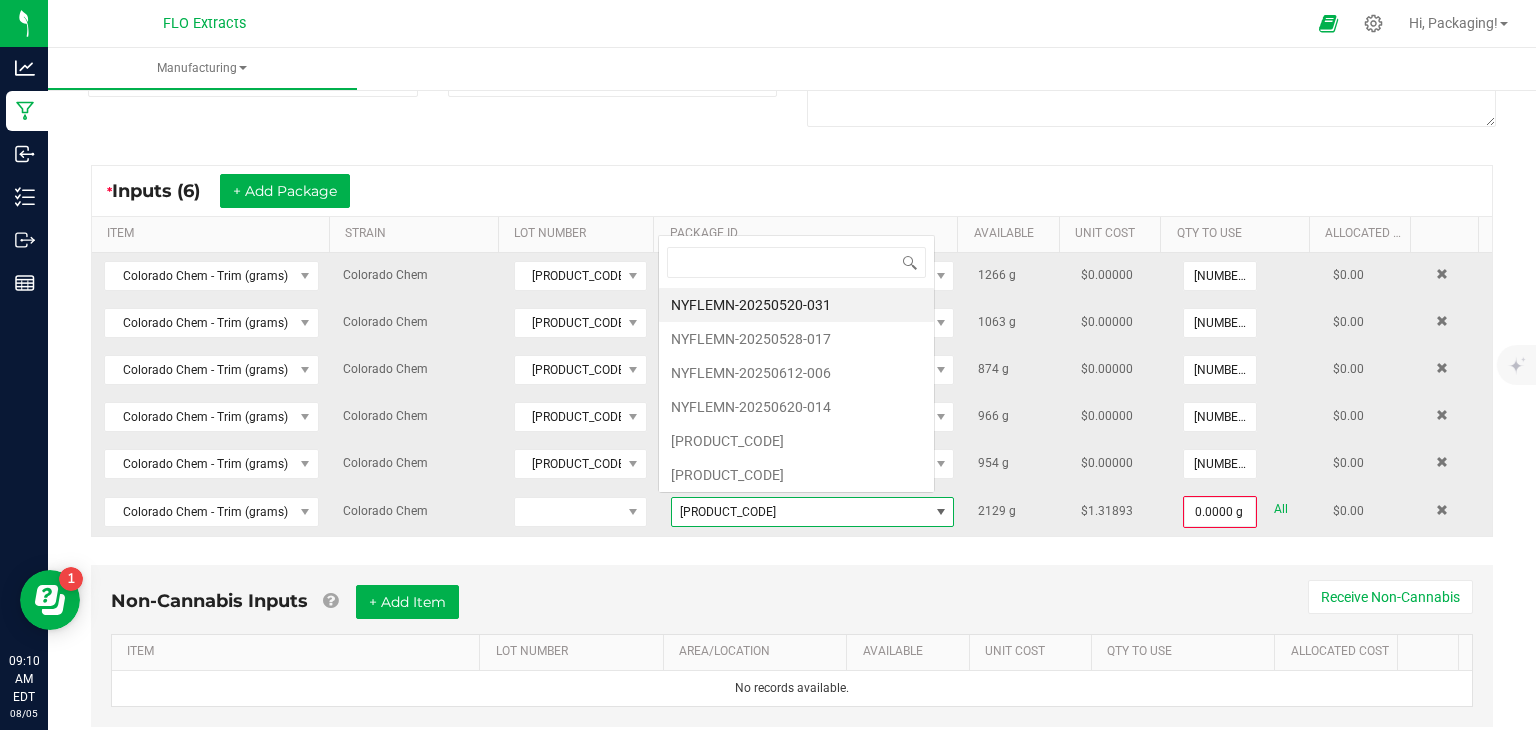scroll, scrollTop: 0, scrollLeft: 0, axis: both 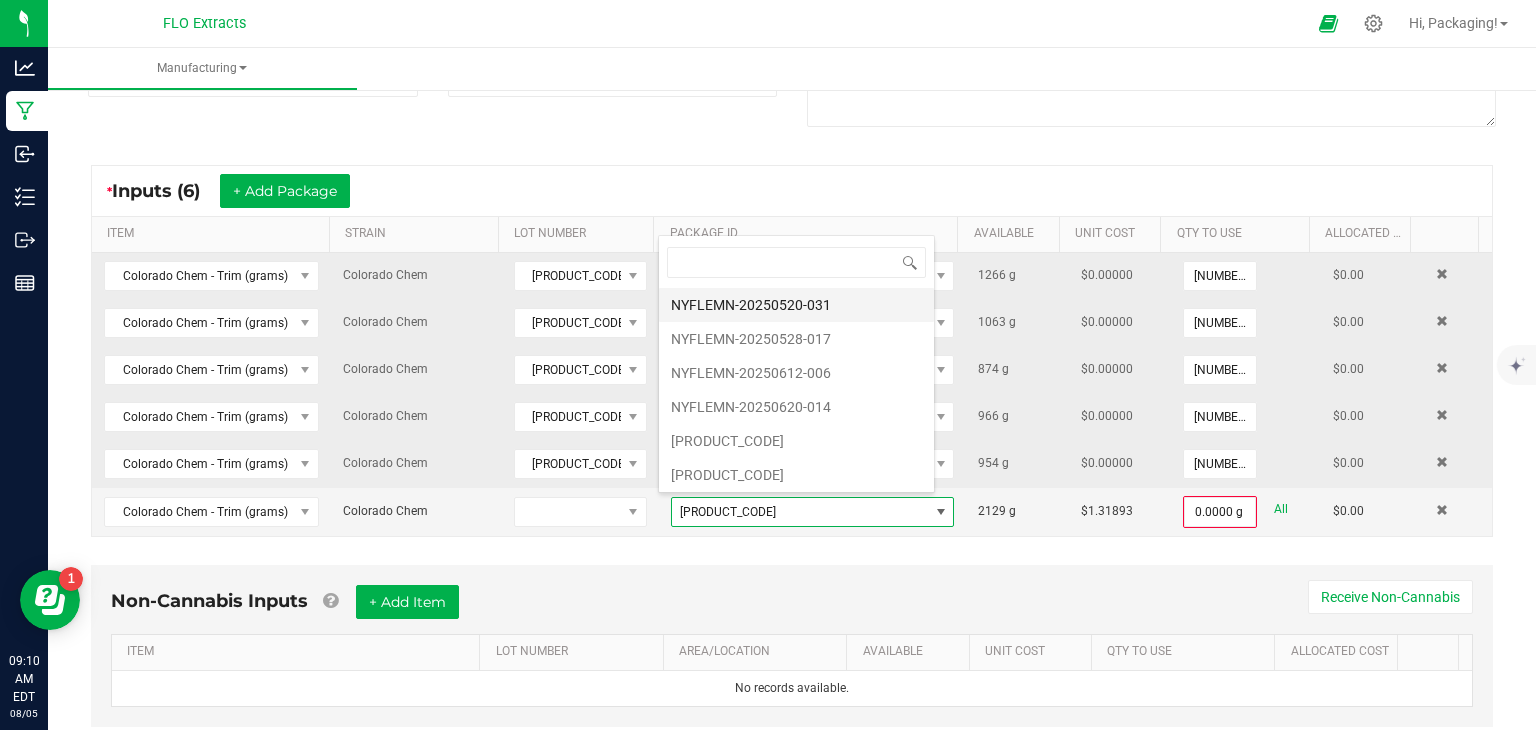 click on "NYFLEMN-20250520-031" at bounding box center (796, 305) 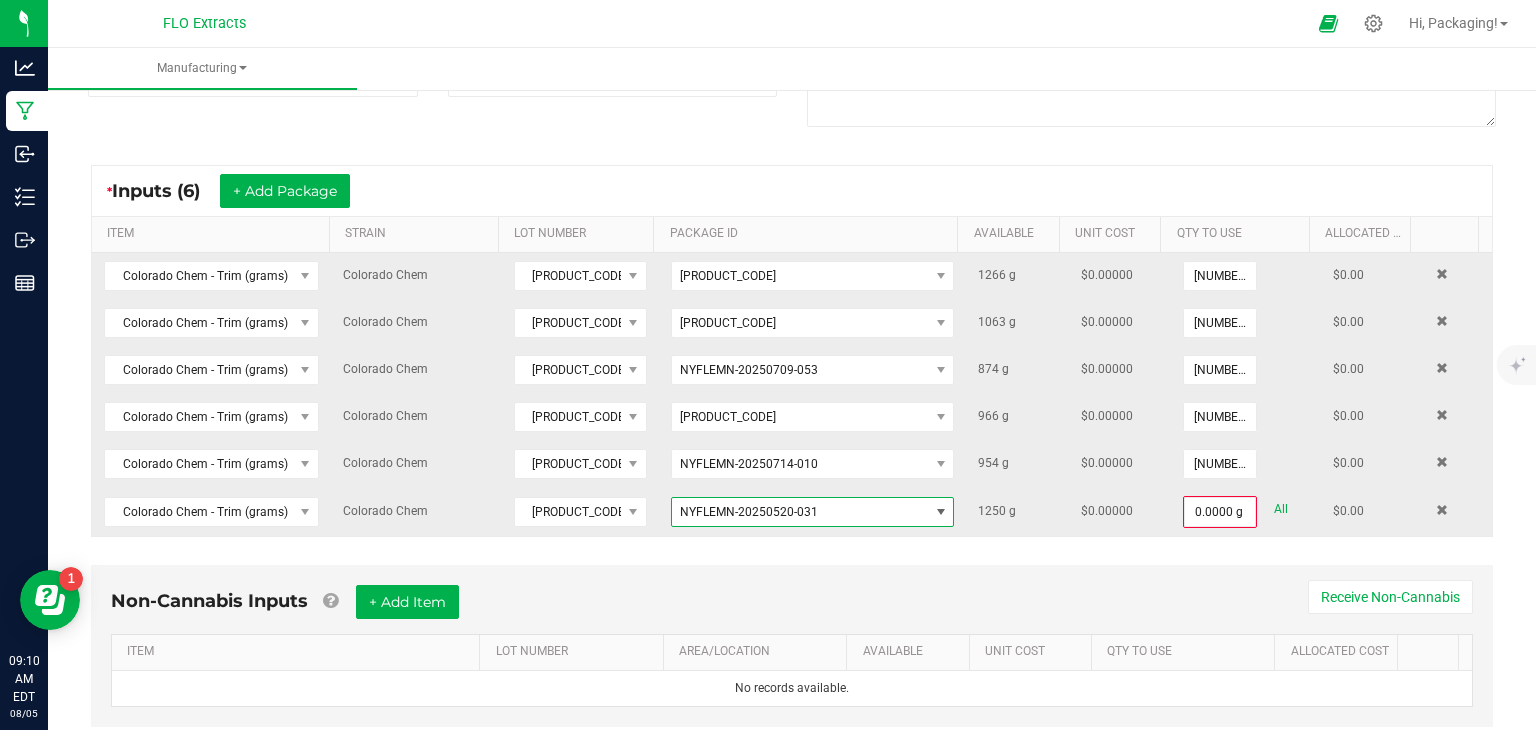 click at bounding box center (941, 512) 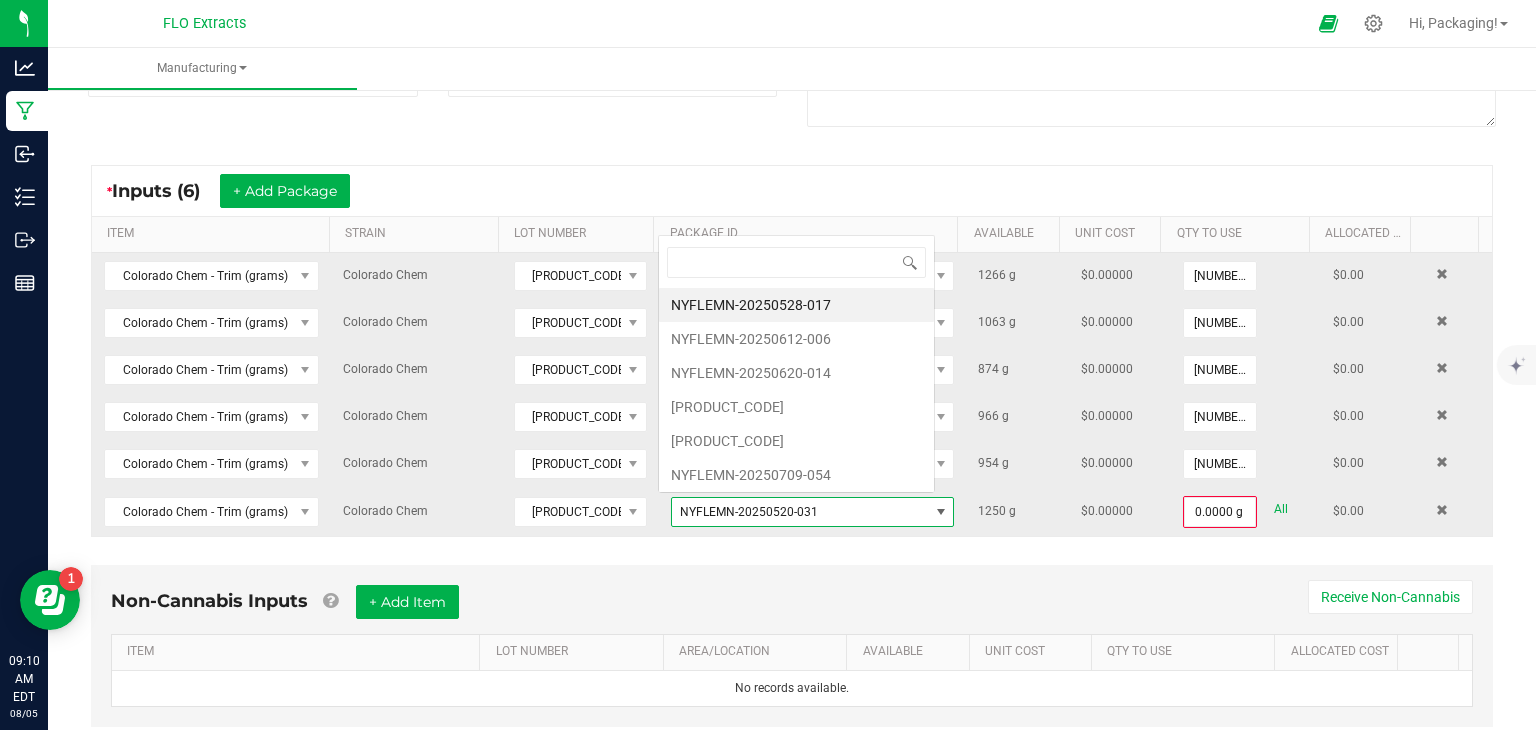 scroll, scrollTop: 0, scrollLeft: 0, axis: both 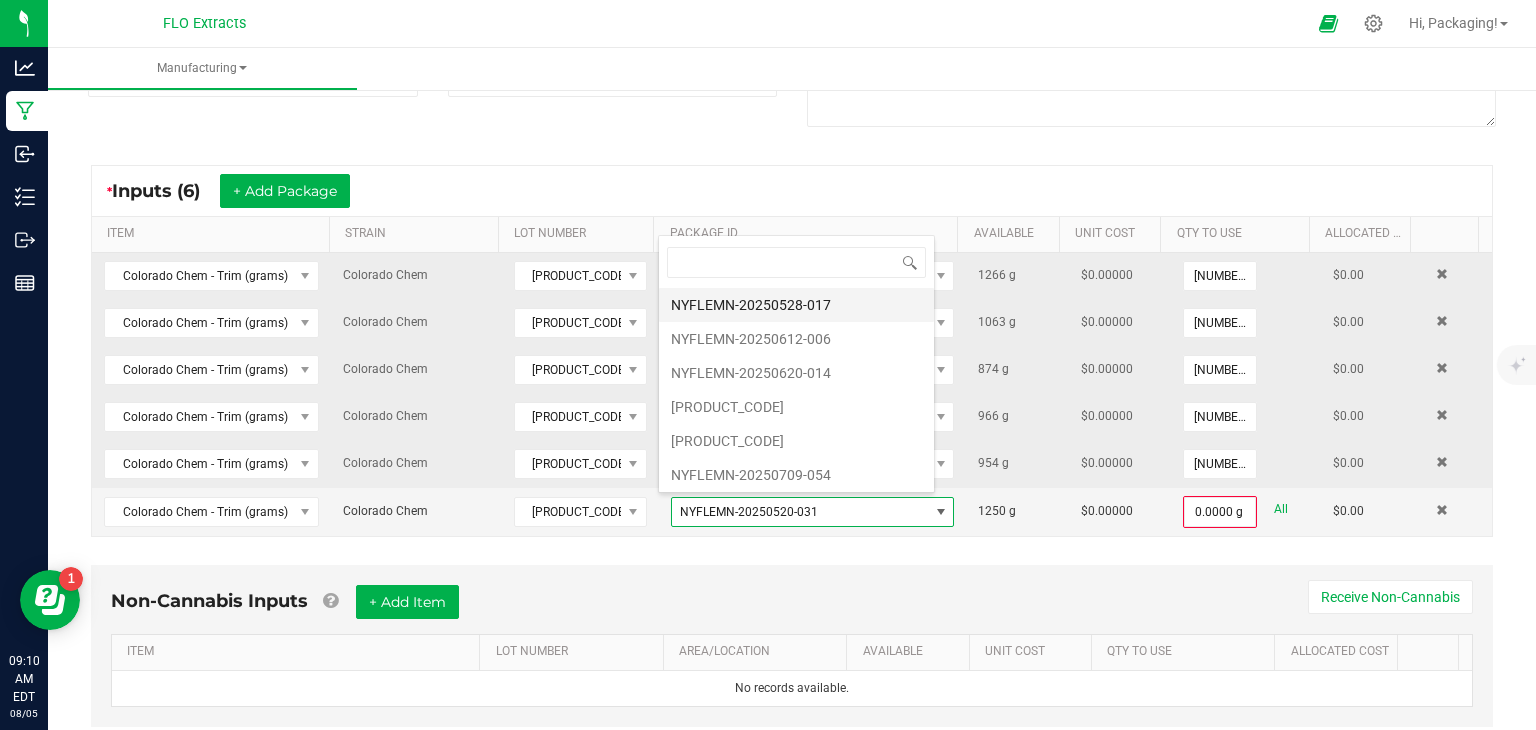 click on "NYFLEMN-20250528-017" at bounding box center (796, 305) 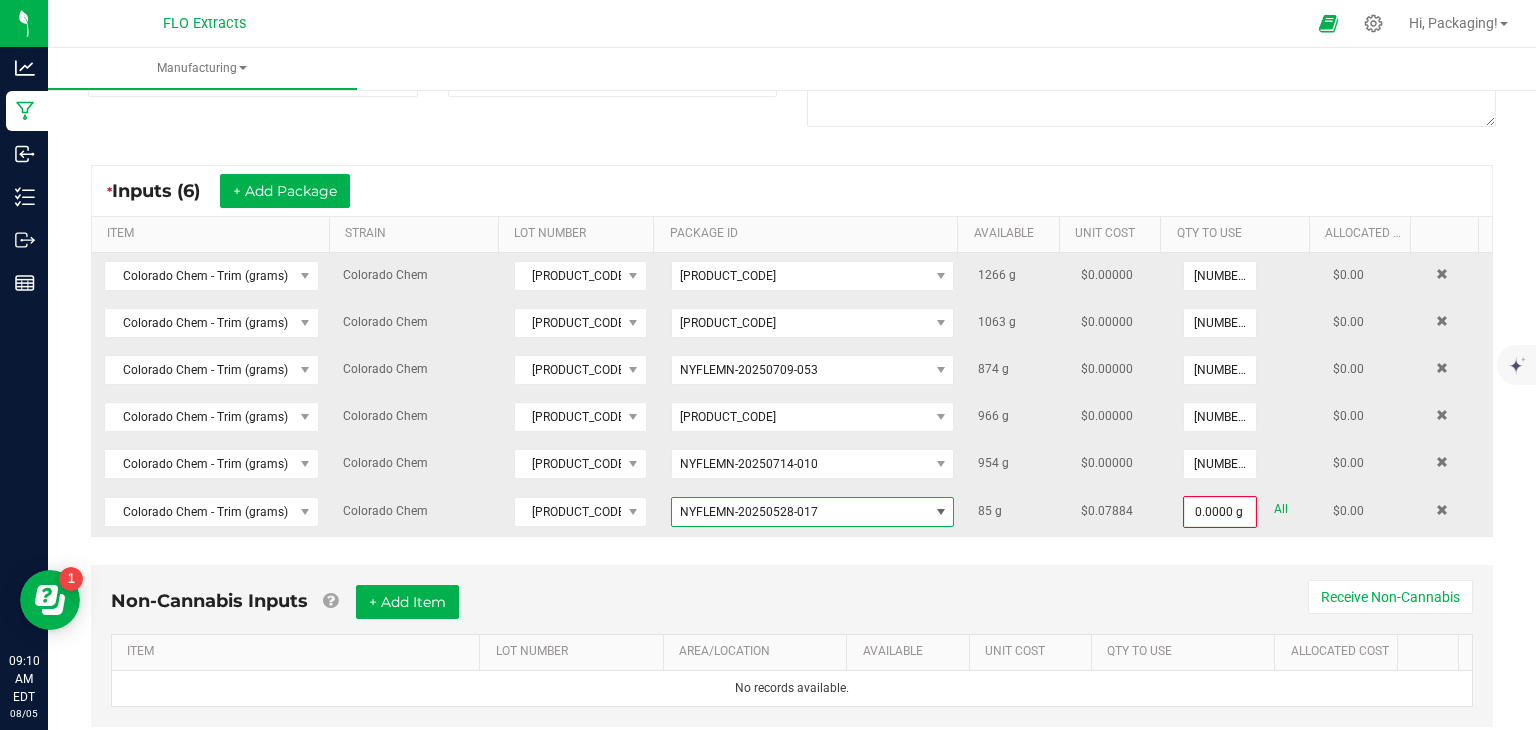 click at bounding box center [941, 512] 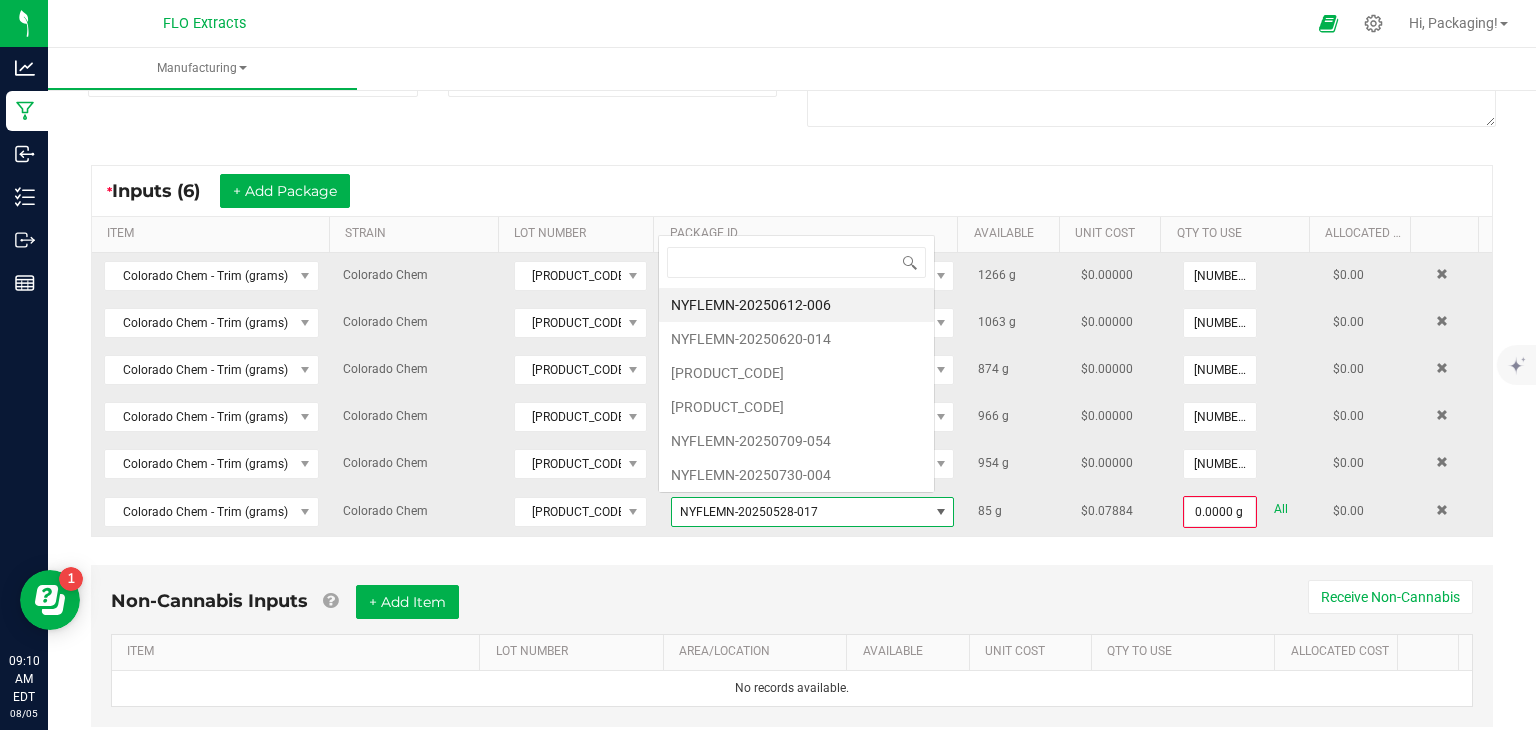 scroll, scrollTop: 0, scrollLeft: 0, axis: both 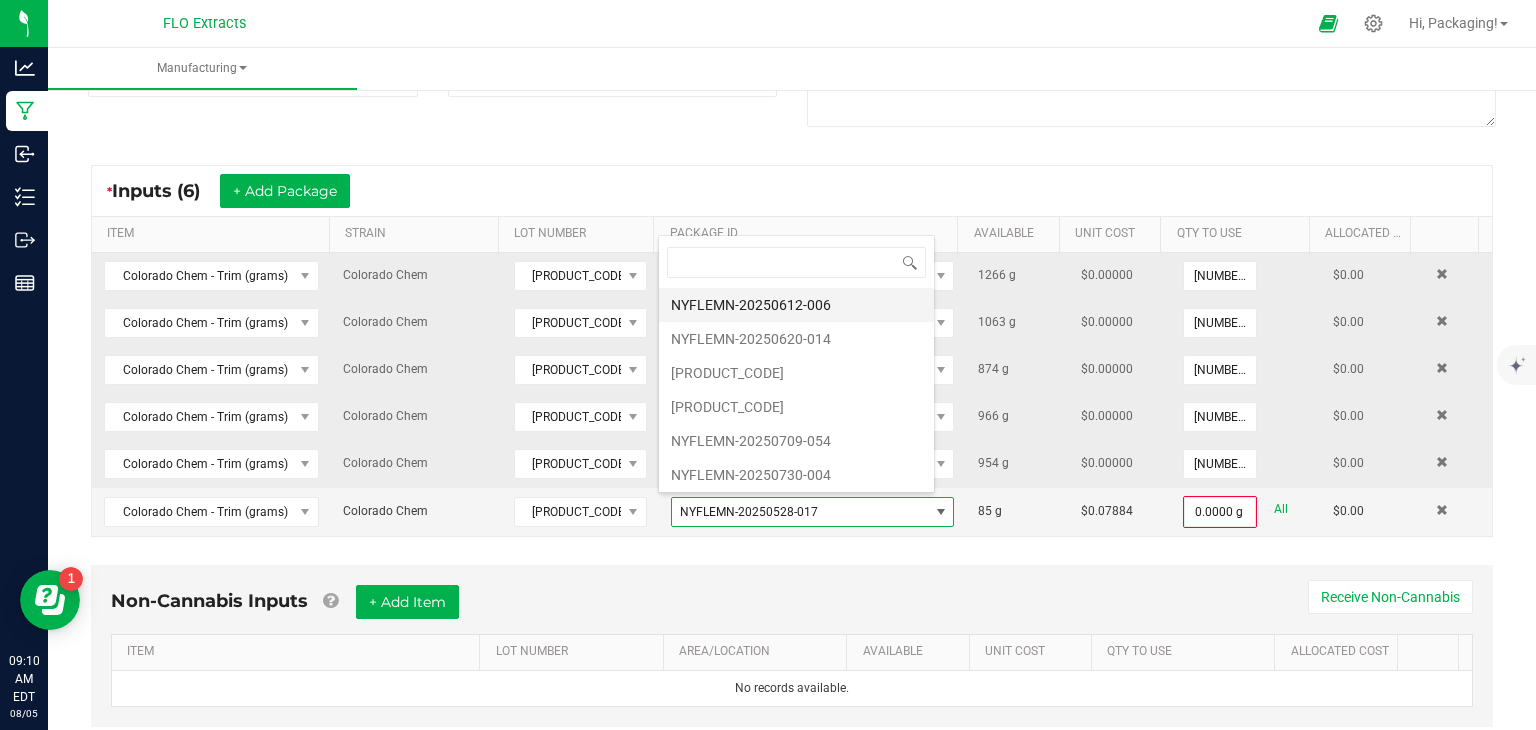 click on "NYFLEMN-20250612-006" at bounding box center (796, 305) 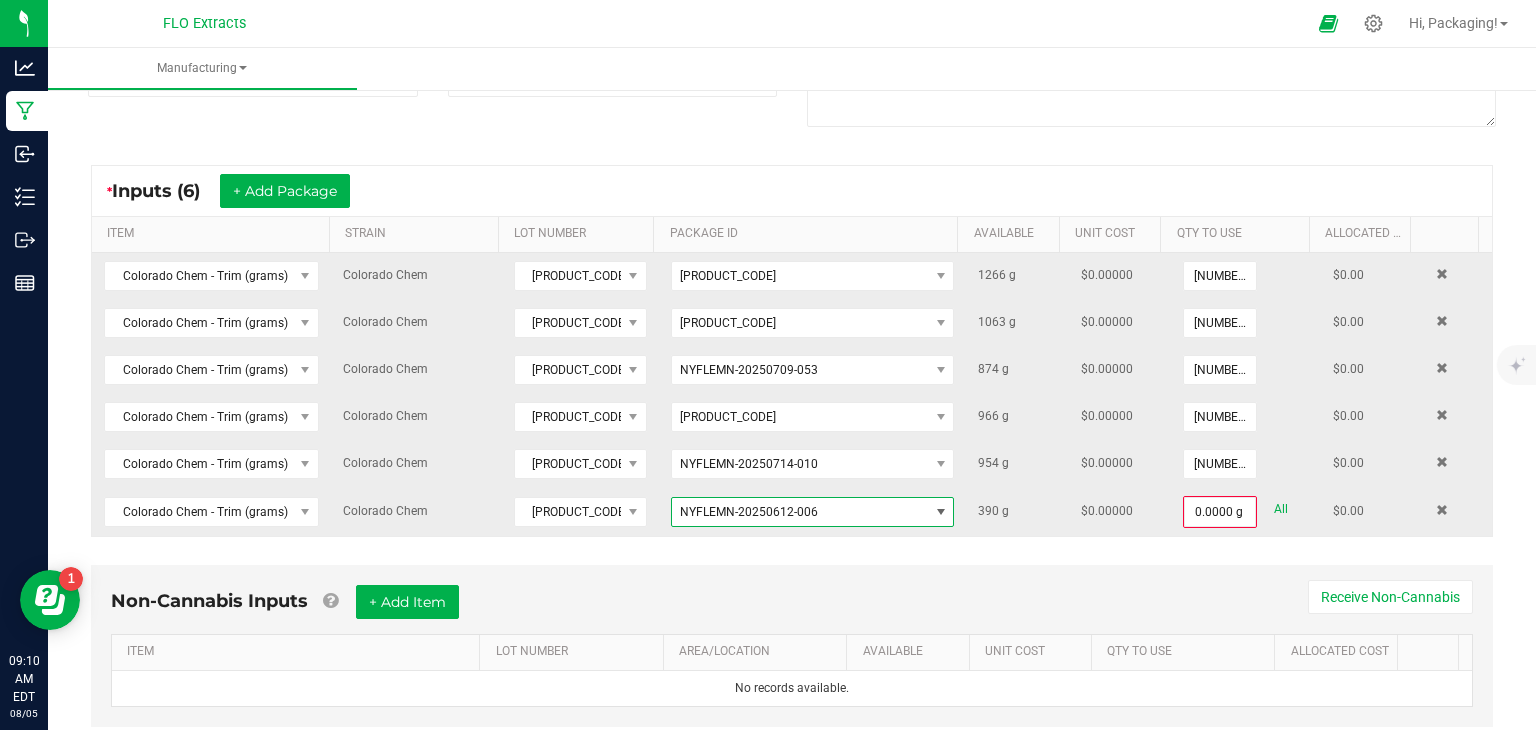 click at bounding box center (941, 512) 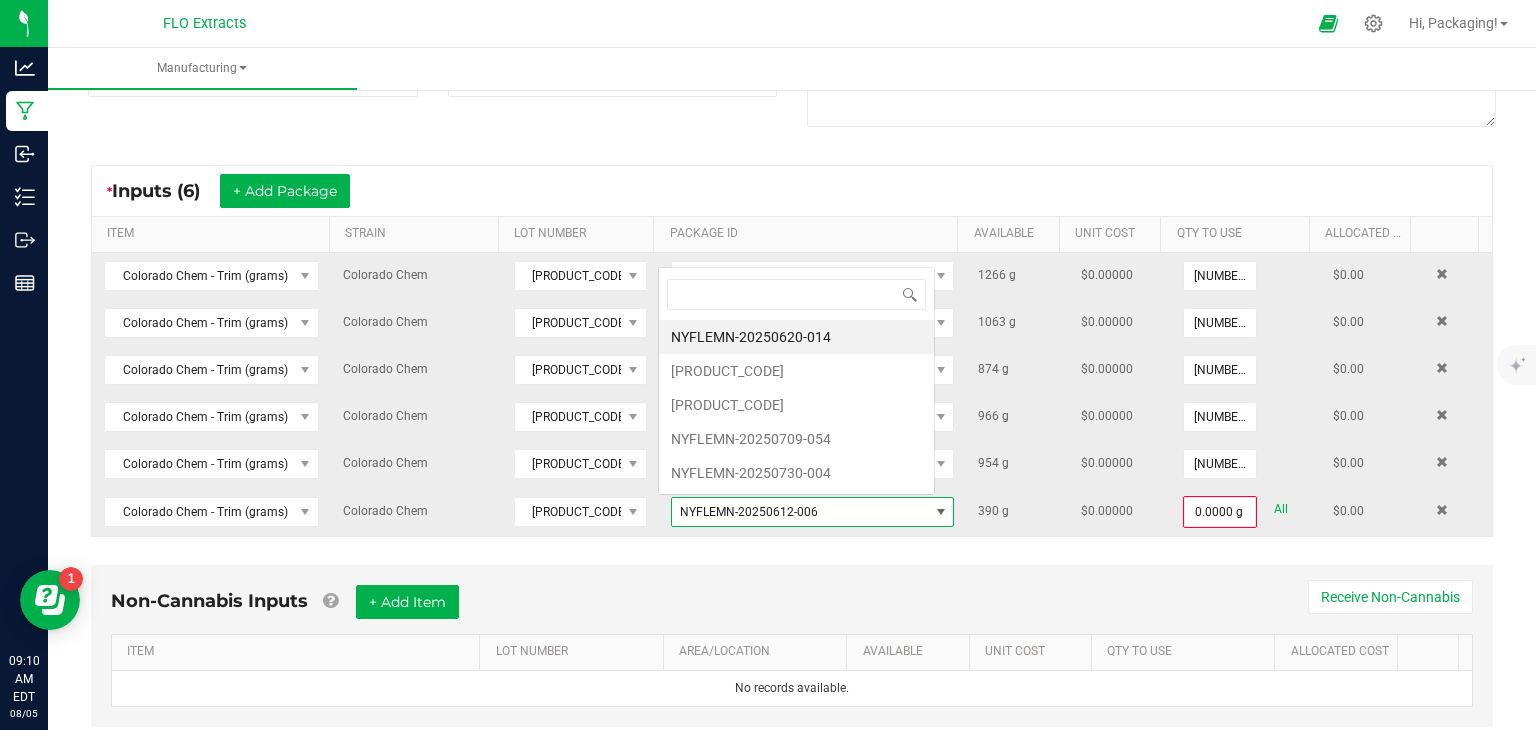 scroll, scrollTop: 0, scrollLeft: 0, axis: both 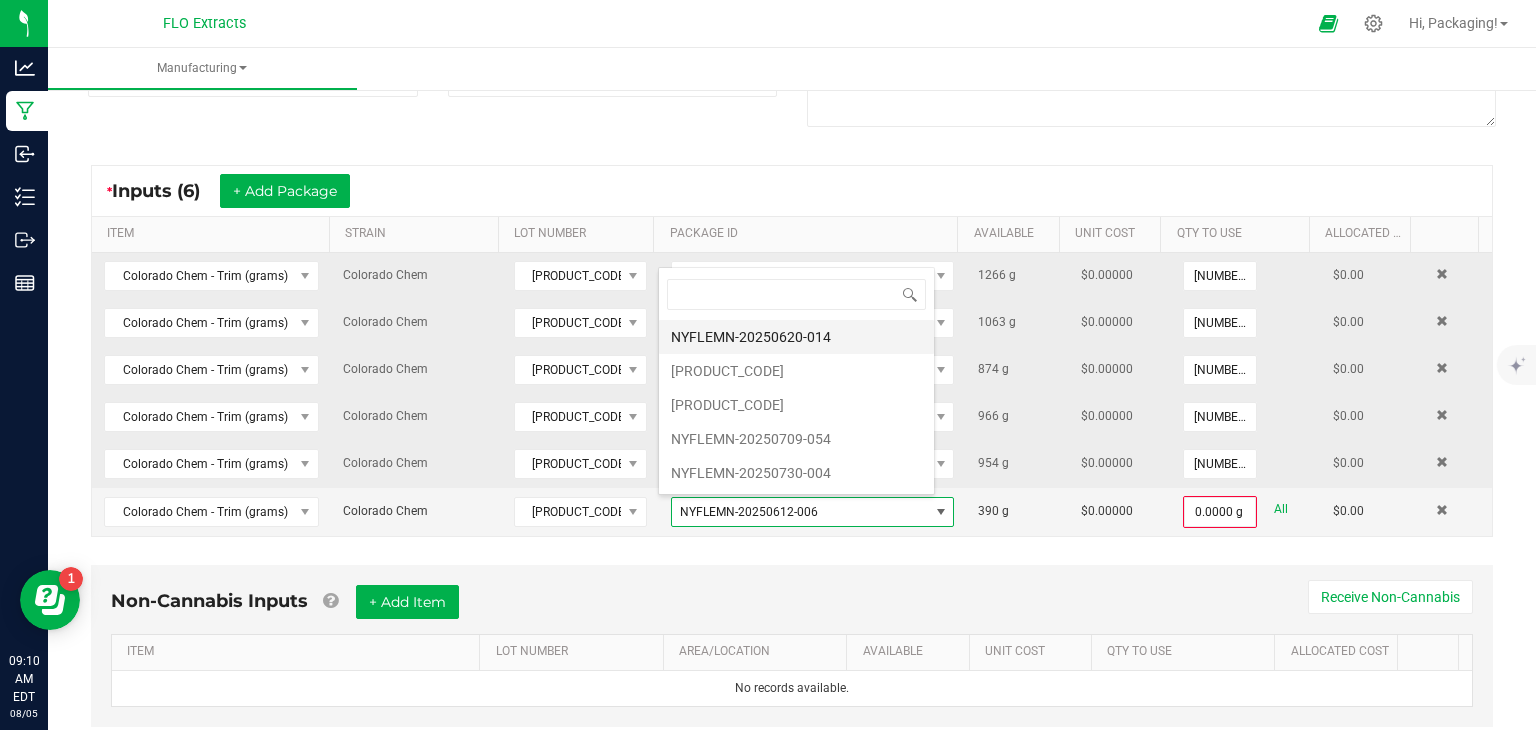 click on "NYFLEMN-20250620-014" at bounding box center (796, 337) 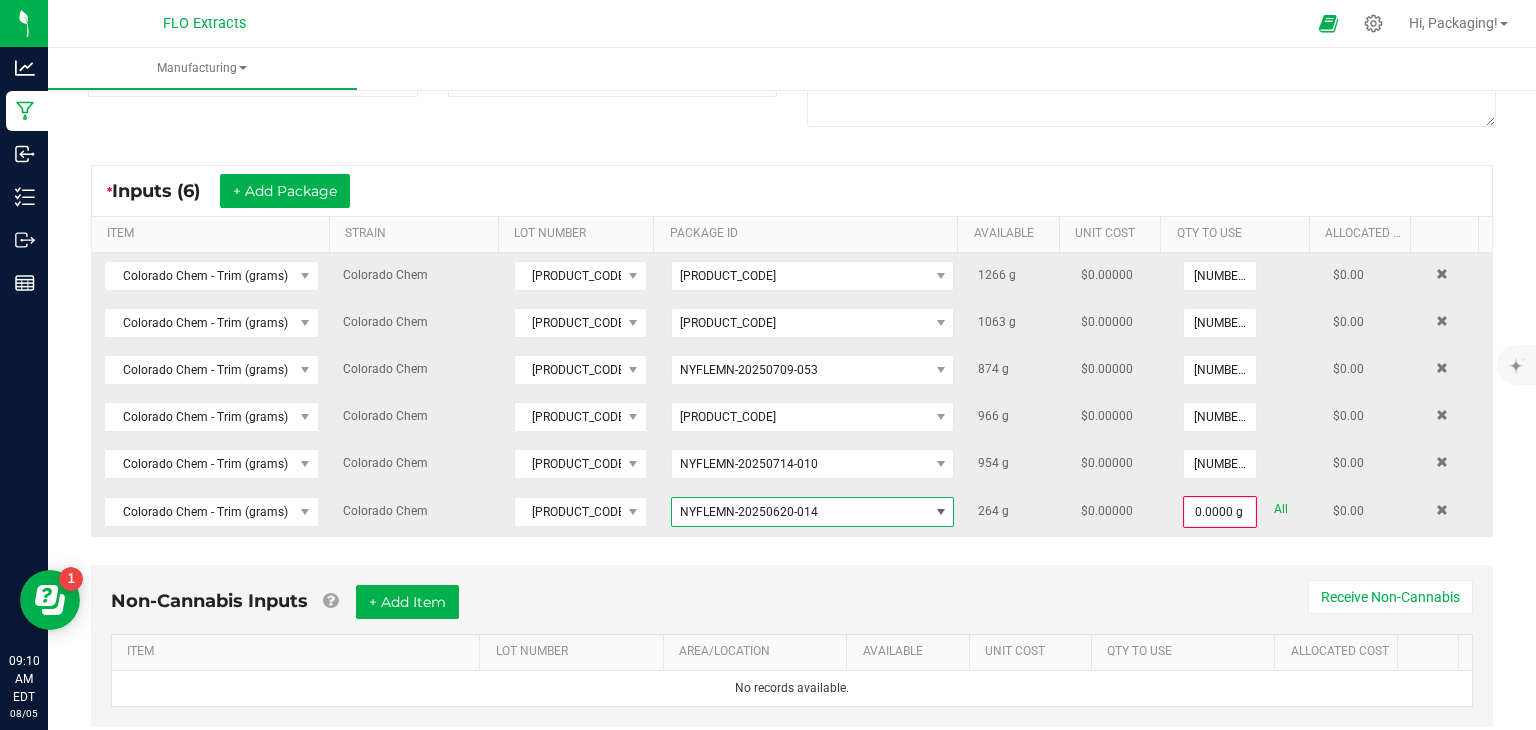 click at bounding box center (941, 512) 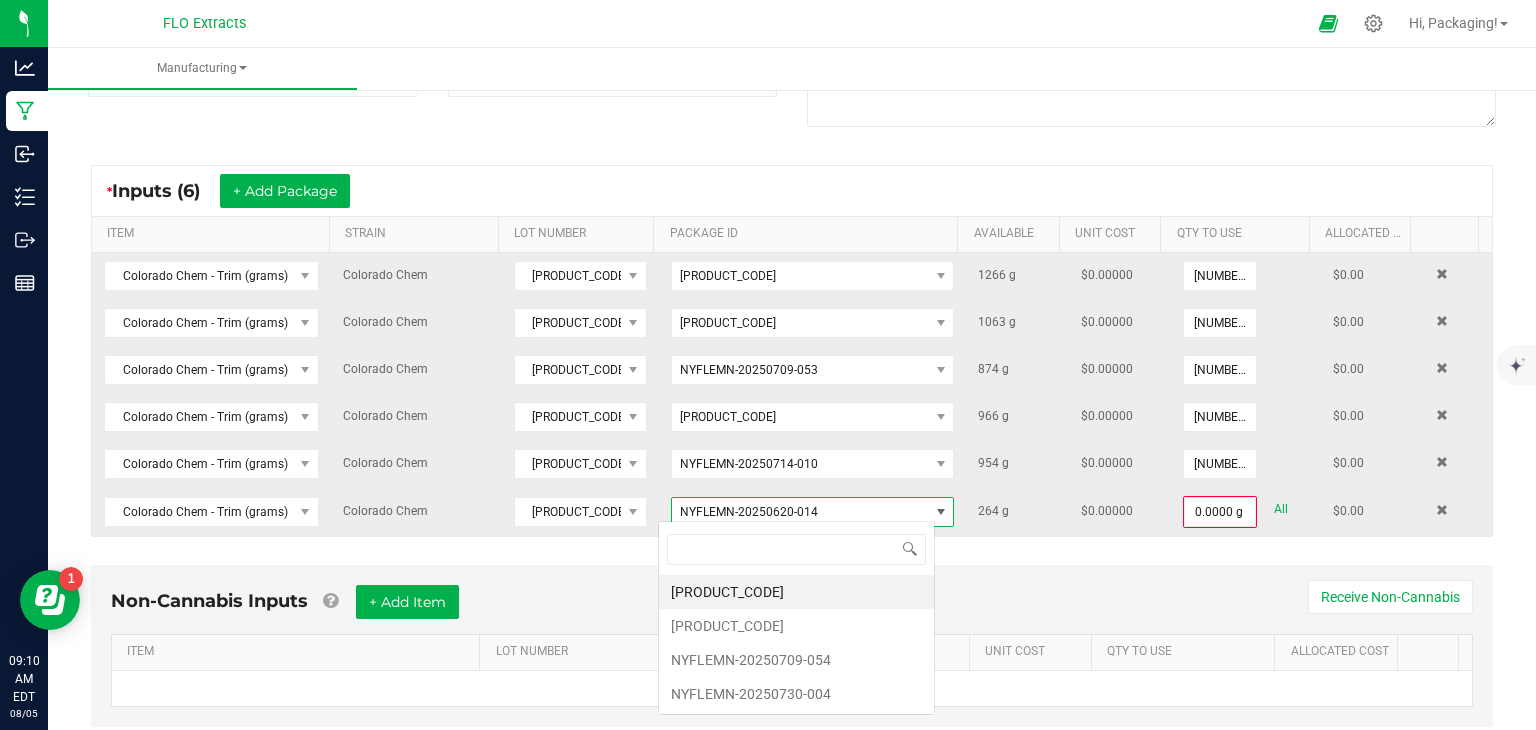 scroll, scrollTop: 99970, scrollLeft: 99723, axis: both 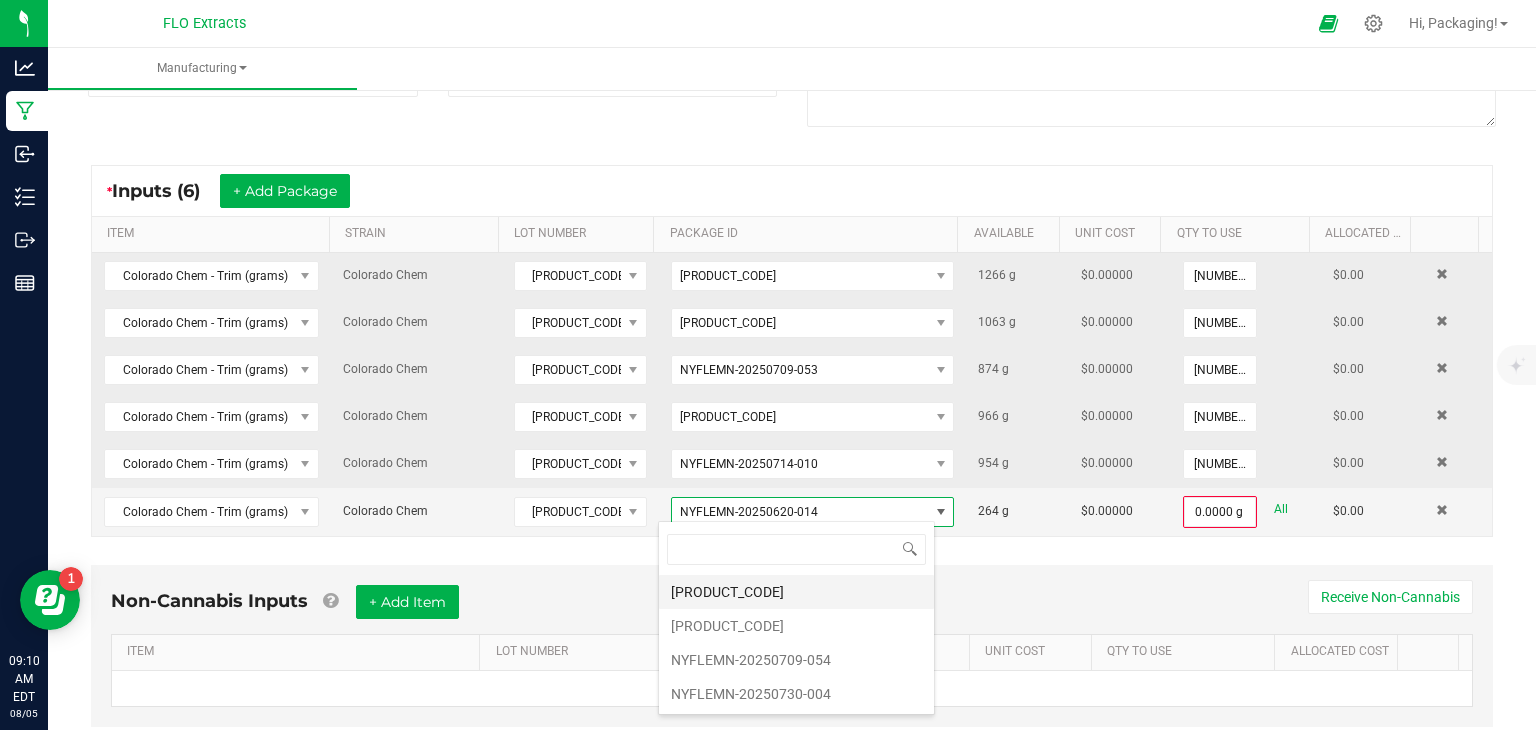 click on "[PRODUCT_CODE]" at bounding box center [796, 592] 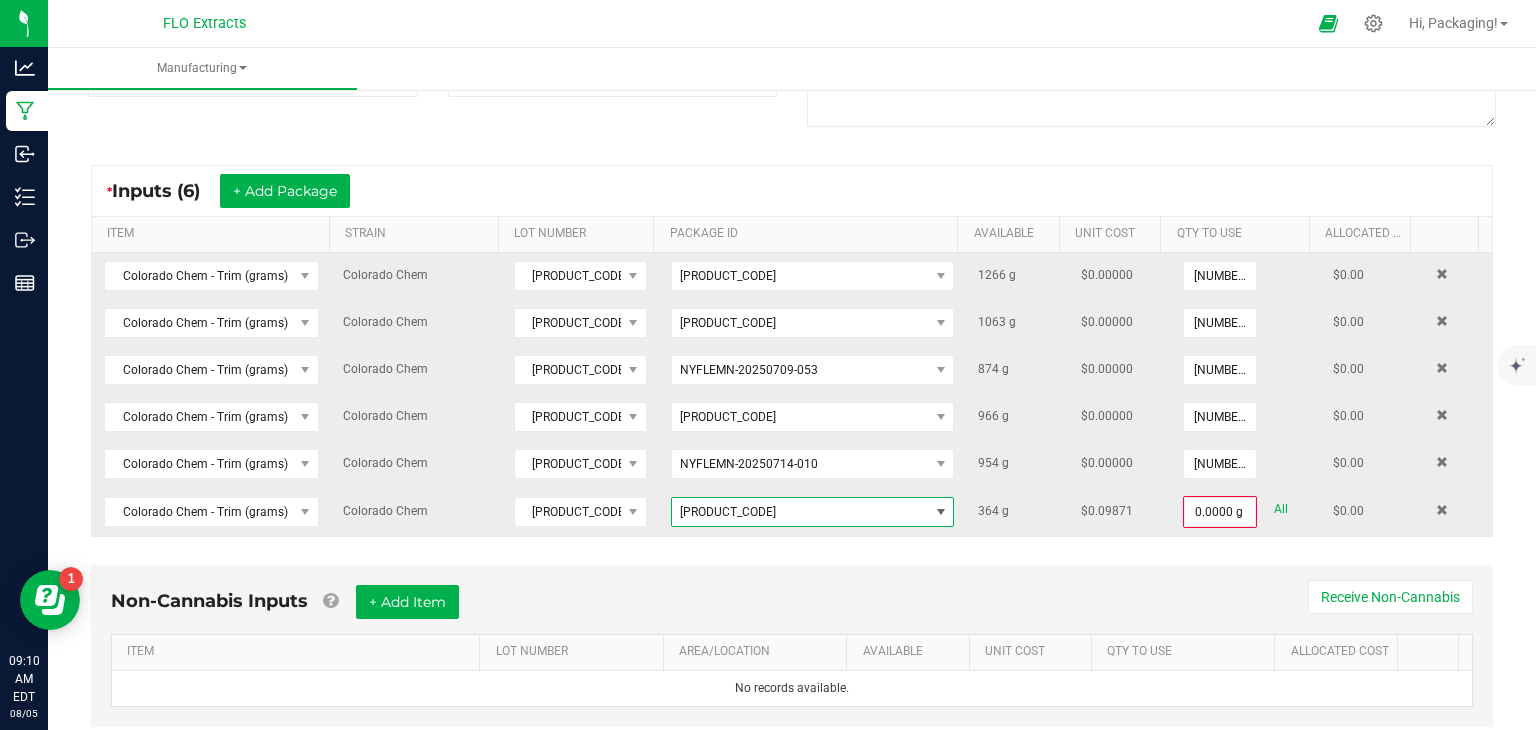 click at bounding box center (941, 512) 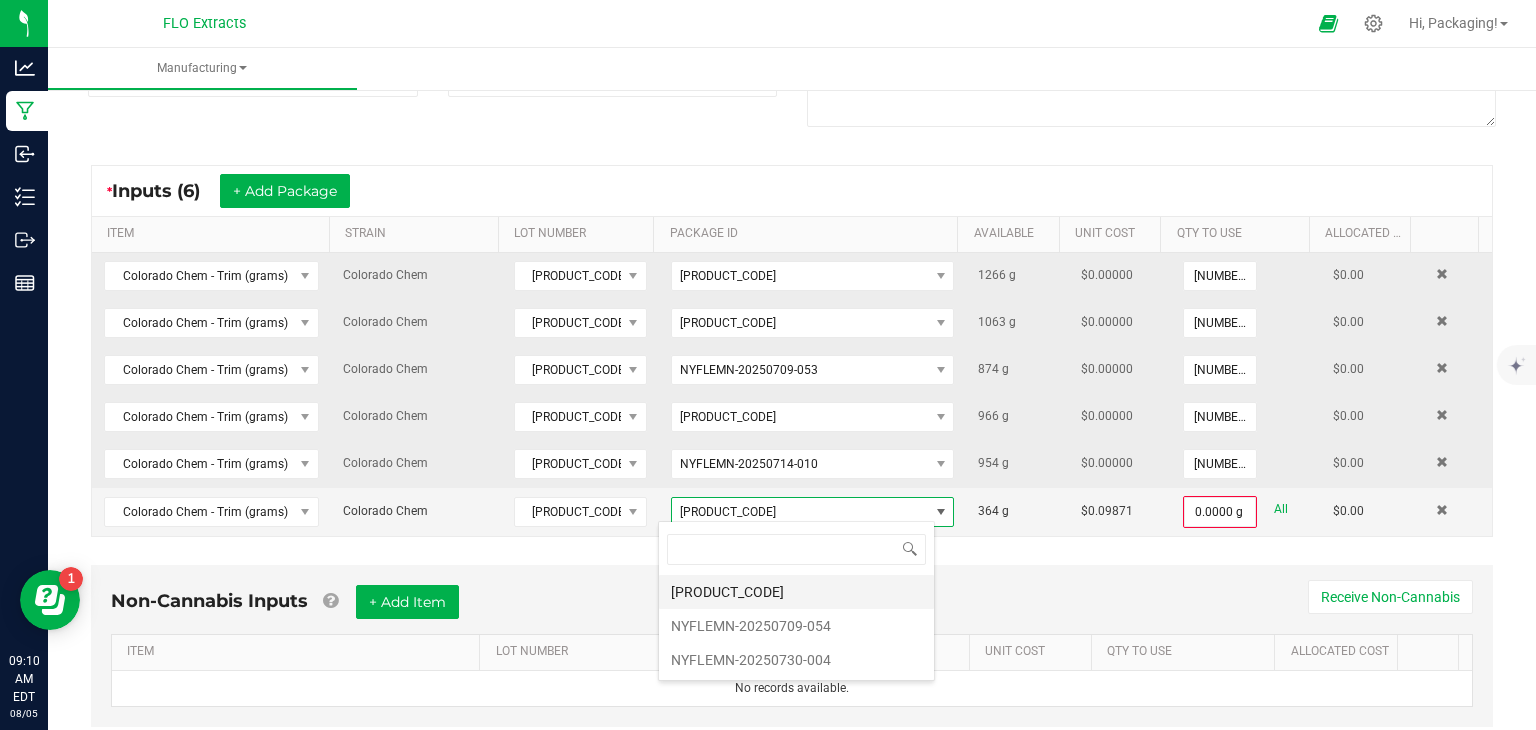 scroll, scrollTop: 99970, scrollLeft: 99723, axis: both 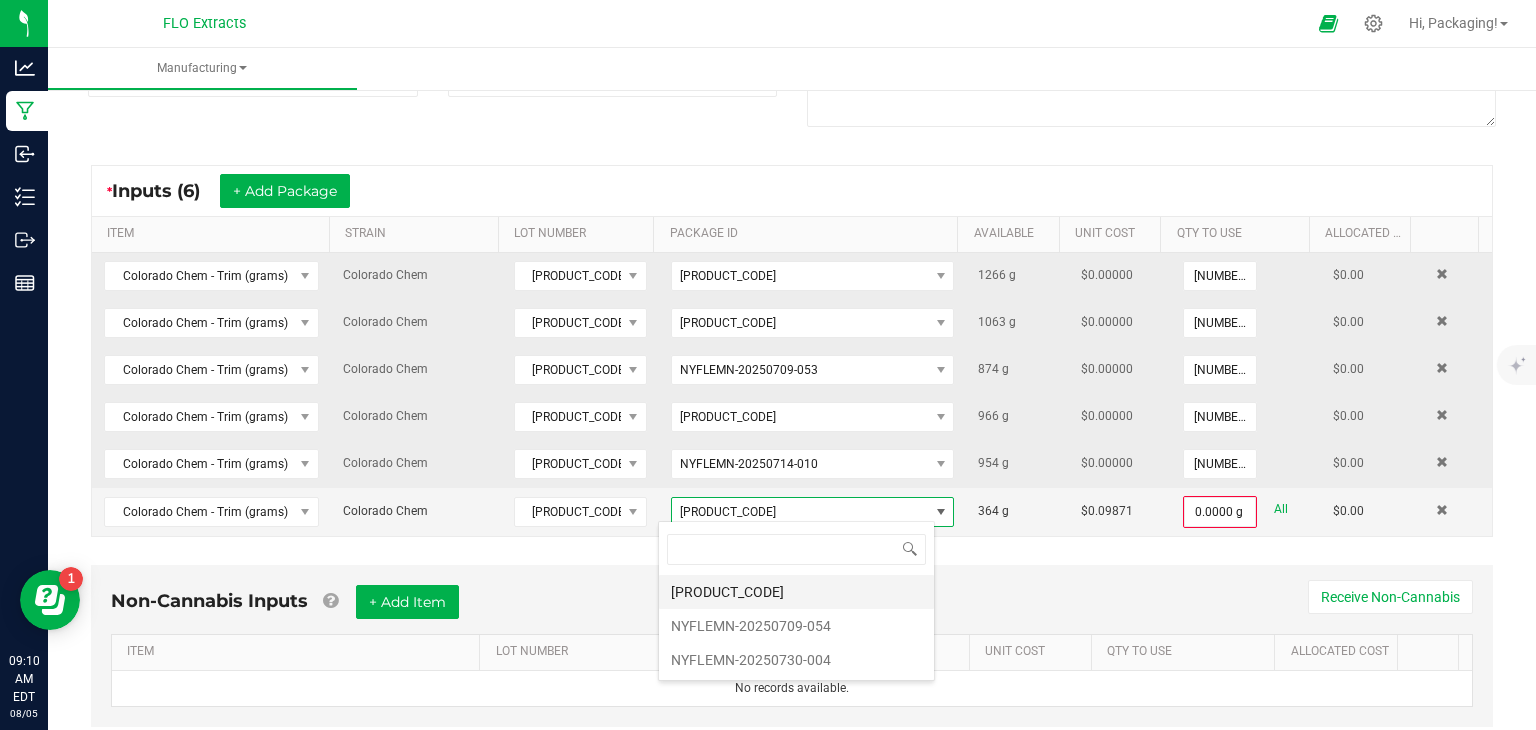 click on "[PRODUCT_CODE]" at bounding box center [796, 592] 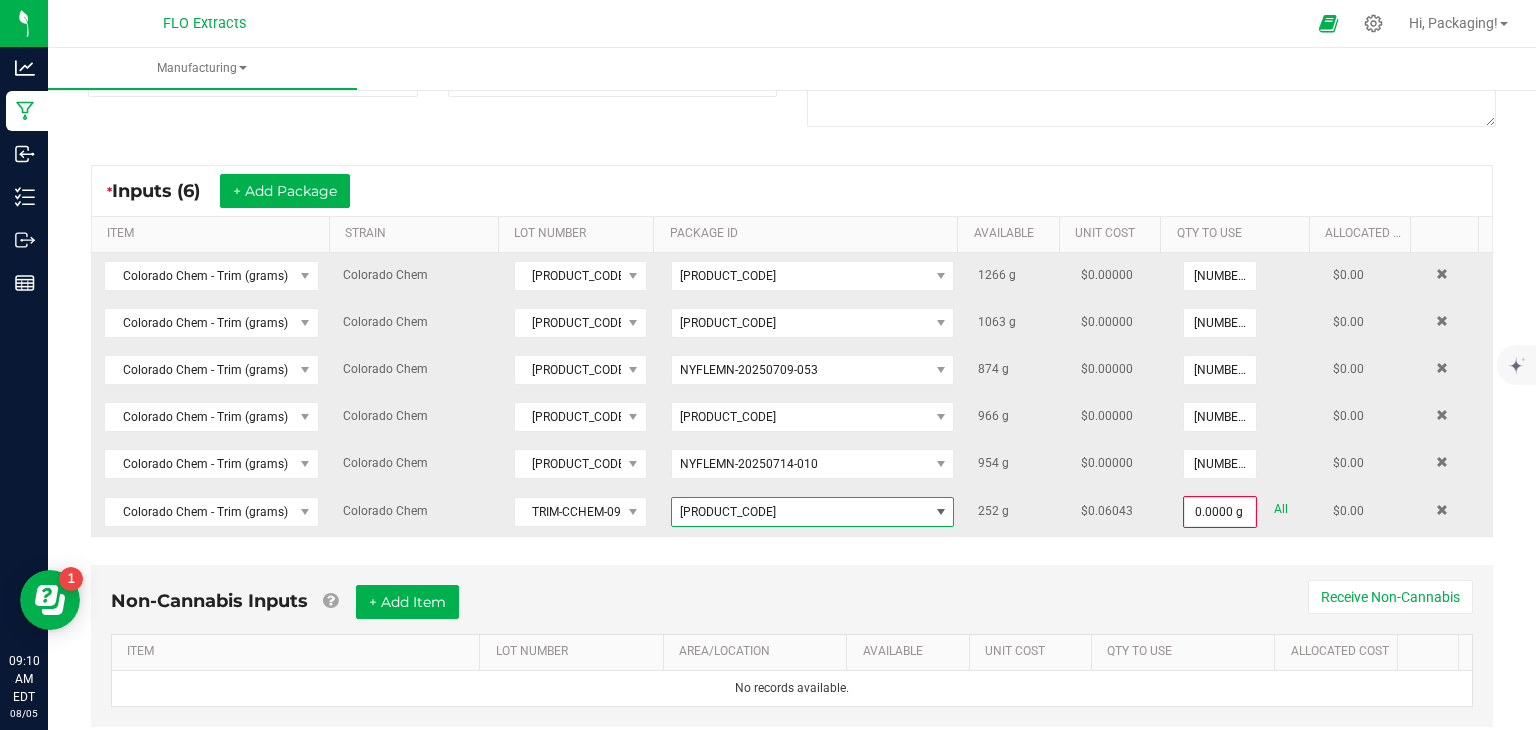 click at bounding box center (941, 512) 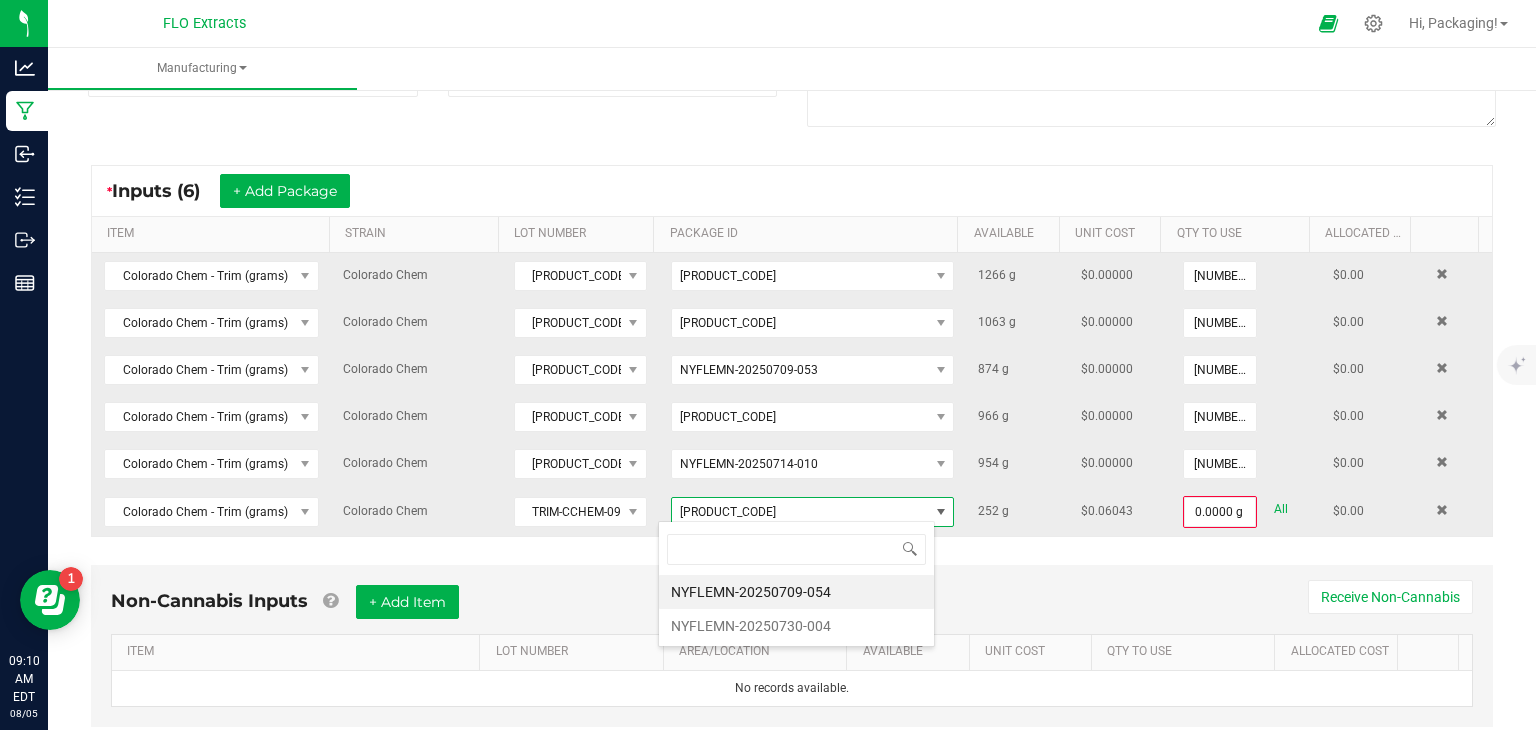 scroll, scrollTop: 99970, scrollLeft: 99723, axis: both 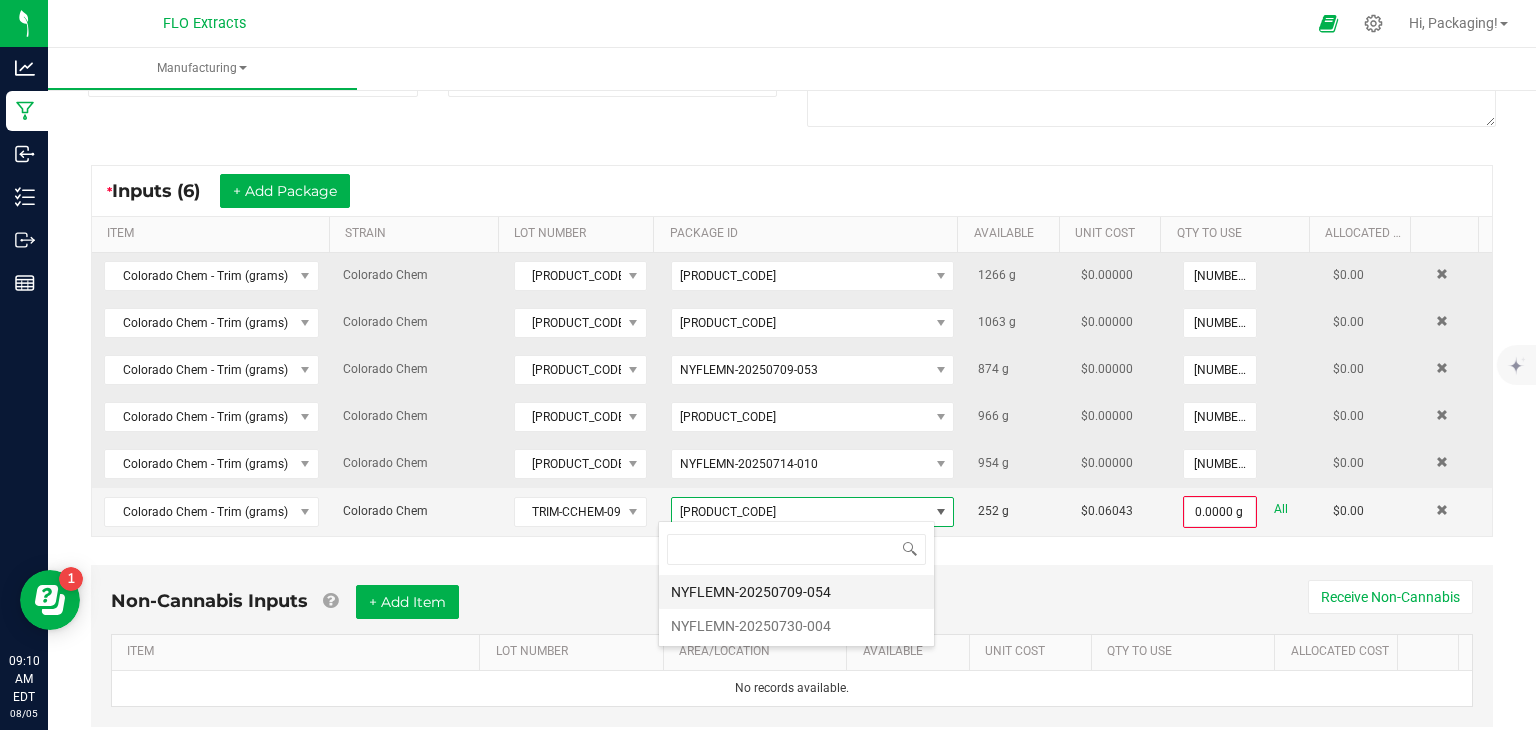 click on "NYFLEMN-20250709-054" at bounding box center (796, 592) 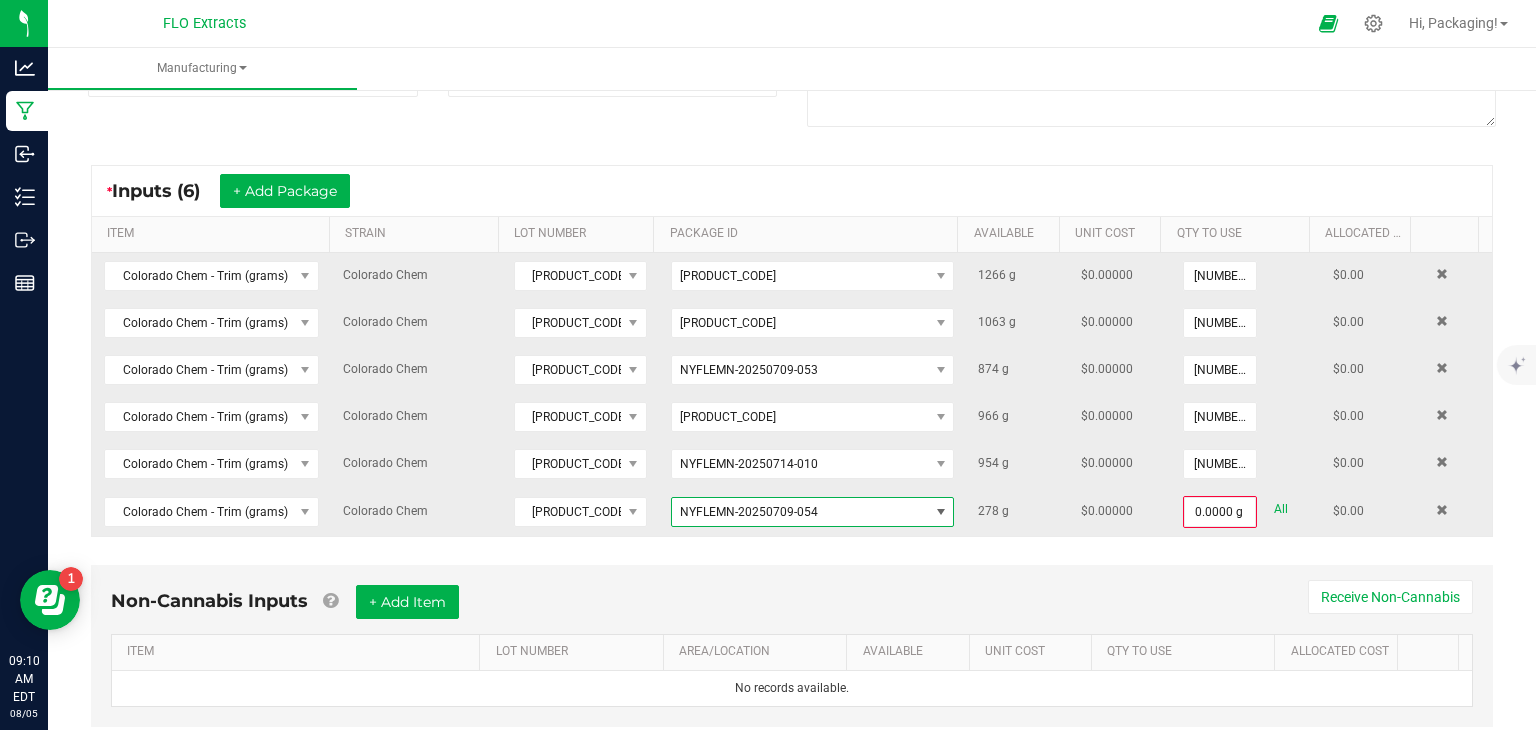 click at bounding box center (941, 512) 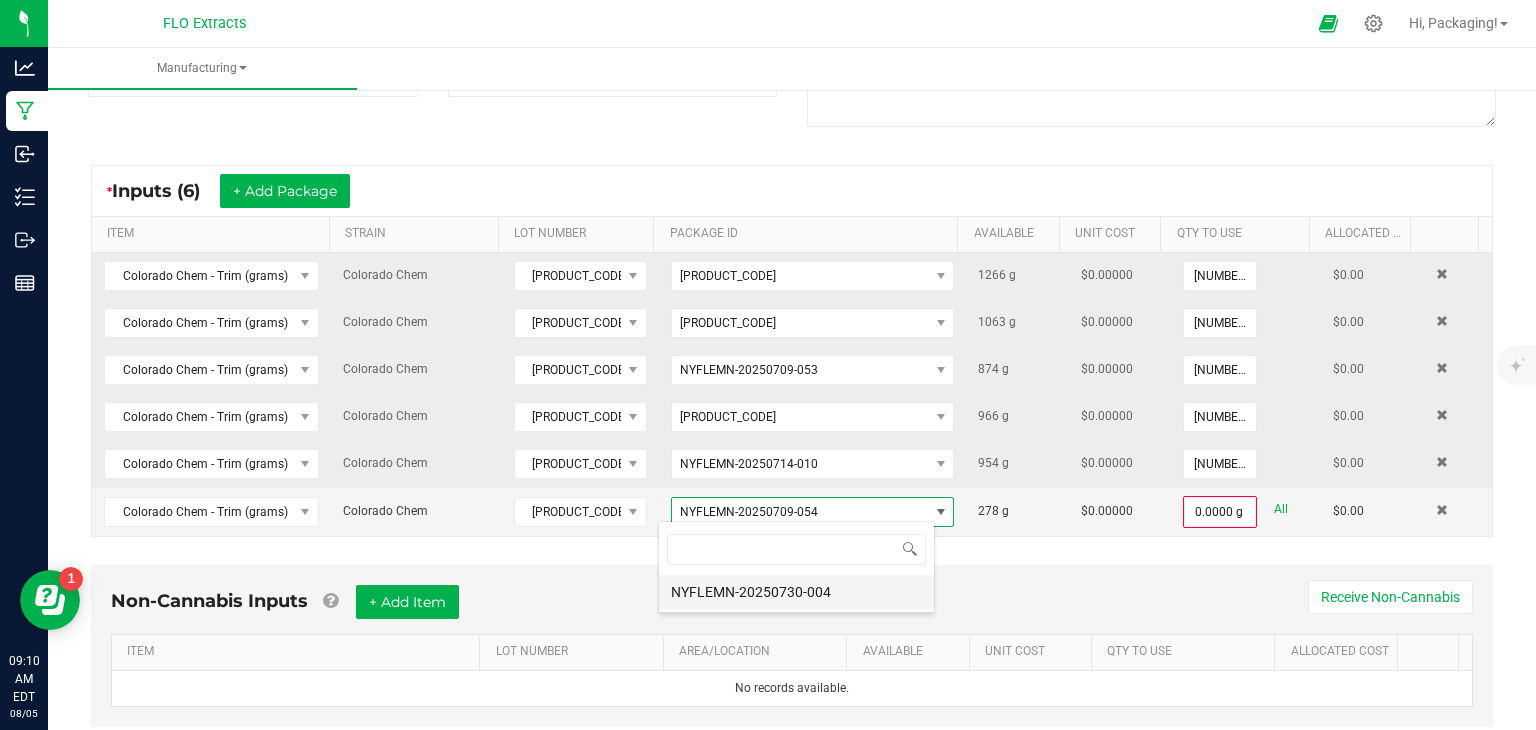 click on "NYFLEMN-20250730-004" at bounding box center (796, 592) 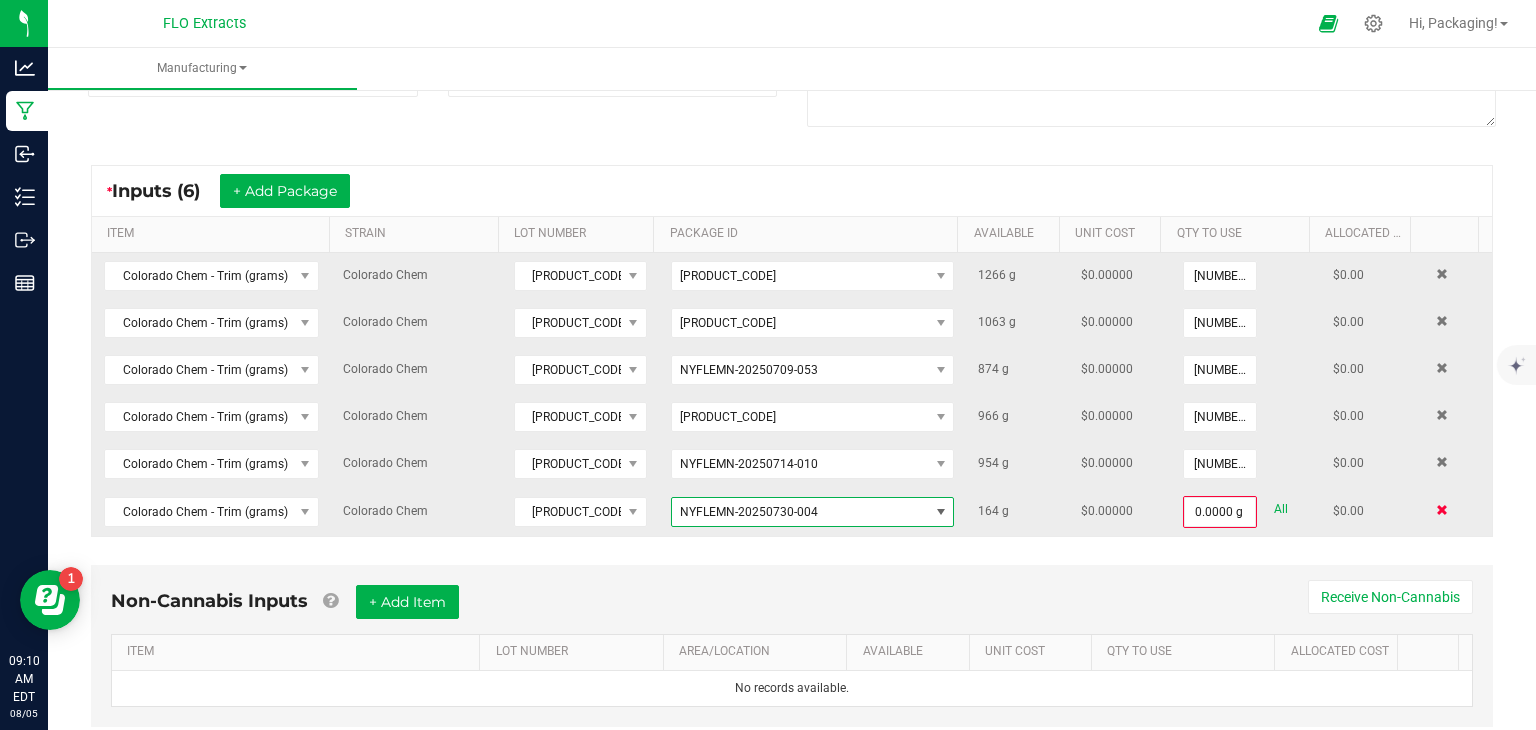 click at bounding box center [1442, 510] 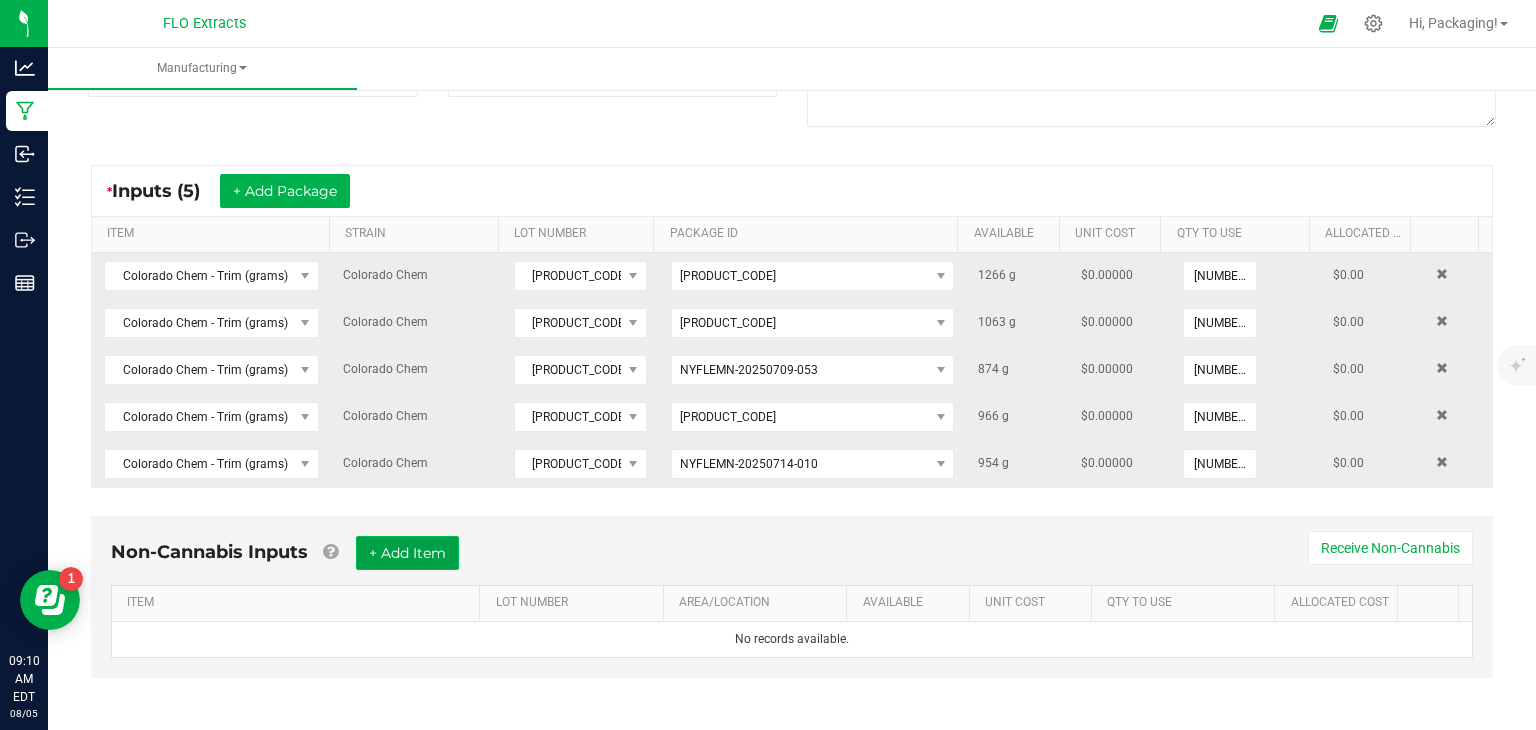 click on "+ Add Item" at bounding box center [407, 553] 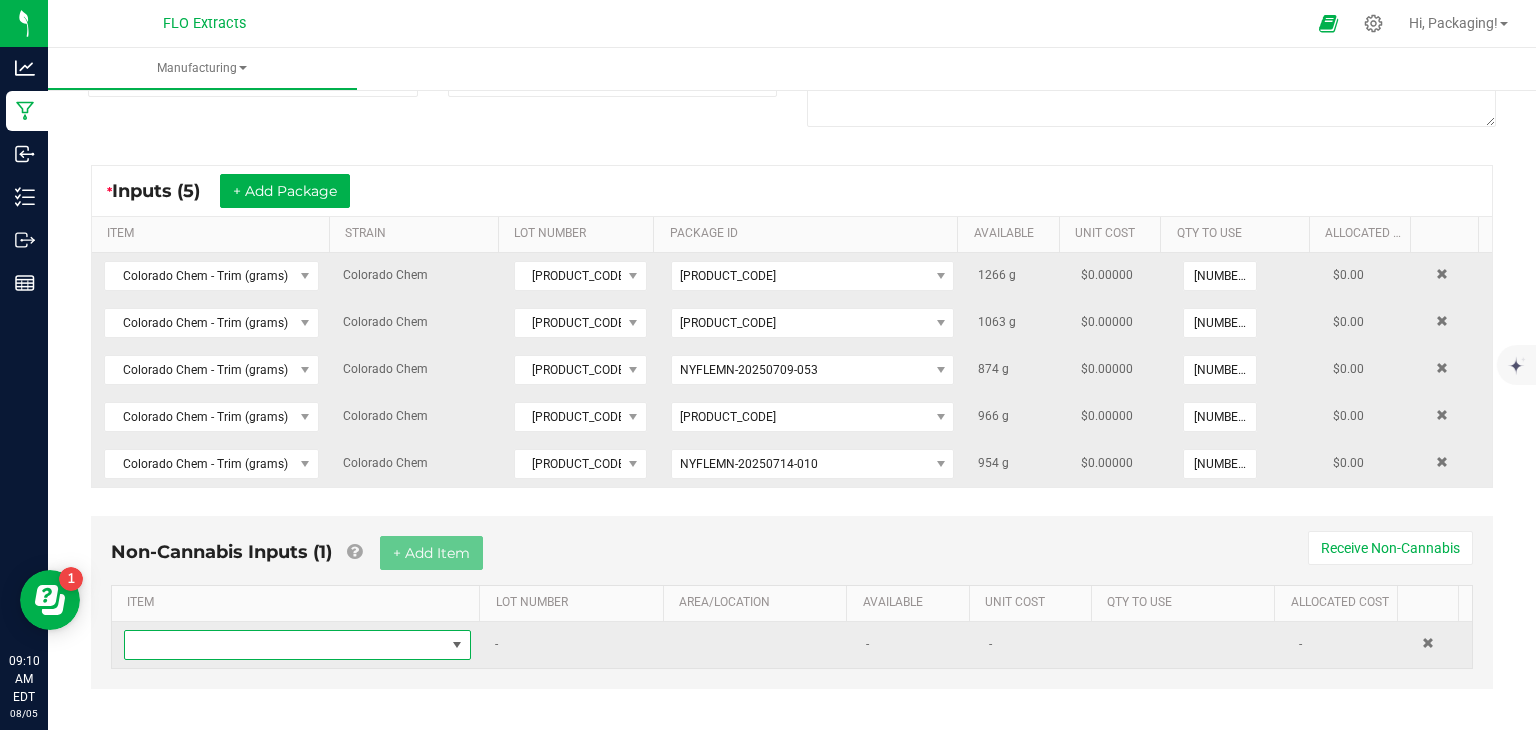 click at bounding box center (457, 645) 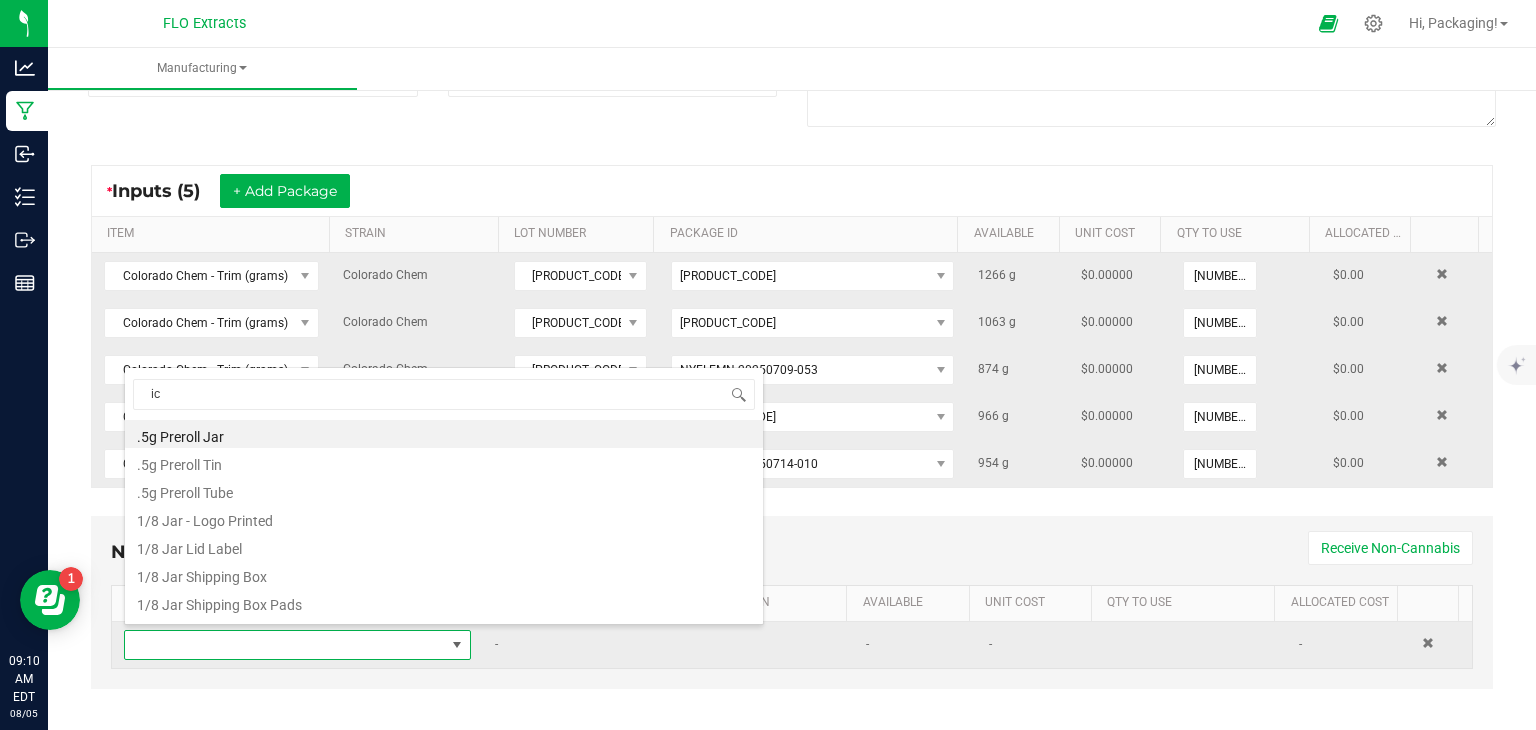 type on "ice" 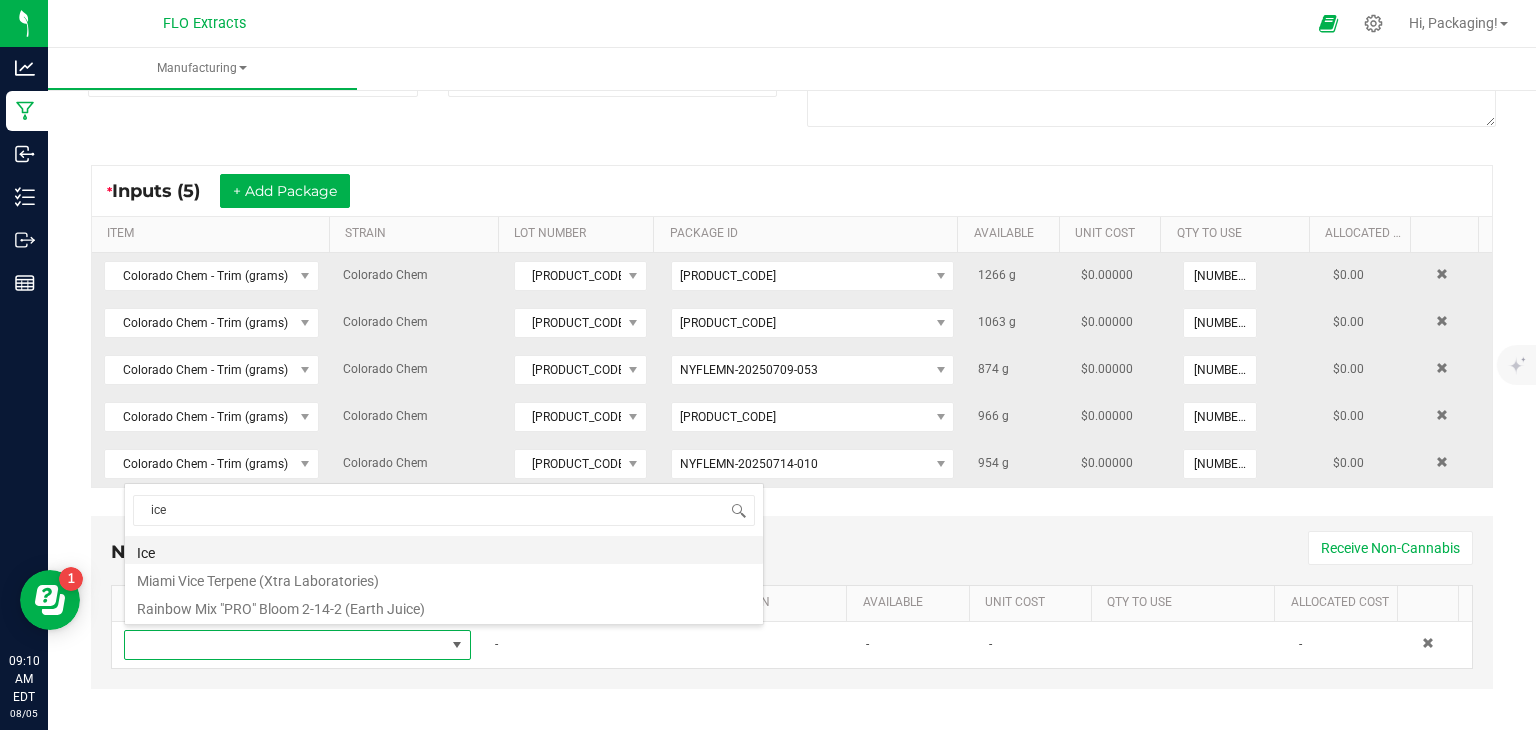 click on "Ice" at bounding box center [444, 550] 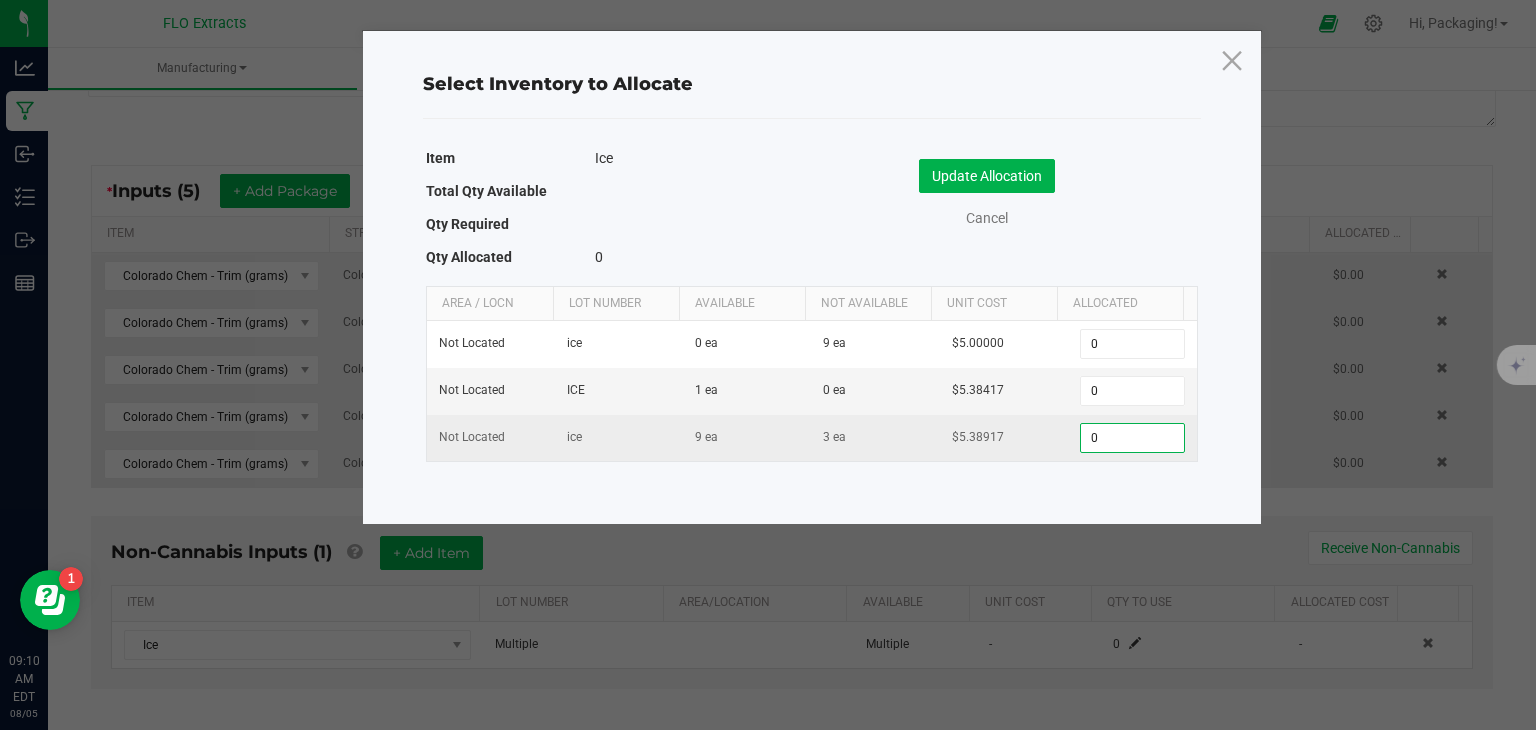 click on "0" at bounding box center [1132, 438] 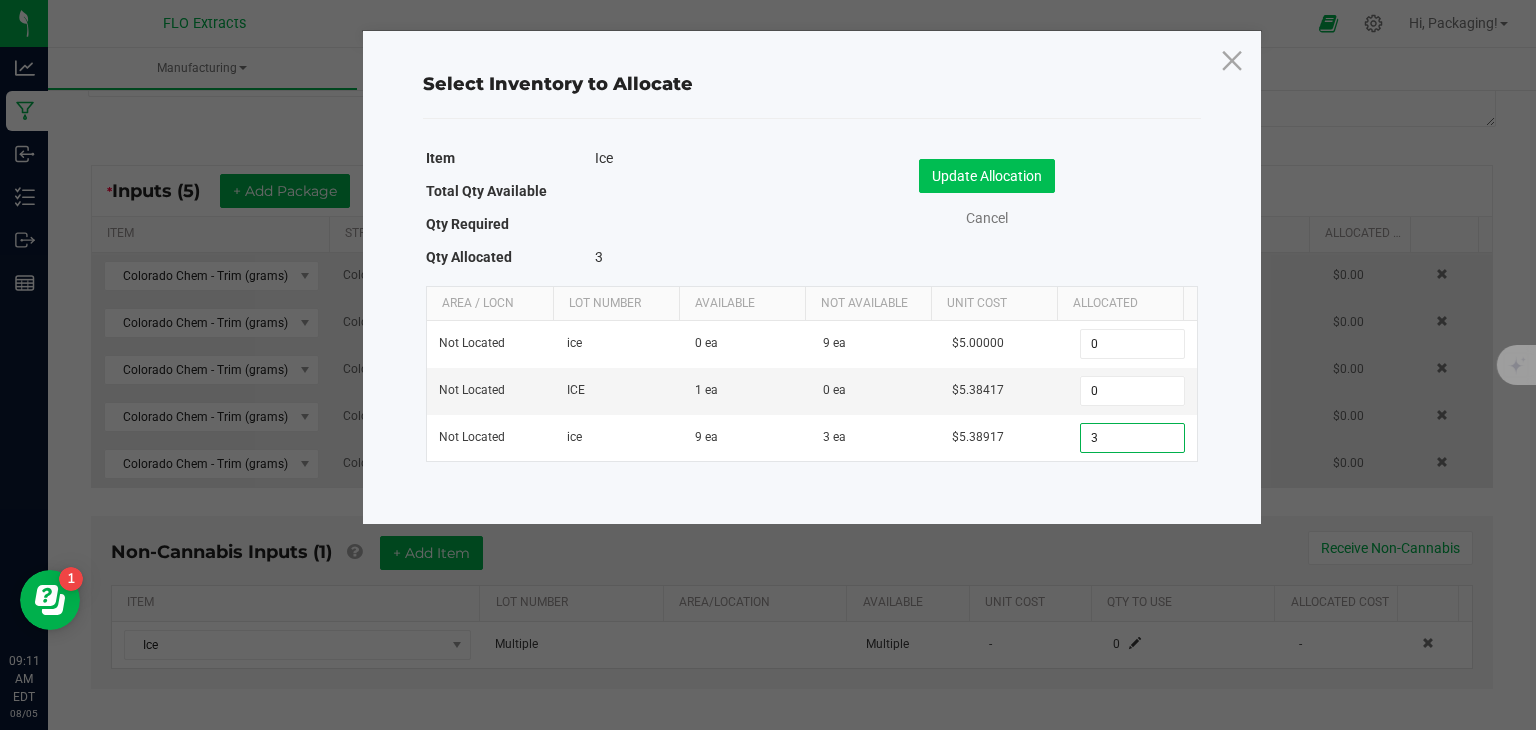 type on "3" 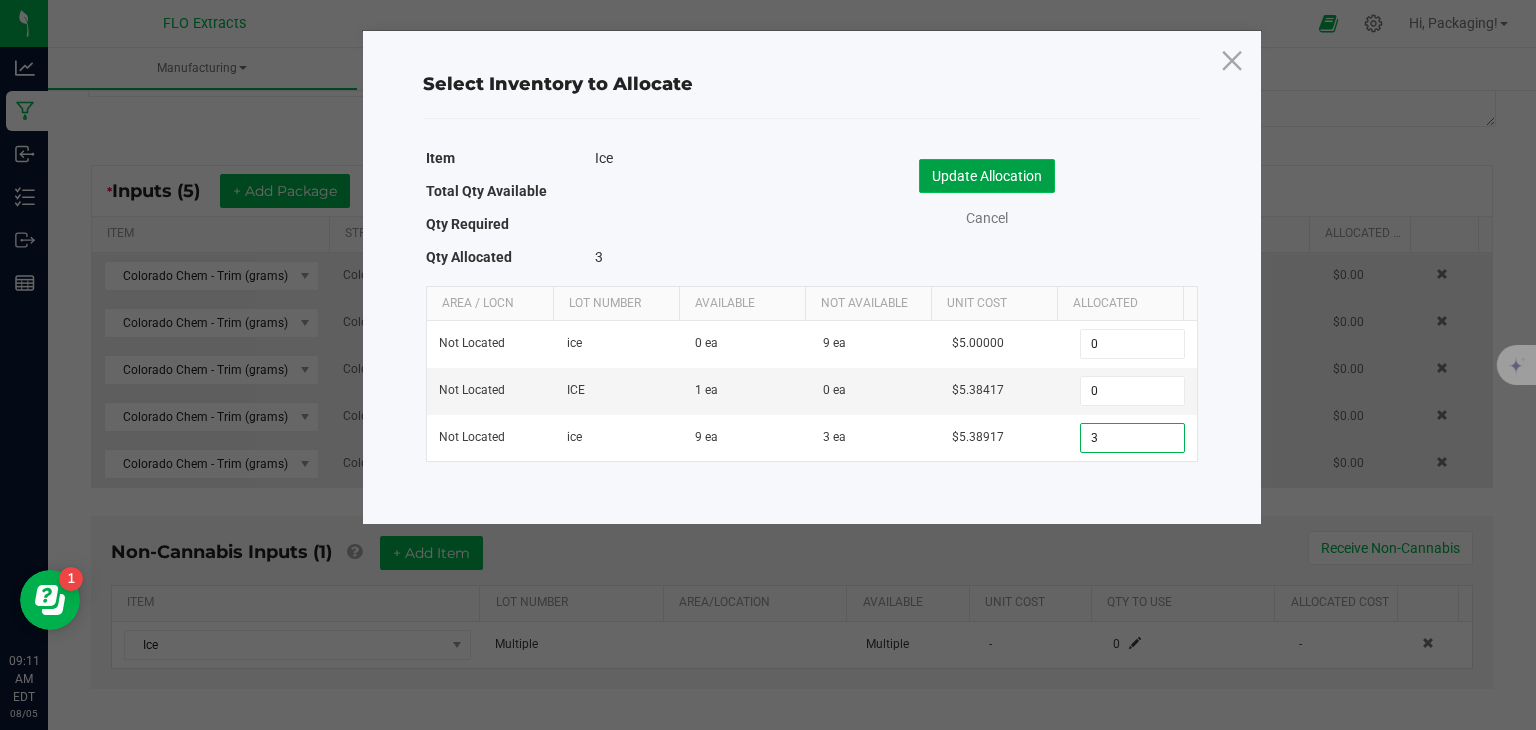 click on "Update Allocation" 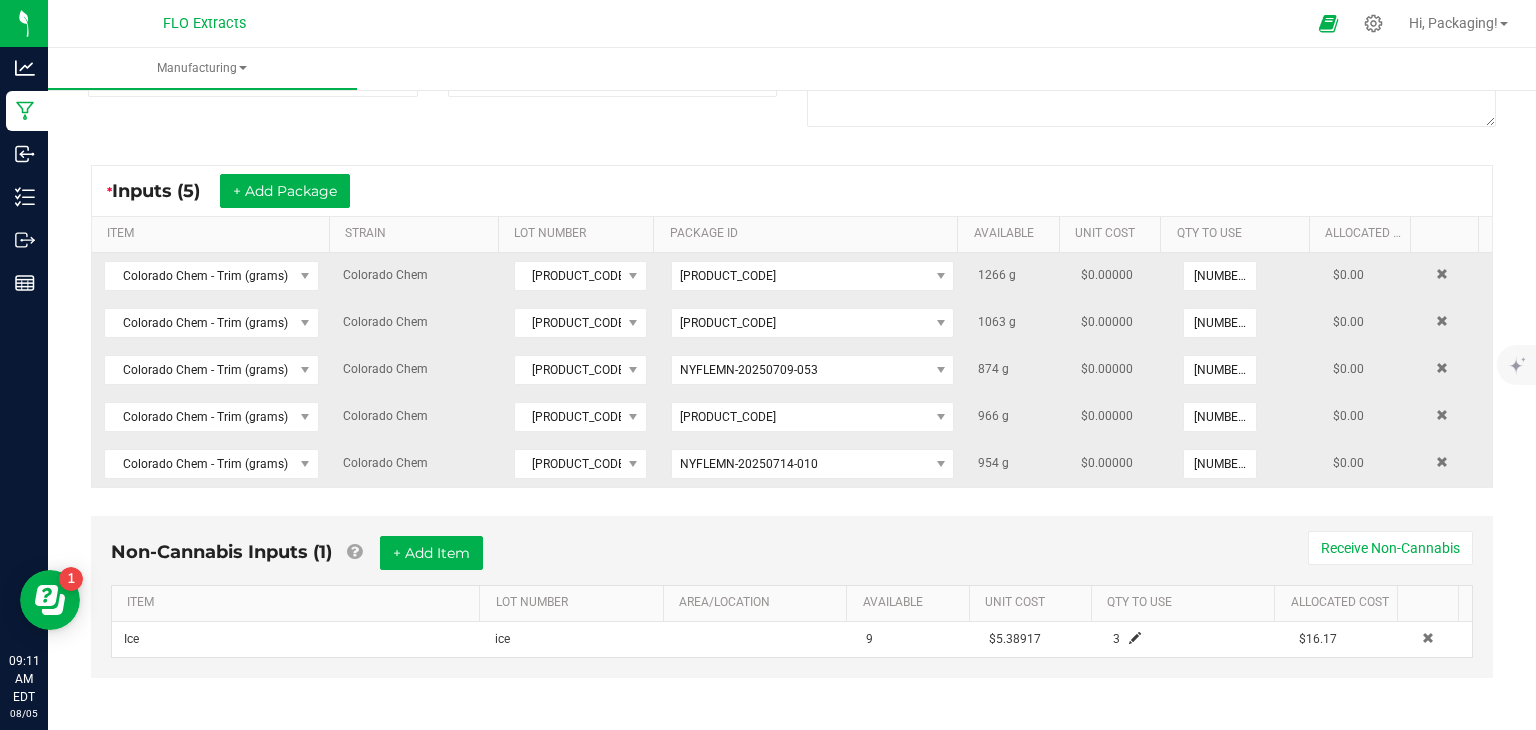scroll, scrollTop: 0, scrollLeft: 0, axis: both 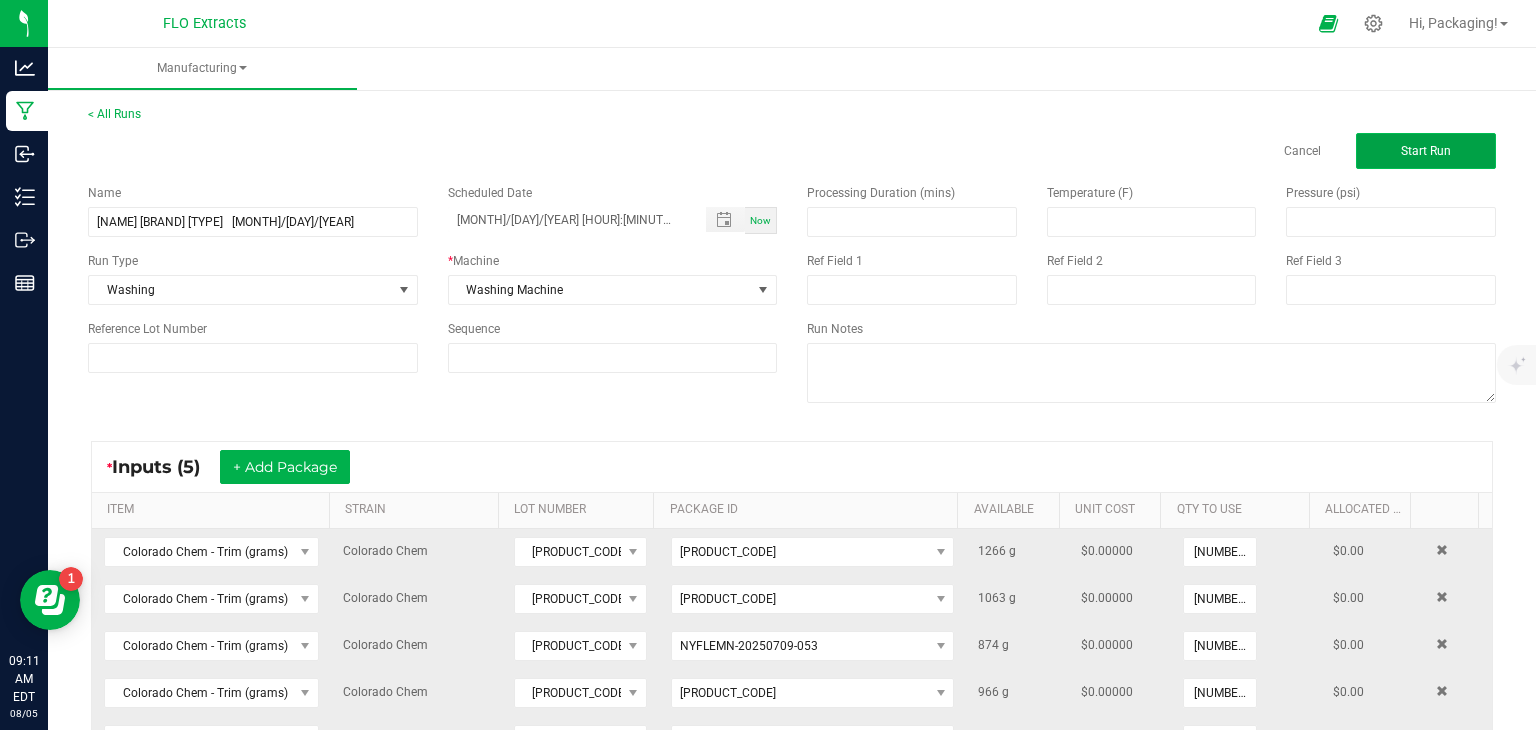 click on "Start Run" 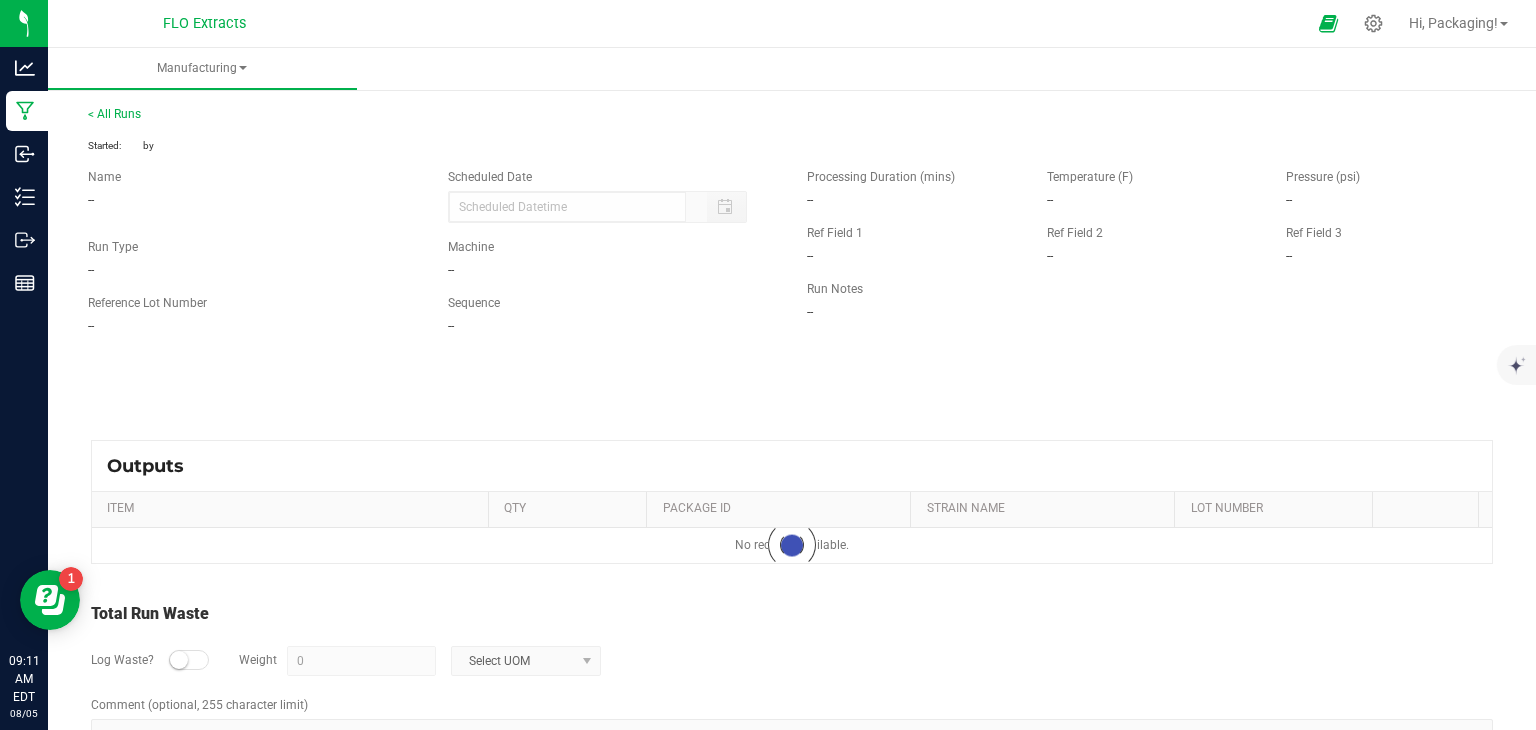 type on "[MONTH]/[DAY]/[YEAR] [HOUR]:[MINUTE] [AMPM]" 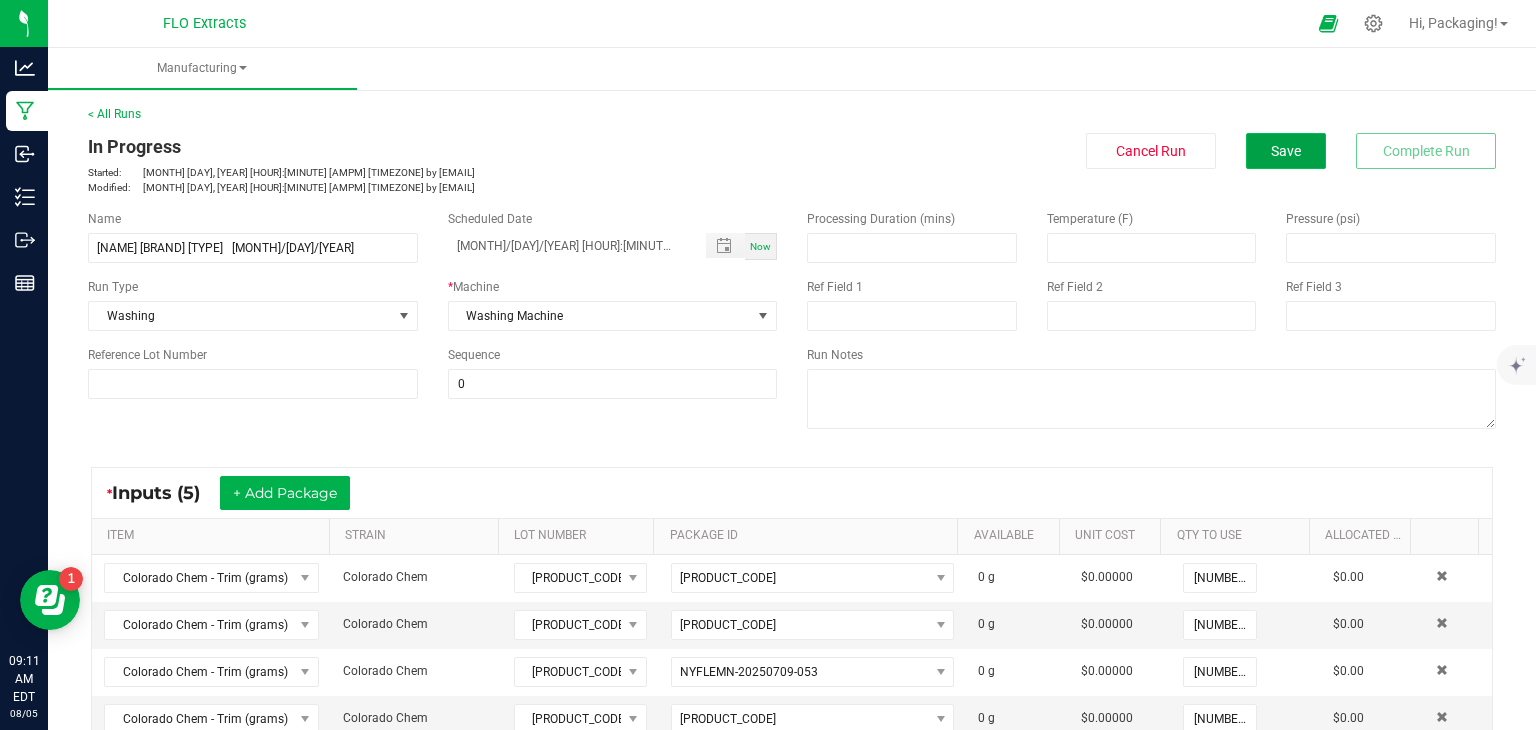 click on "Save" at bounding box center (1286, 151) 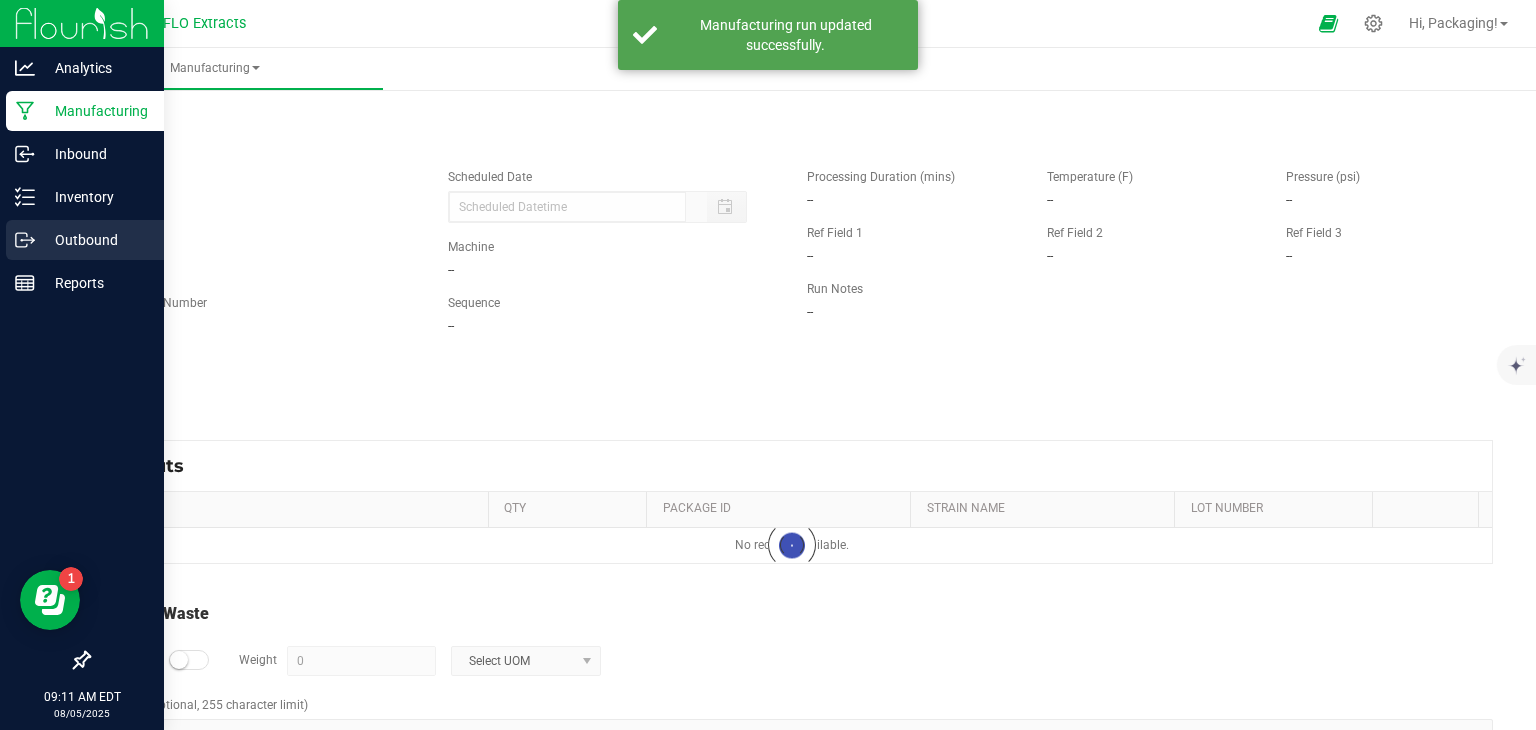 type on "[MONTH]/[DAY]/[YEAR] [HOUR]:[MINUTE] [AMPM]" 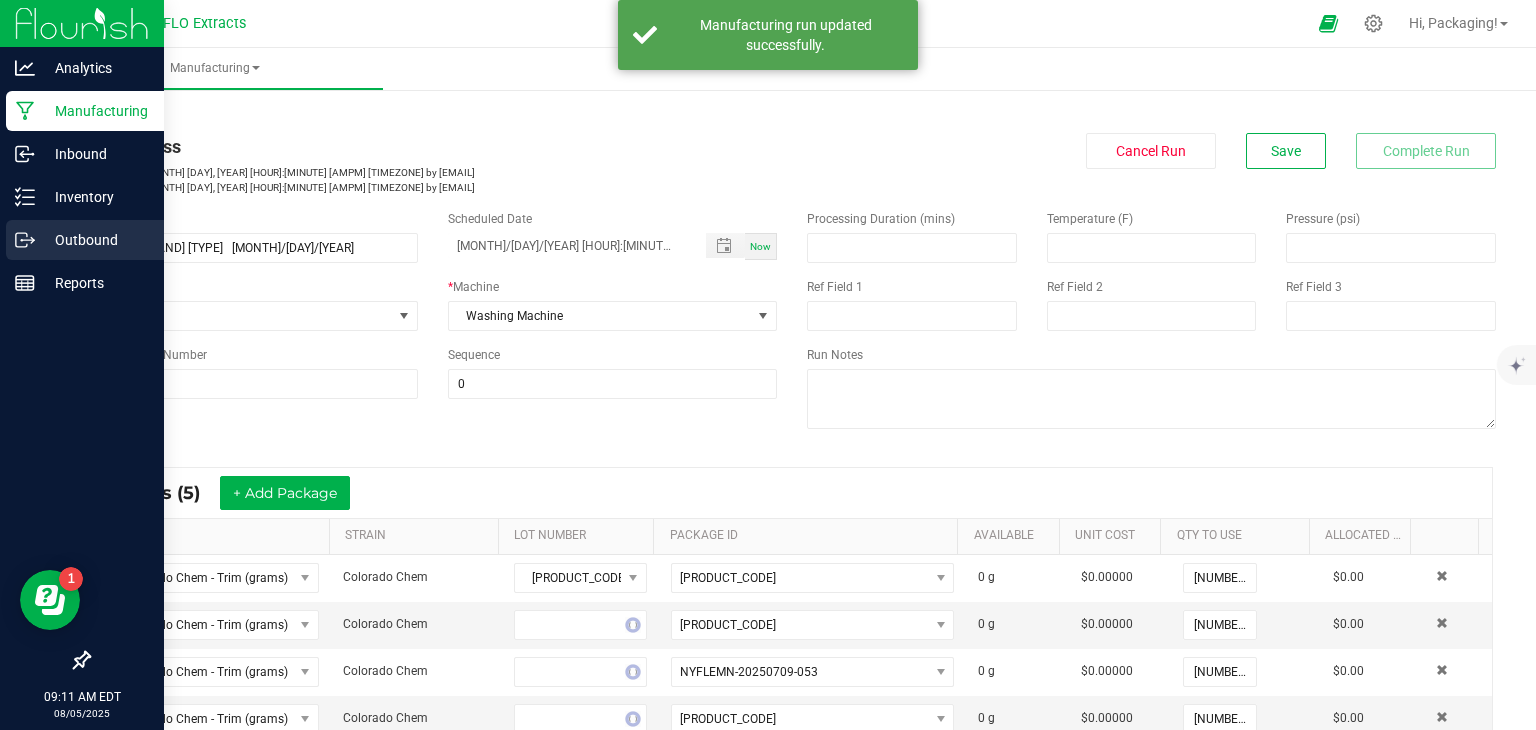 click 